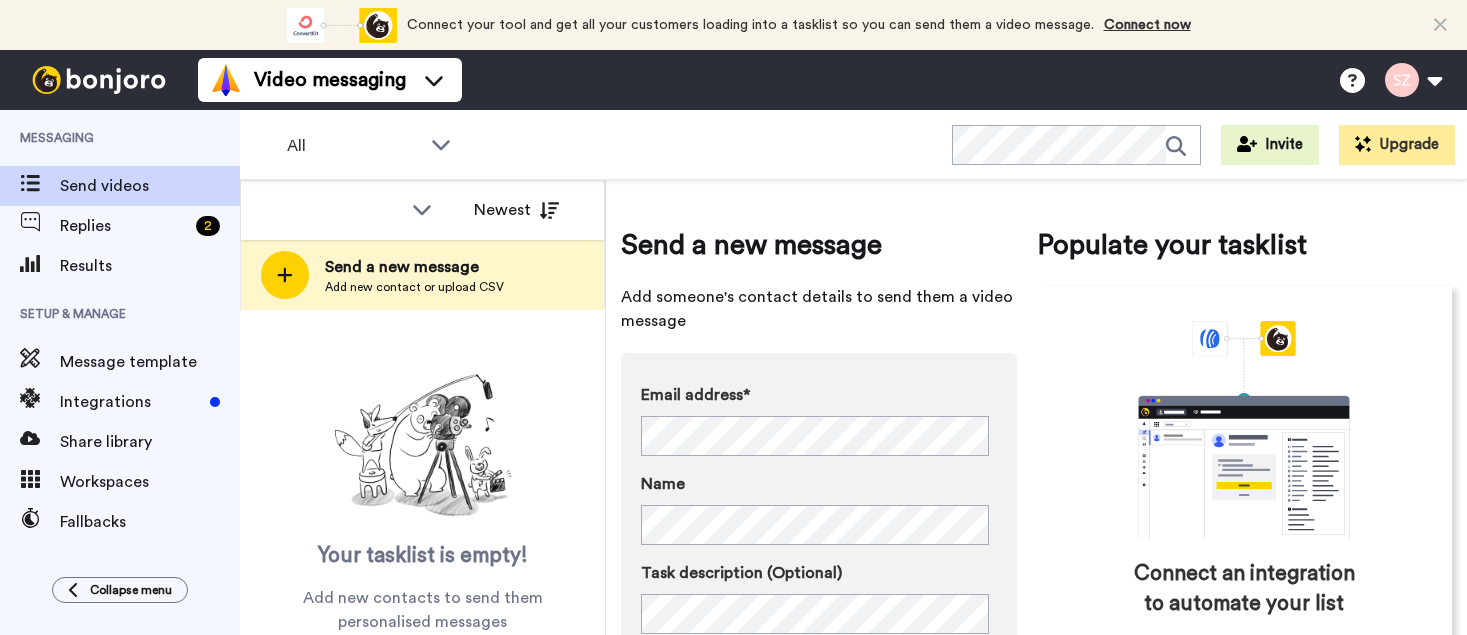 scroll, scrollTop: 0, scrollLeft: 0, axis: both 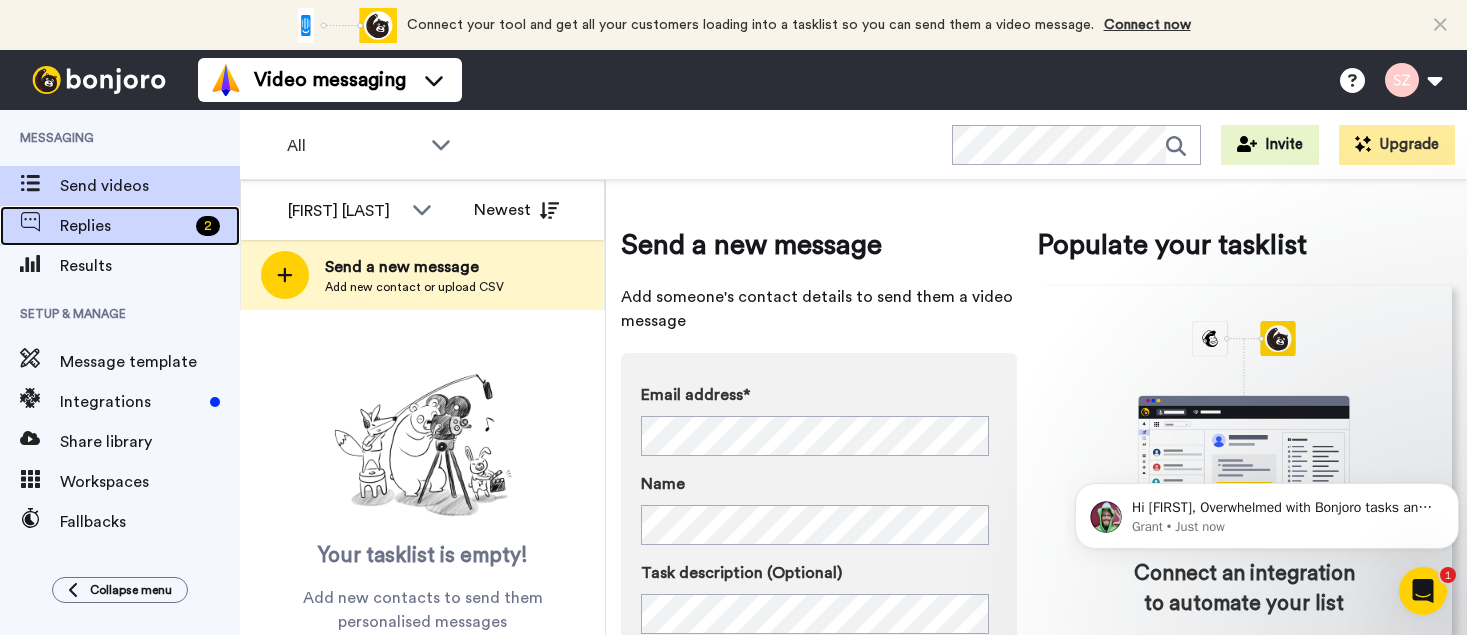 click on "Replies" at bounding box center (124, 226) 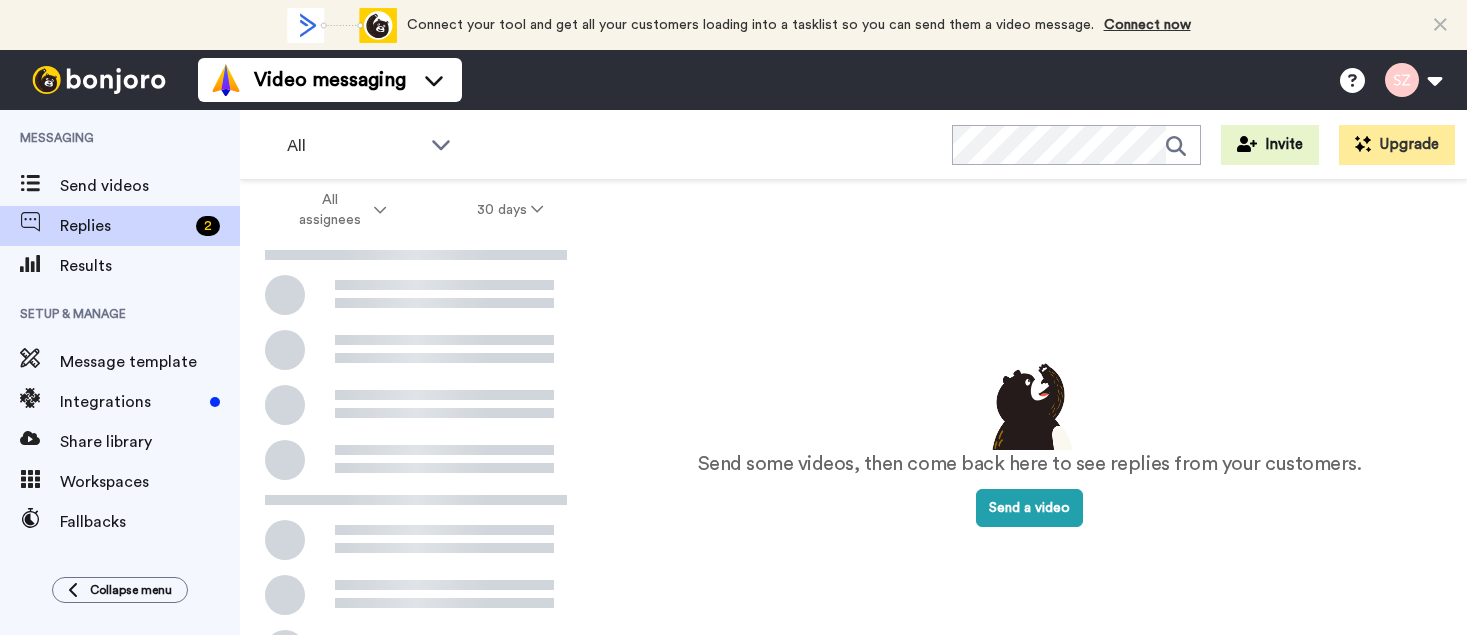 scroll, scrollTop: 0, scrollLeft: 0, axis: both 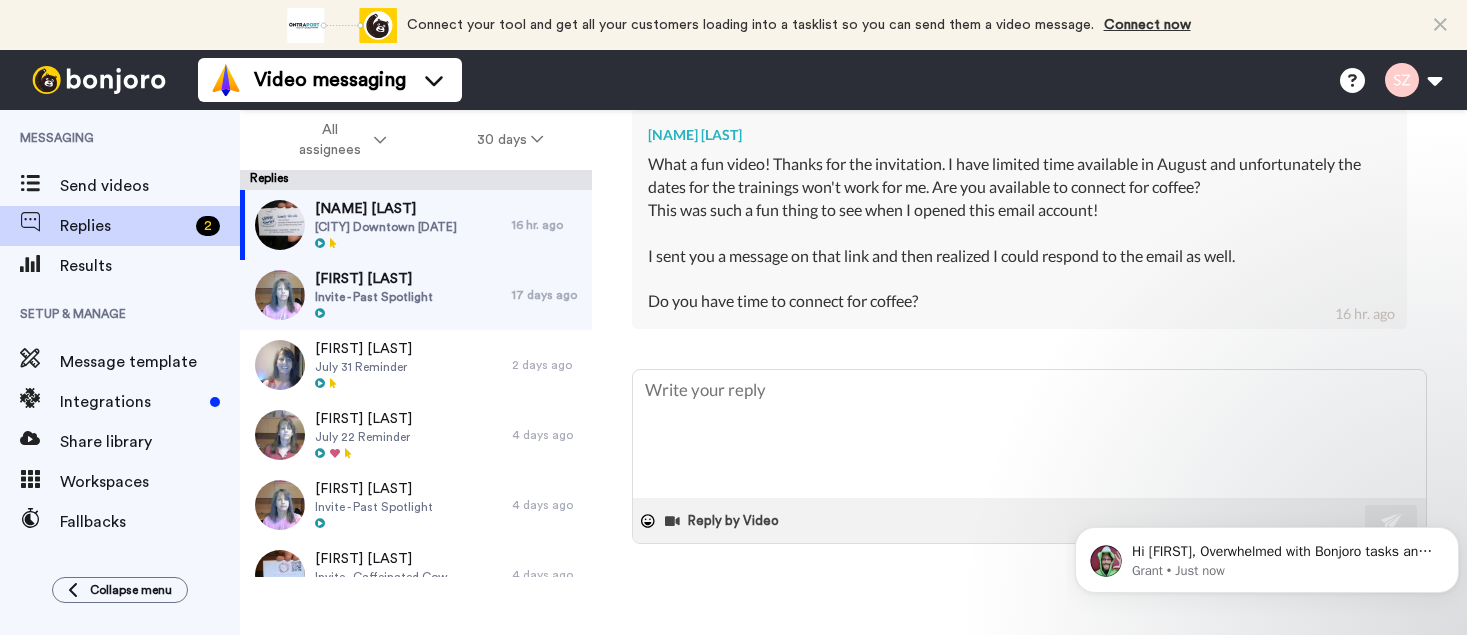 drag, startPoint x: 1455, startPoint y: 359, endPoint x: 34, endPoint y: 41, distance: 1456.1473 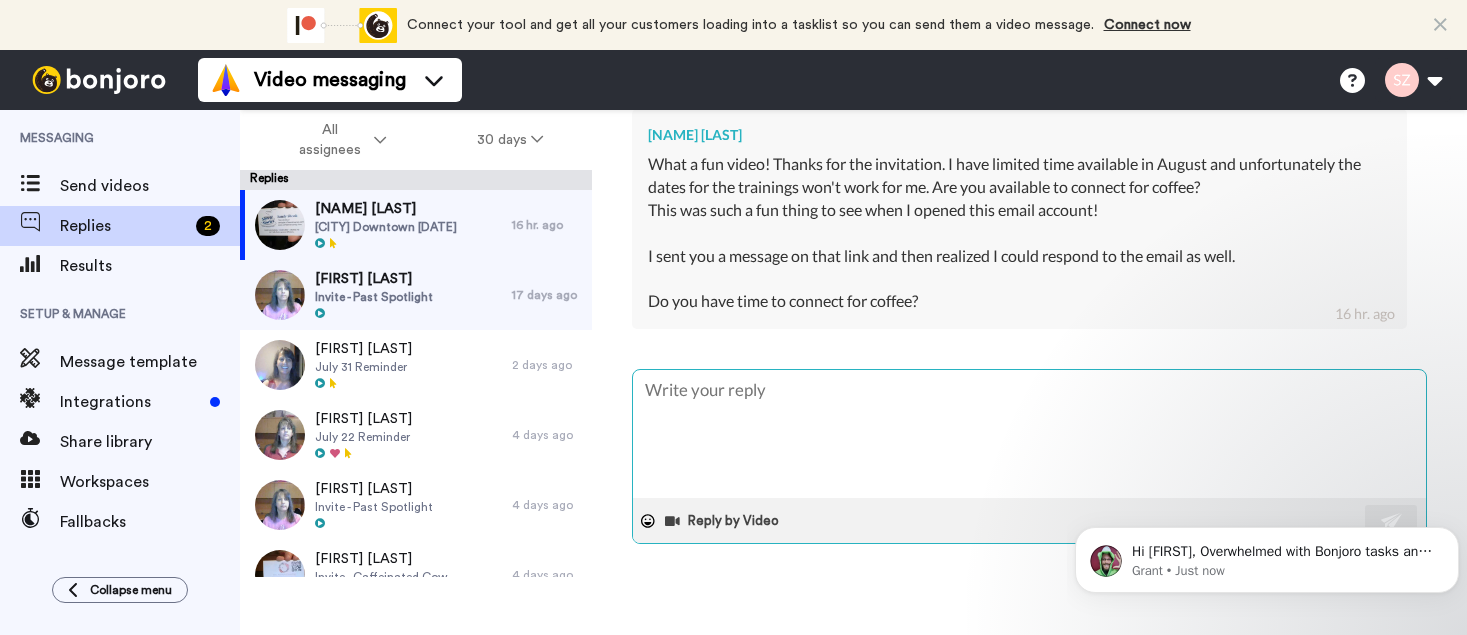 click at bounding box center (1029, 434) 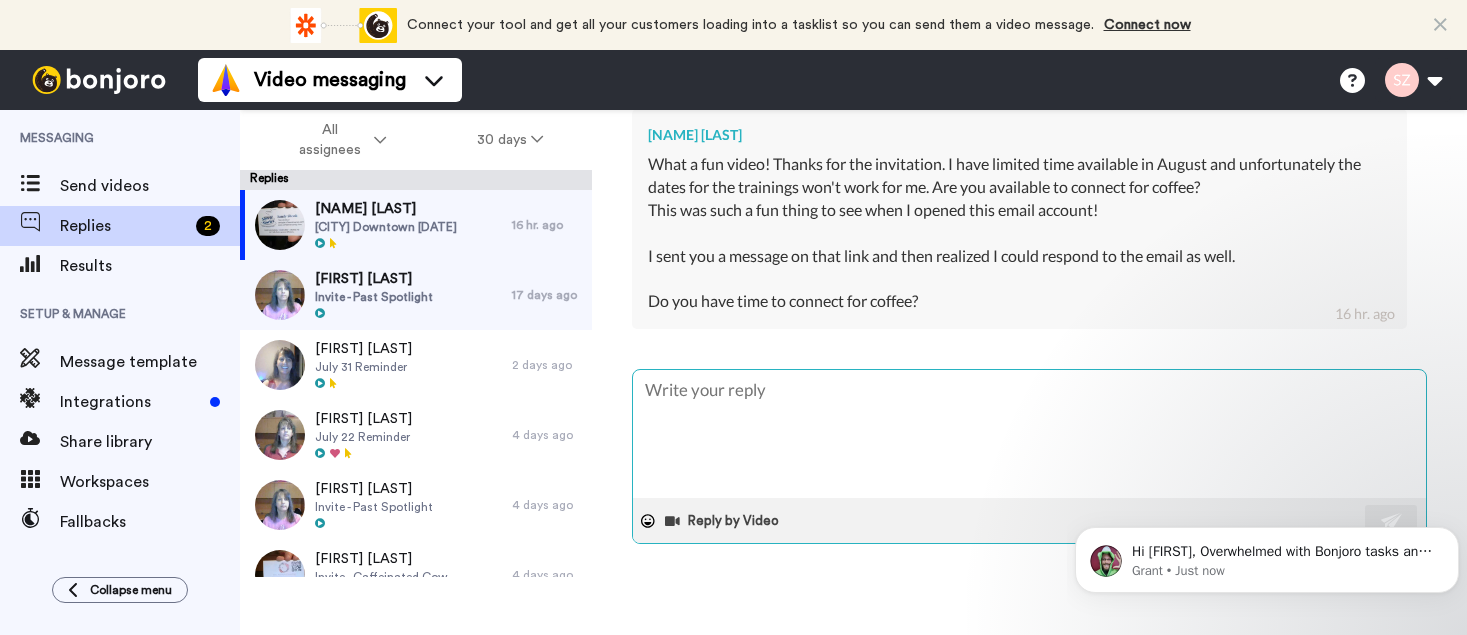 type on "x" 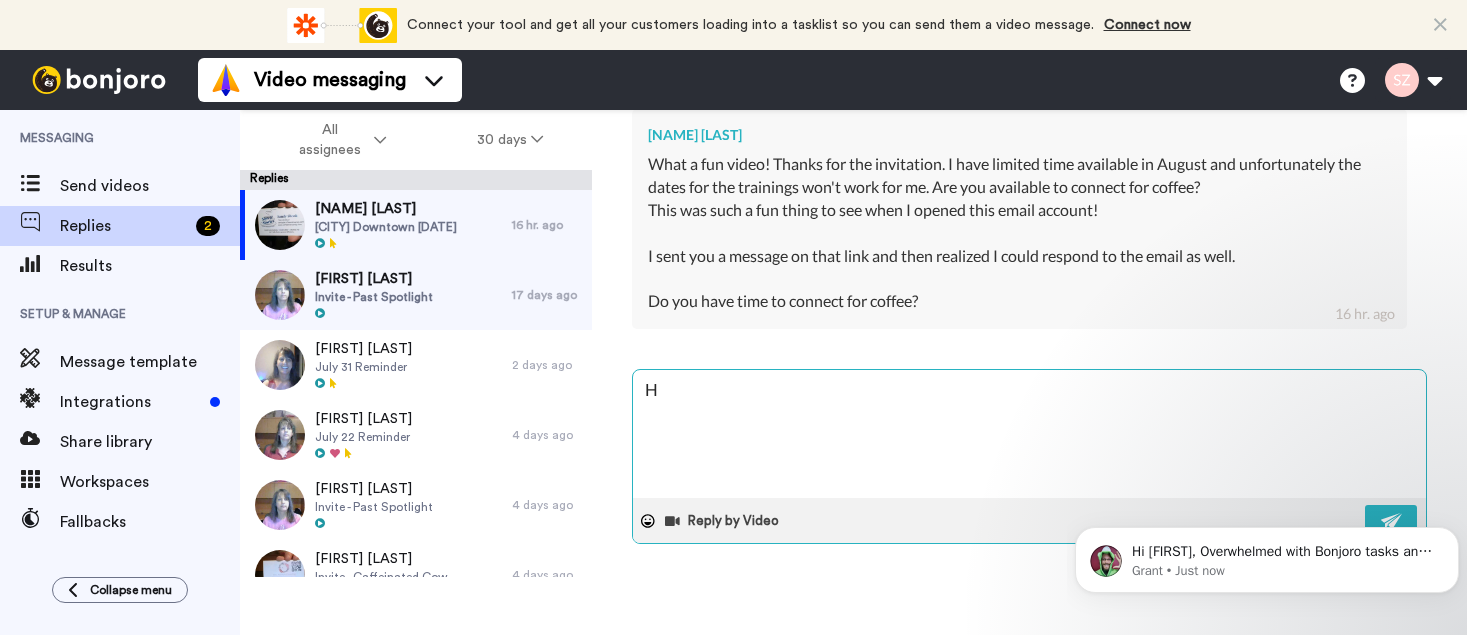type on "x" 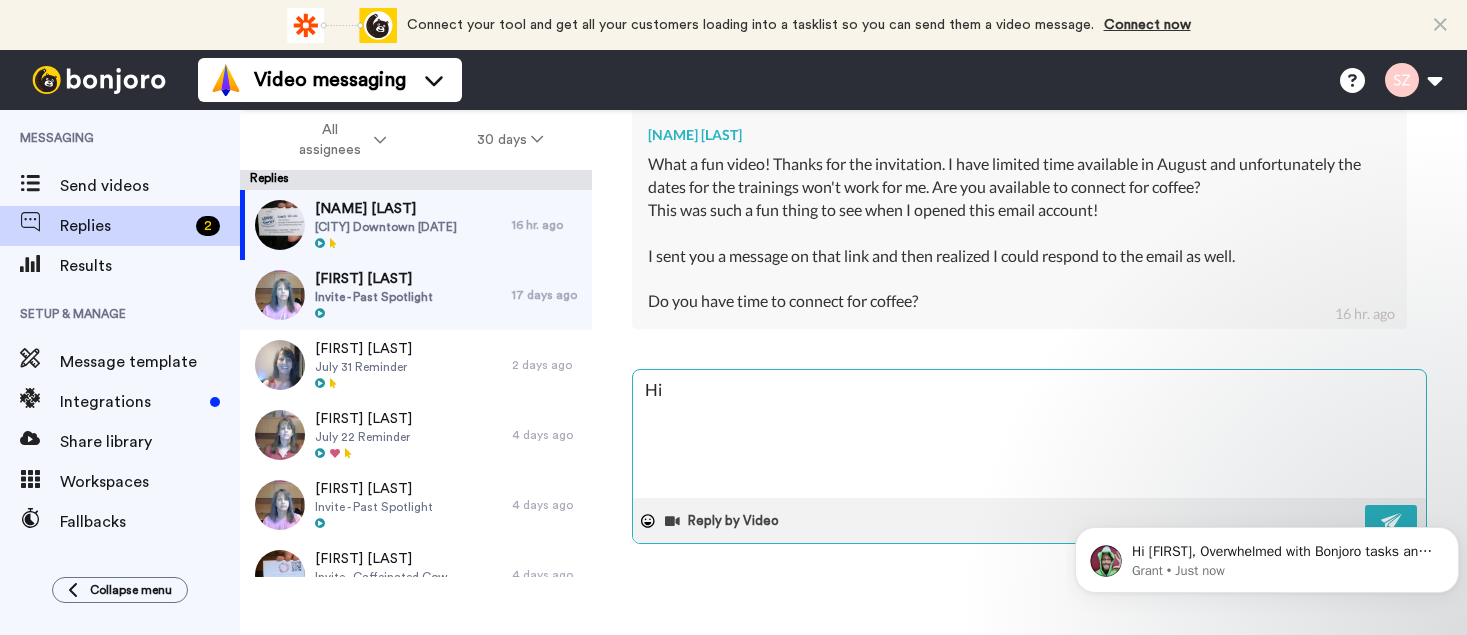type on "x" 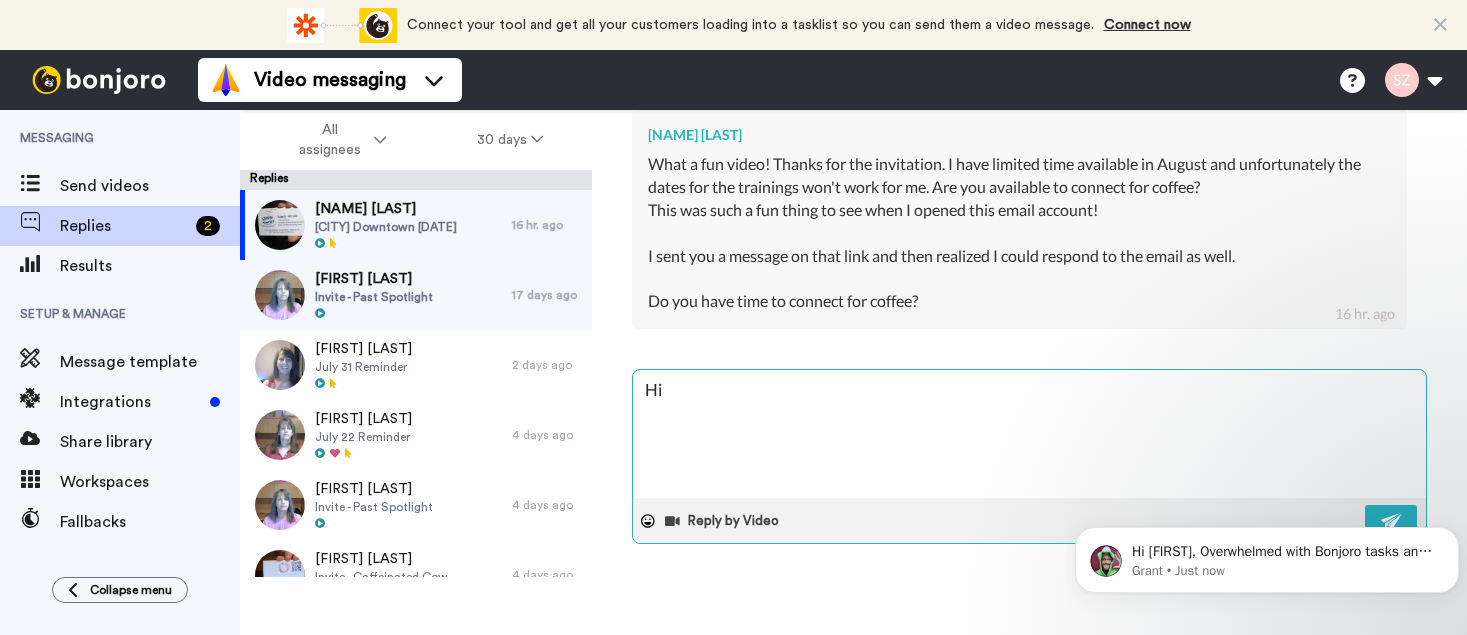 type on "x" 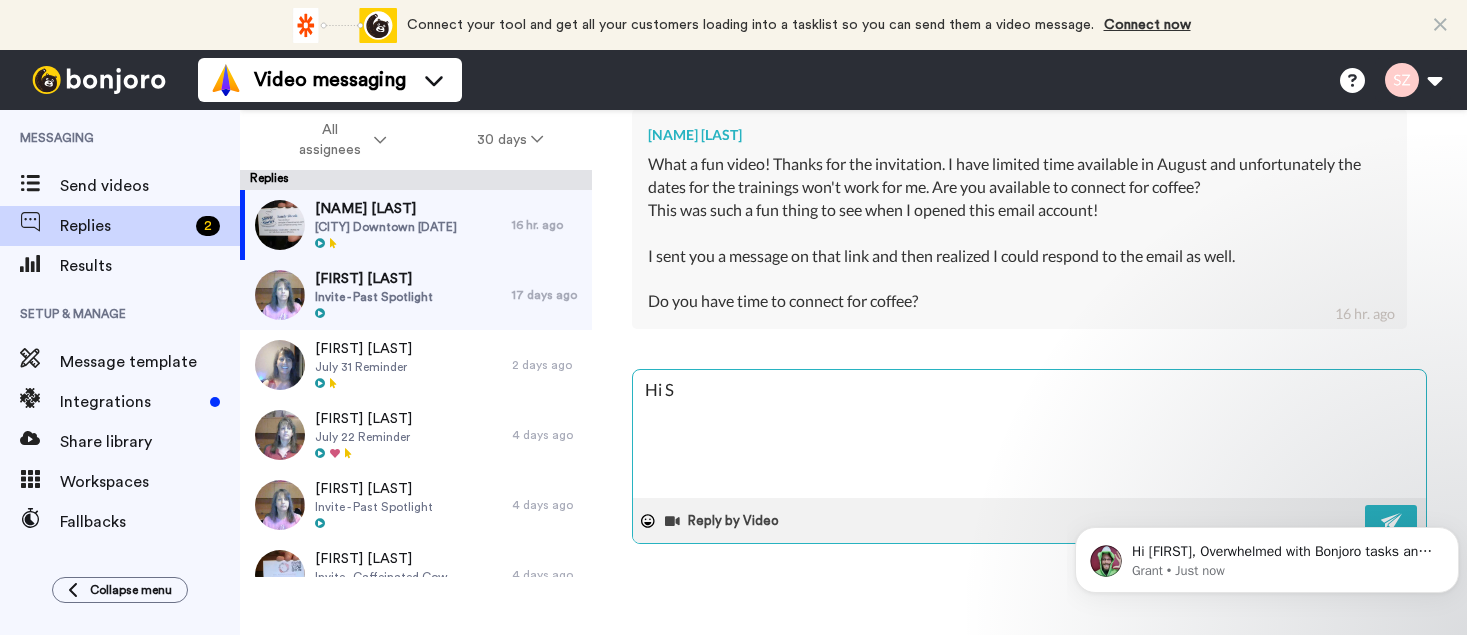 type on "x" 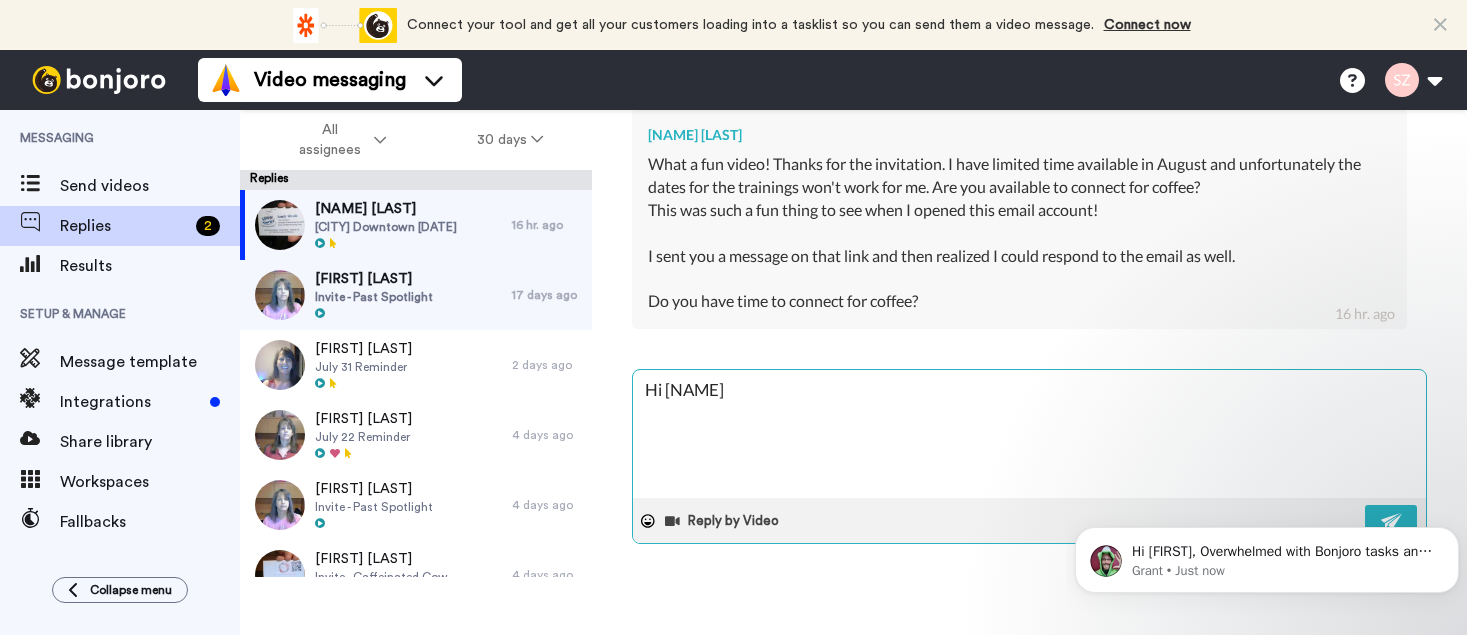 type on "x" 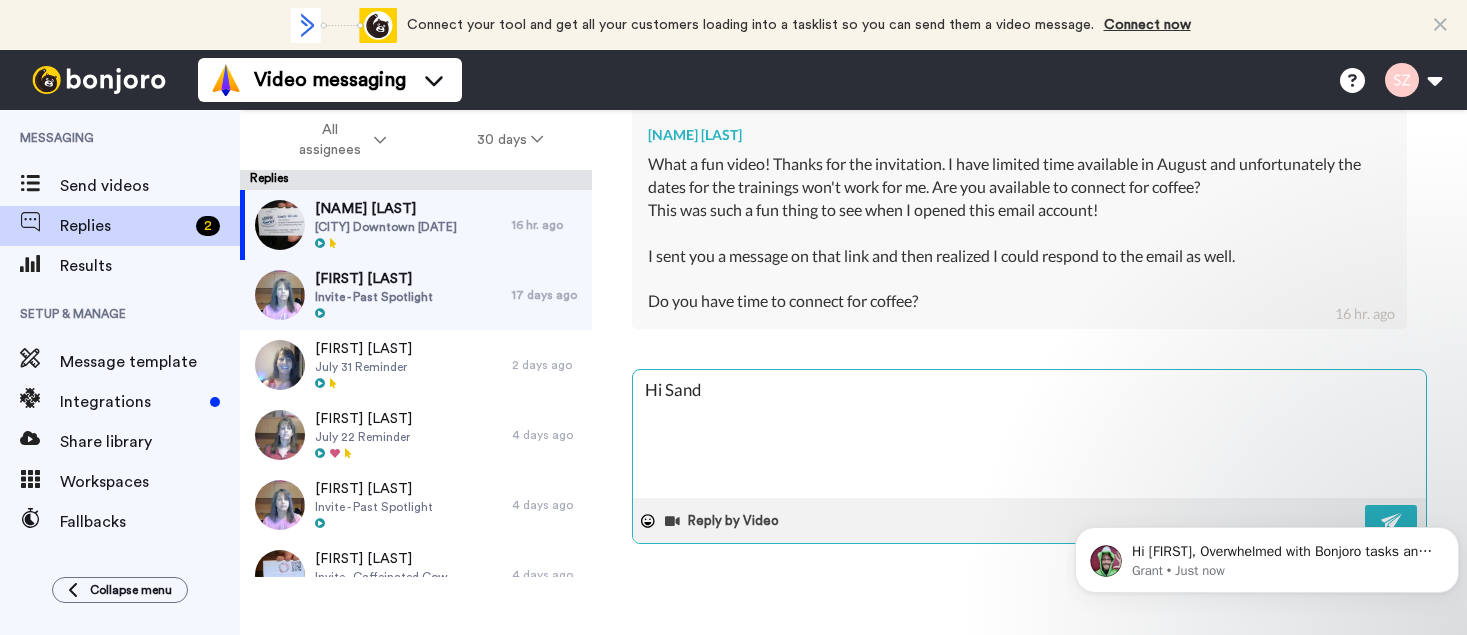 type on "x" 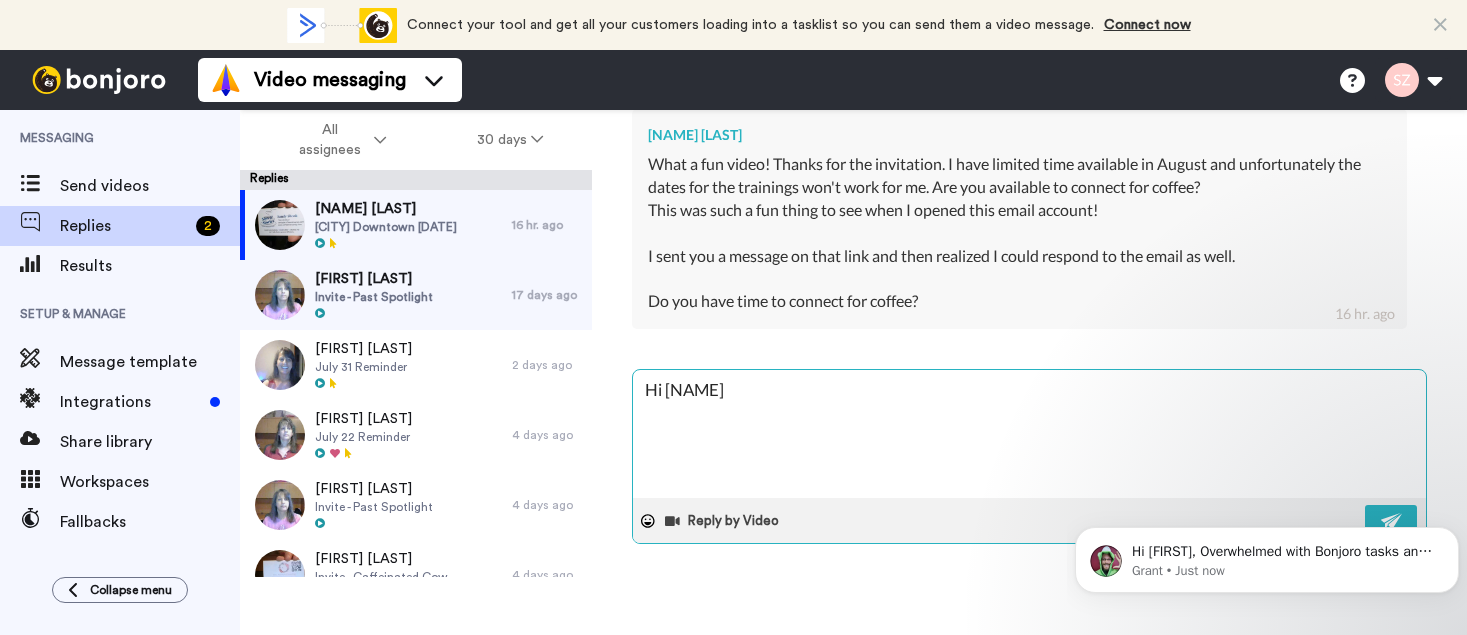 type on "x" 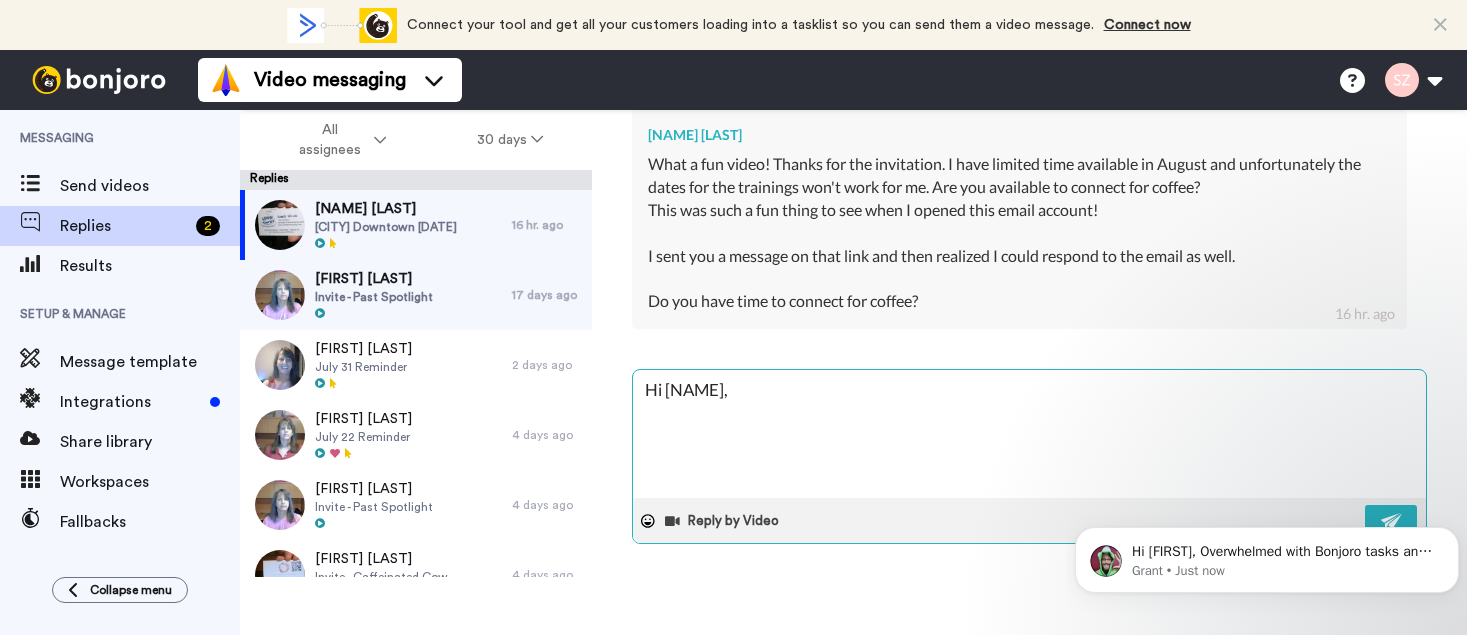 type on "x" 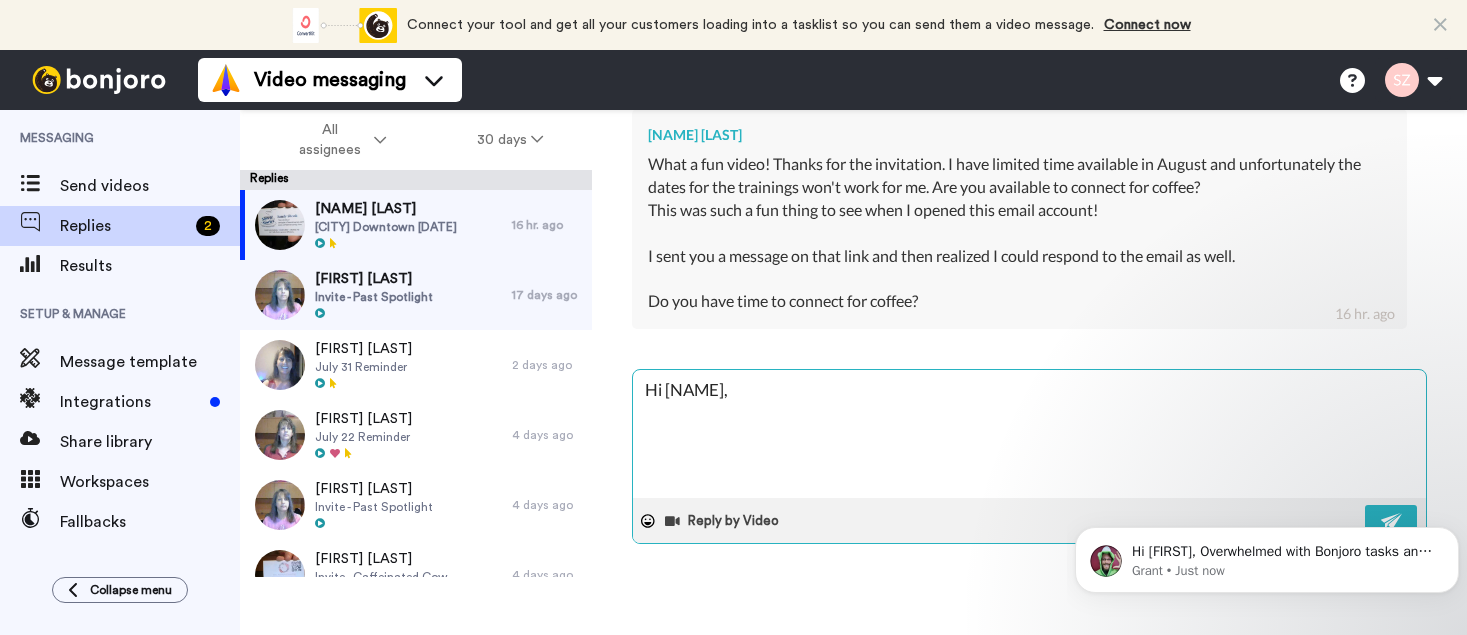 type on "x" 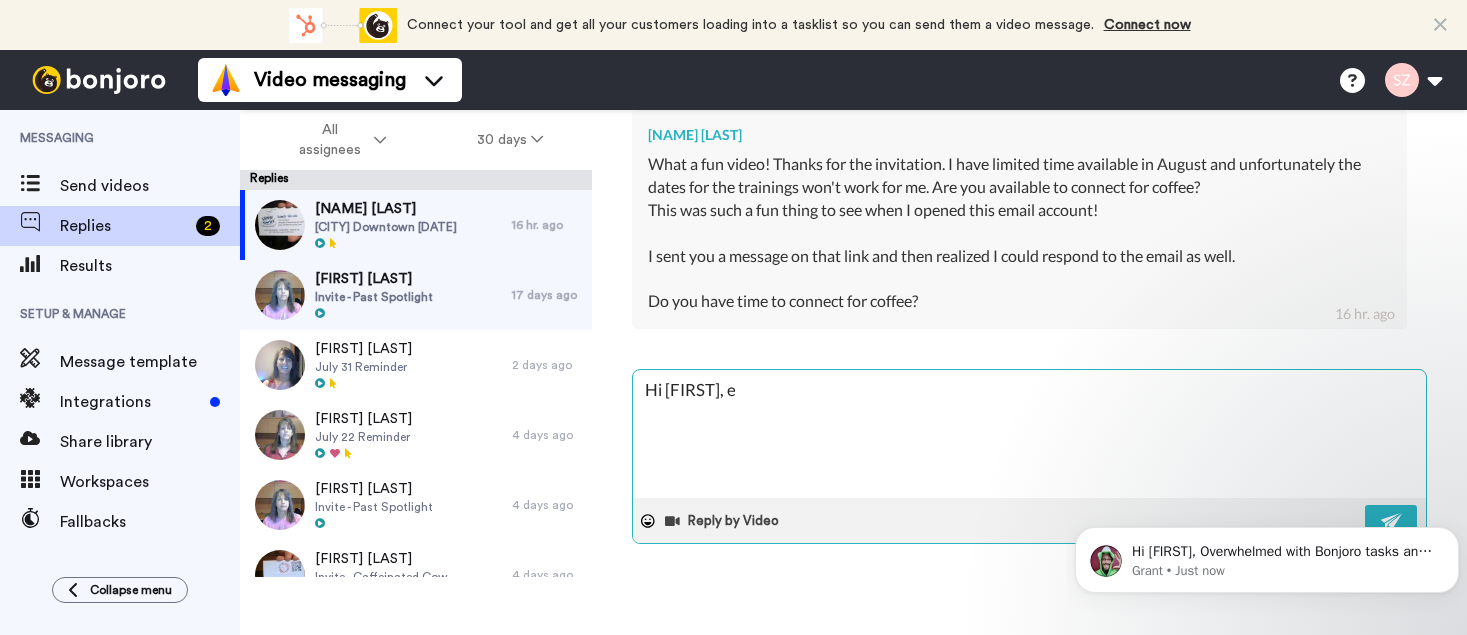 type on "x" 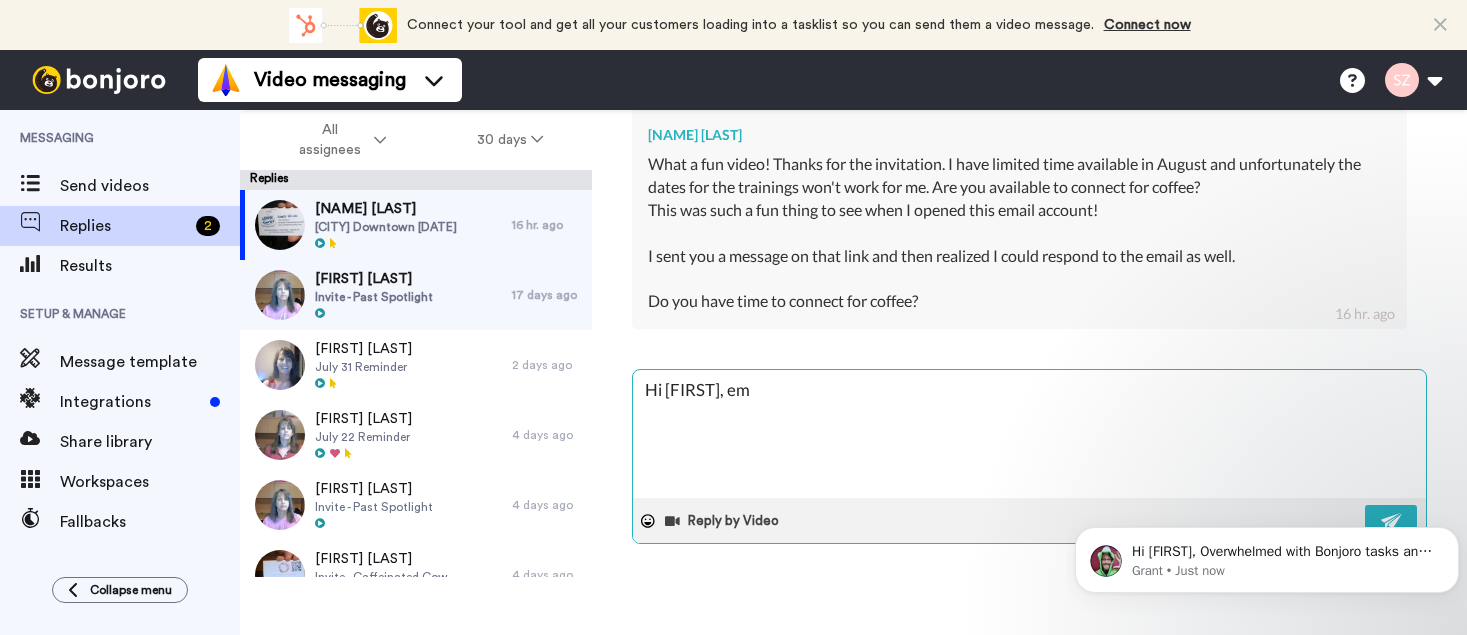 type on "x" 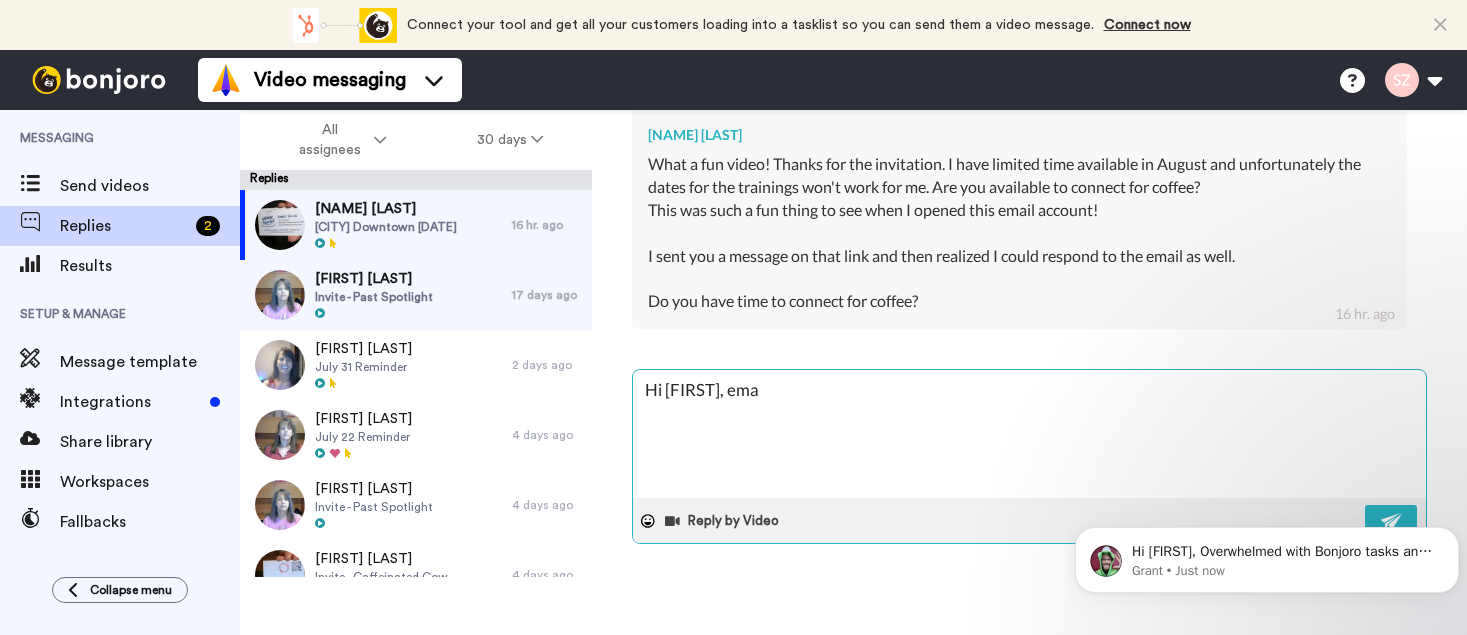 type on "x" 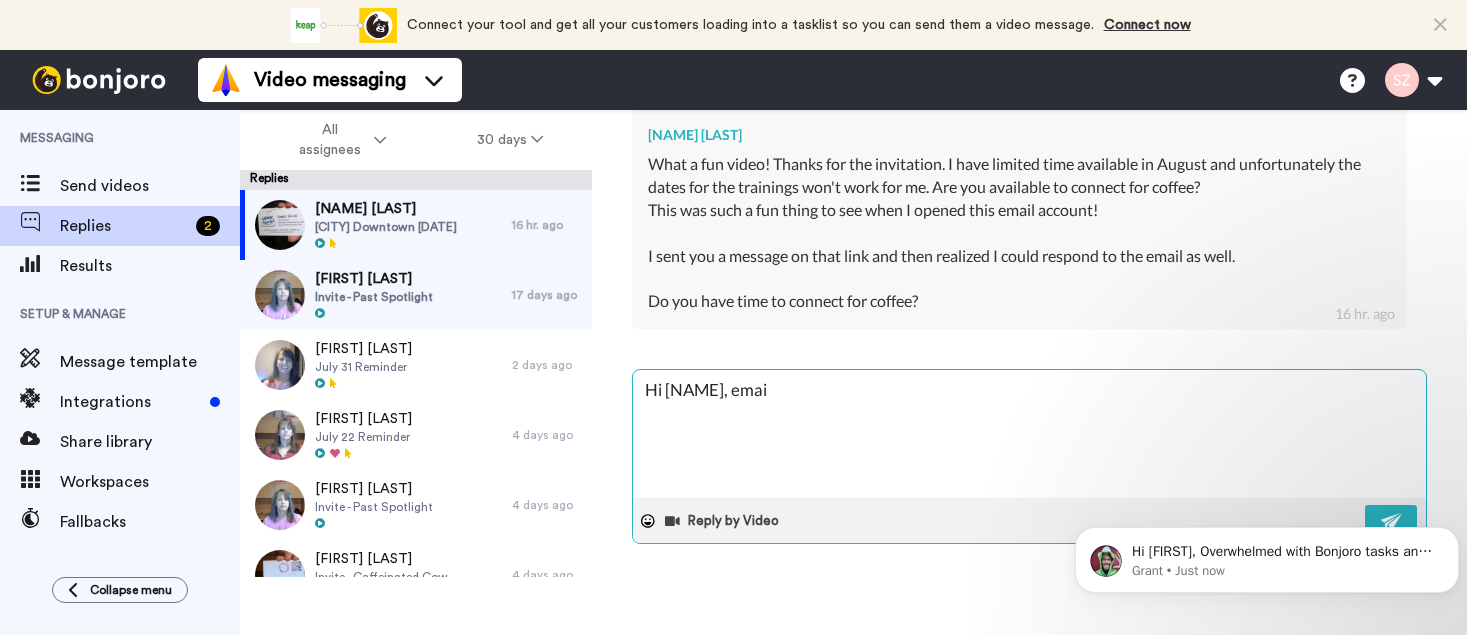 type on "x" 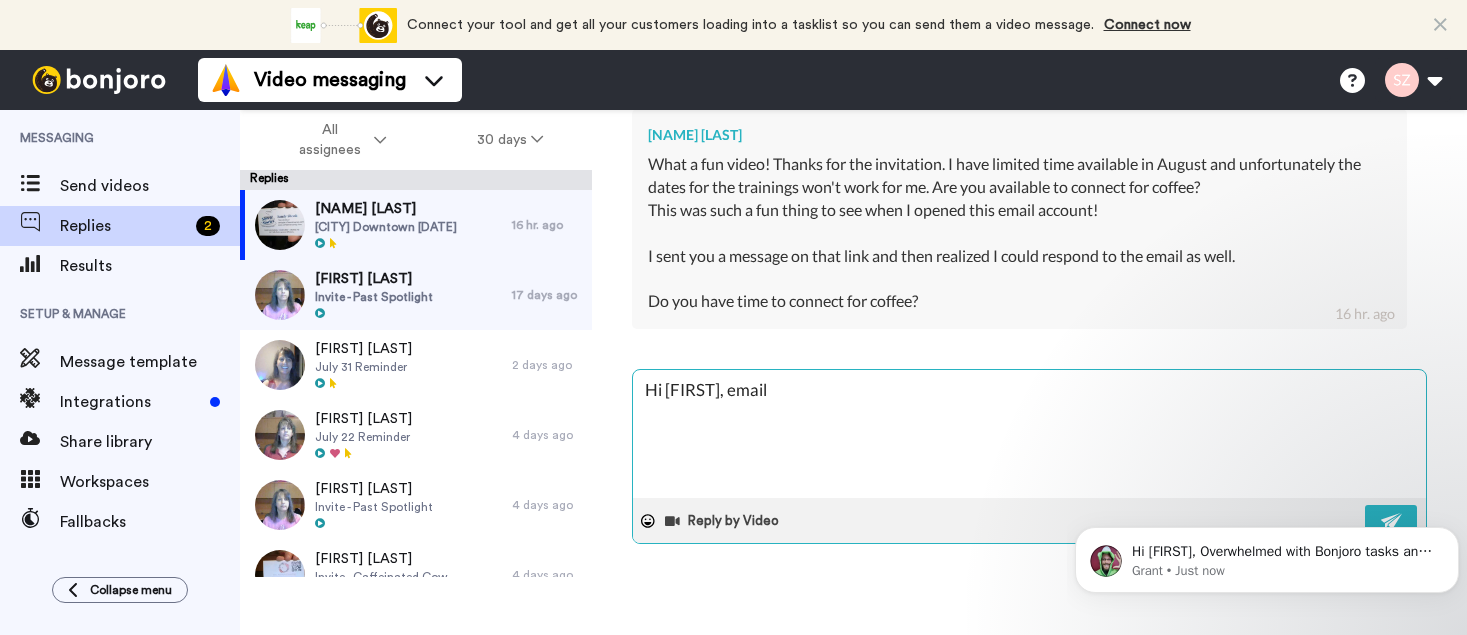 type on "x" 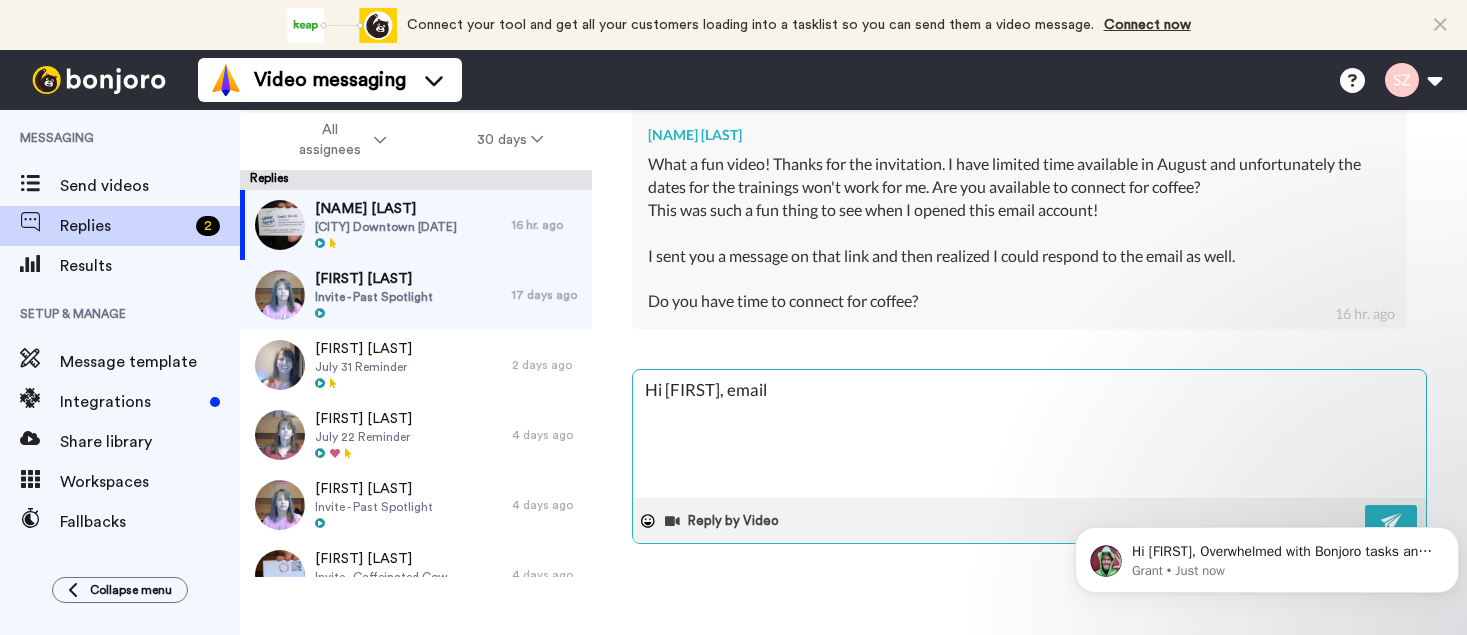 type on "x" 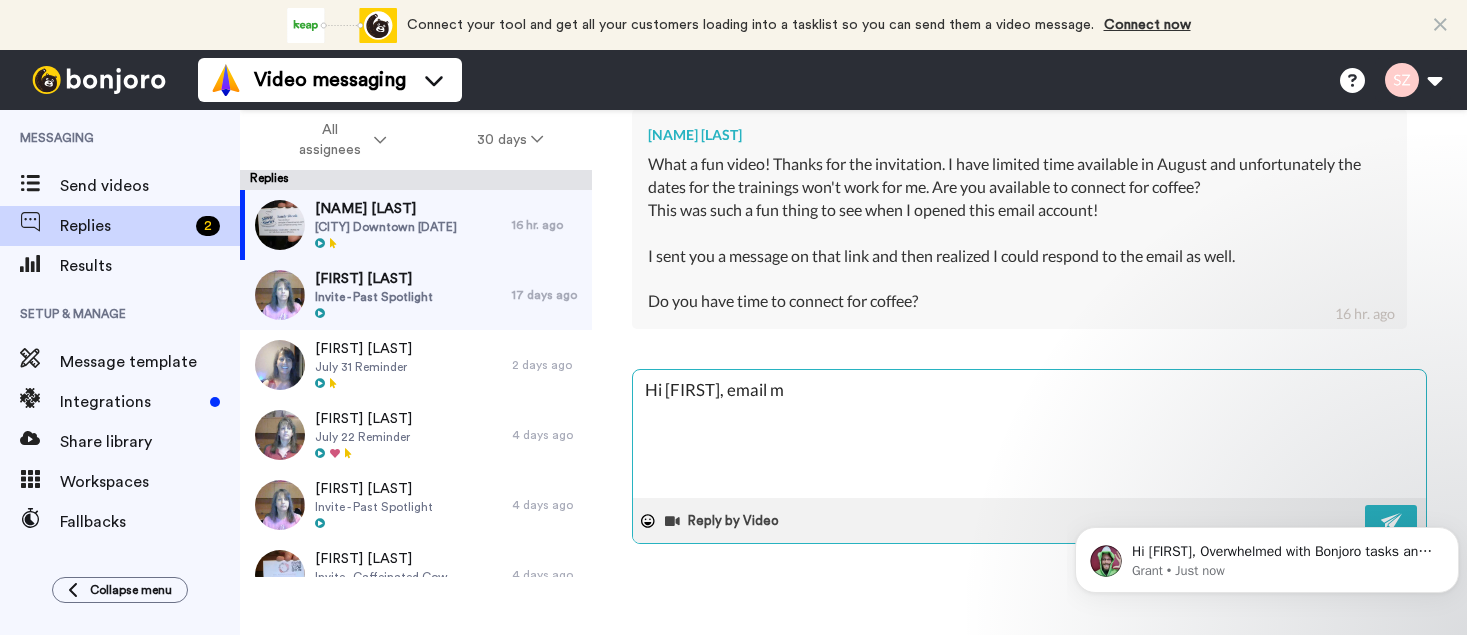 type on "x" 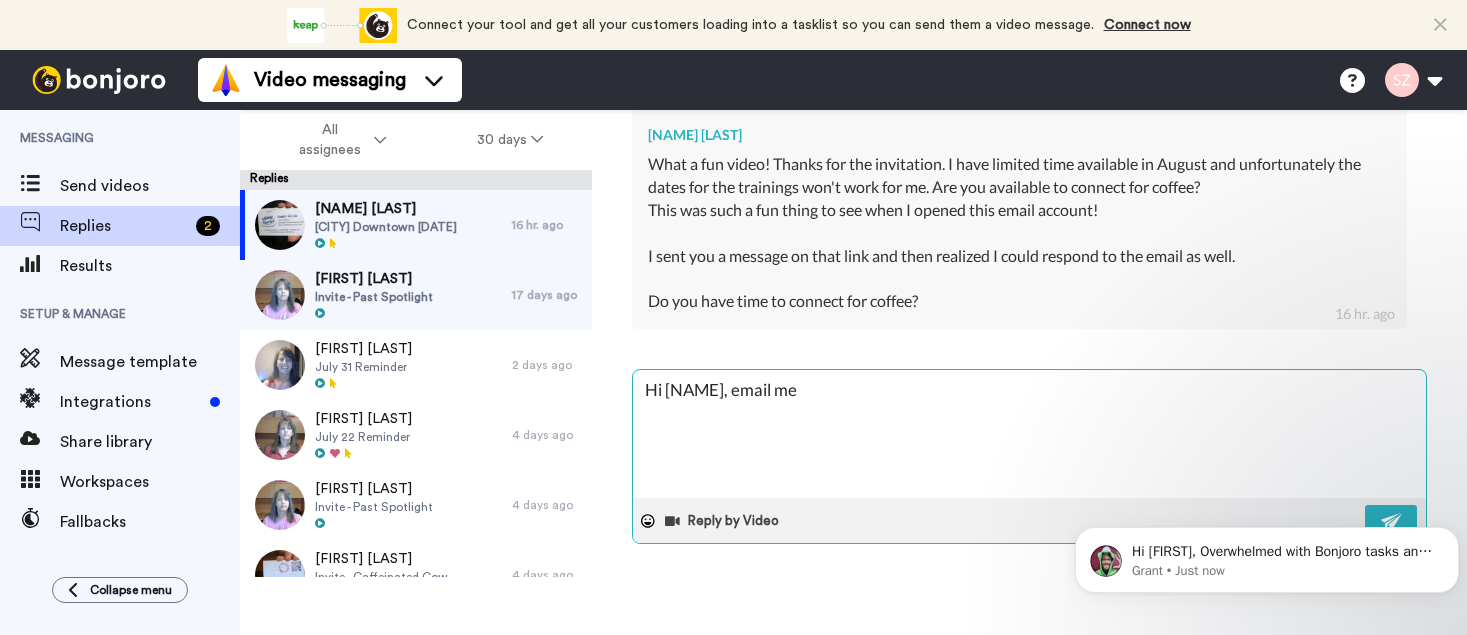 type on "x" 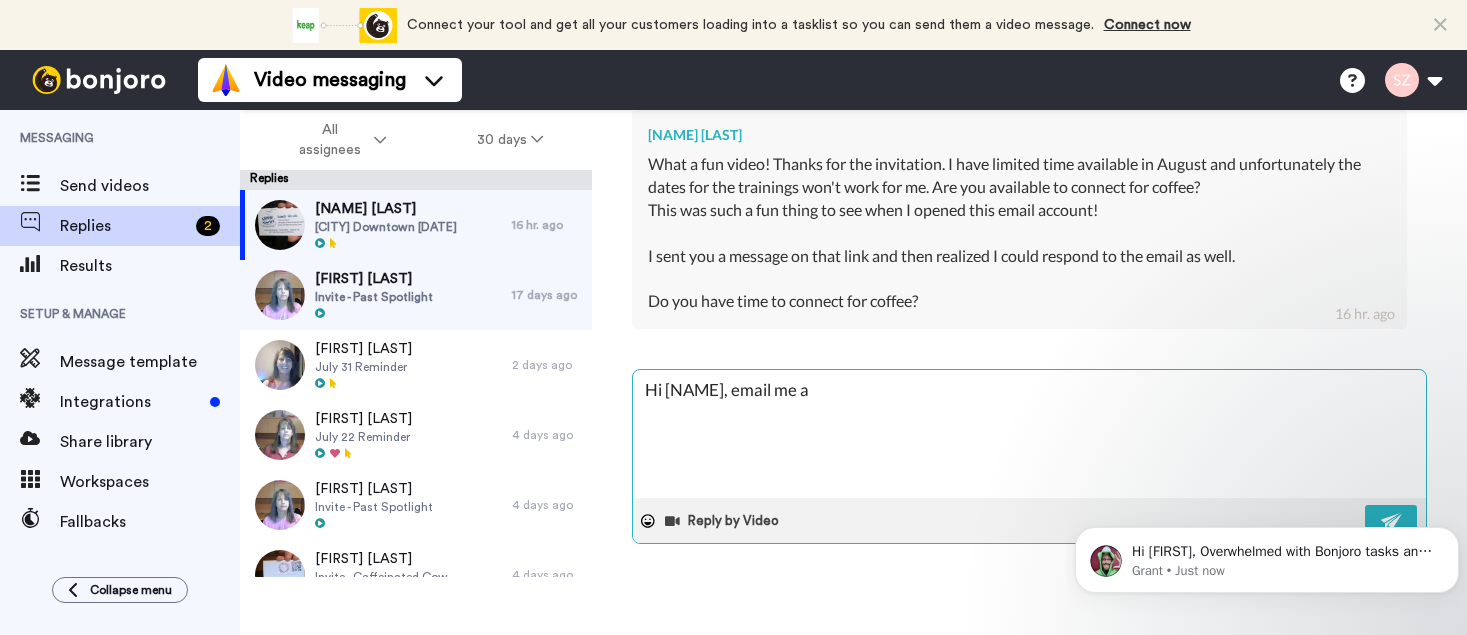 type on "x" 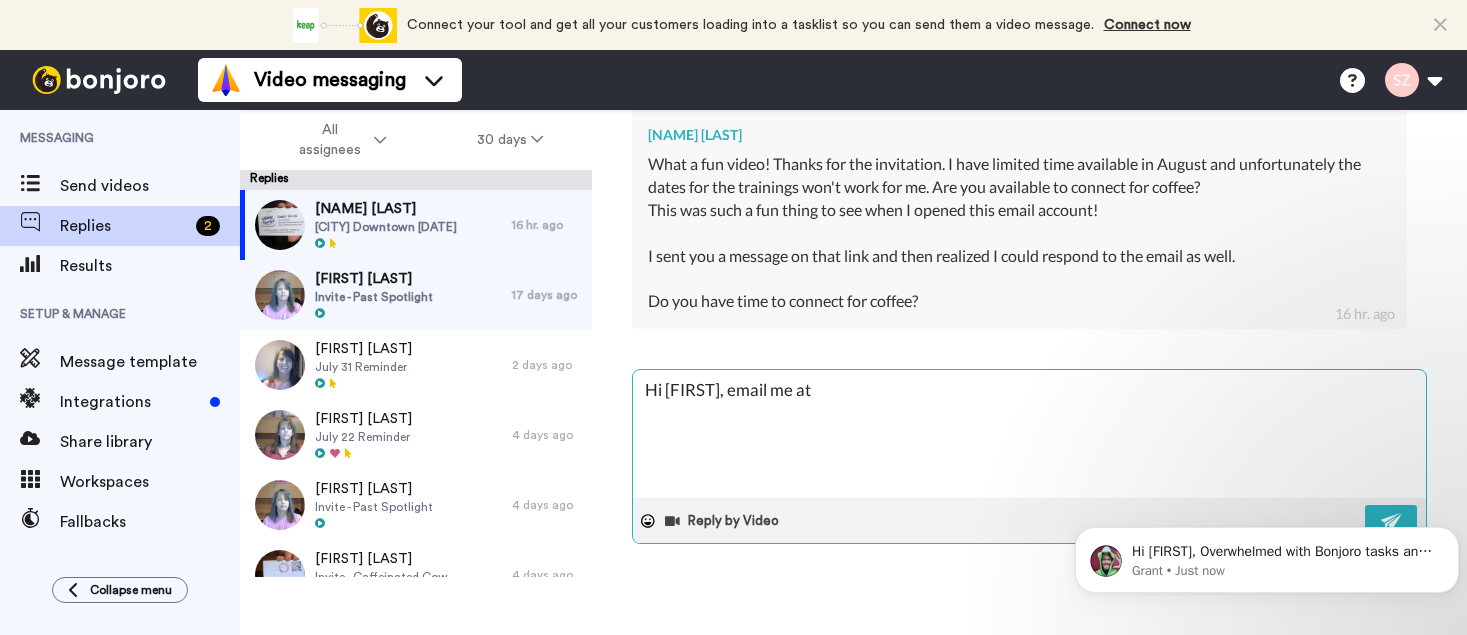 type on "x" 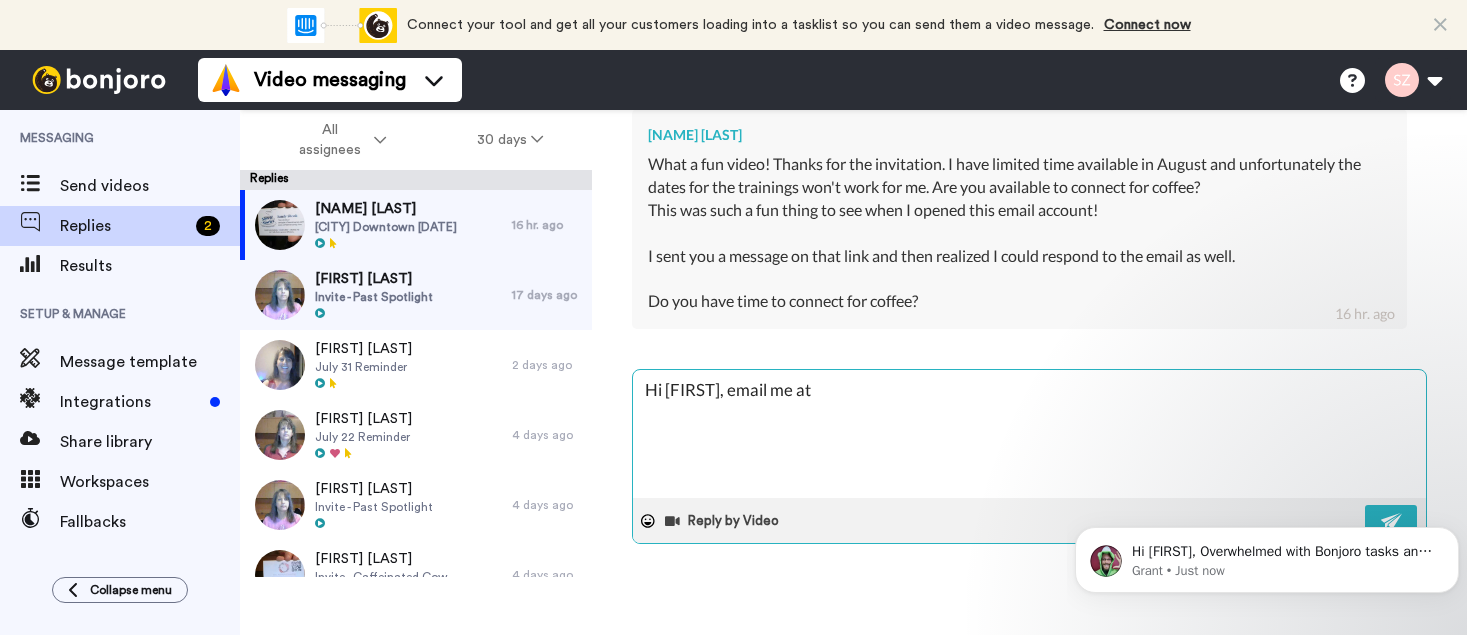 type on "x" 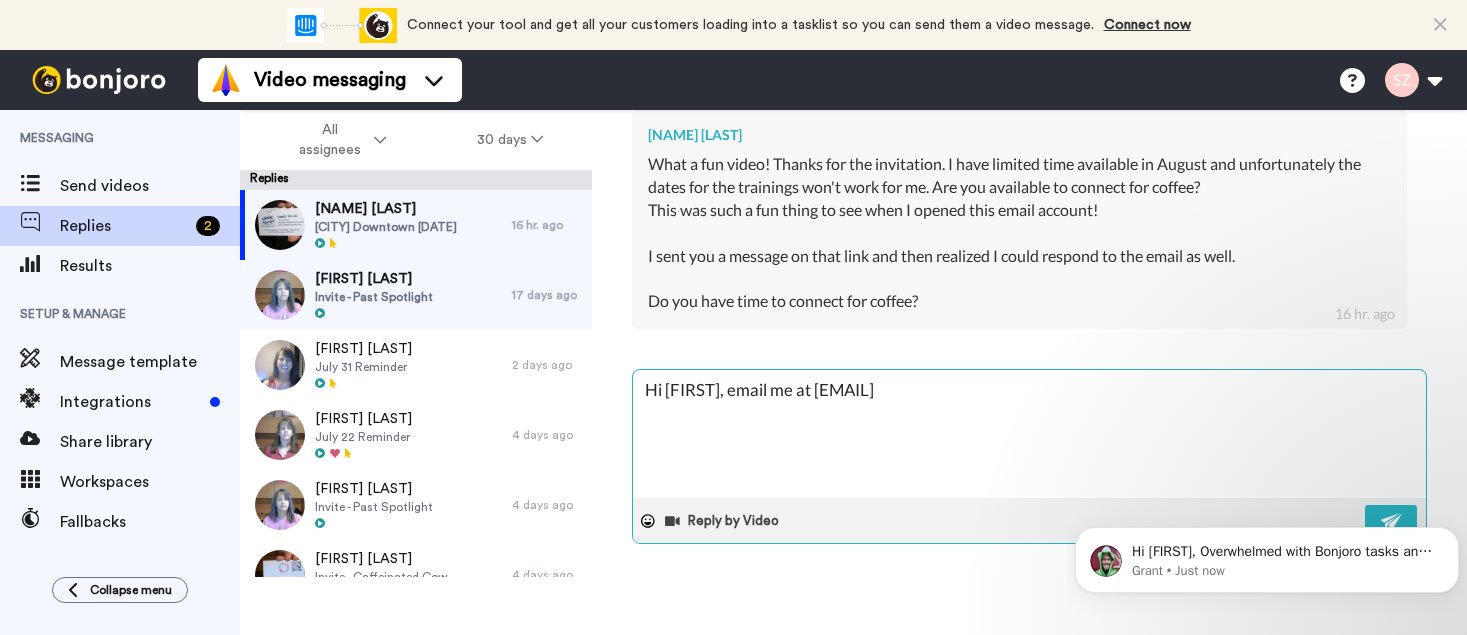 type on "x" 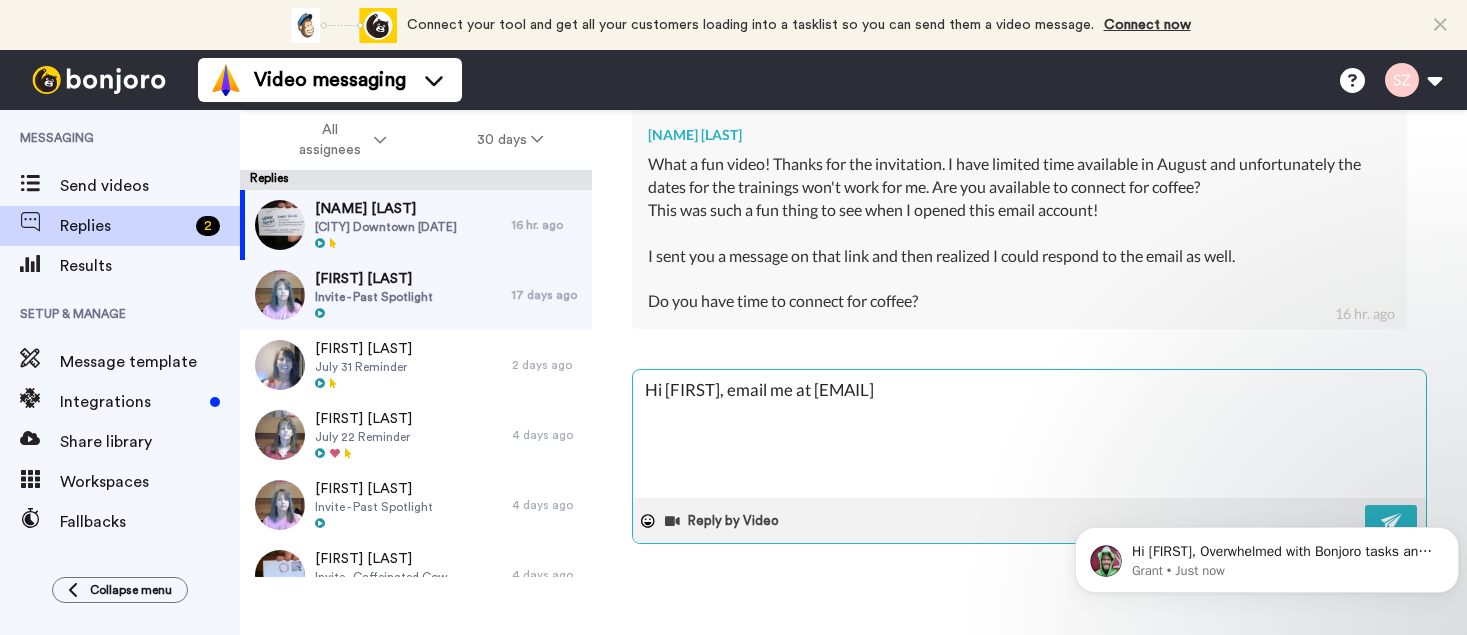 type on "x" 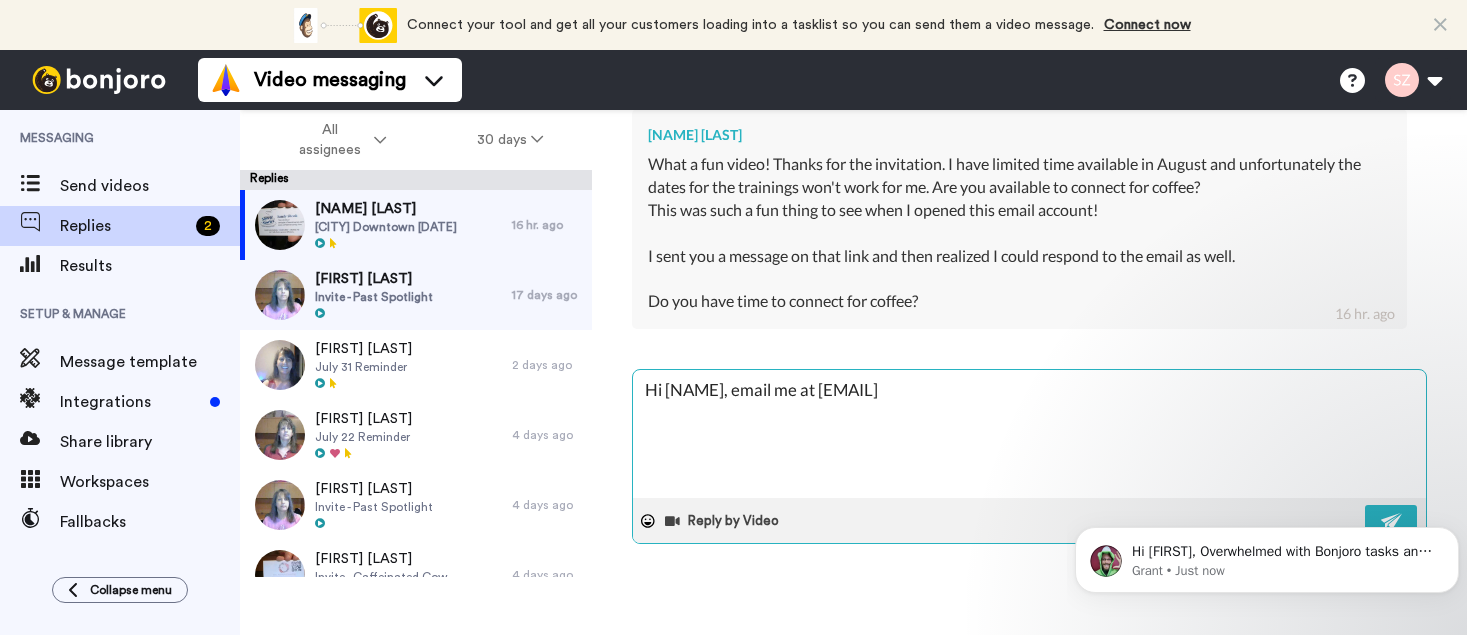 type on "x" 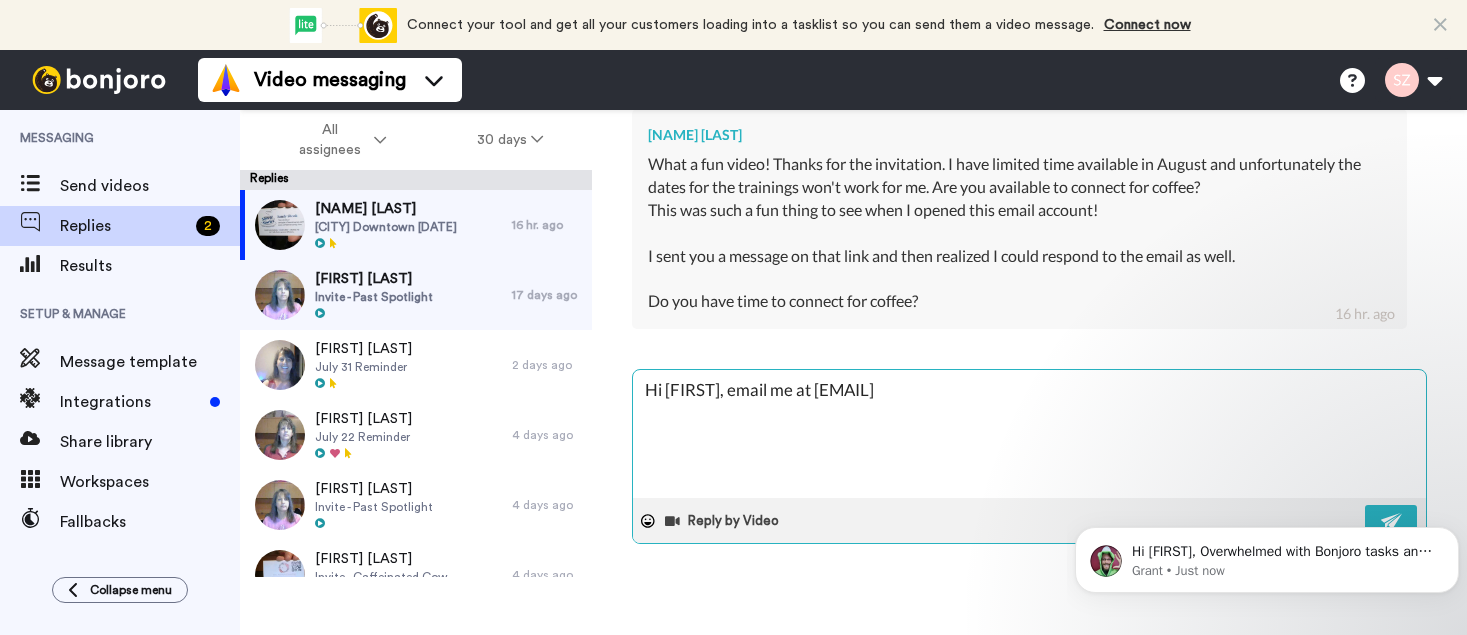 type on "x" 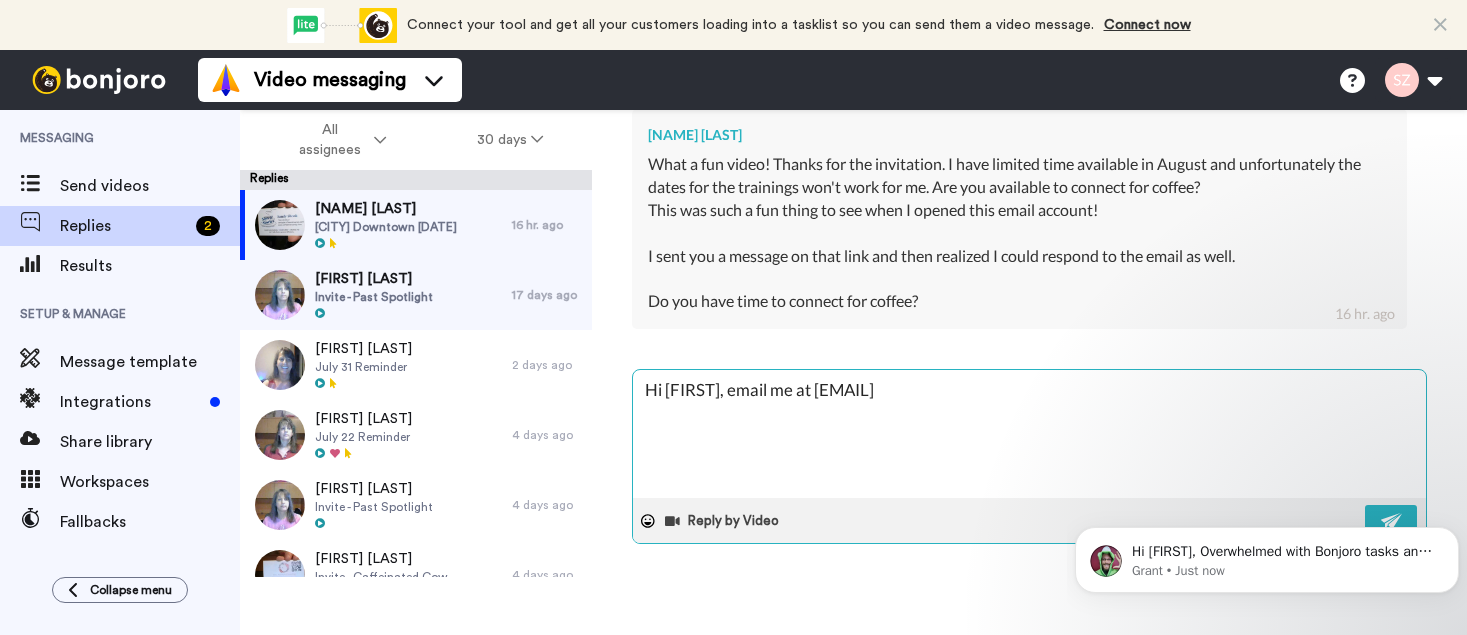 type on "x" 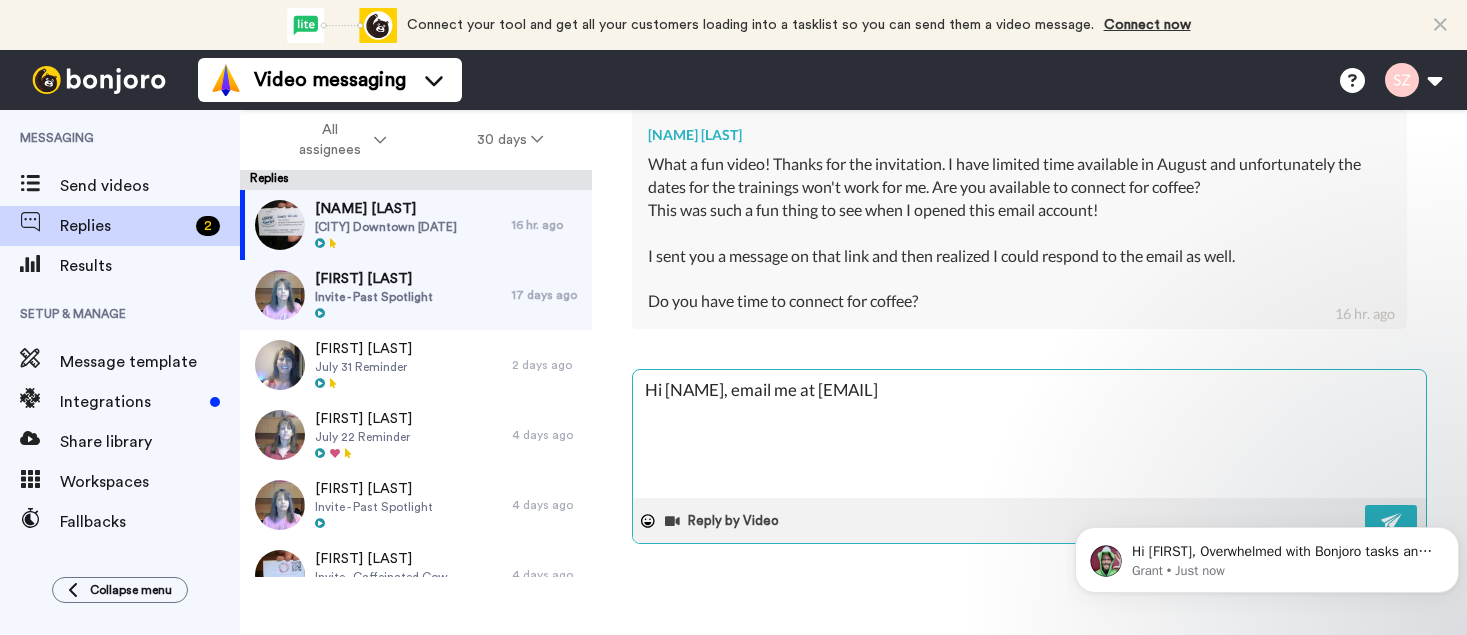 type on "x" 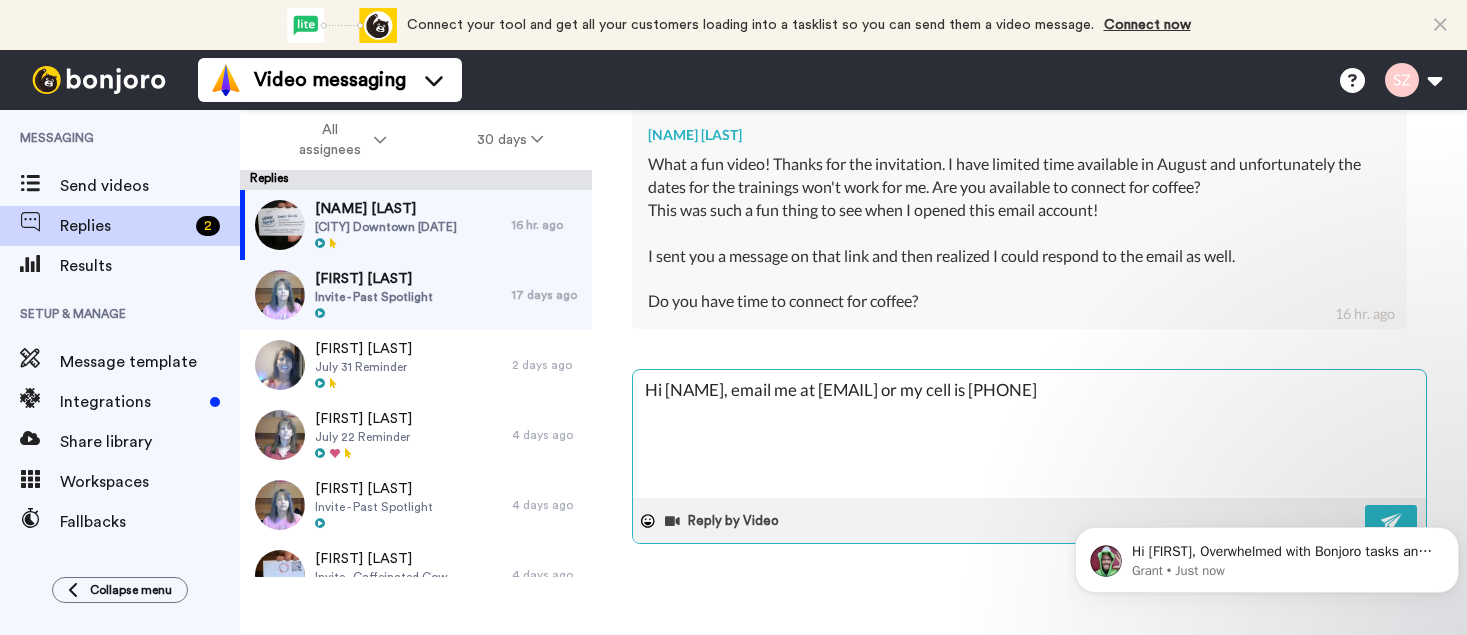 type on "x" 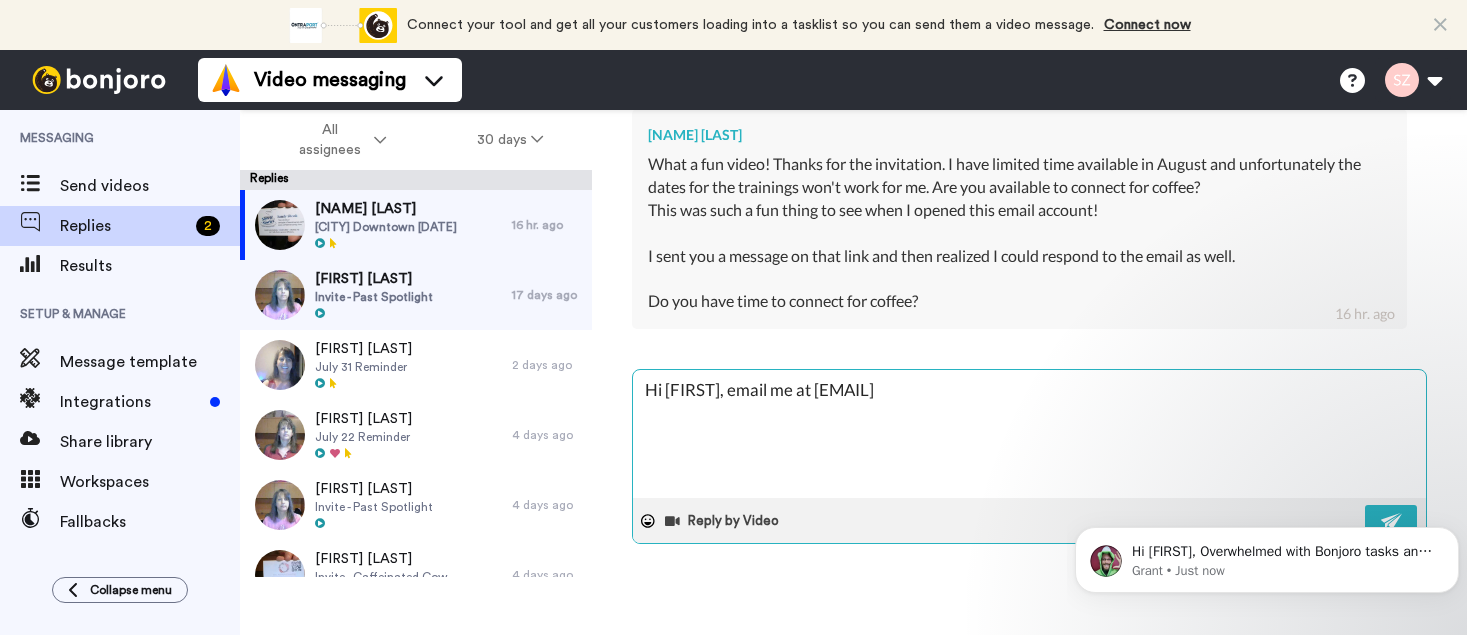 type on "x" 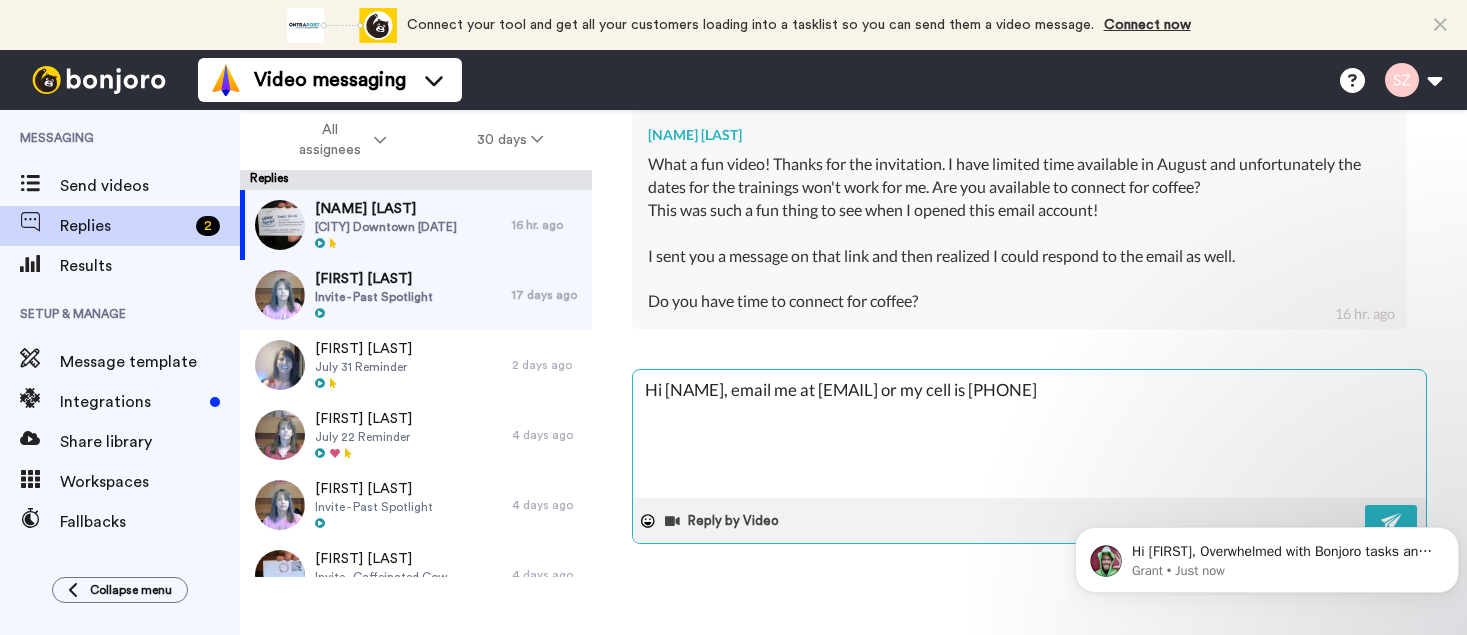 type on "x" 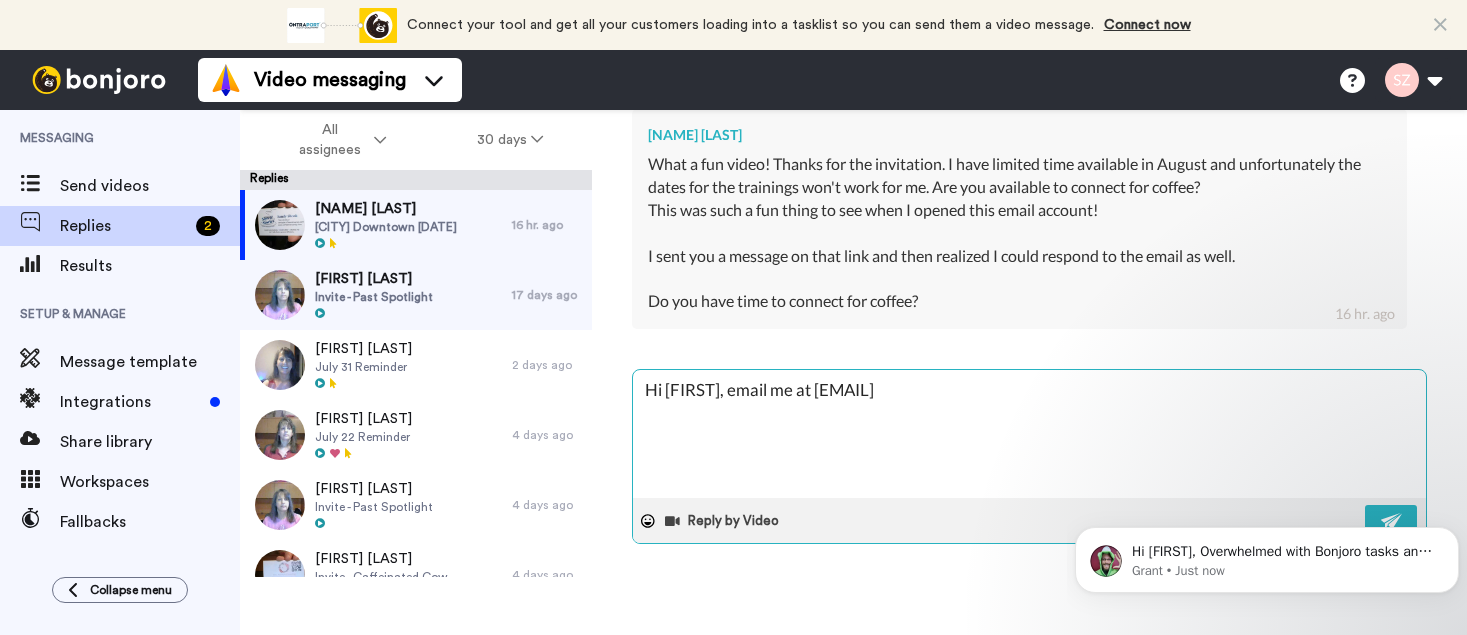 type on "x" 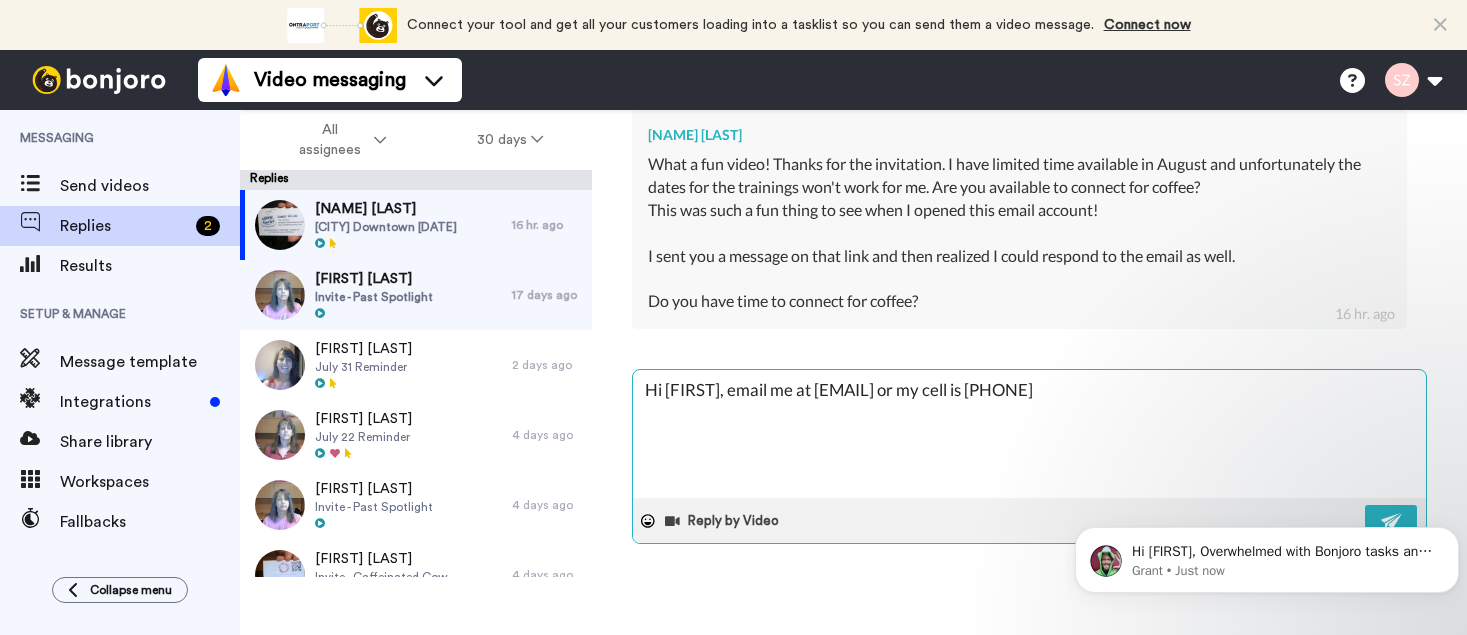 type on "x" 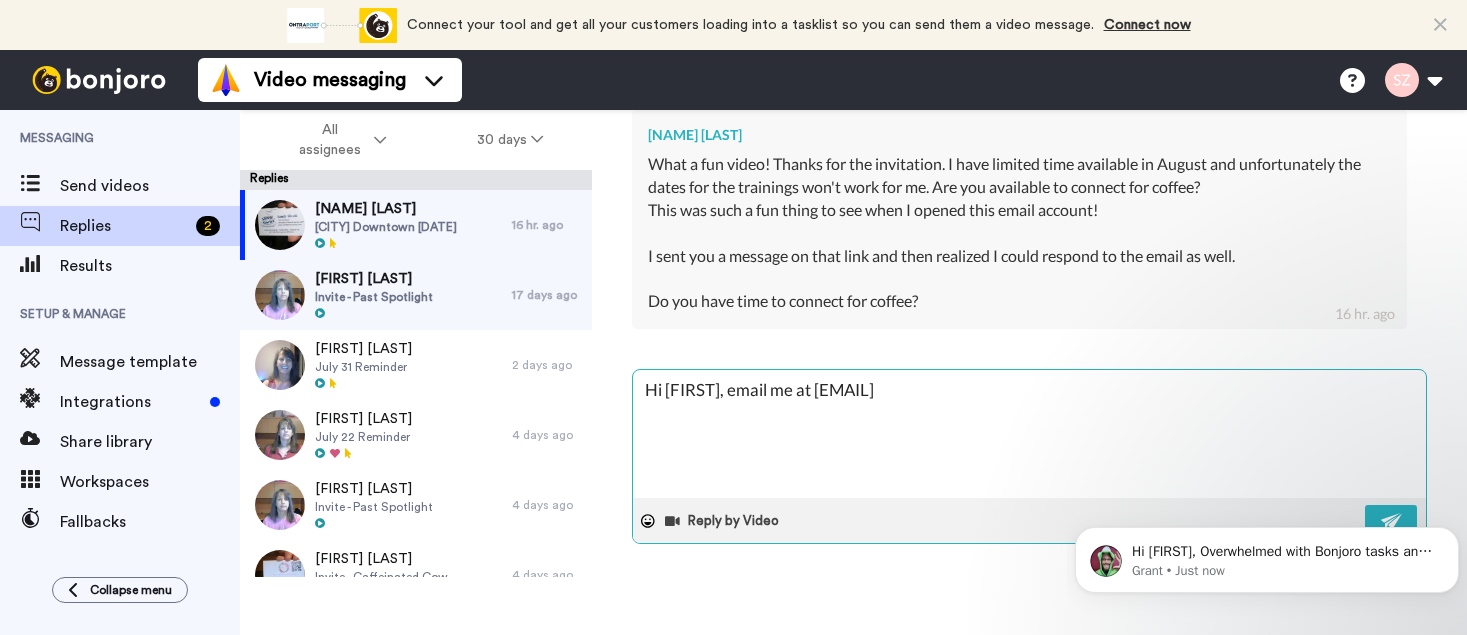 type on "x" 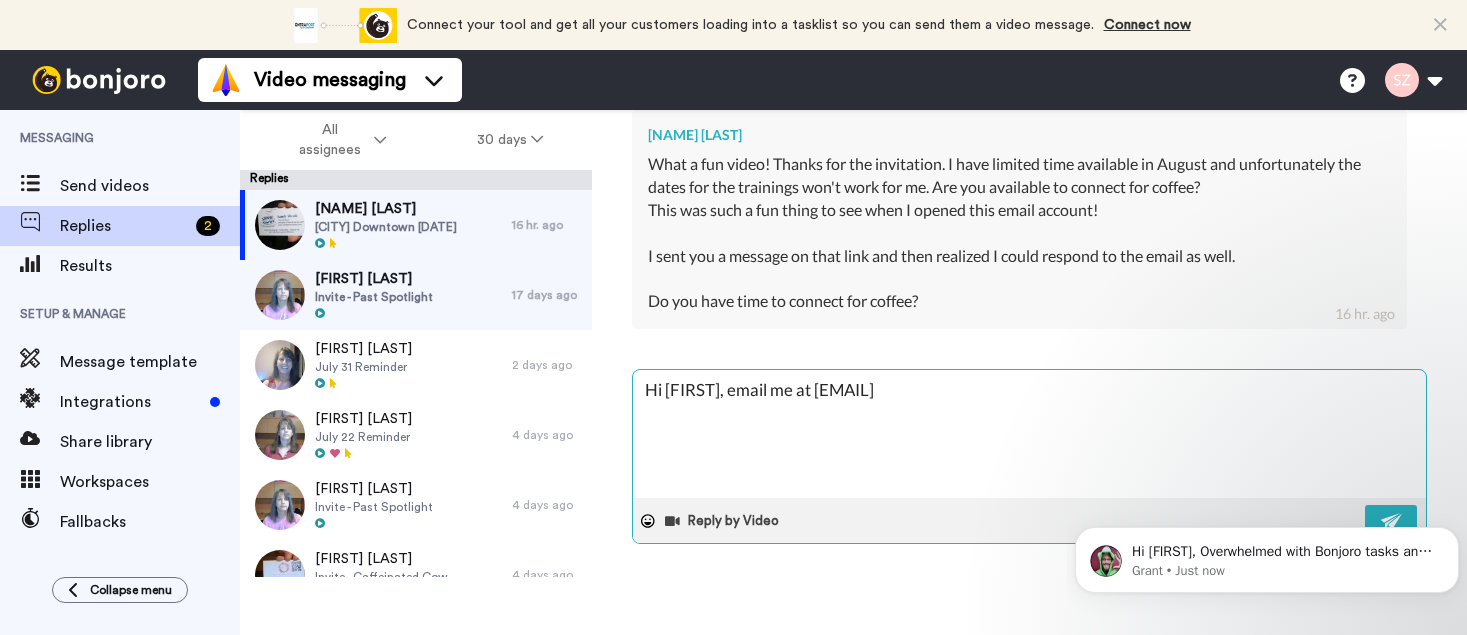 type on "x" 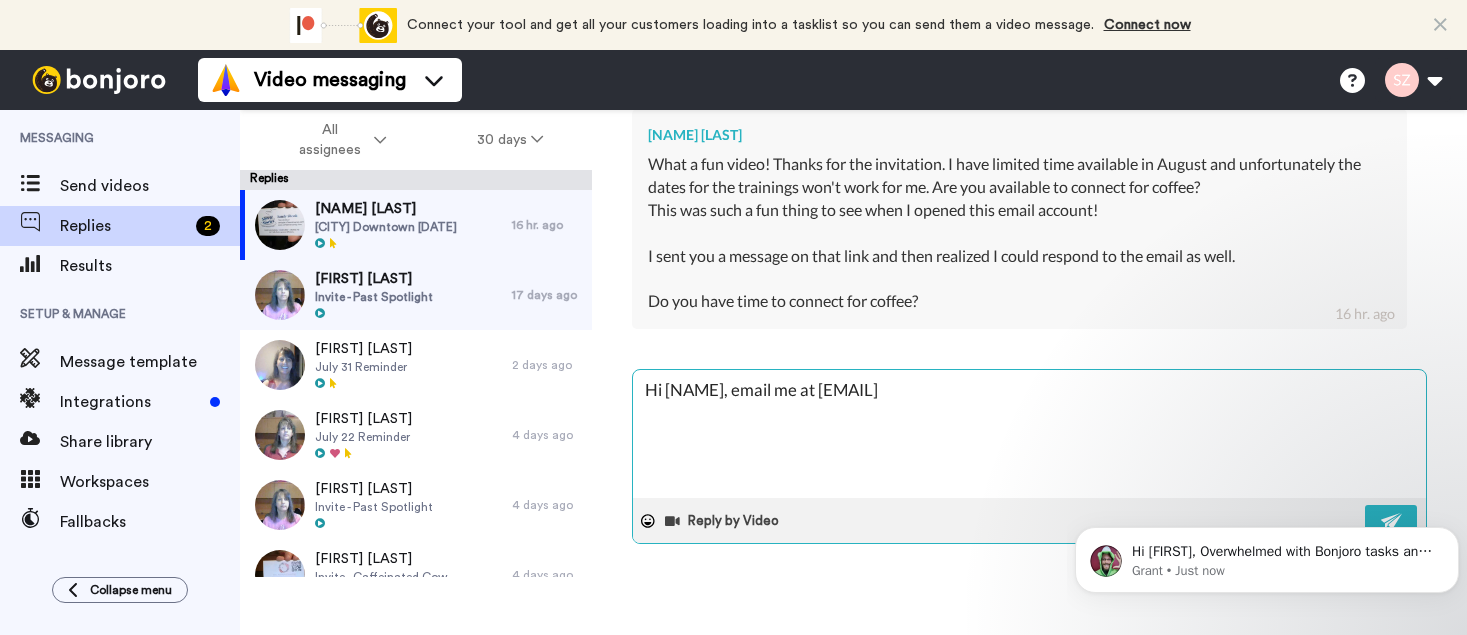 type on "x" 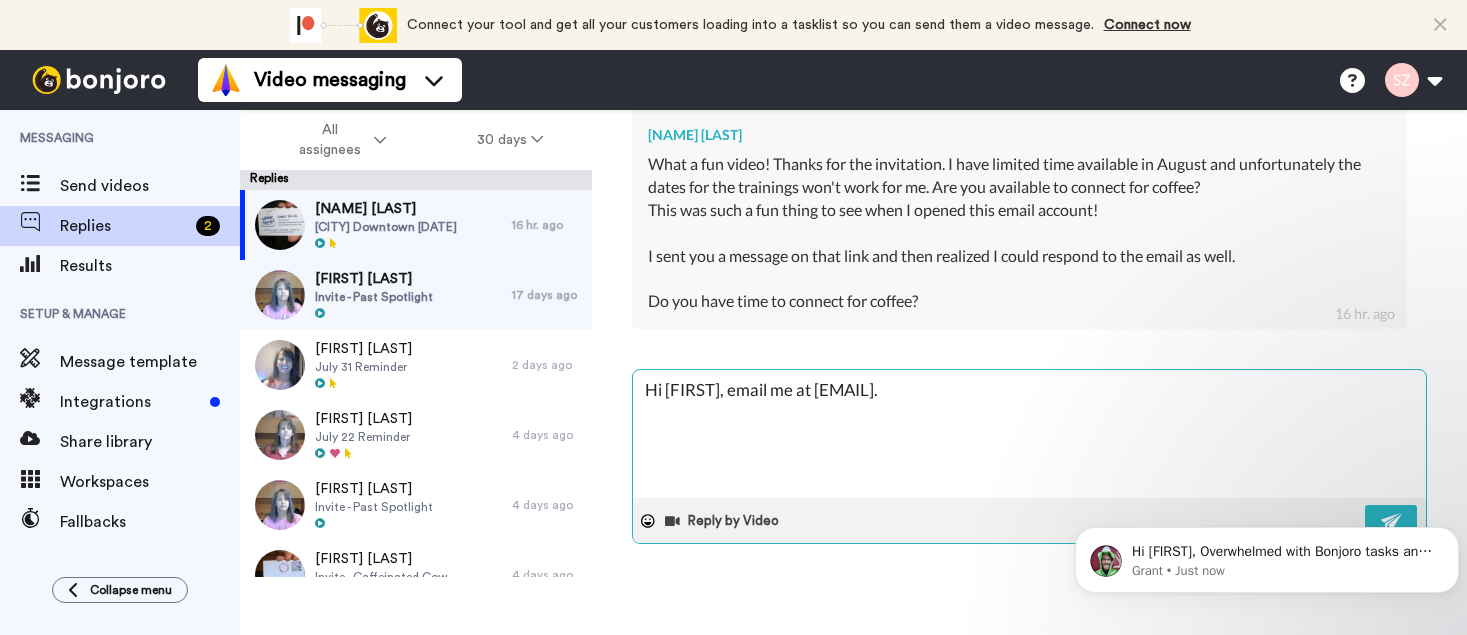 type on "x" 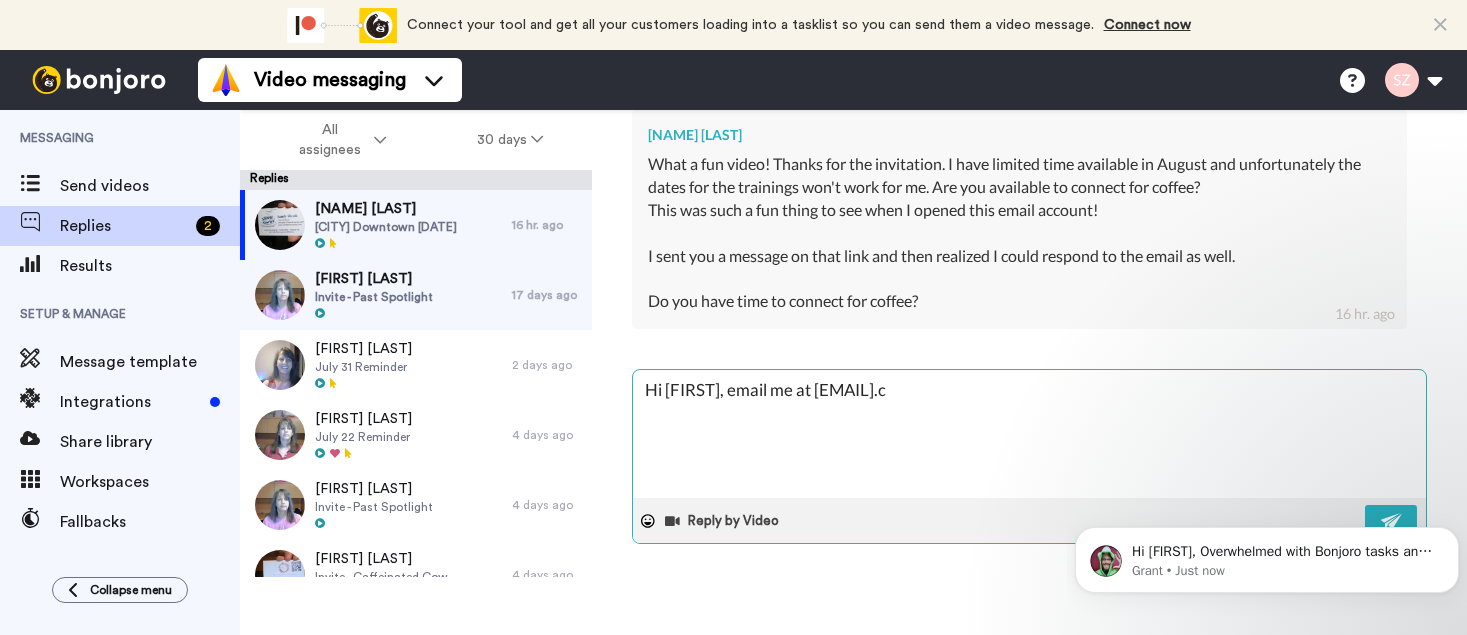 type on "x" 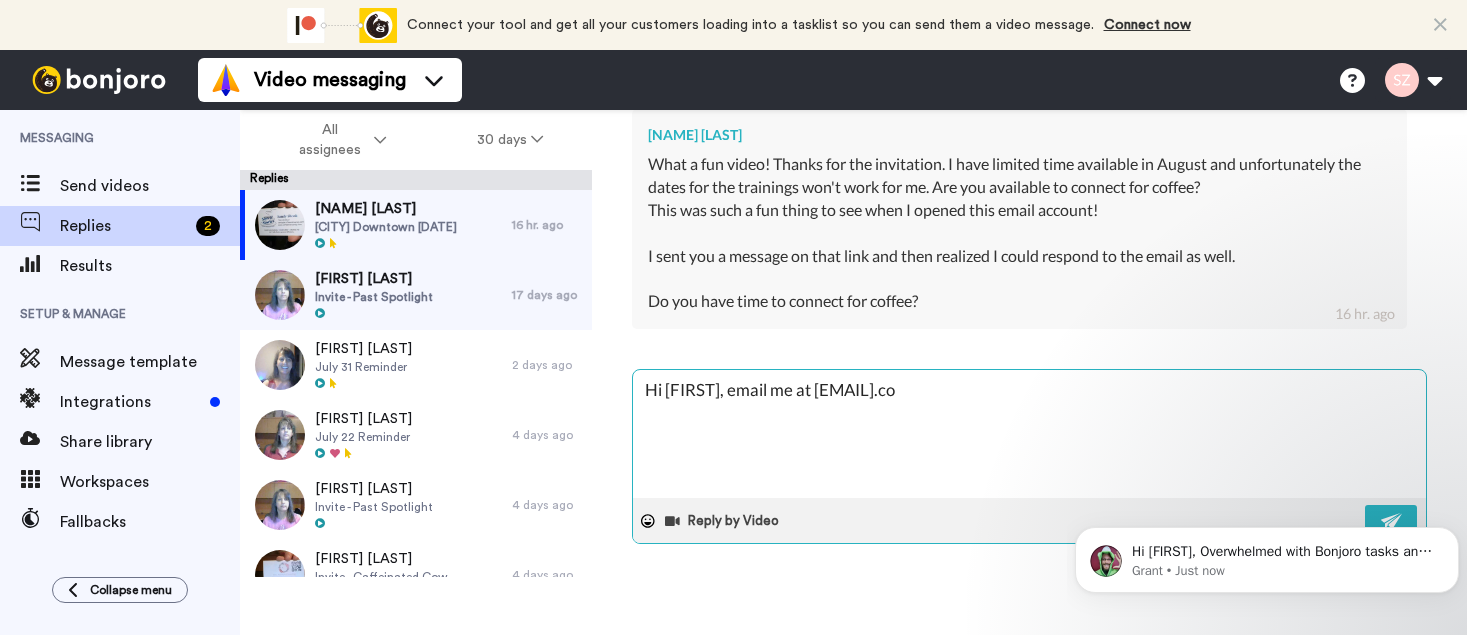 type on "x" 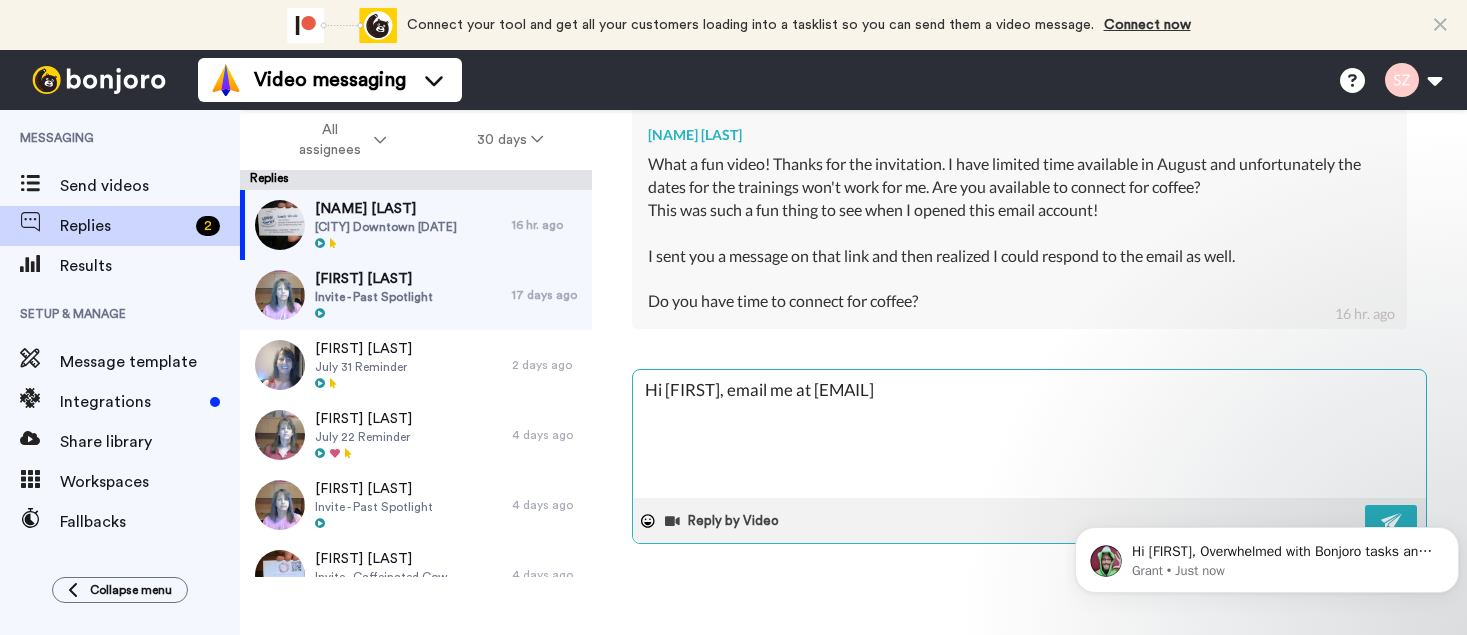 type on "x" 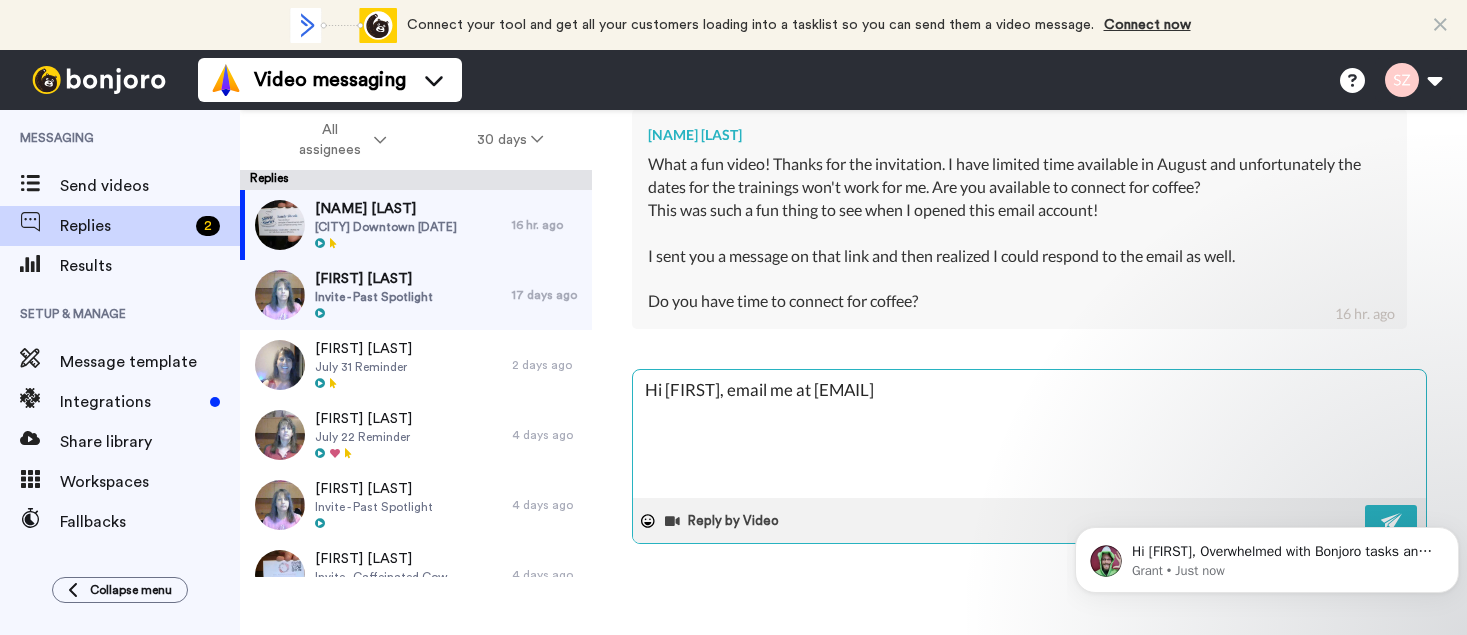 type on "x" 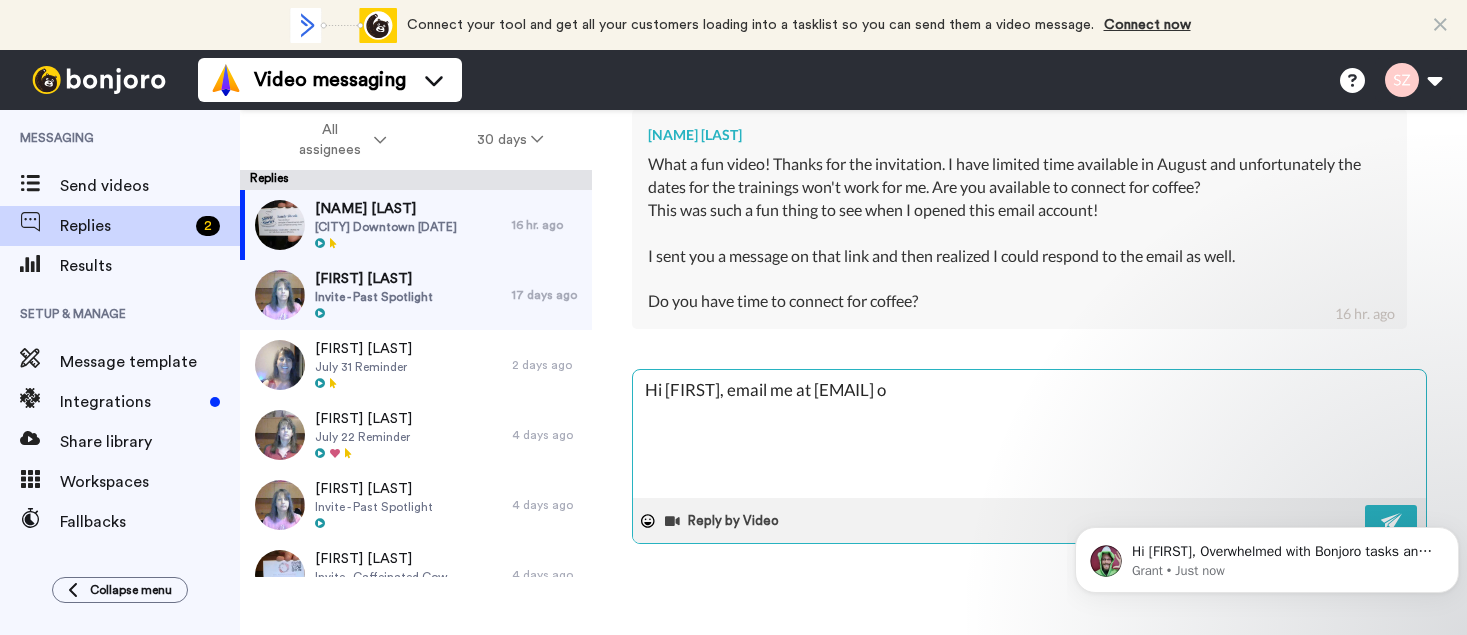 type on "x" 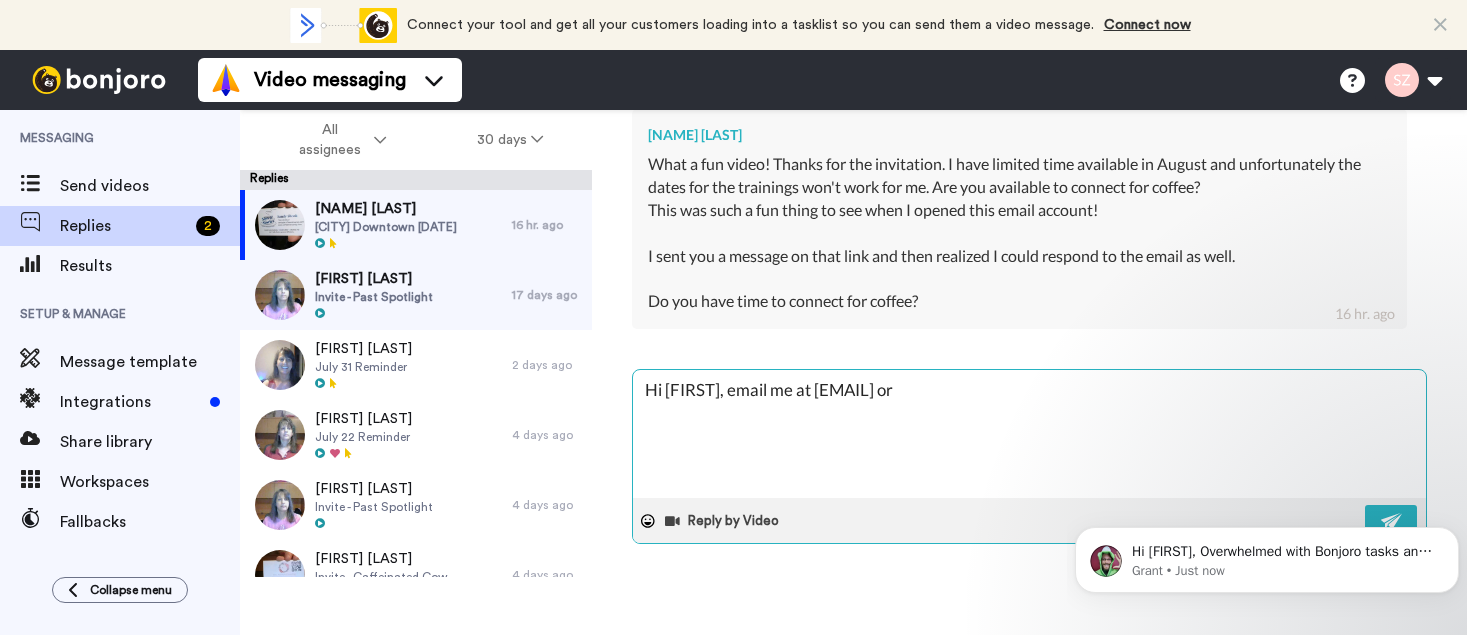 type on "x" 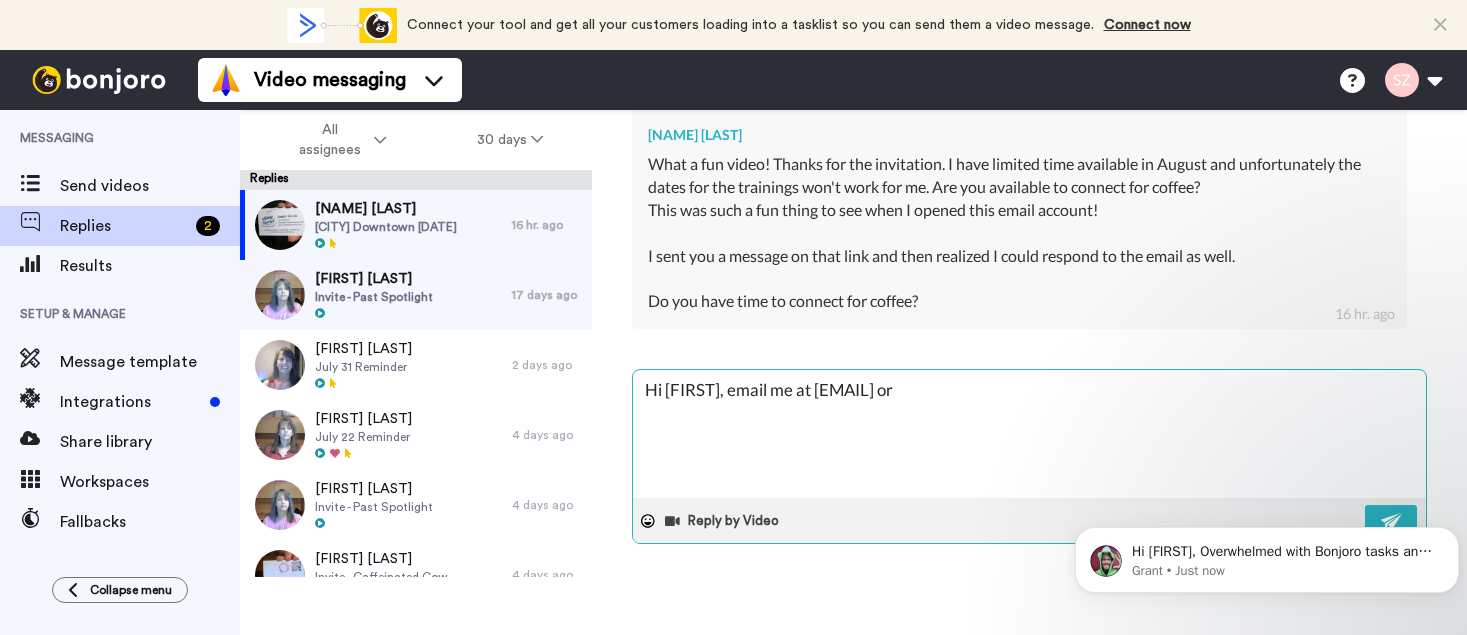 type on "x" 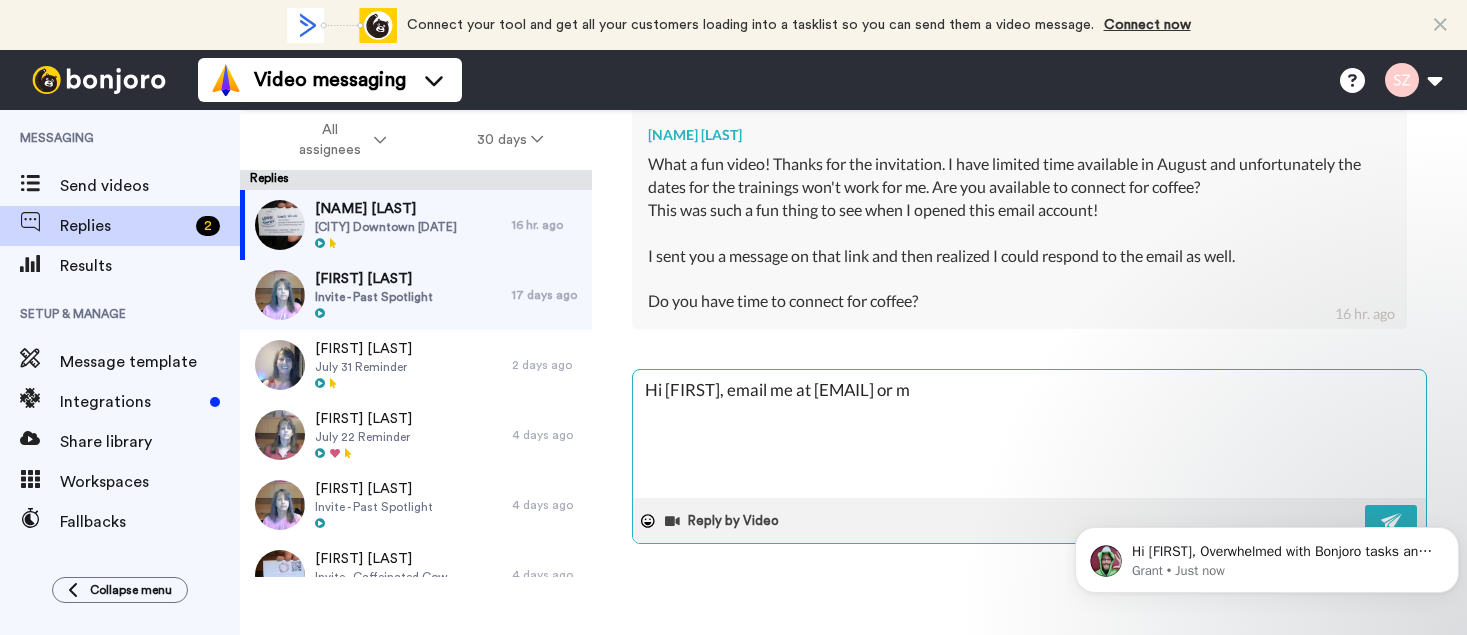 type on "x" 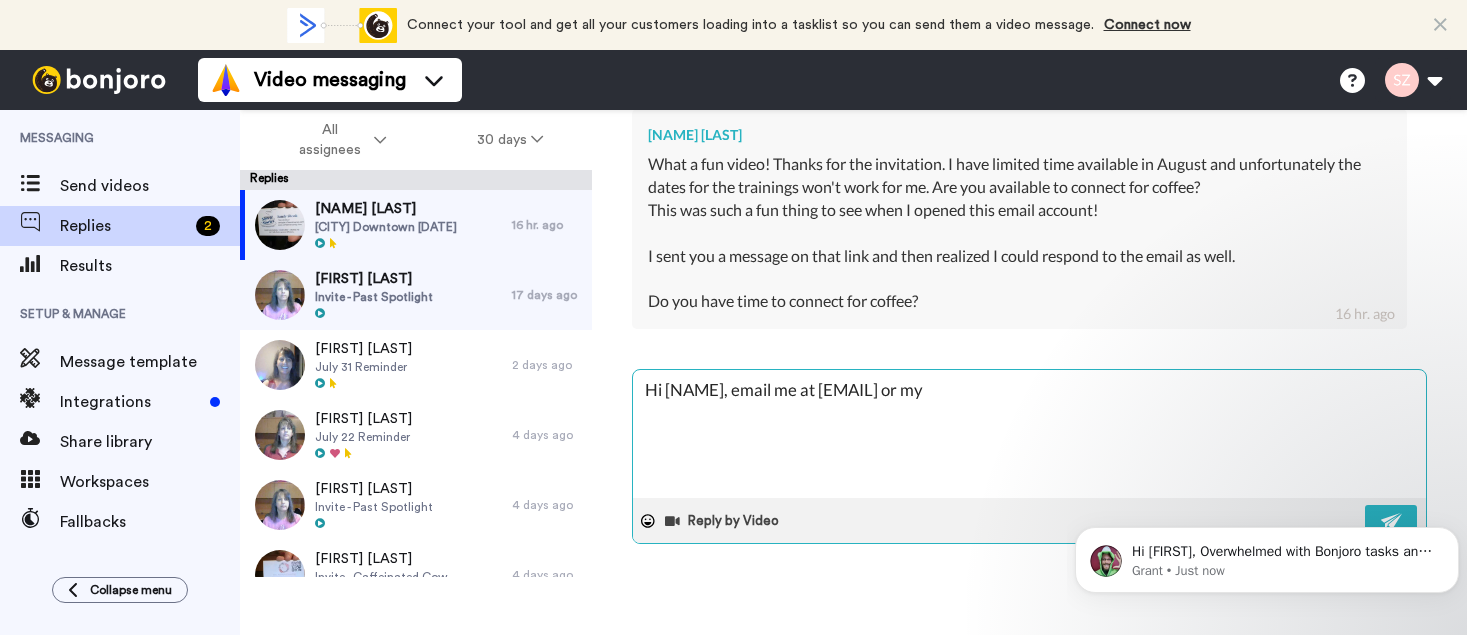 type on "x" 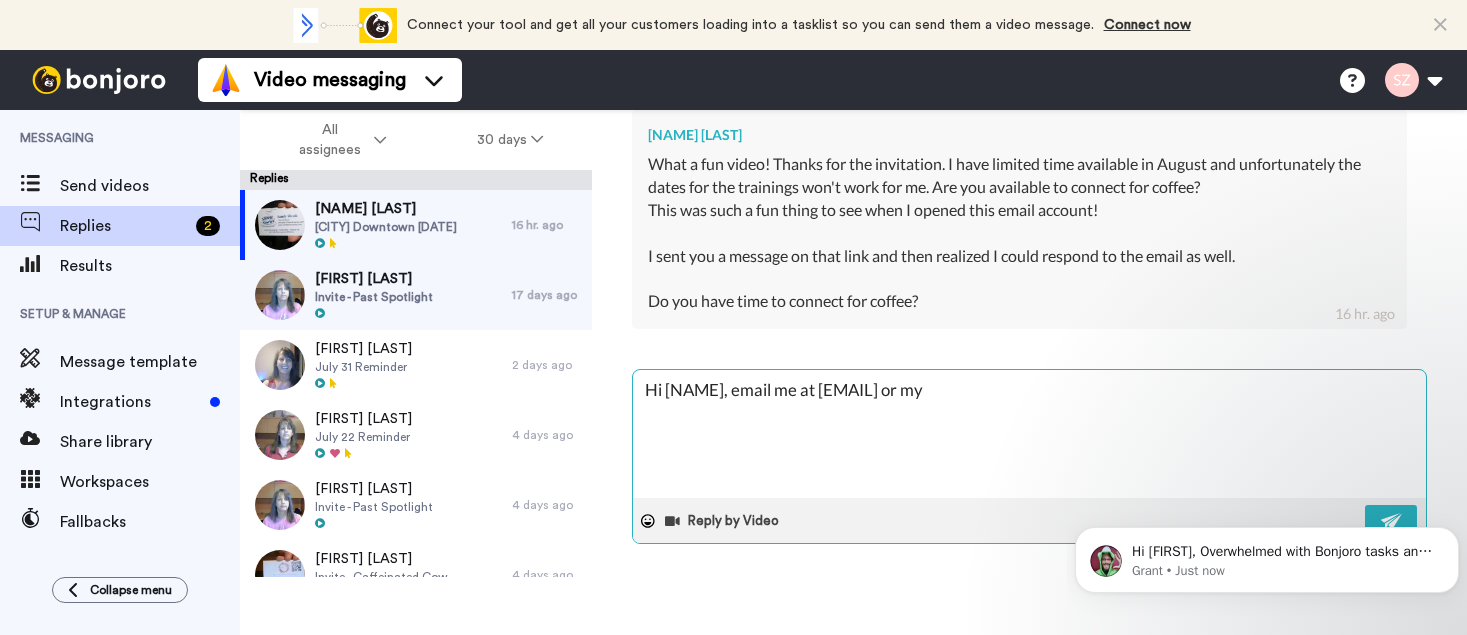type on "x" 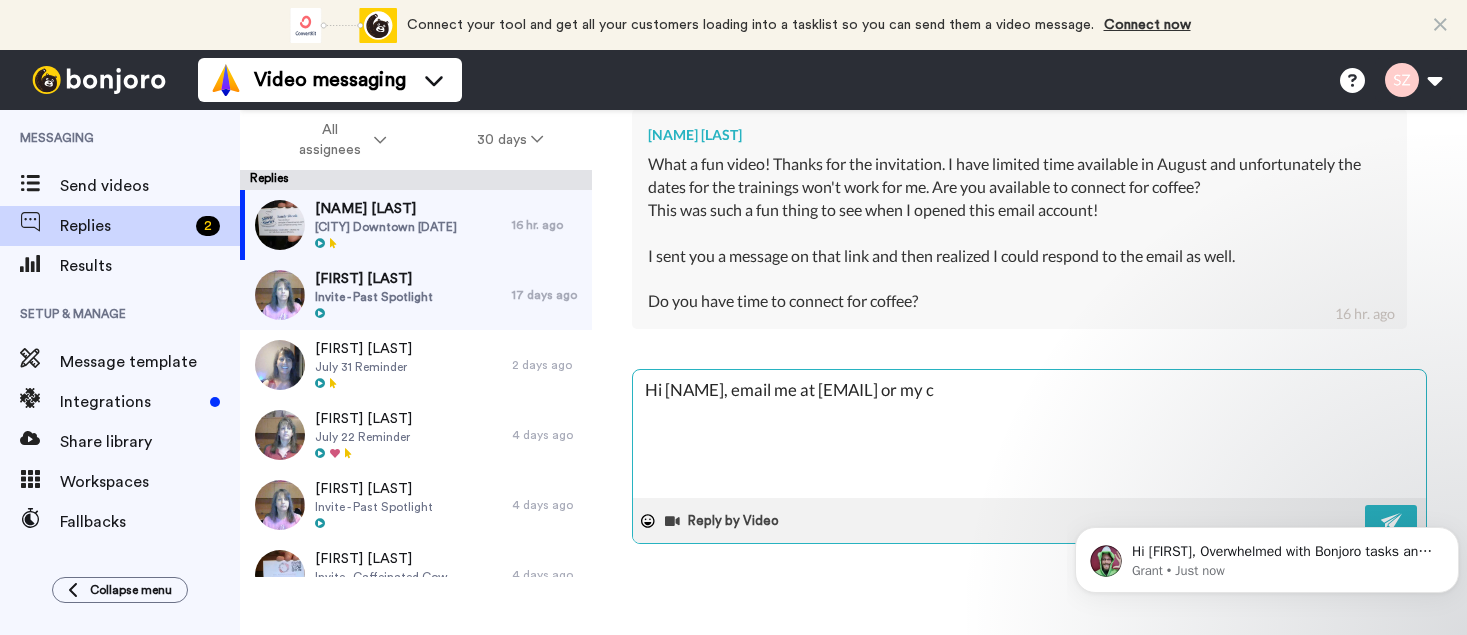 type on "x" 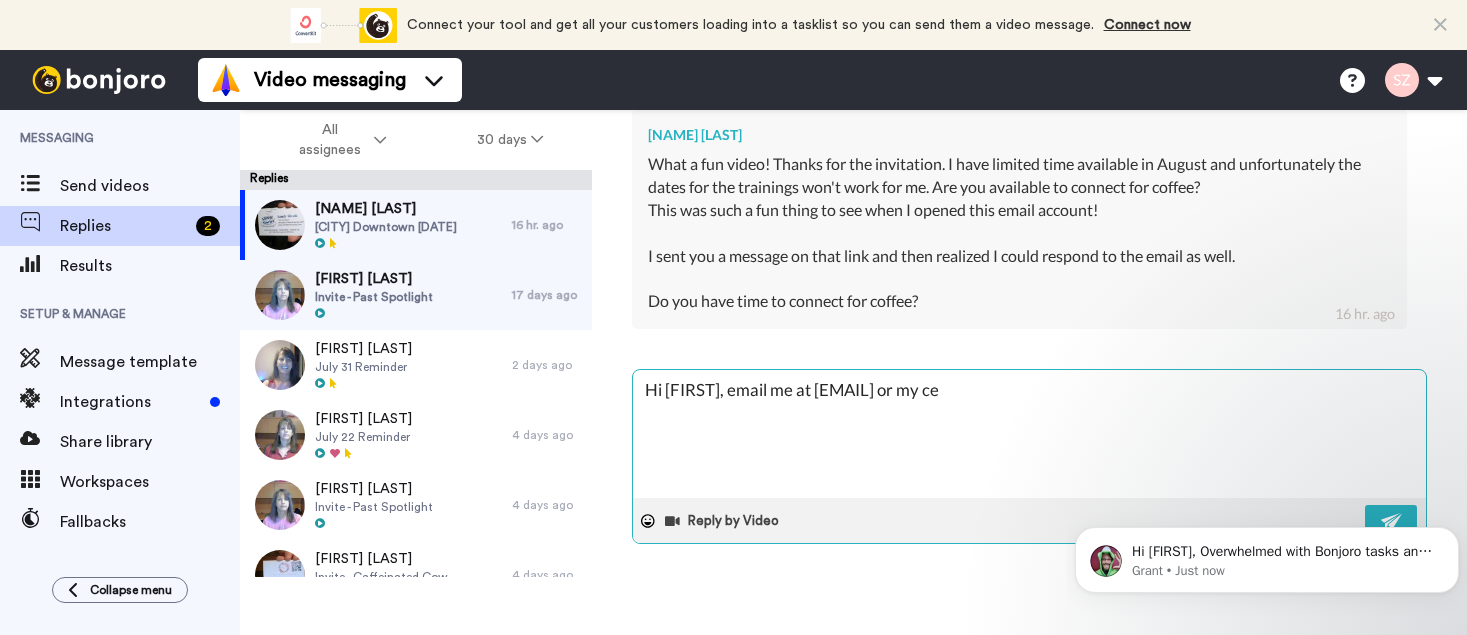 type on "x" 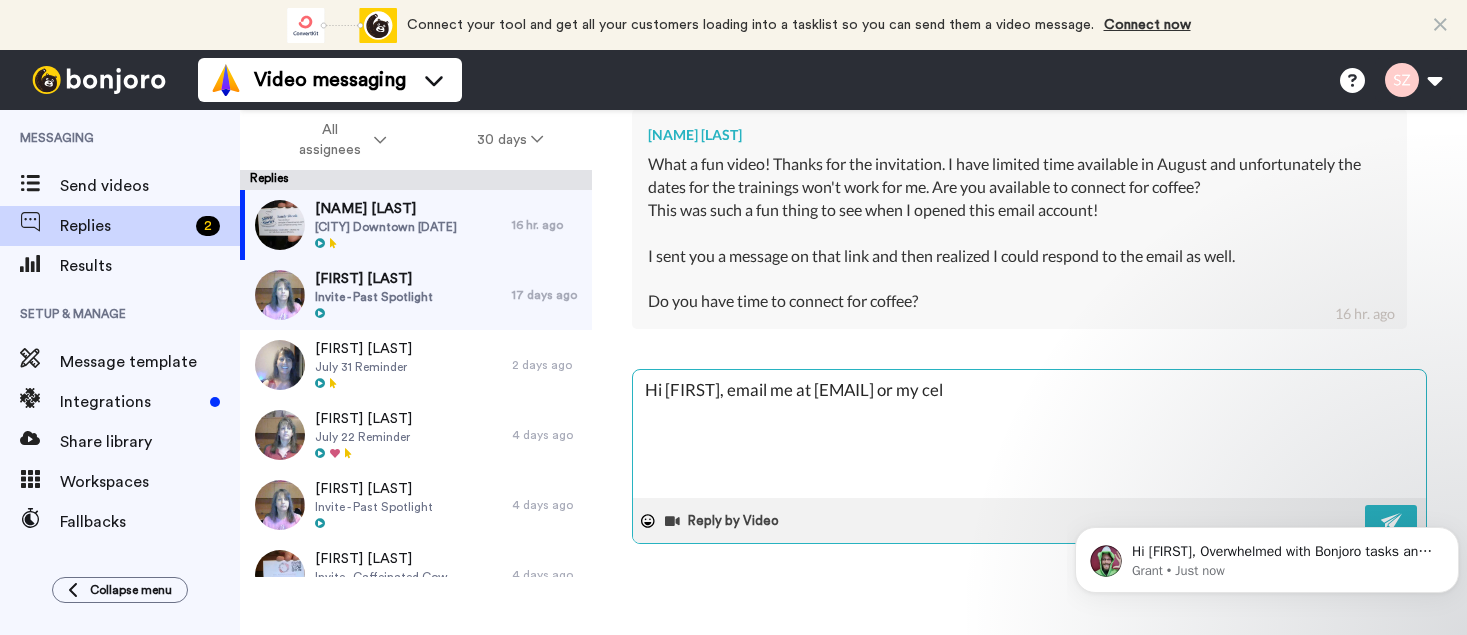 type on "x" 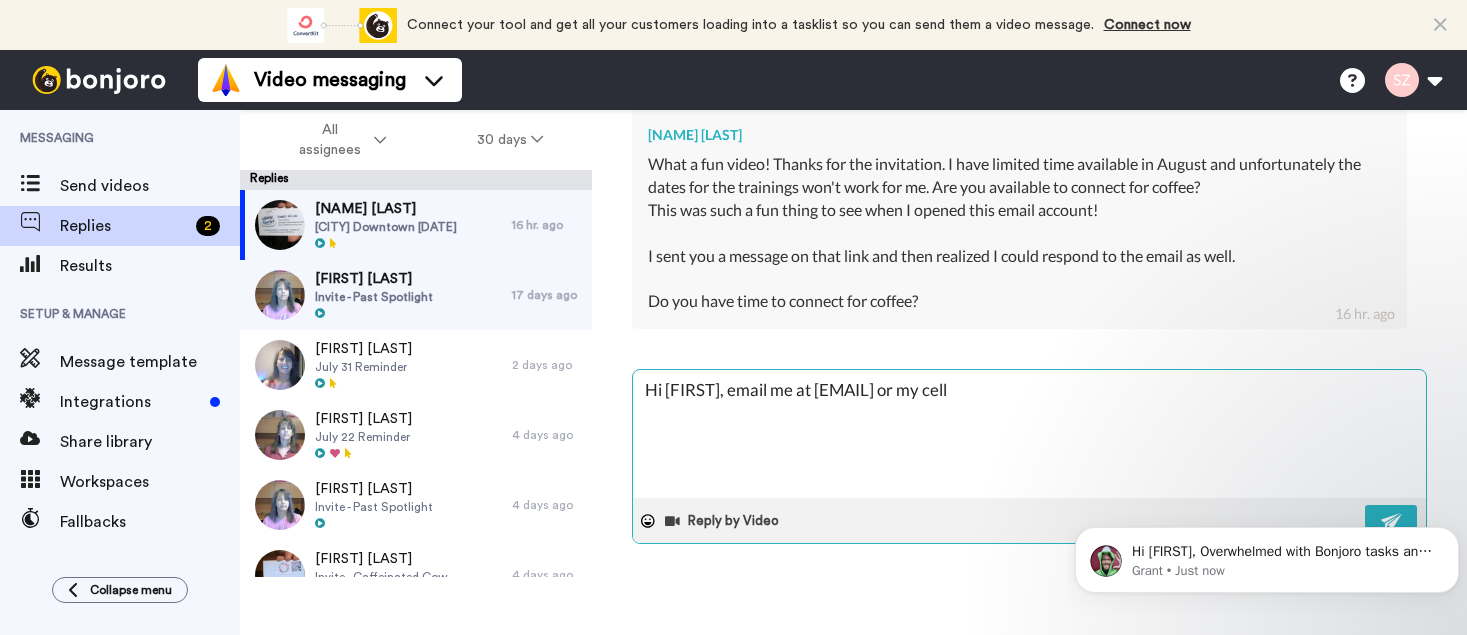 type on "x" 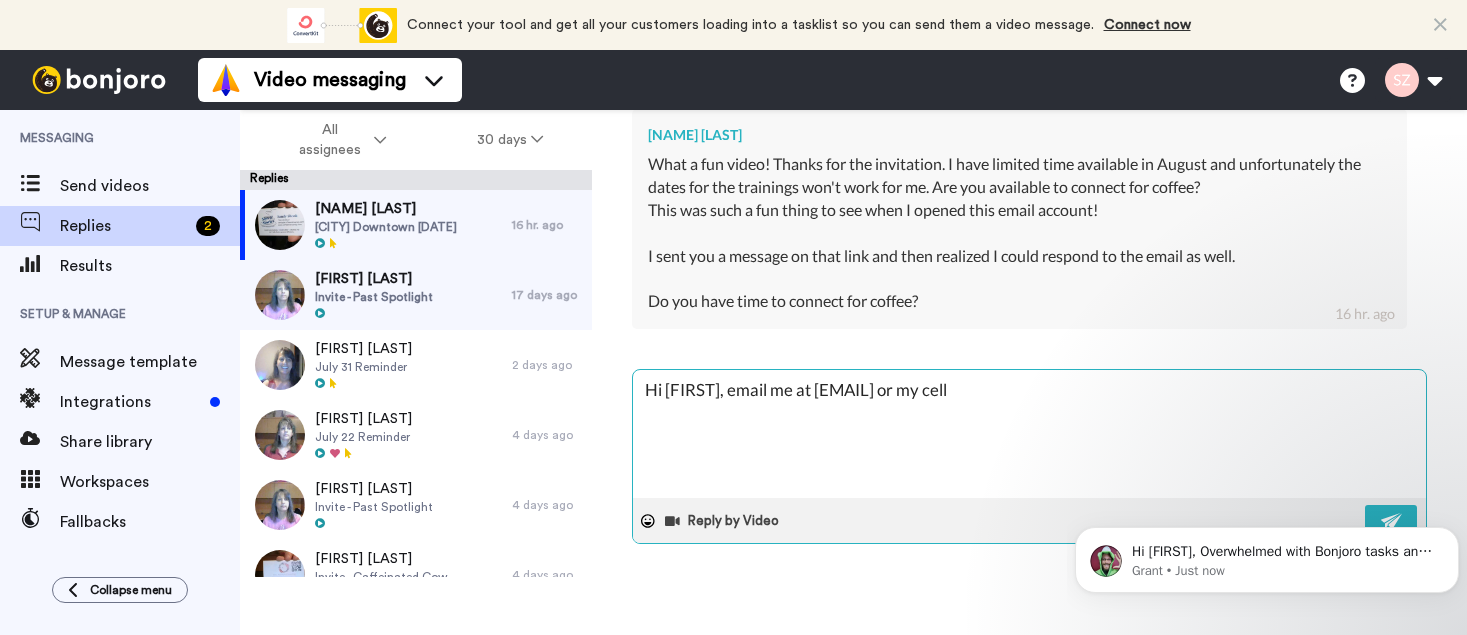 type on "x" 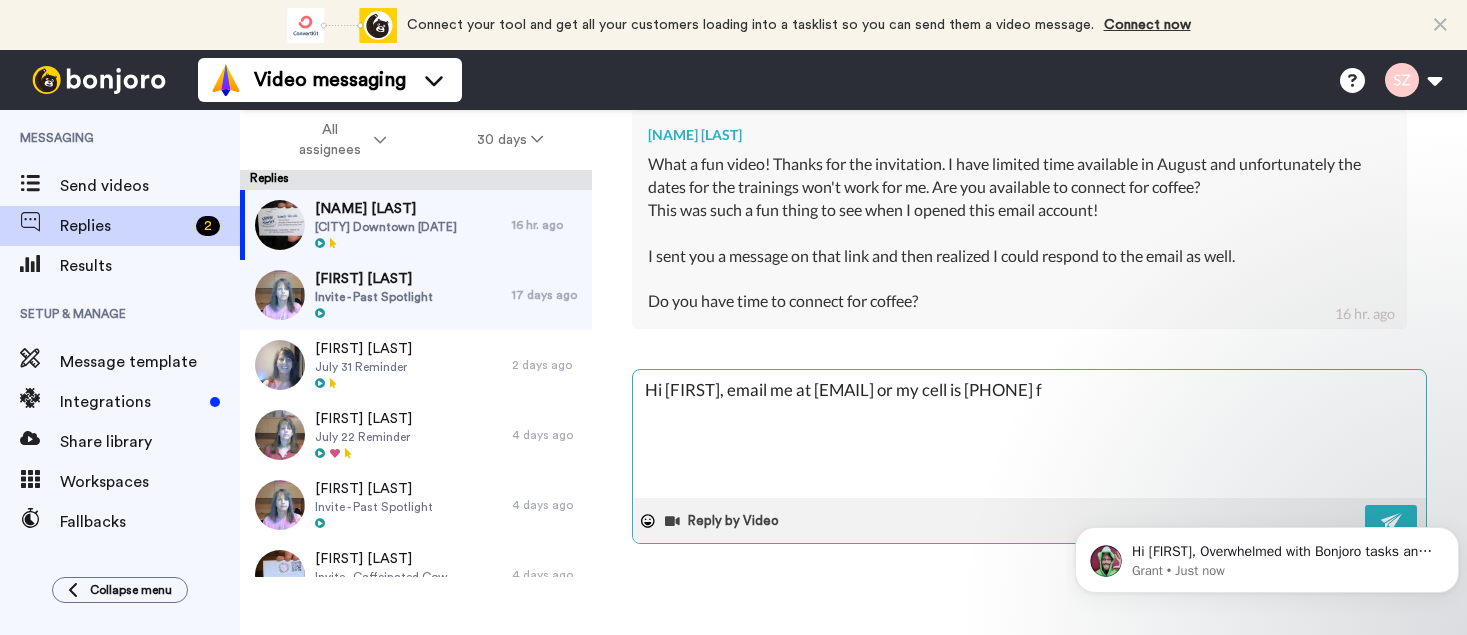 type on "x" 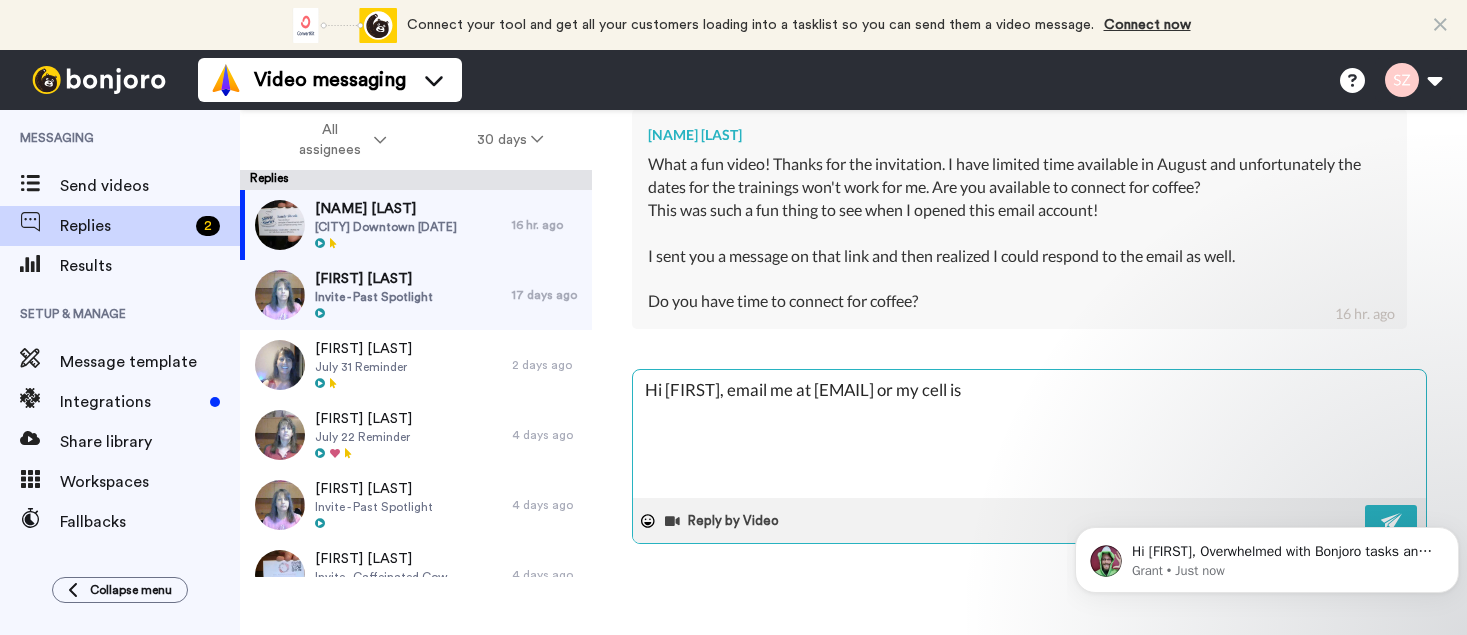 type on "x" 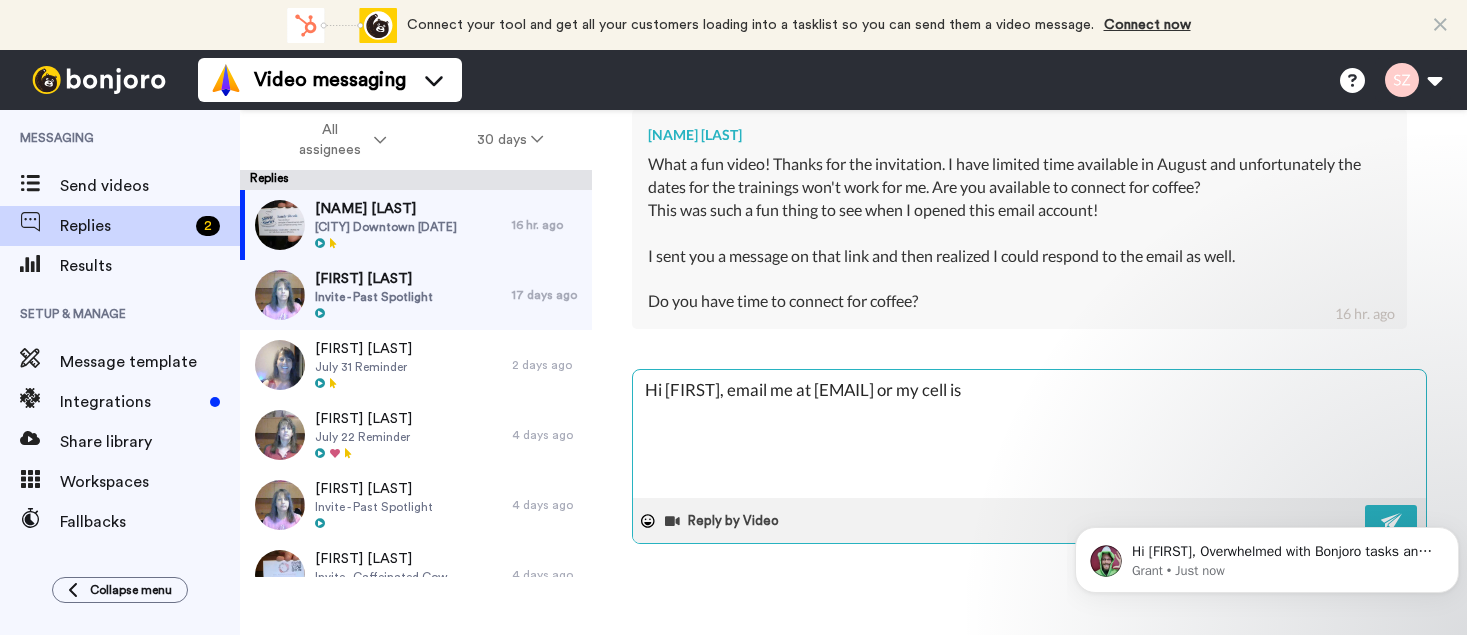 type on "x" 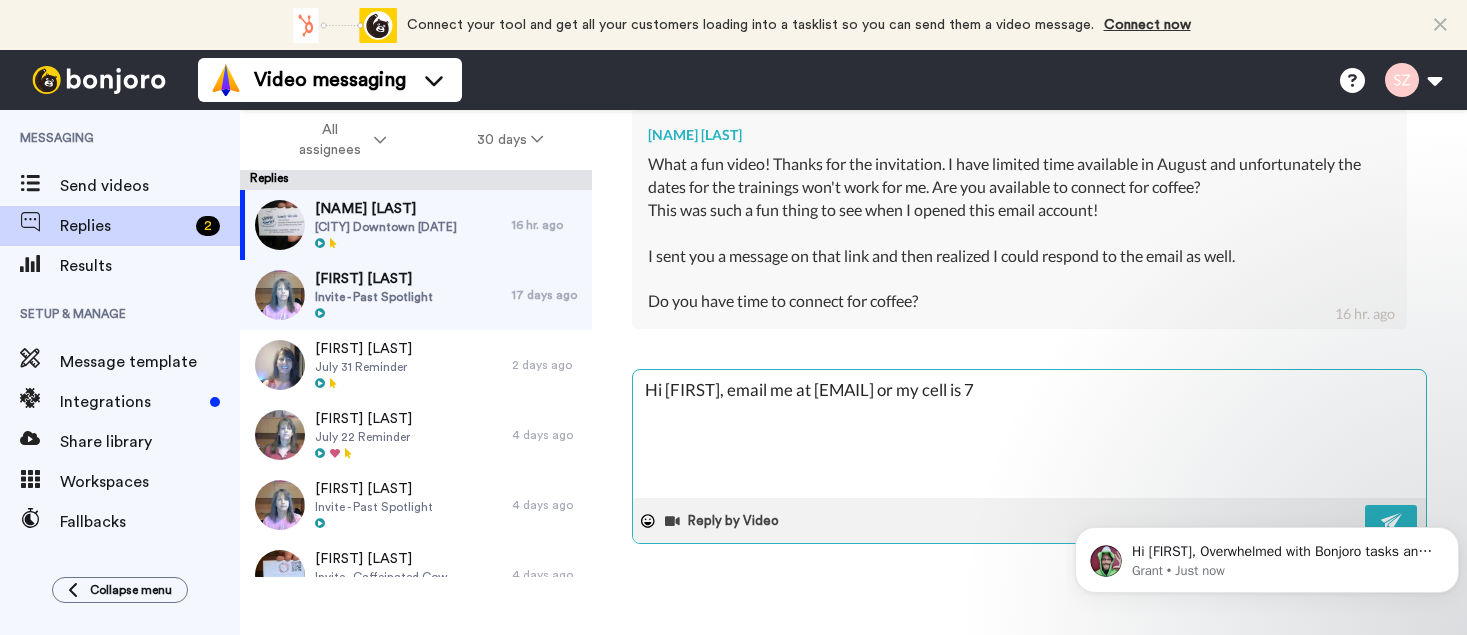 type on "x" 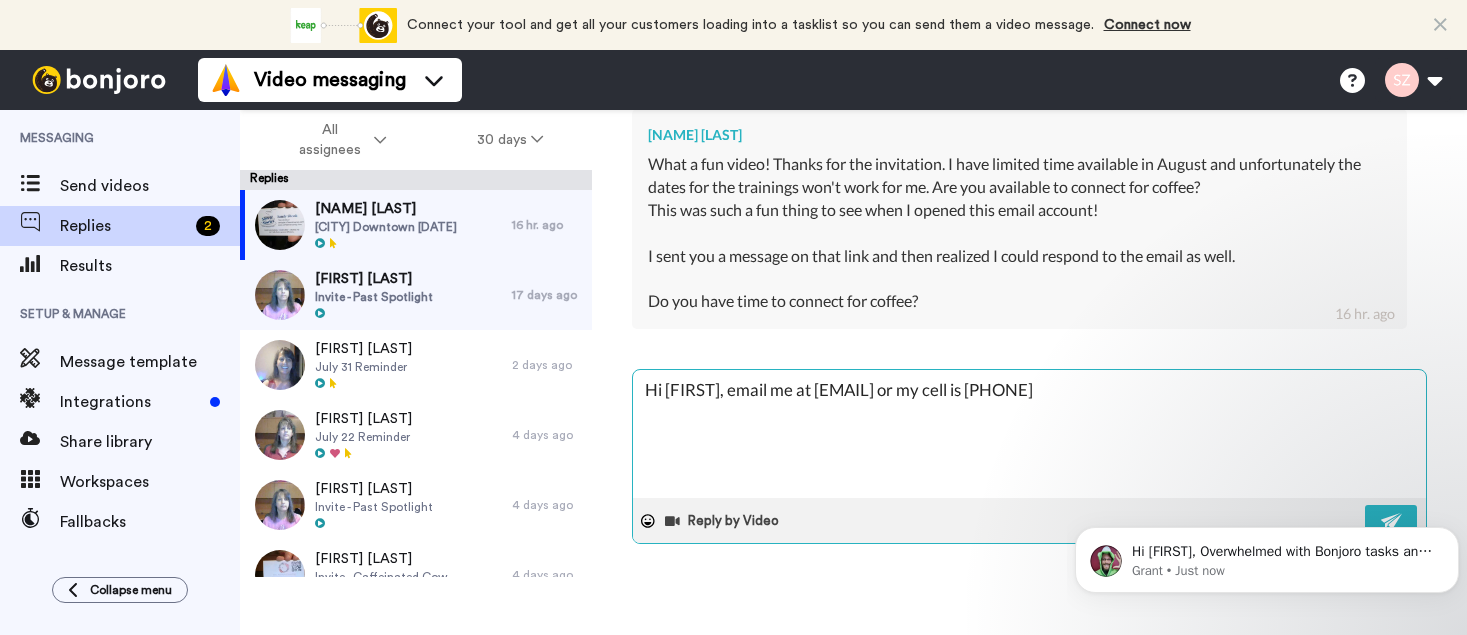type on "x" 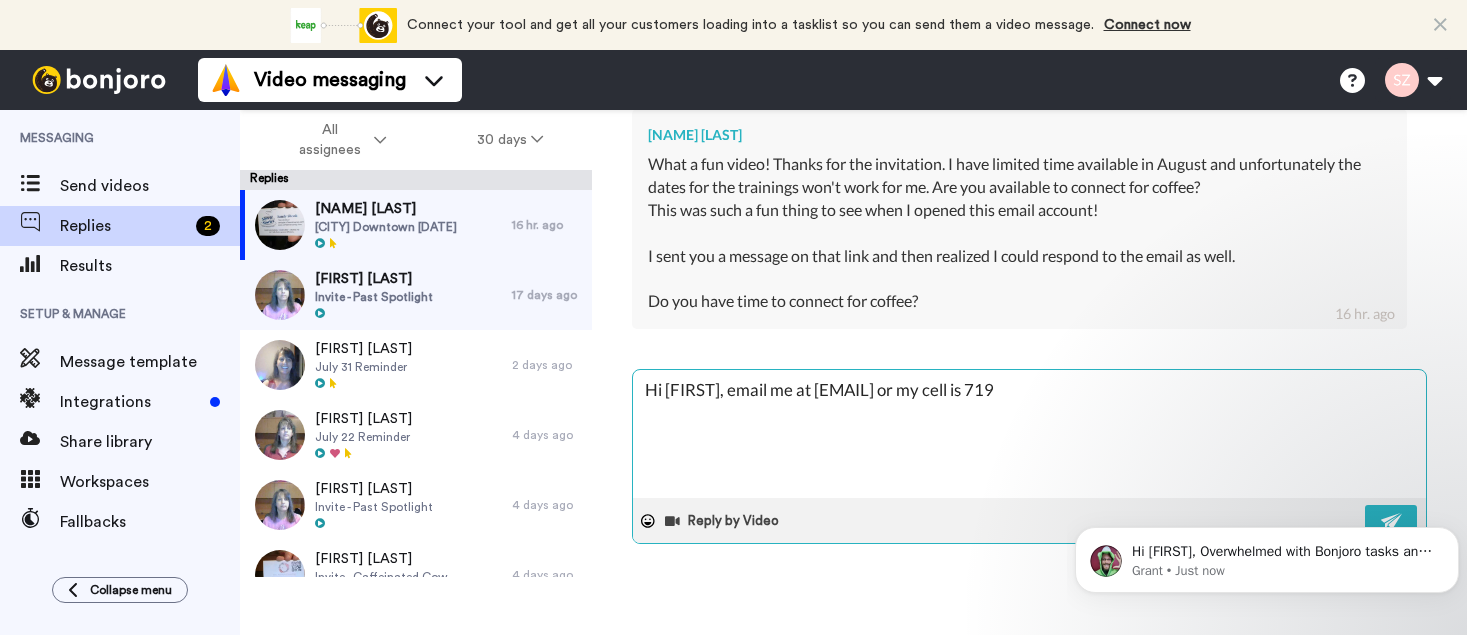 type on "x" 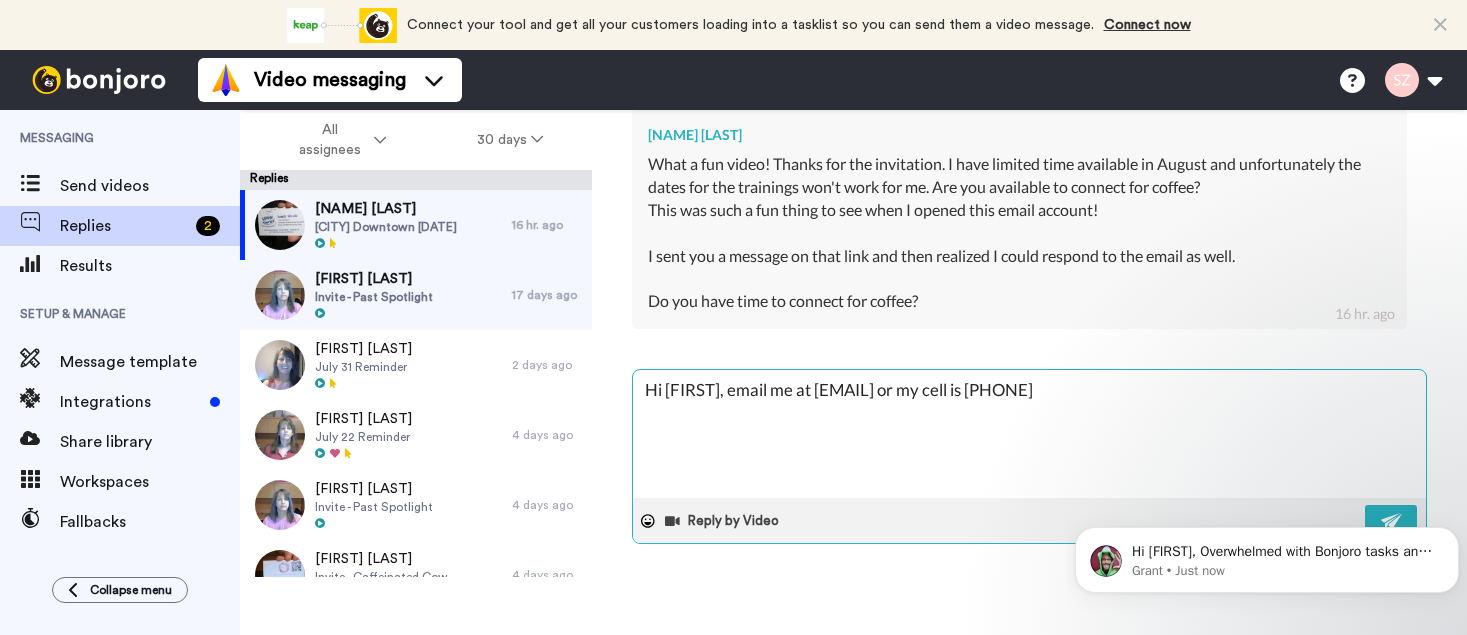 type on "x" 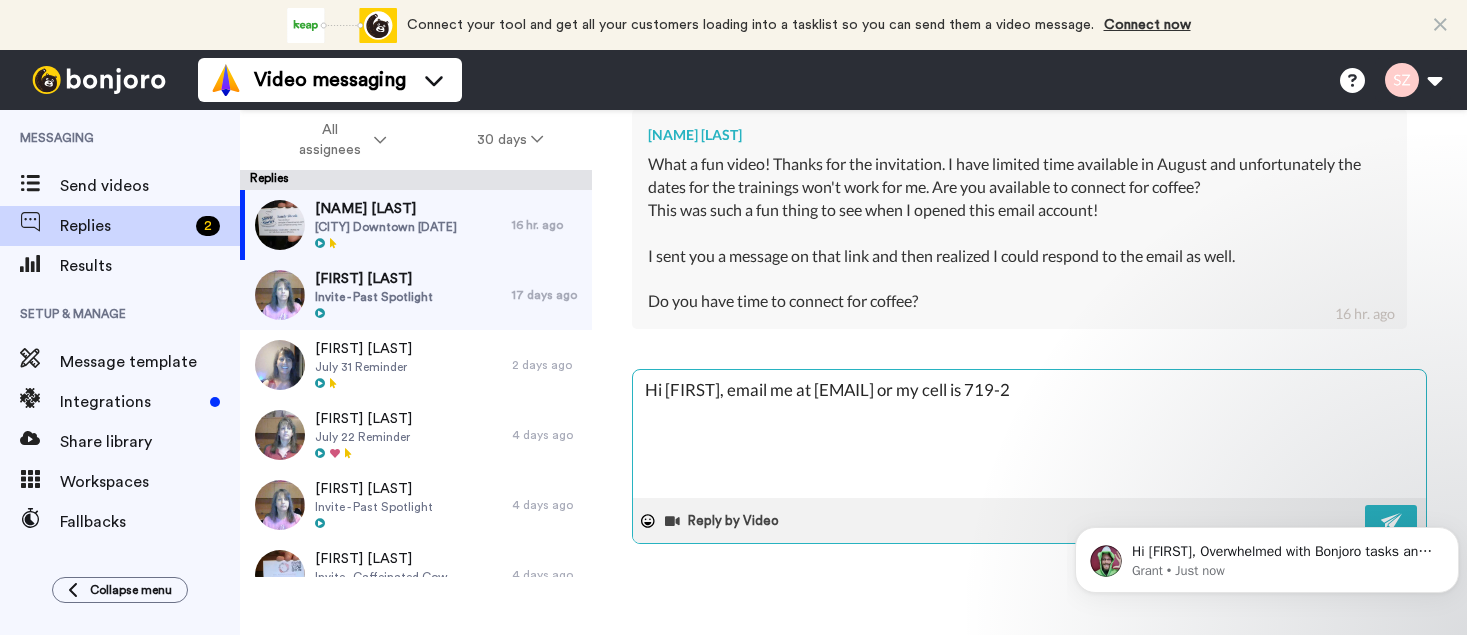 type on "x" 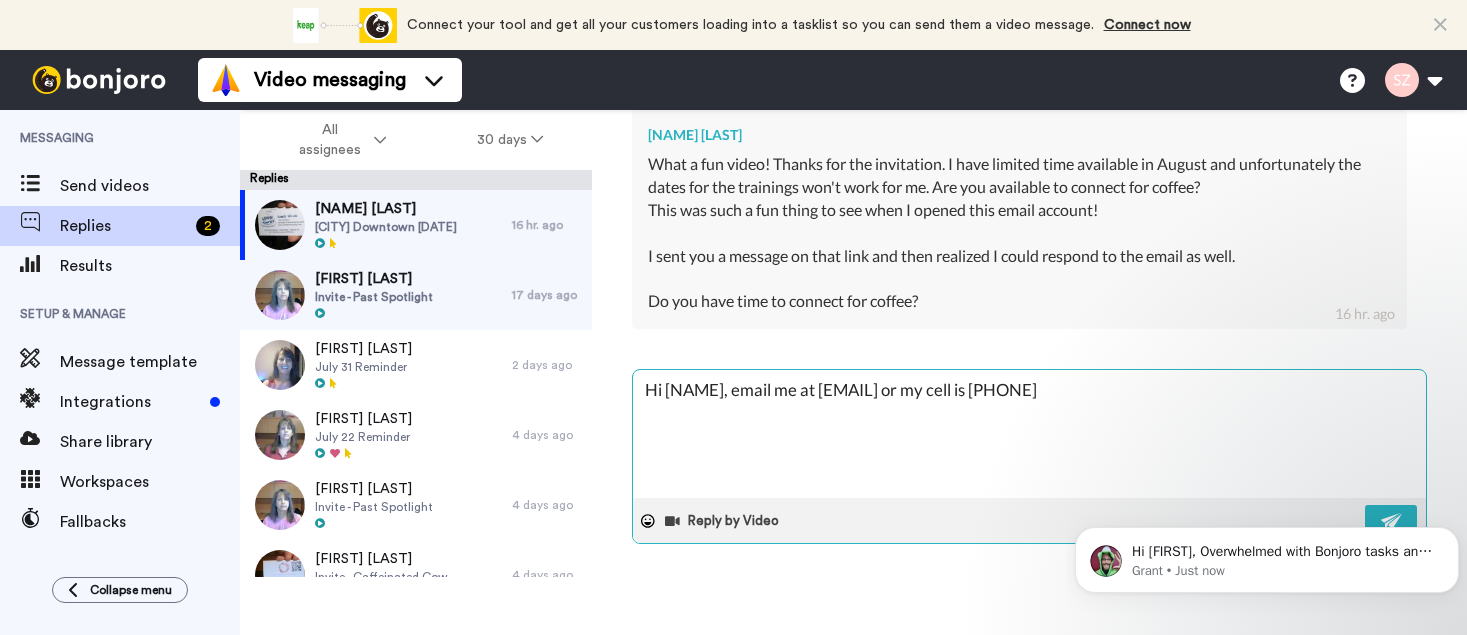type on "x" 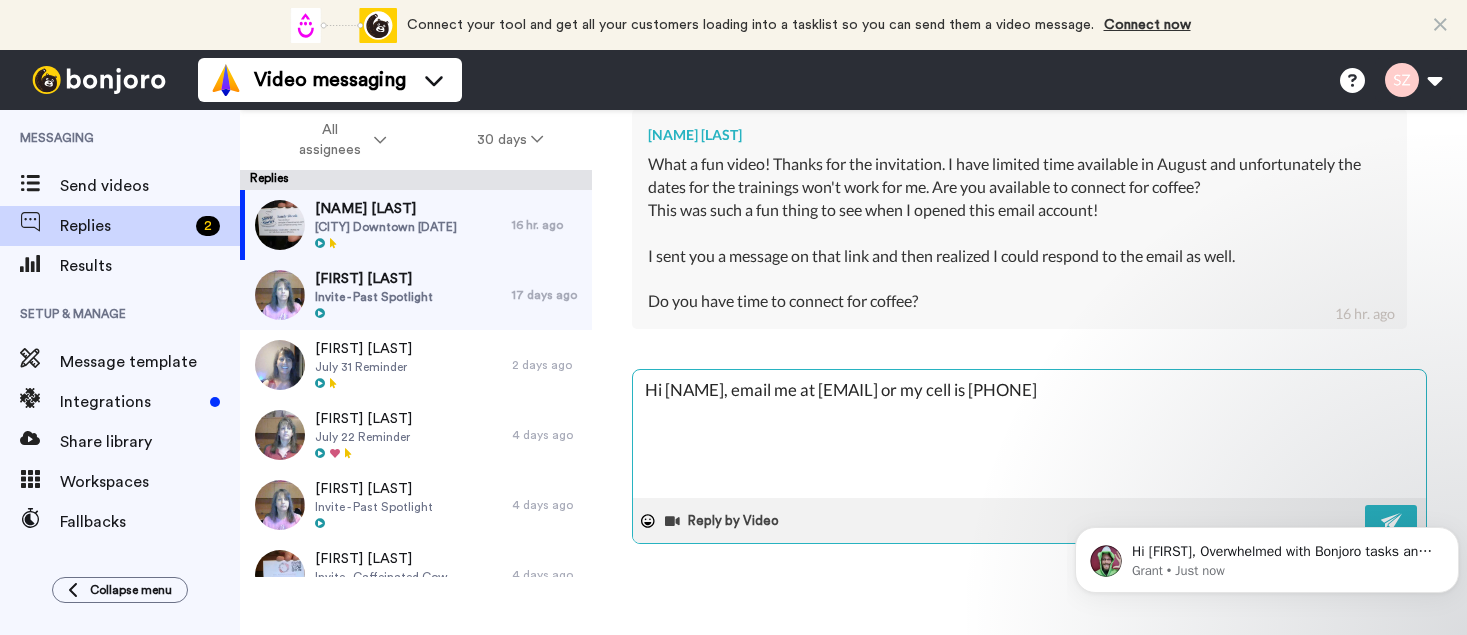type on "x" 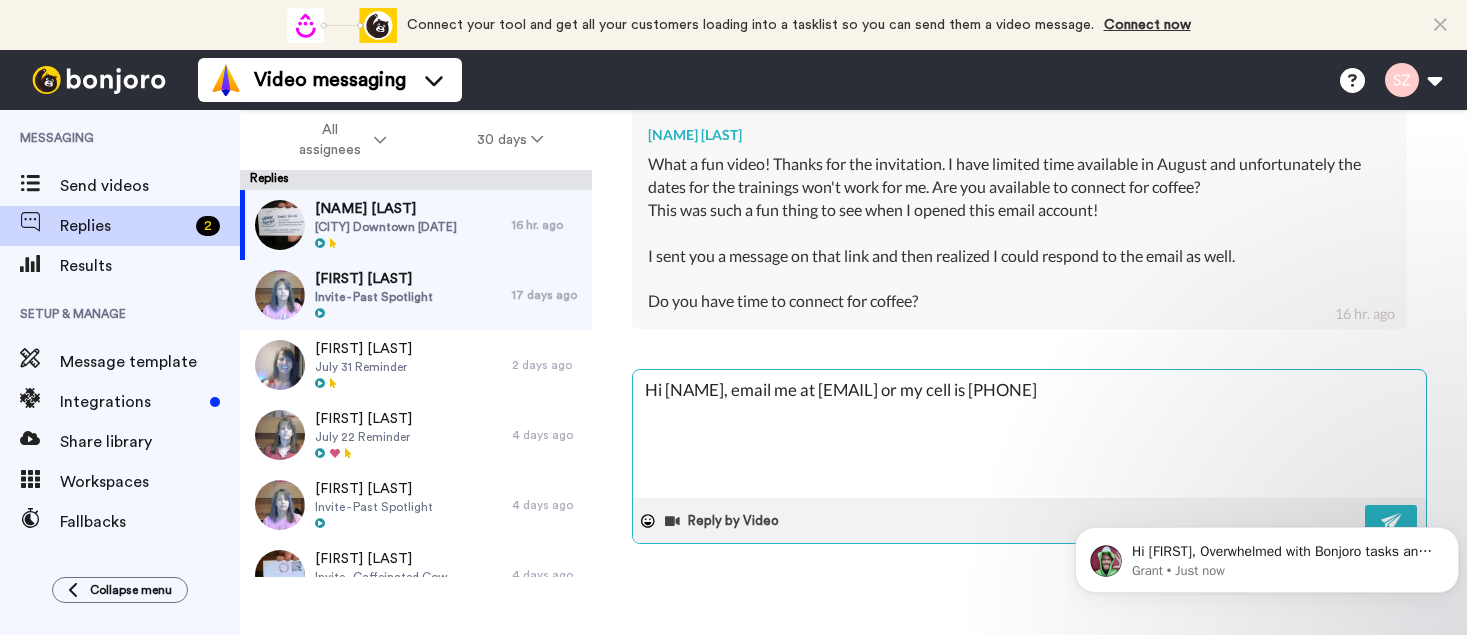 type on "x" 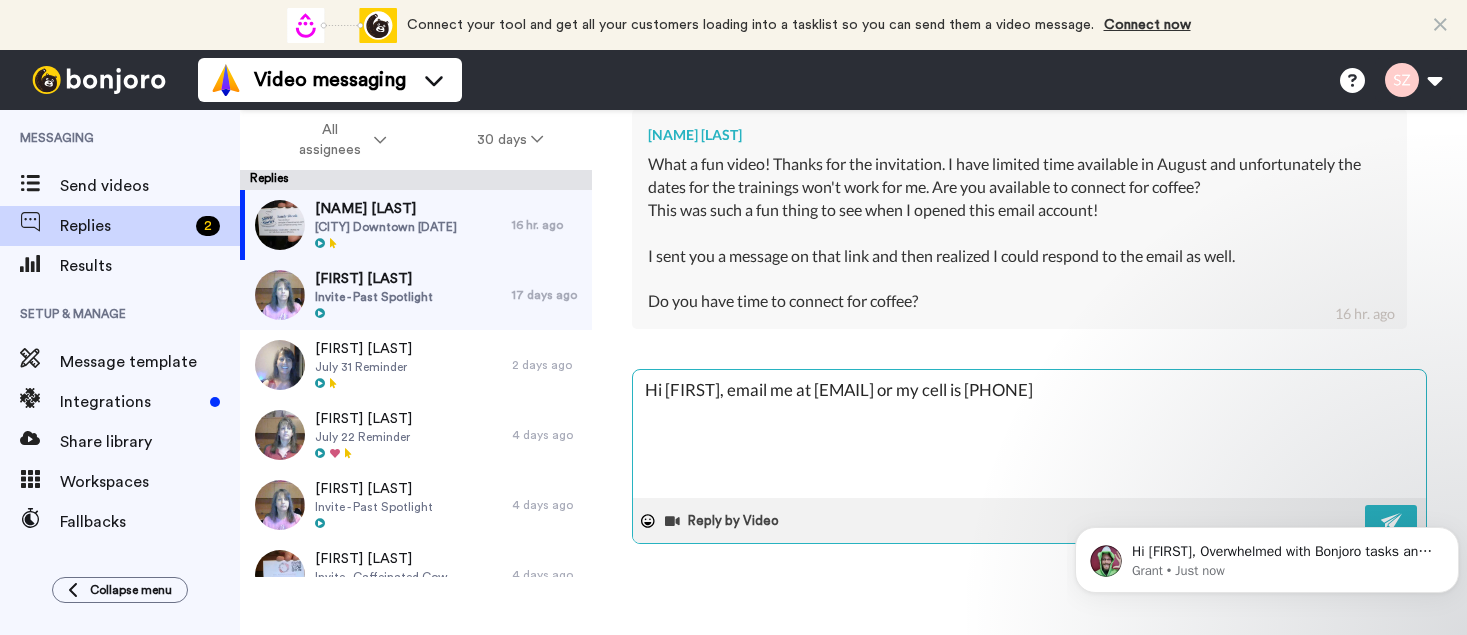 type on "x" 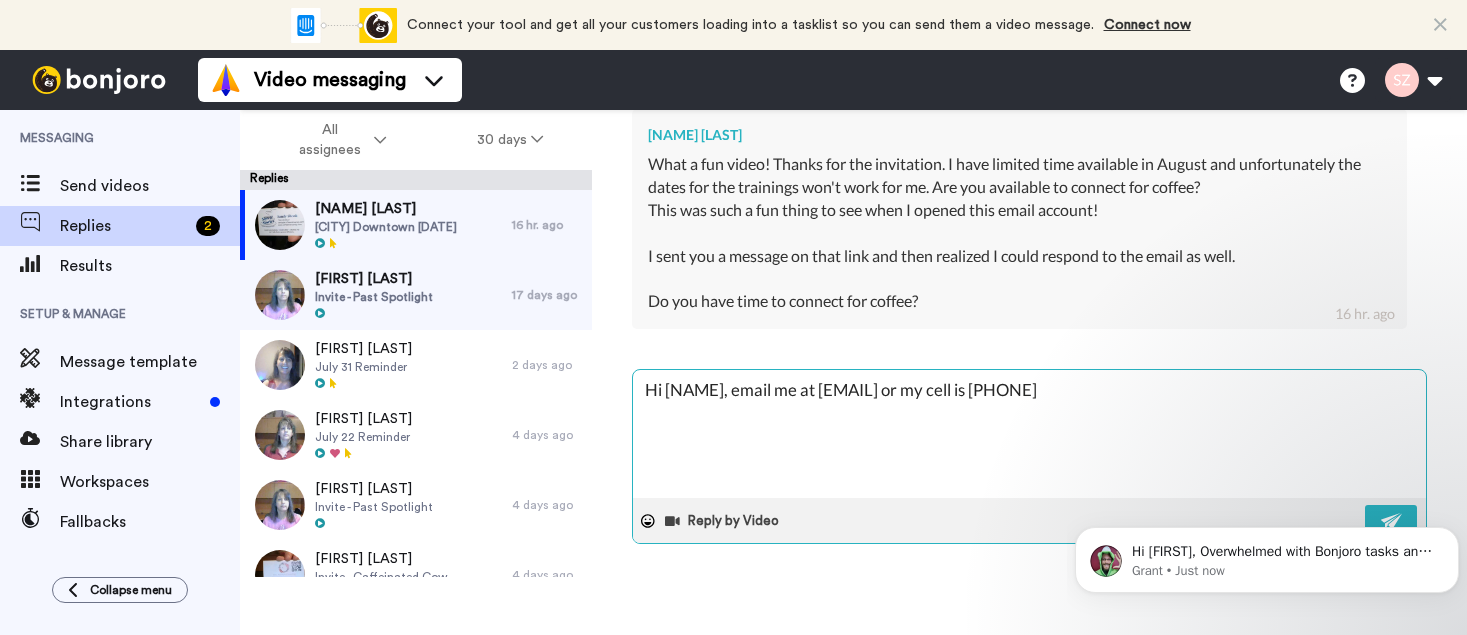 type on "x" 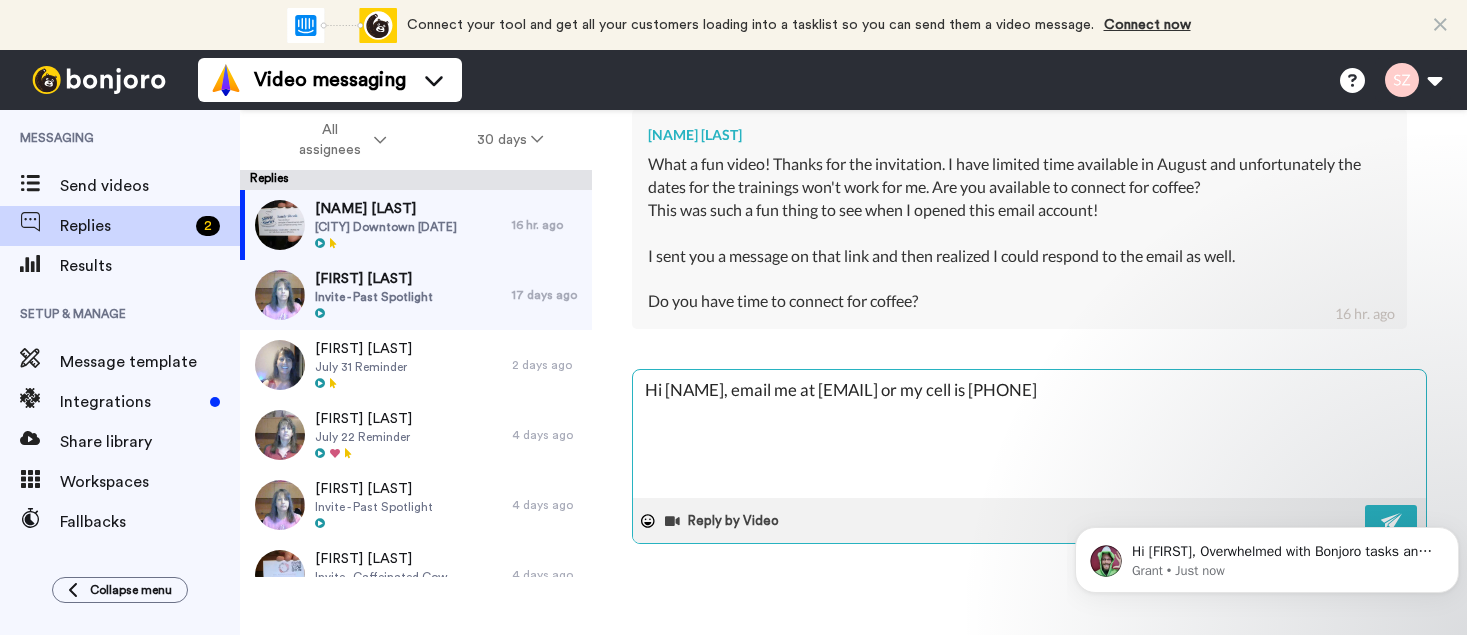 type on "x" 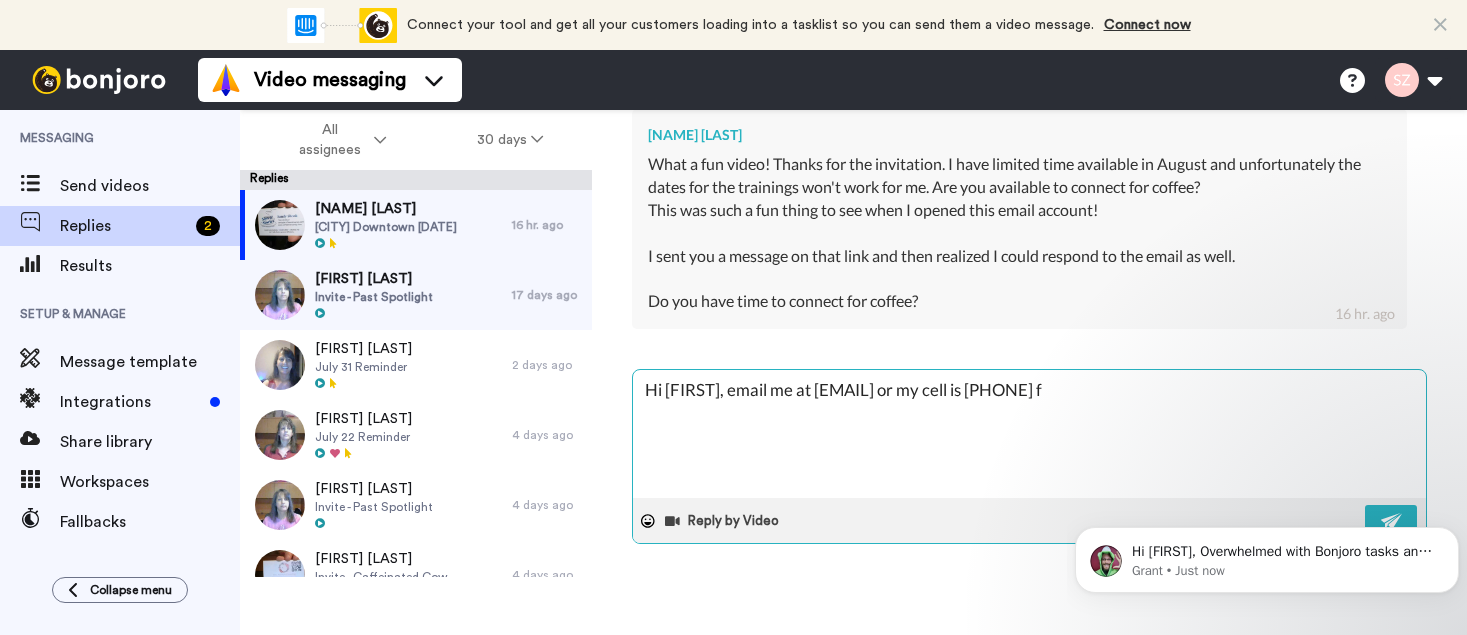 type on "x" 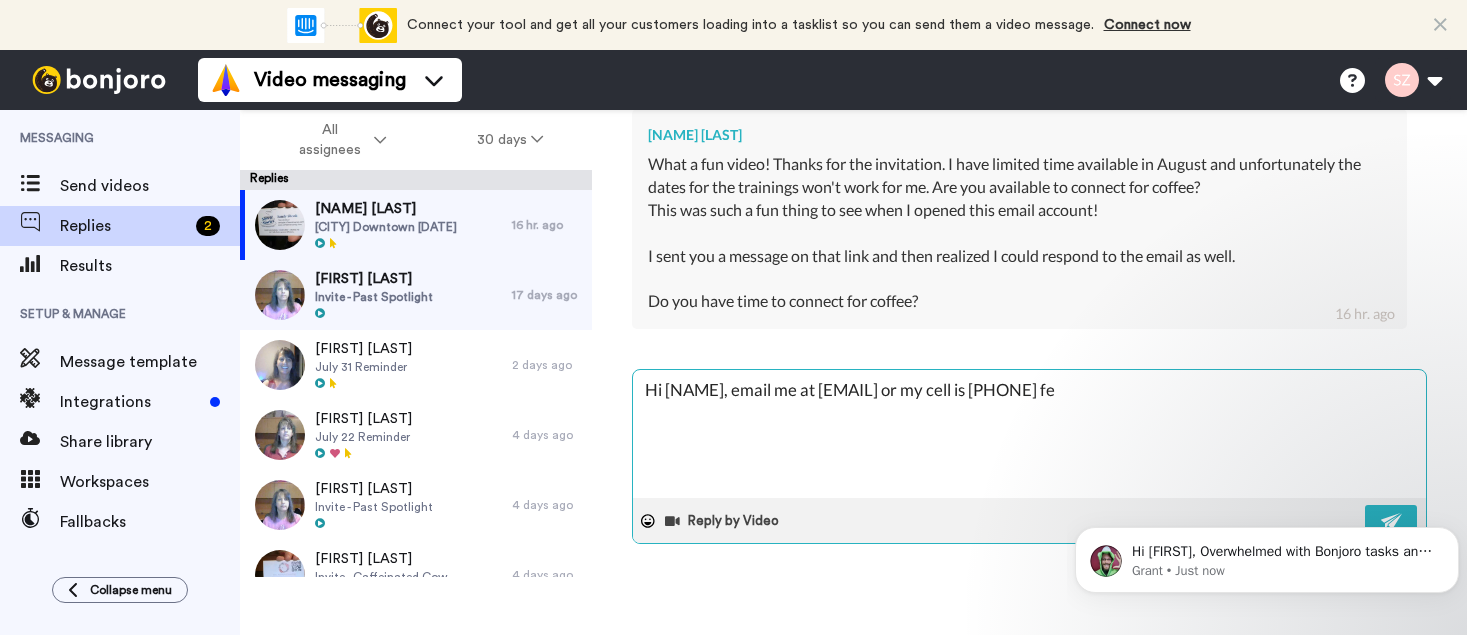 type on "x" 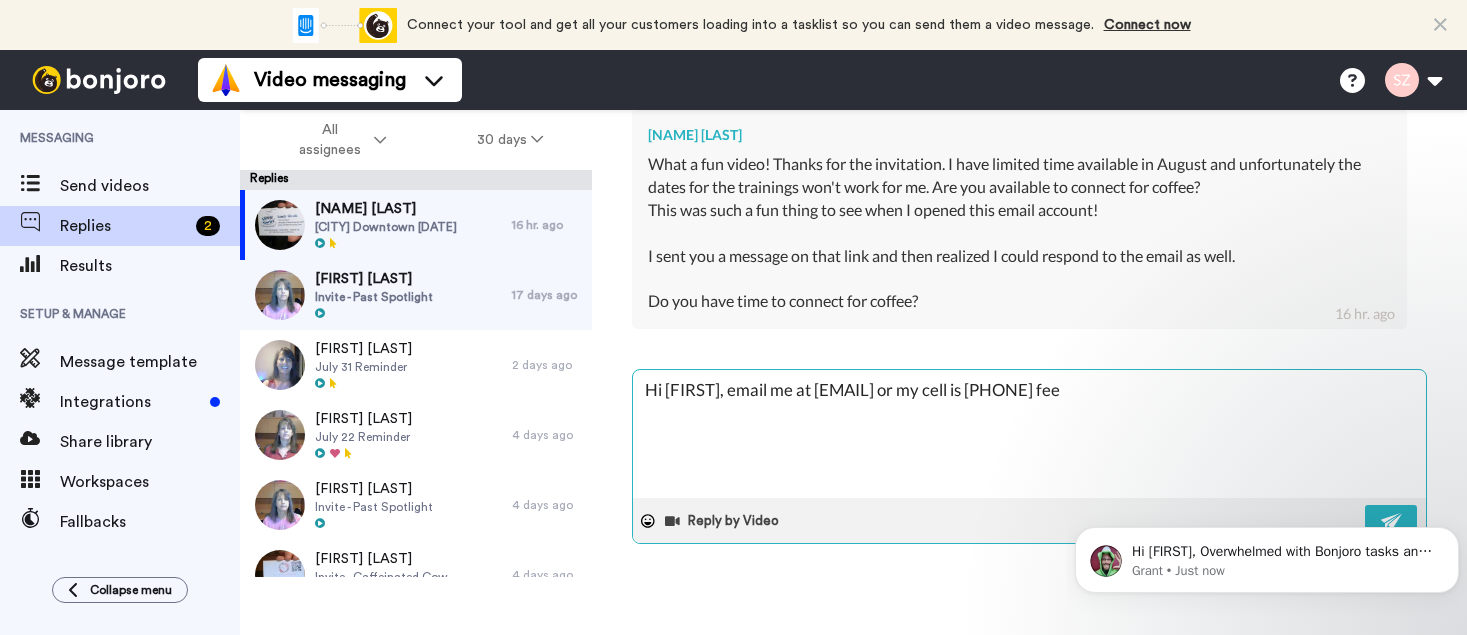 type on "x" 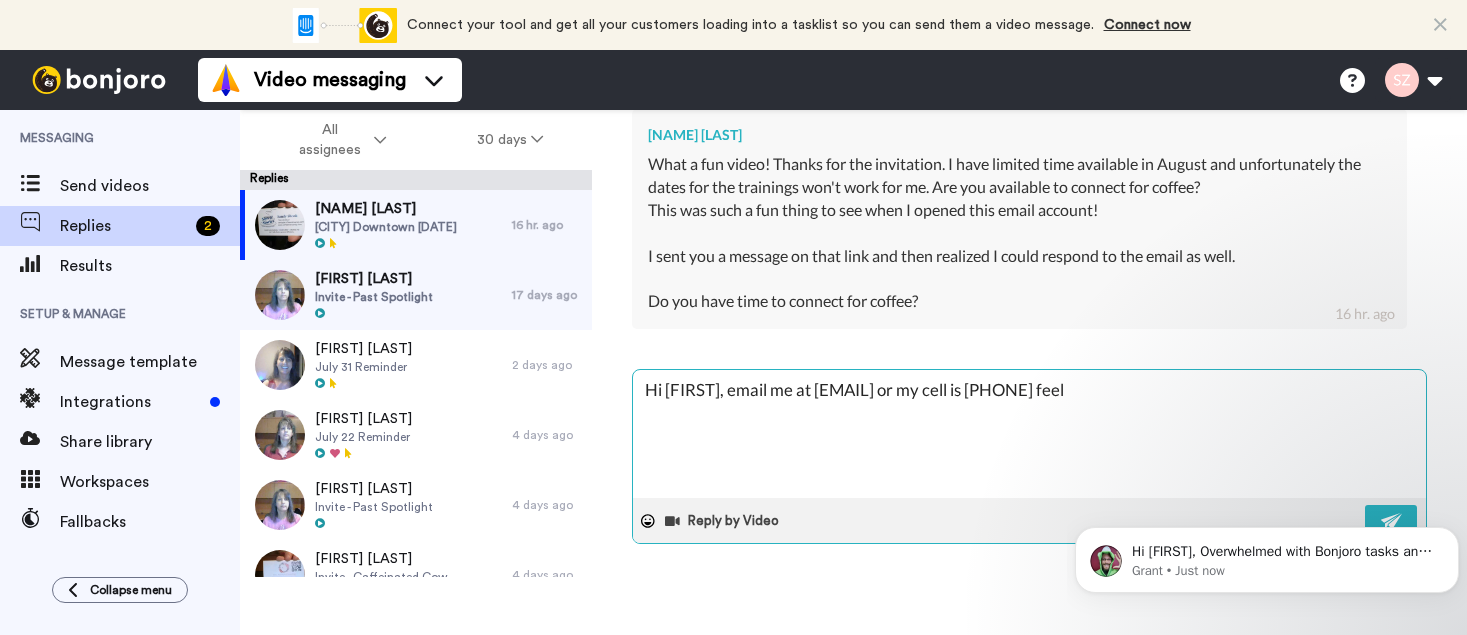 type on "x" 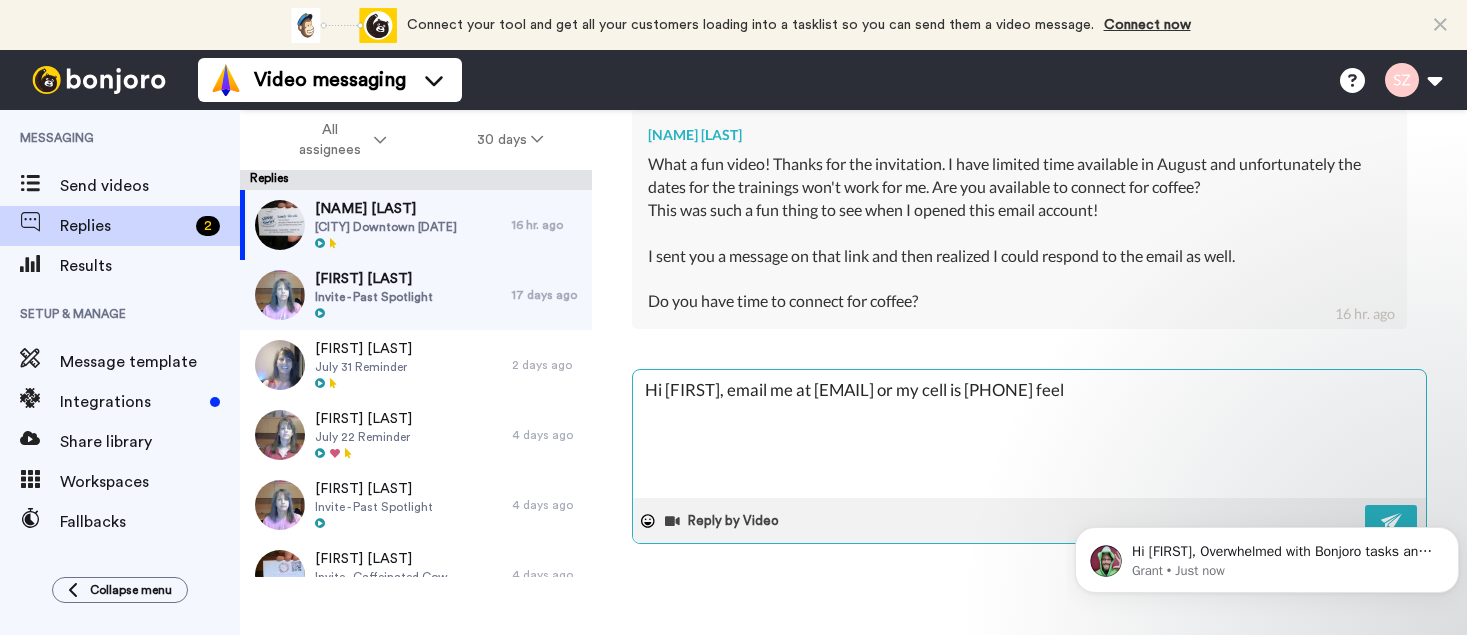 type on "x" 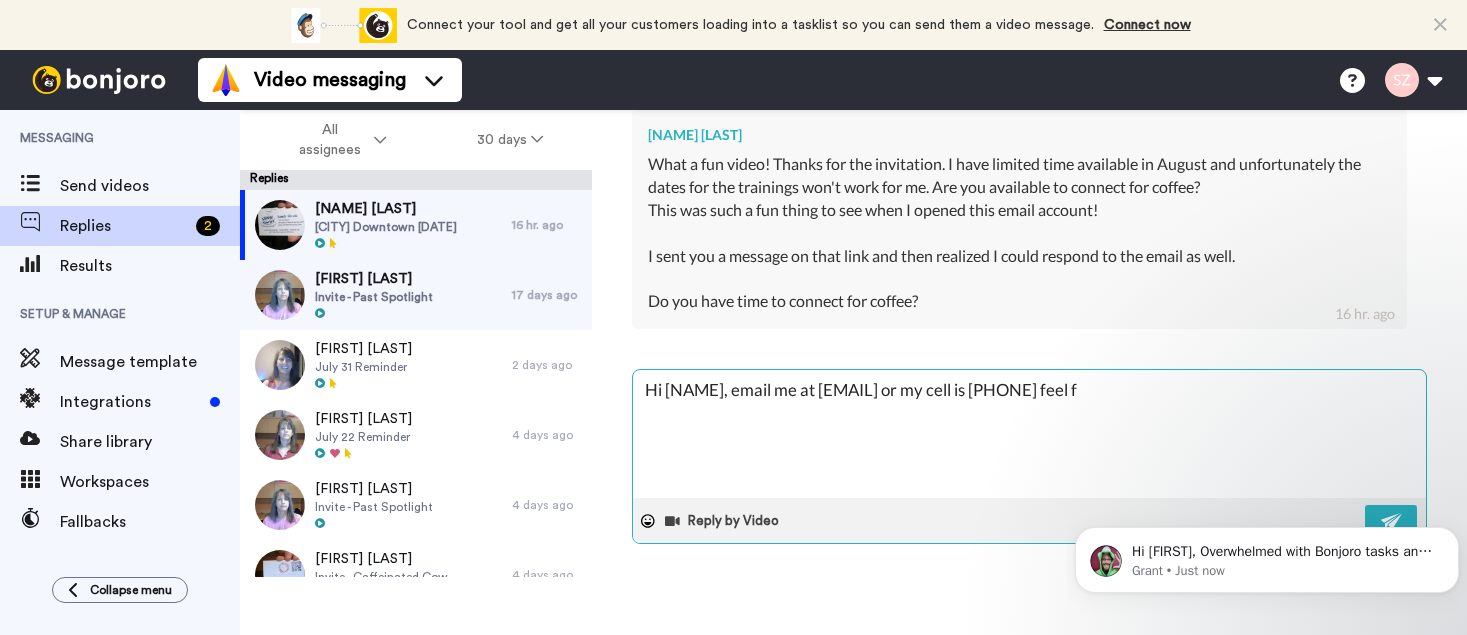 type on "x" 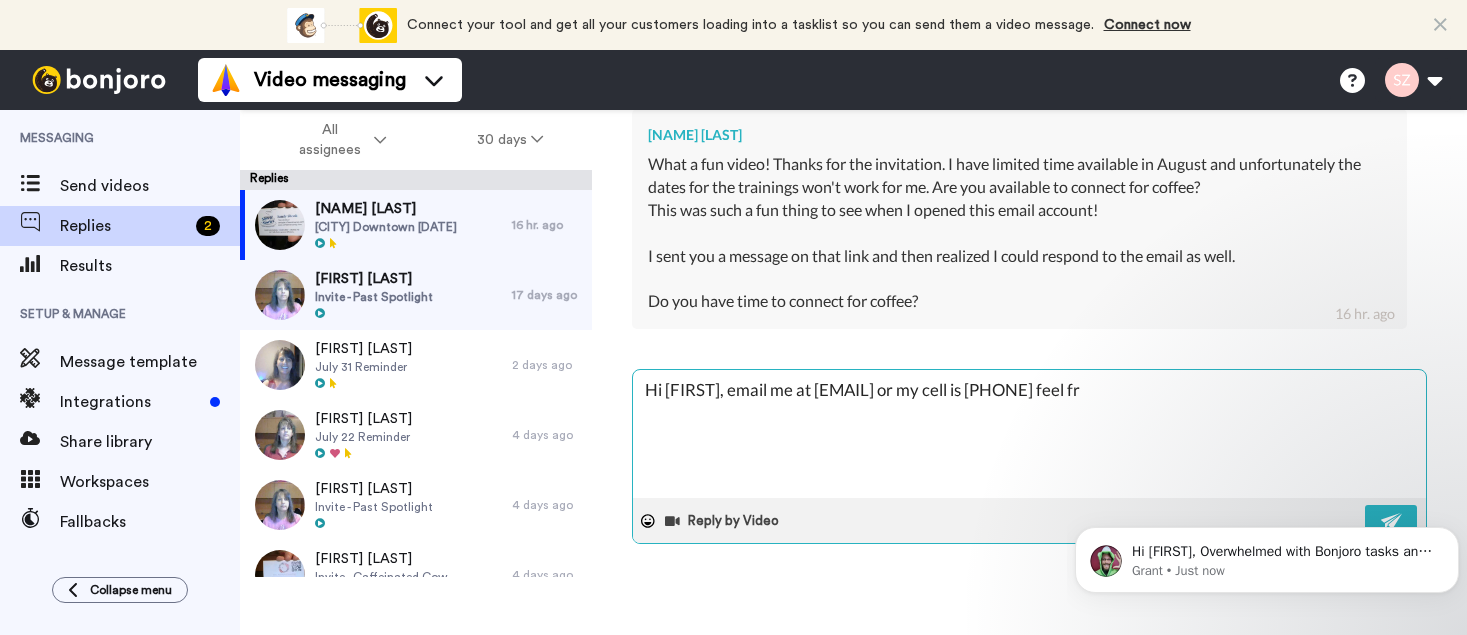 type on "x" 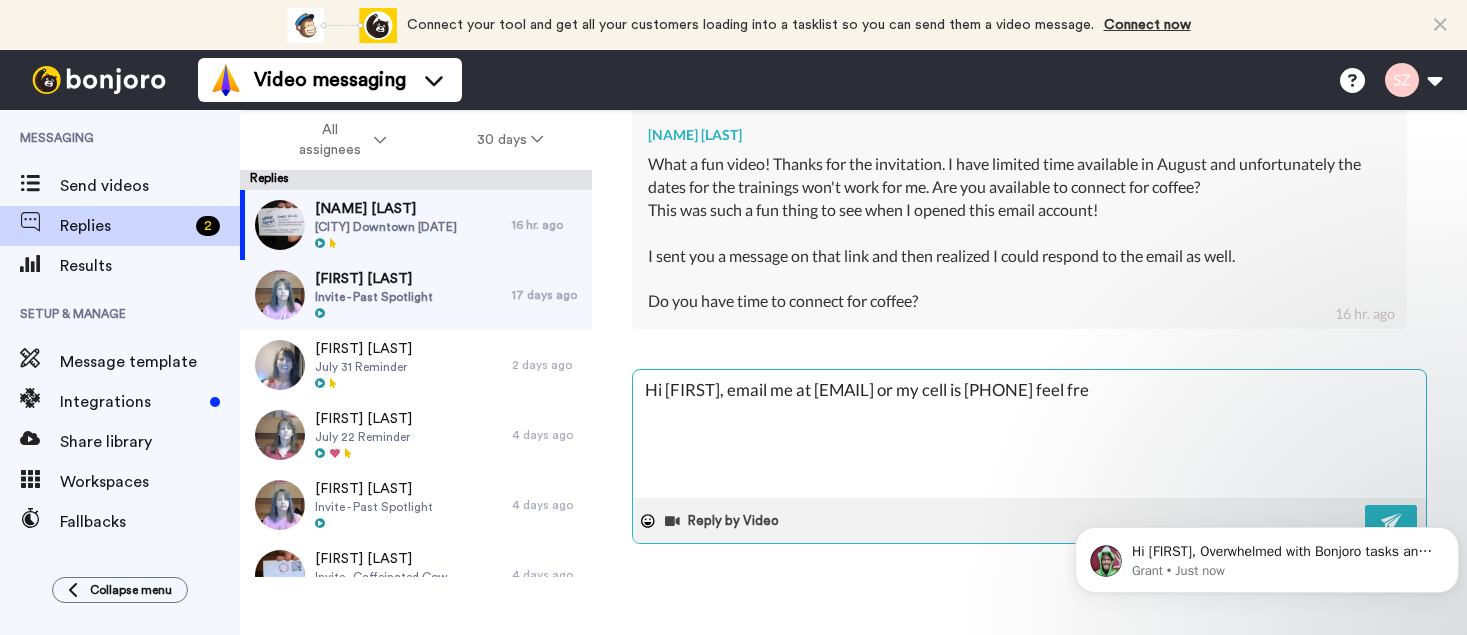 type on "x" 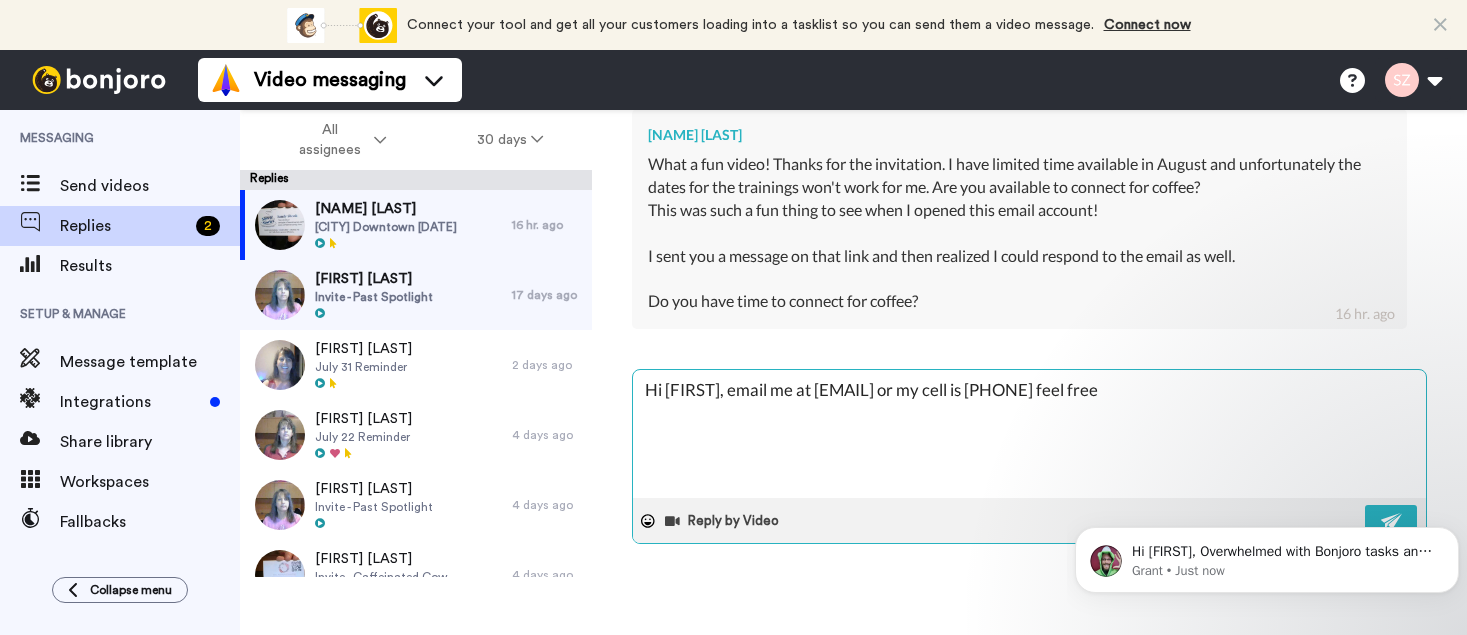 type on "x" 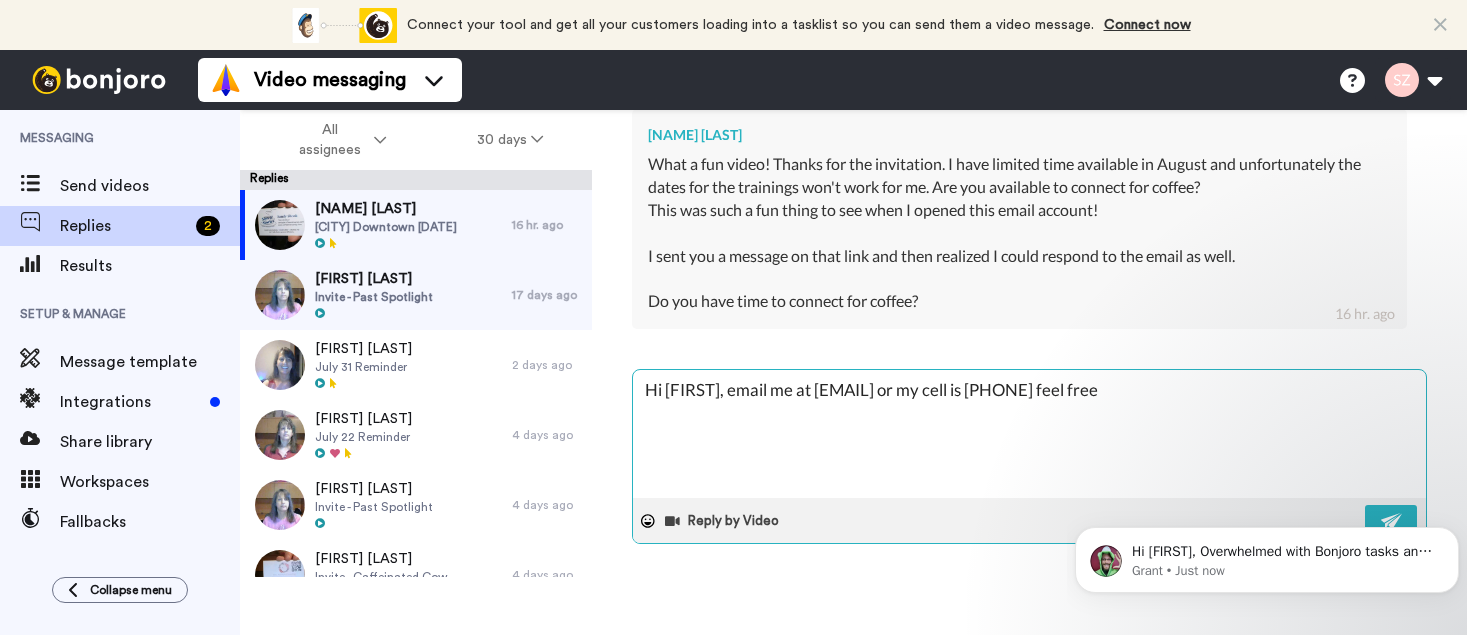 type on "x" 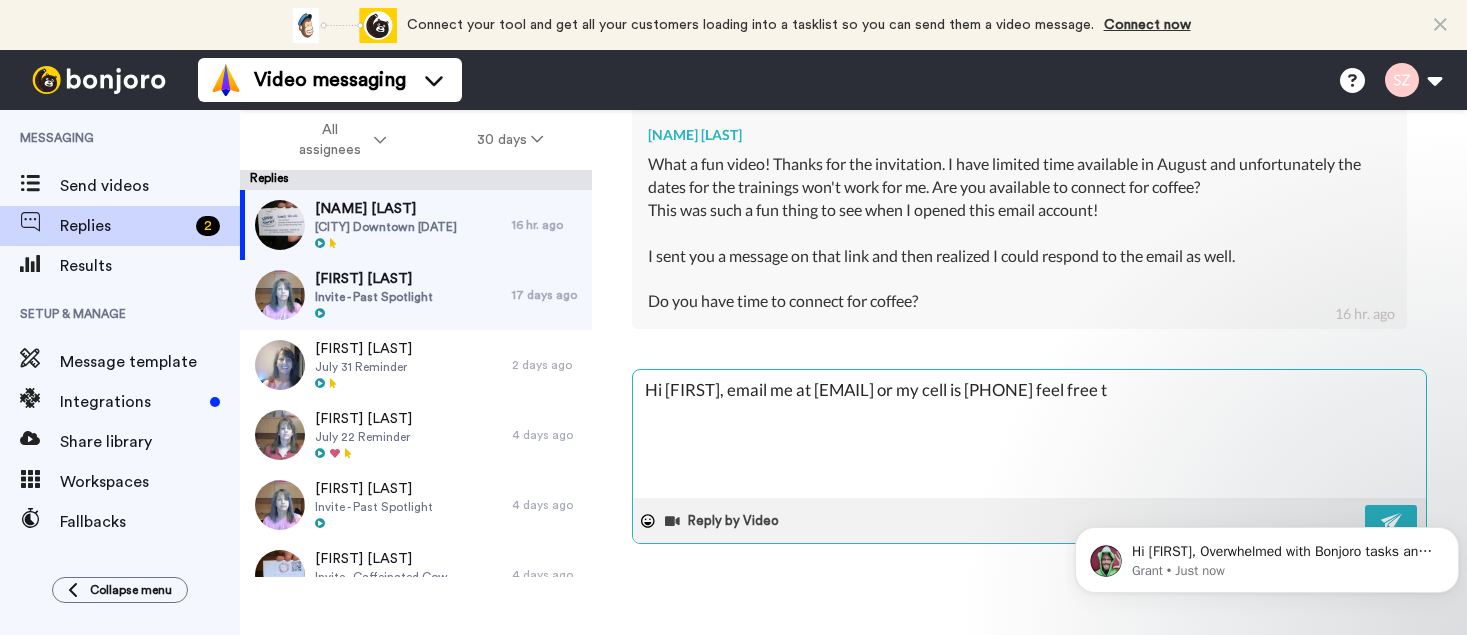 type on "x" 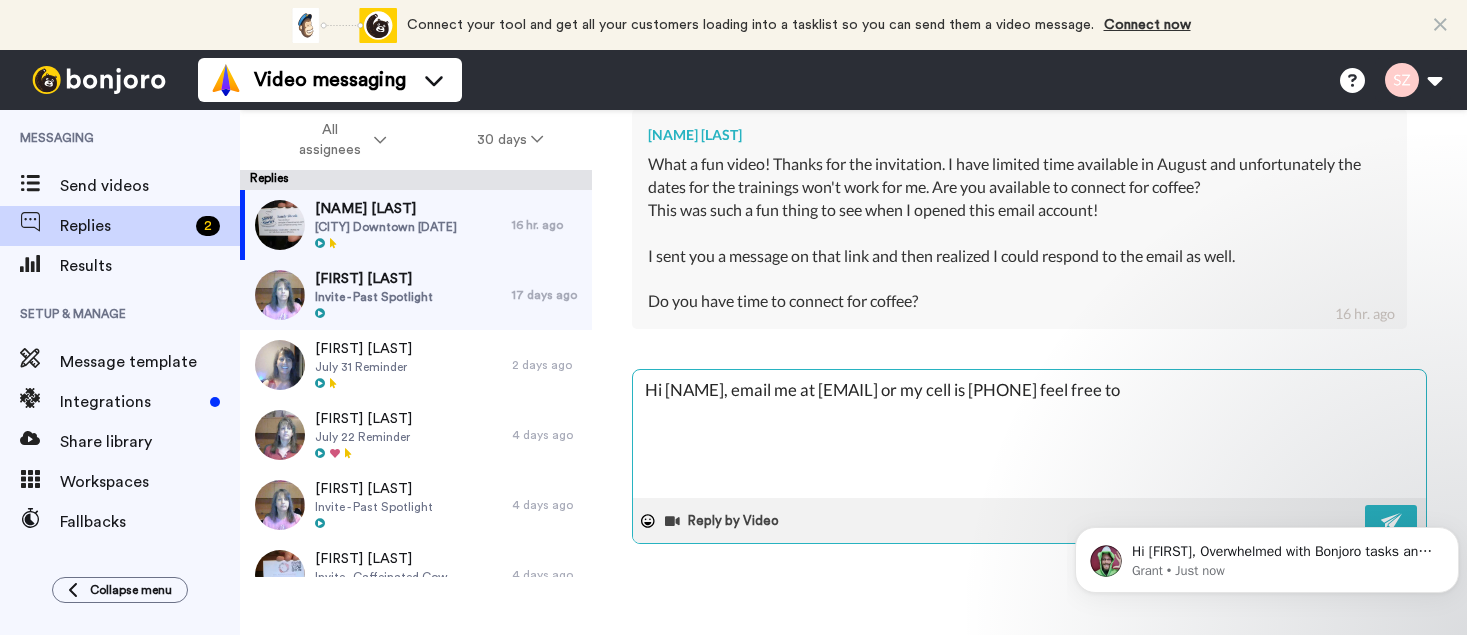 type on "x" 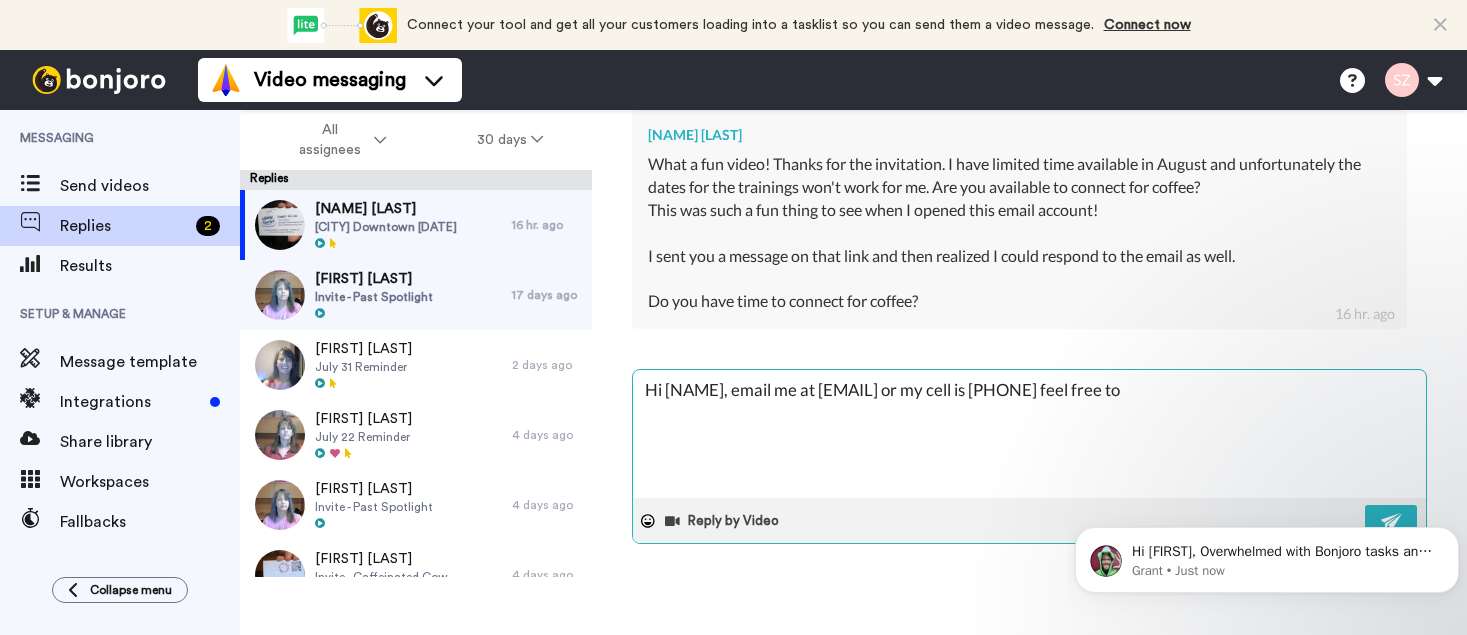 type on "x" 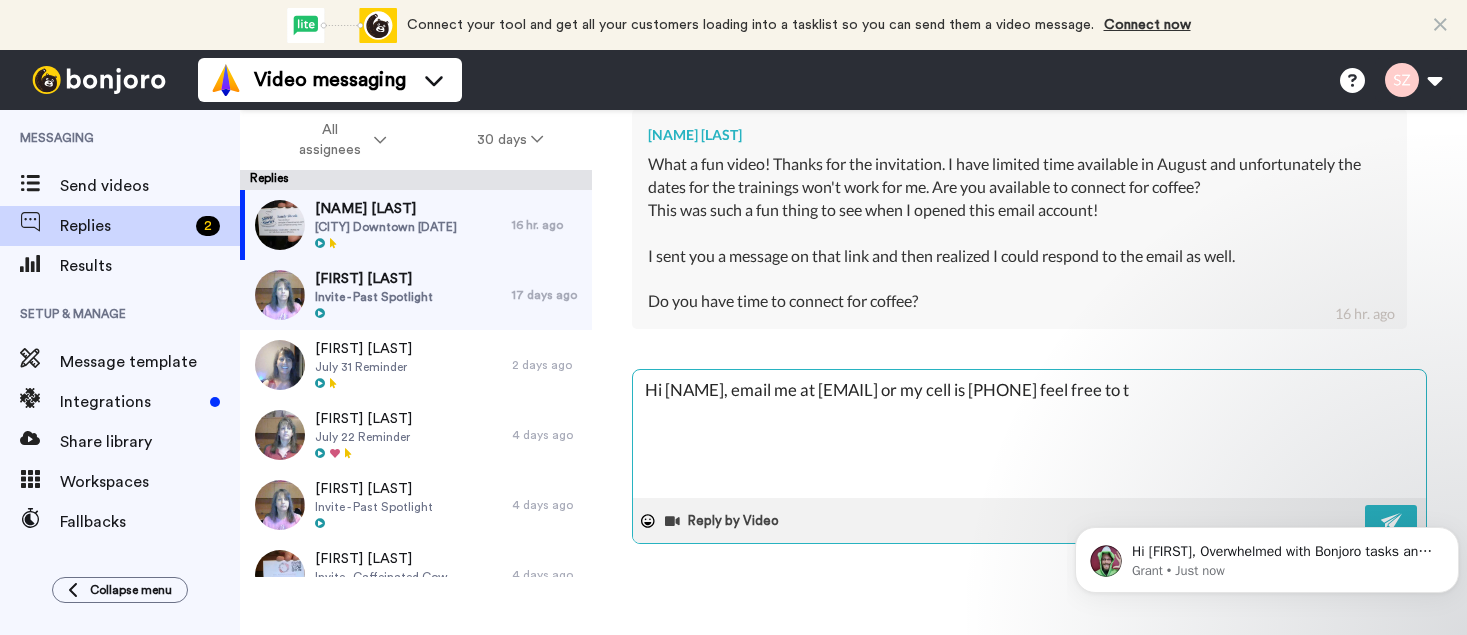 type on "x" 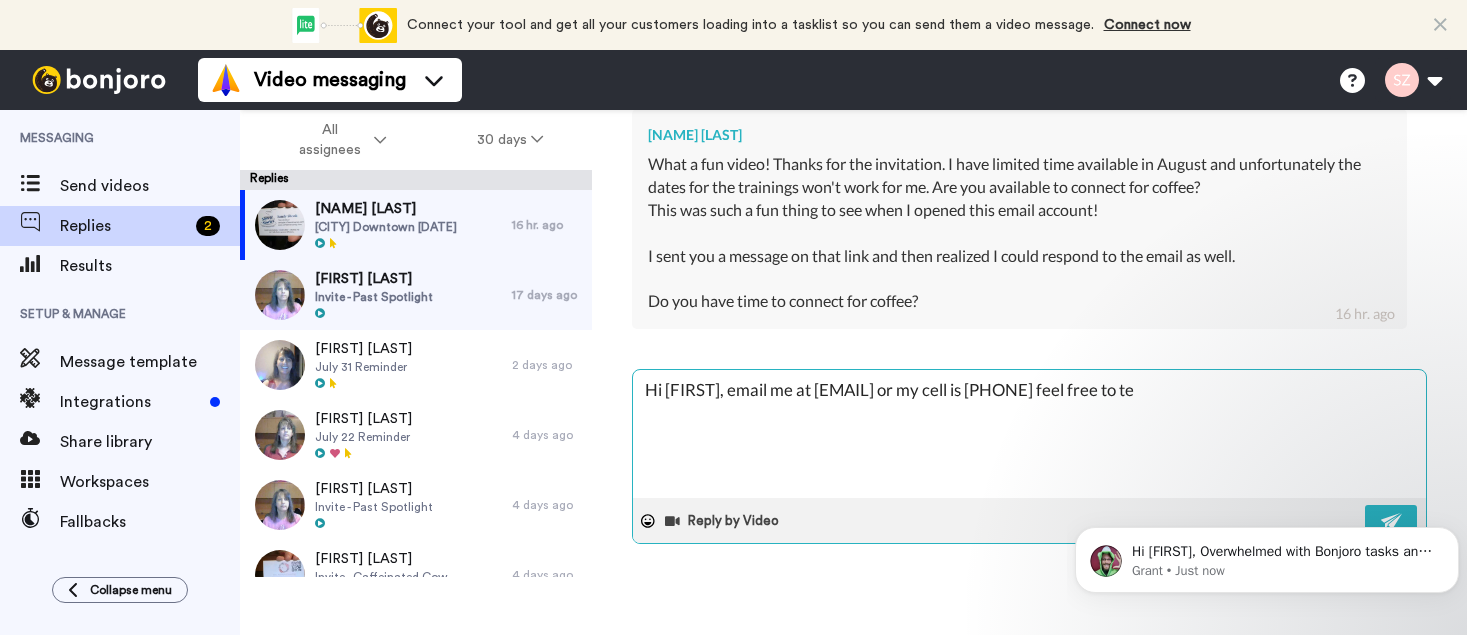 type on "x" 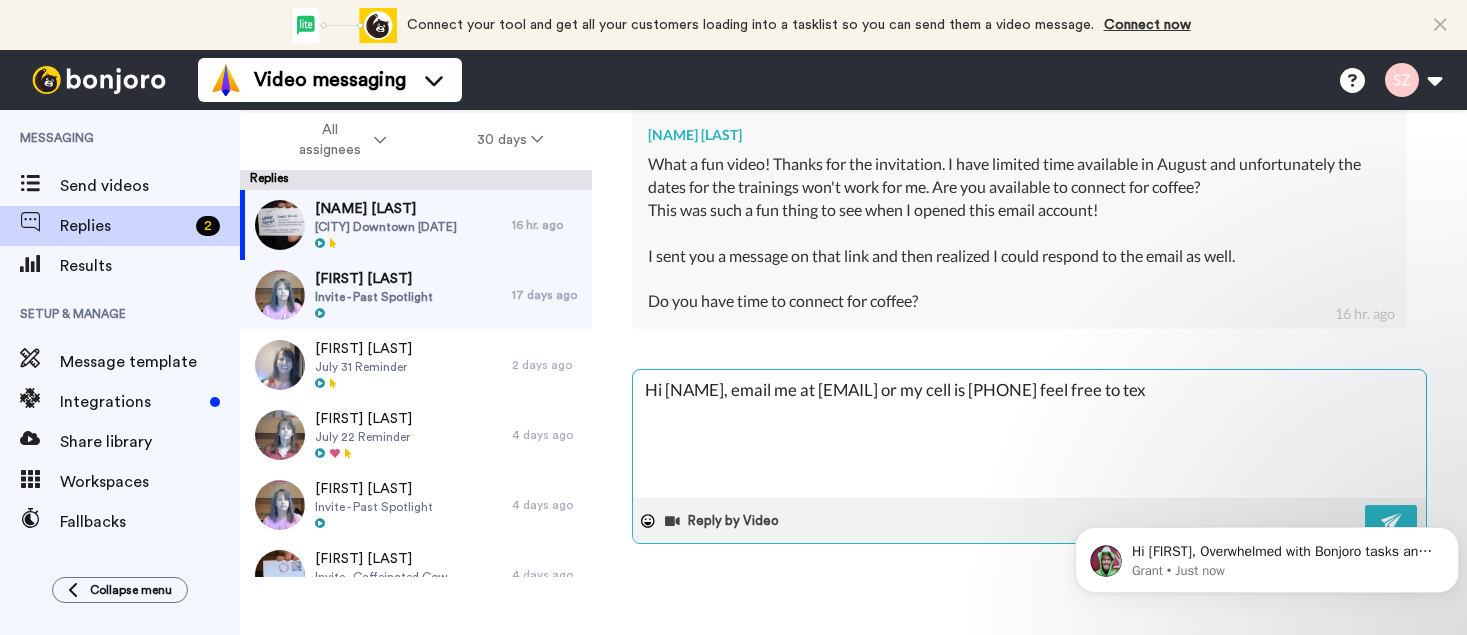 type on "x" 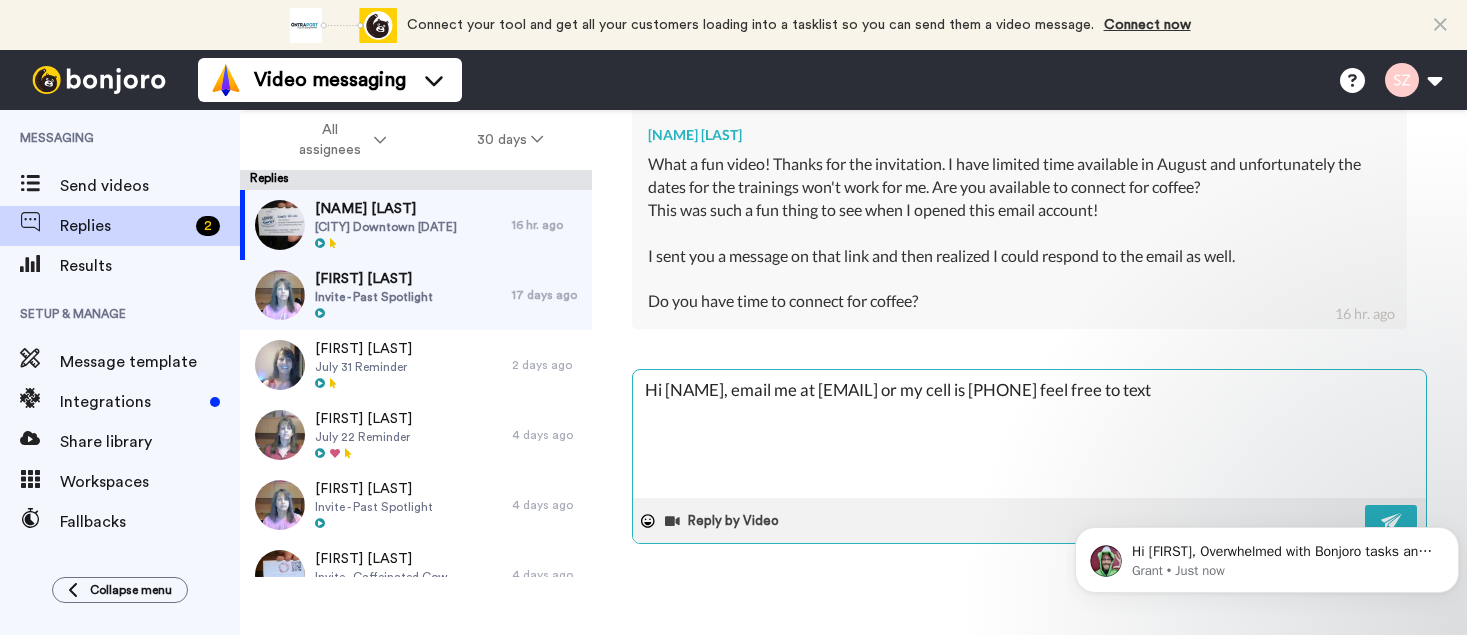 type on "x" 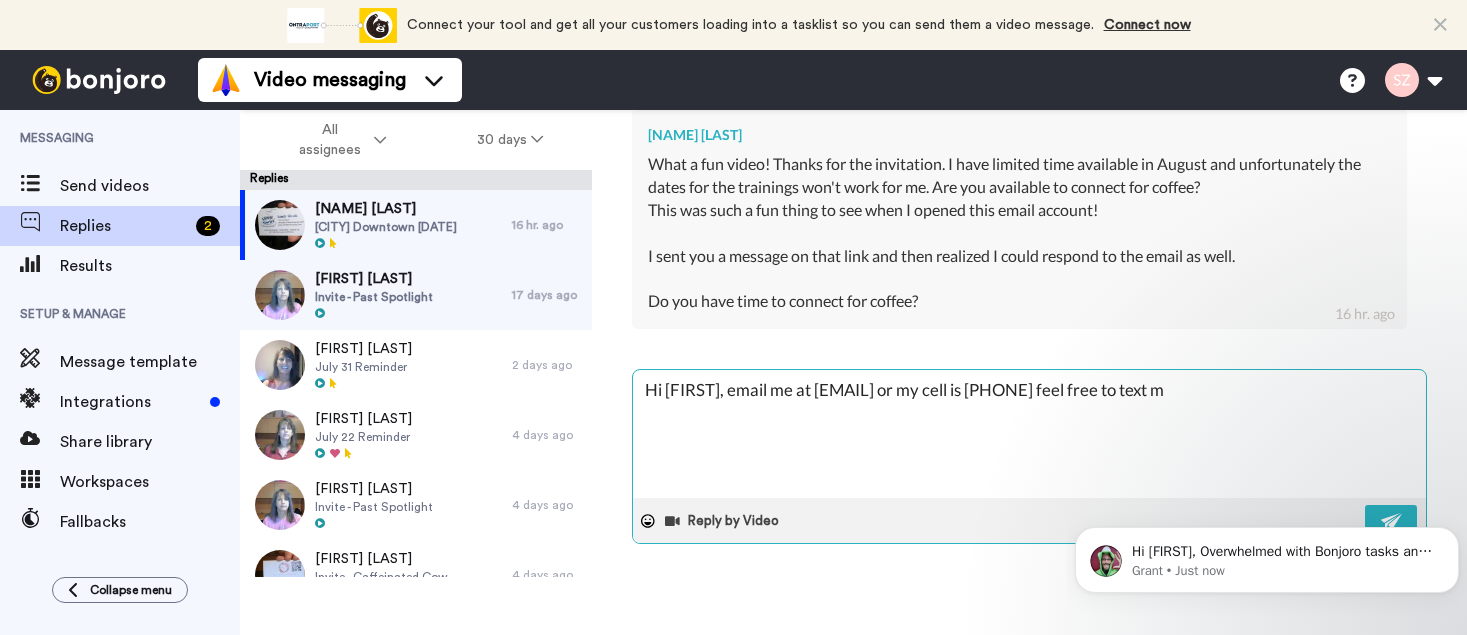 type on "x" 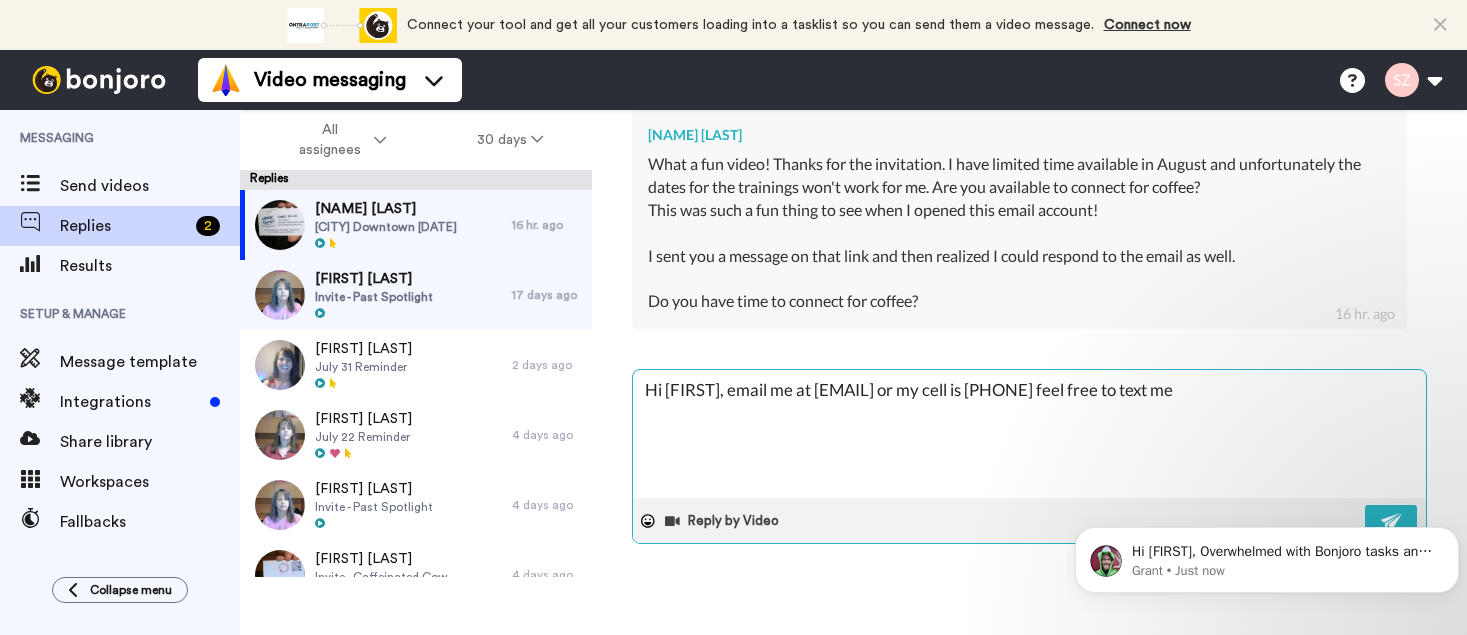 type on "x" 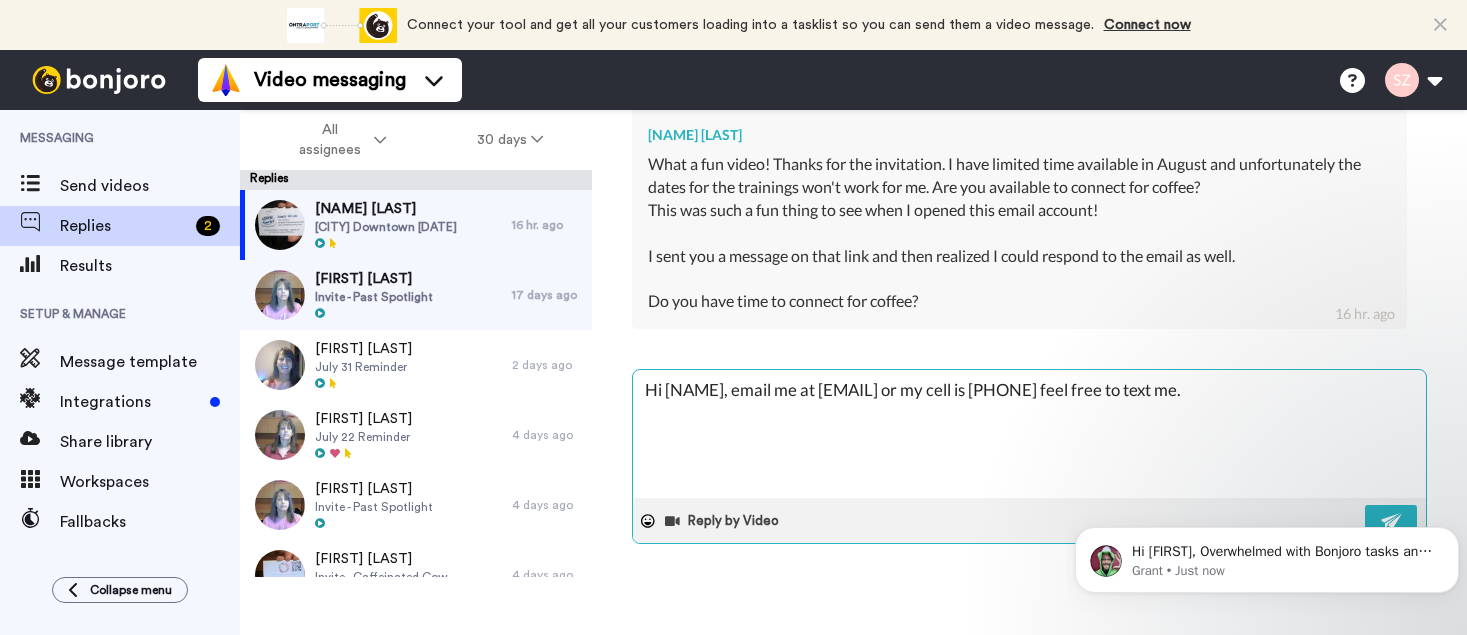 type on "Hi Sandy, email me at COS@TownTidings.com or my cell is 719-286-0009 feel free to text me." 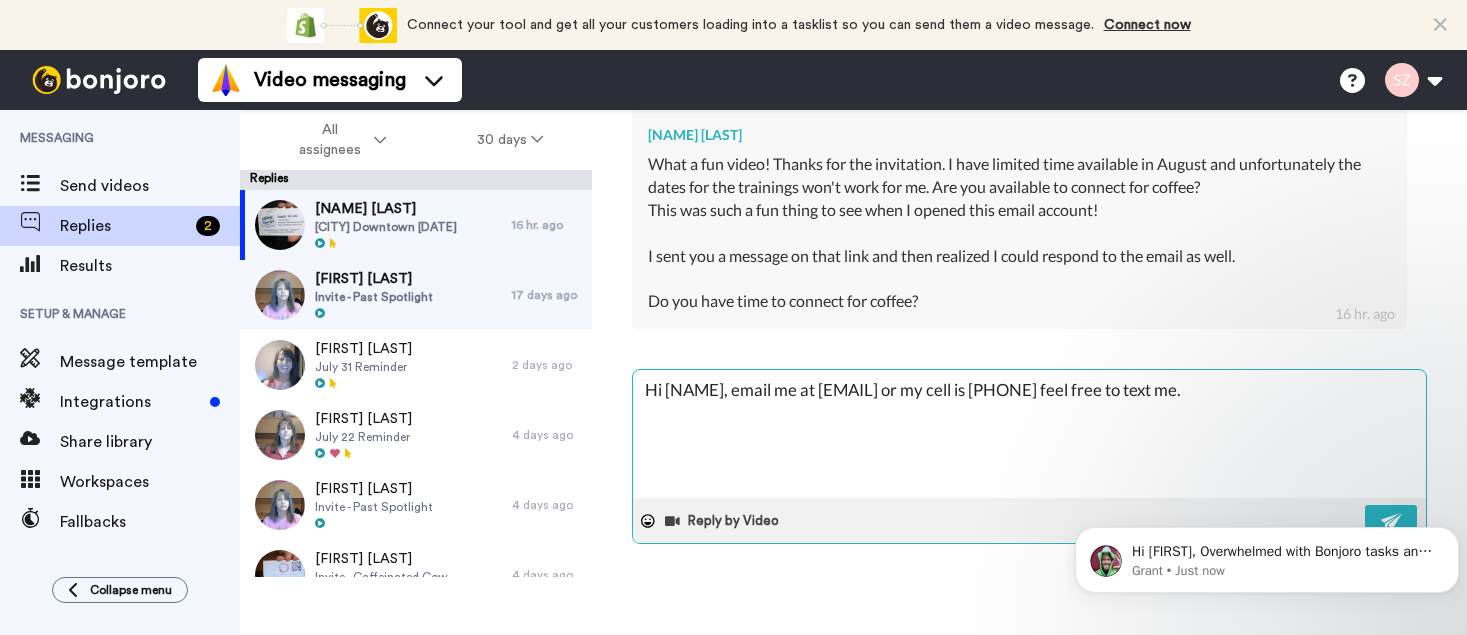 type on "x" 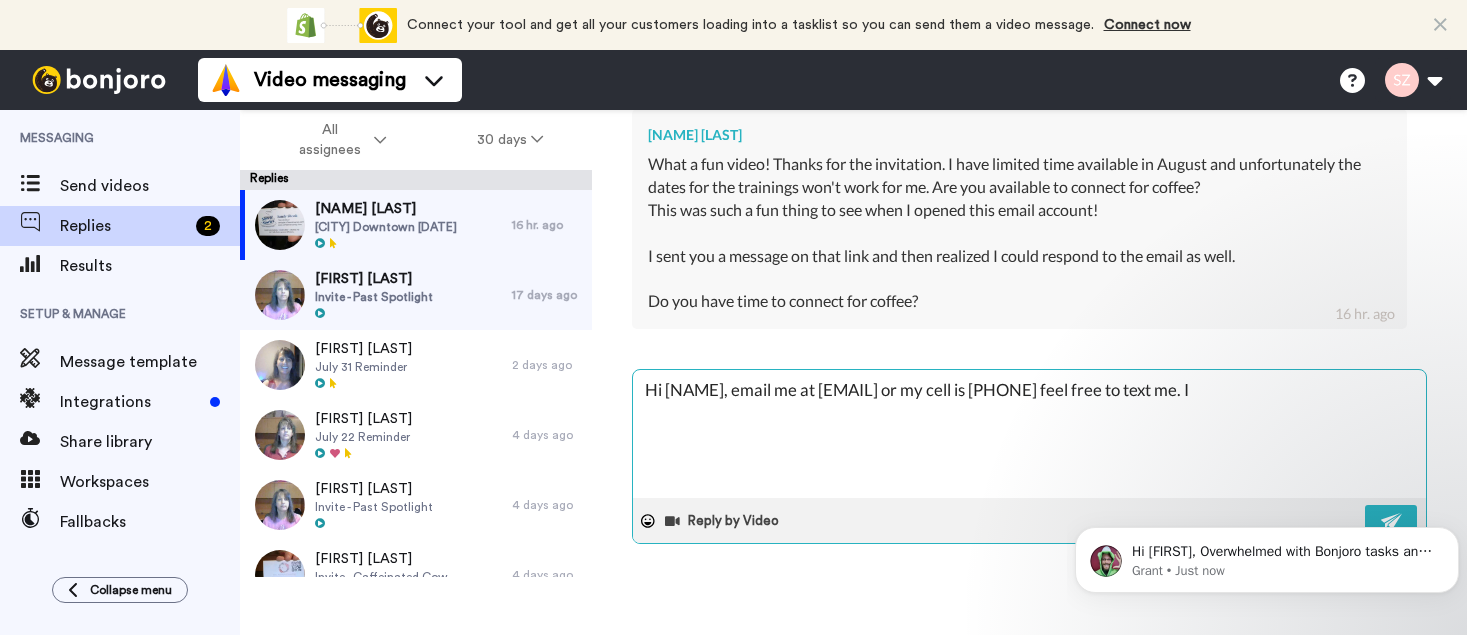 type on "x" 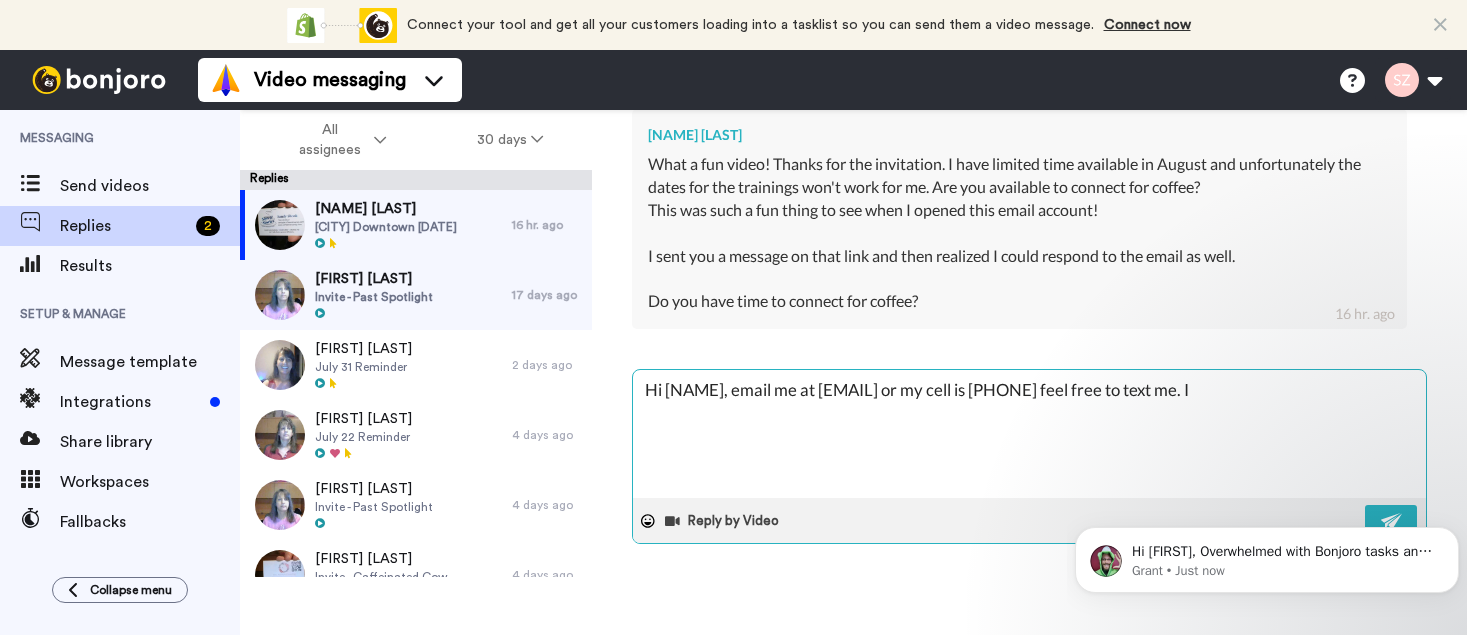 type on "x" 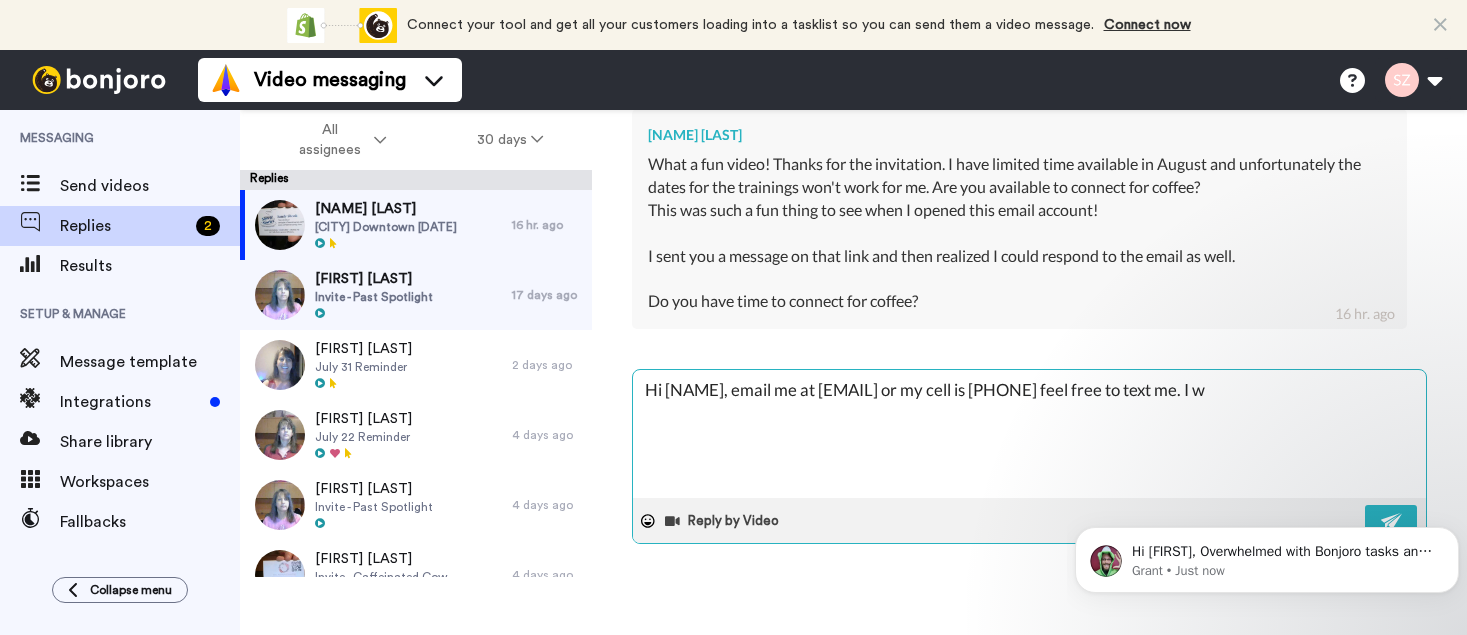 type on "x" 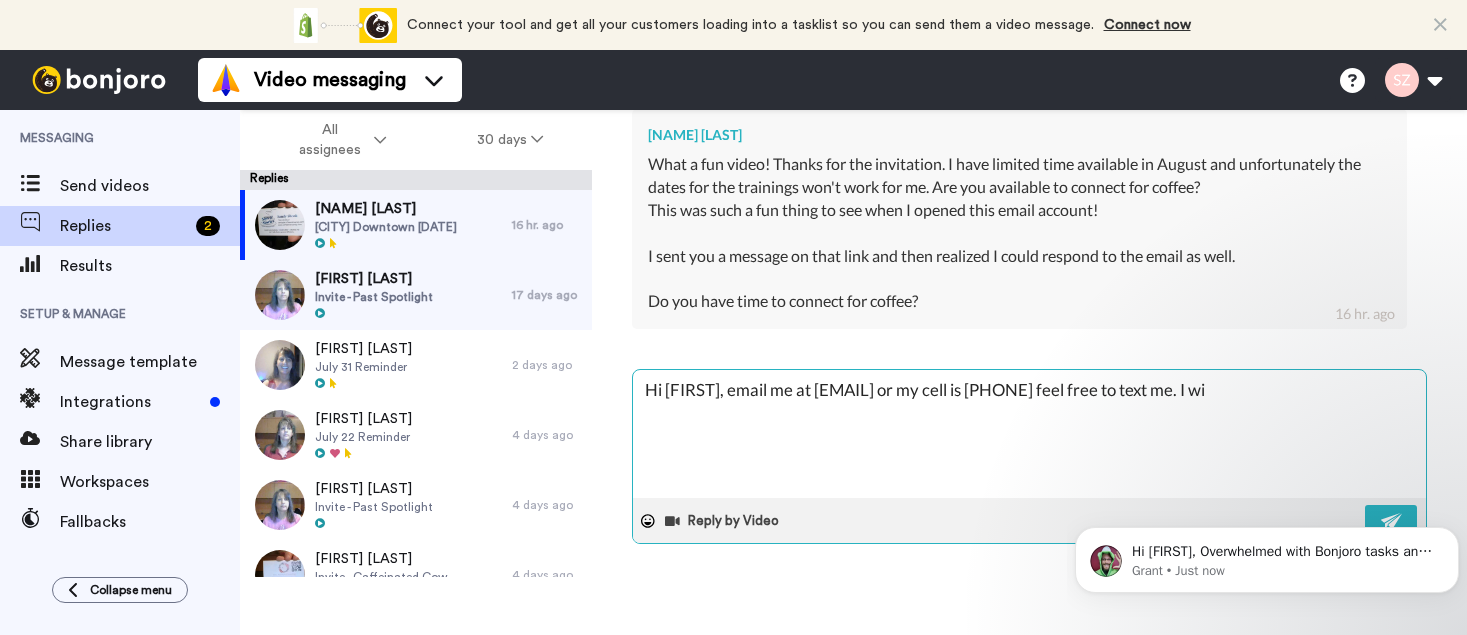 type on "x" 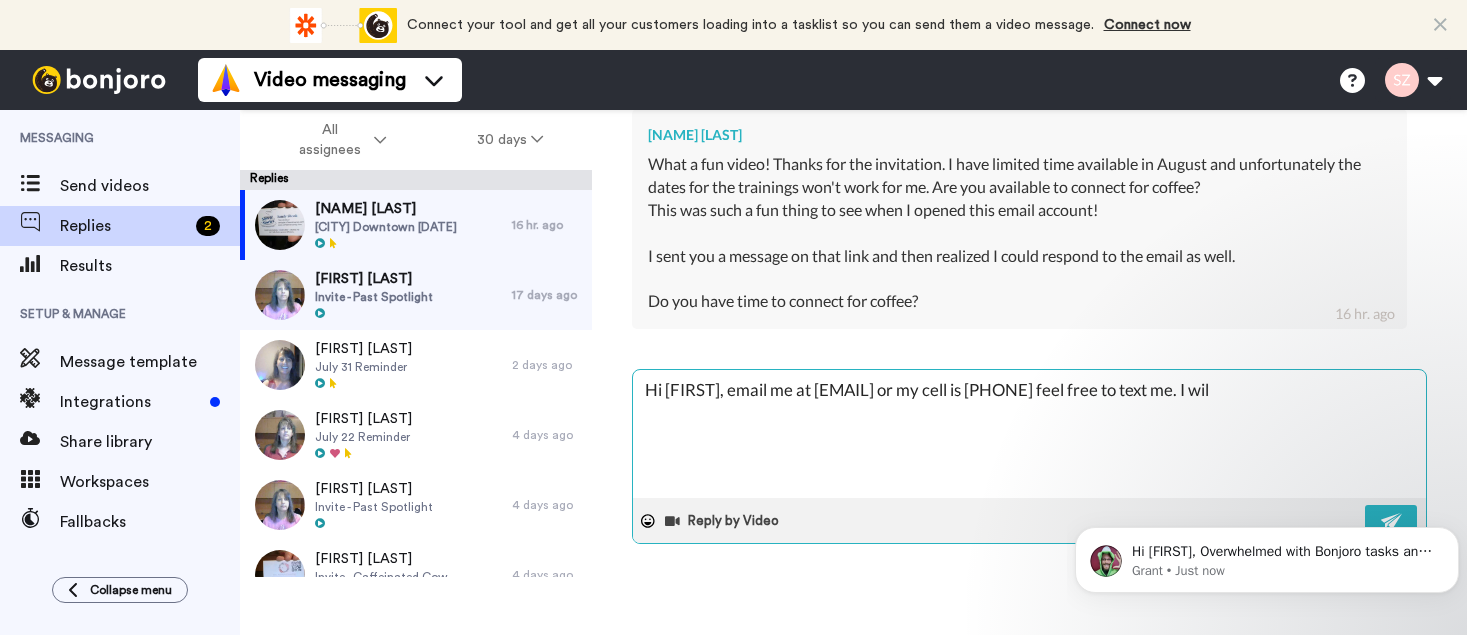 type on "x" 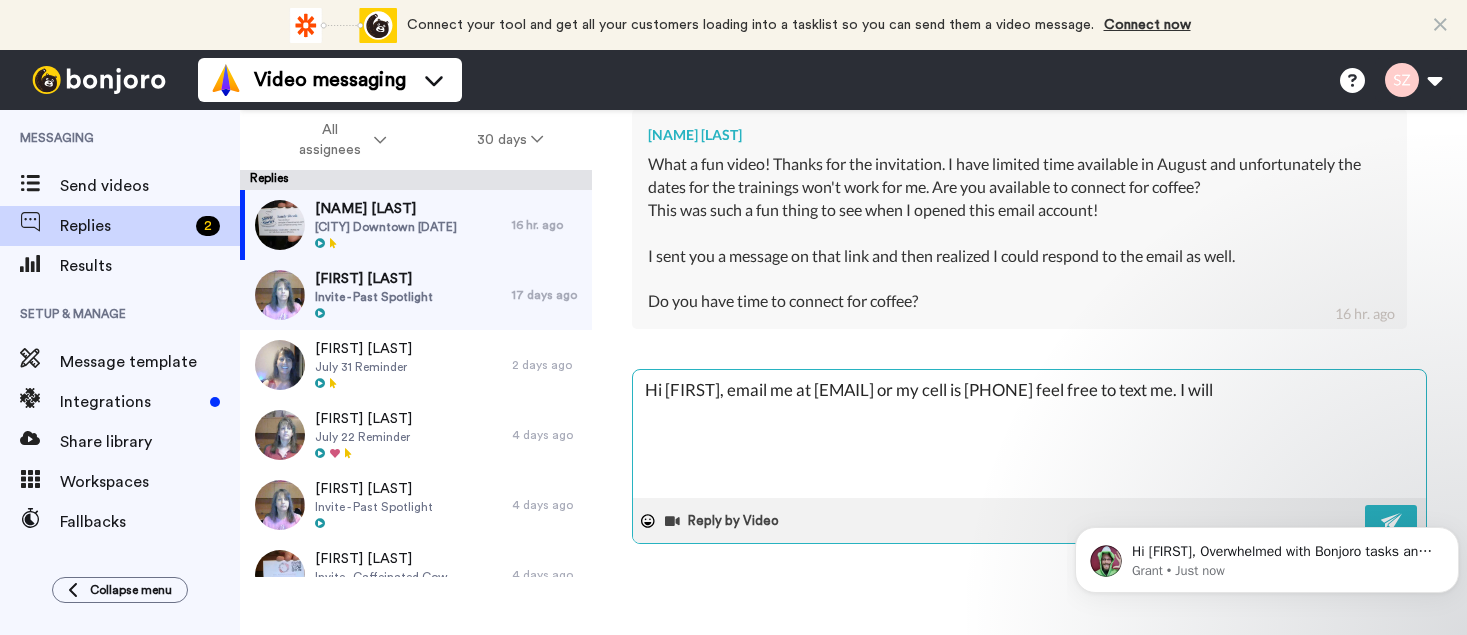 type on "x" 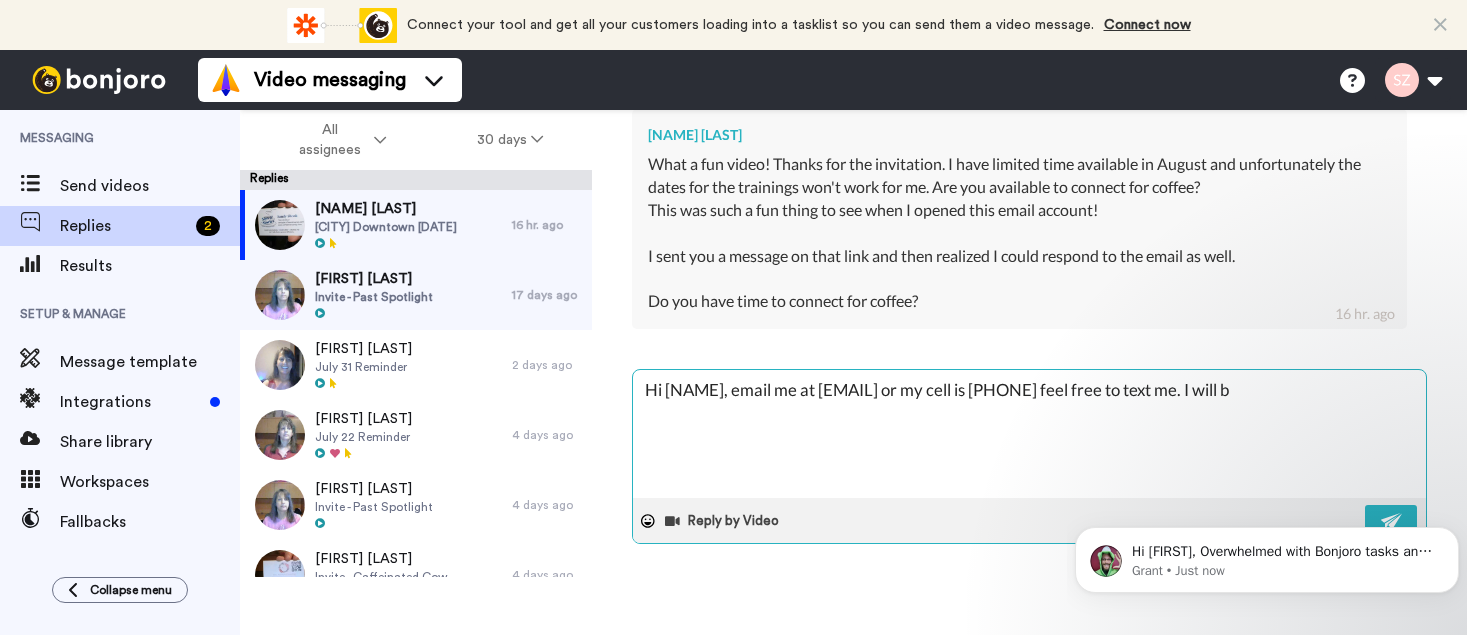 type on "x" 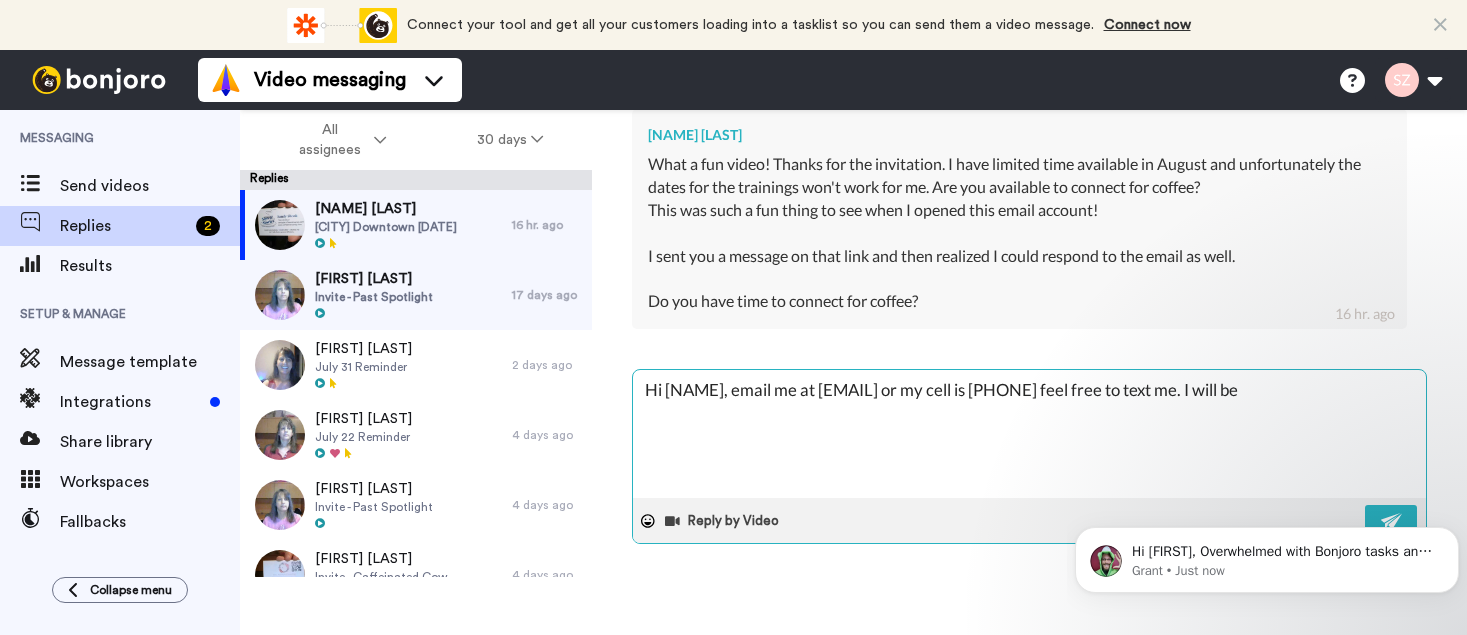 type on "x" 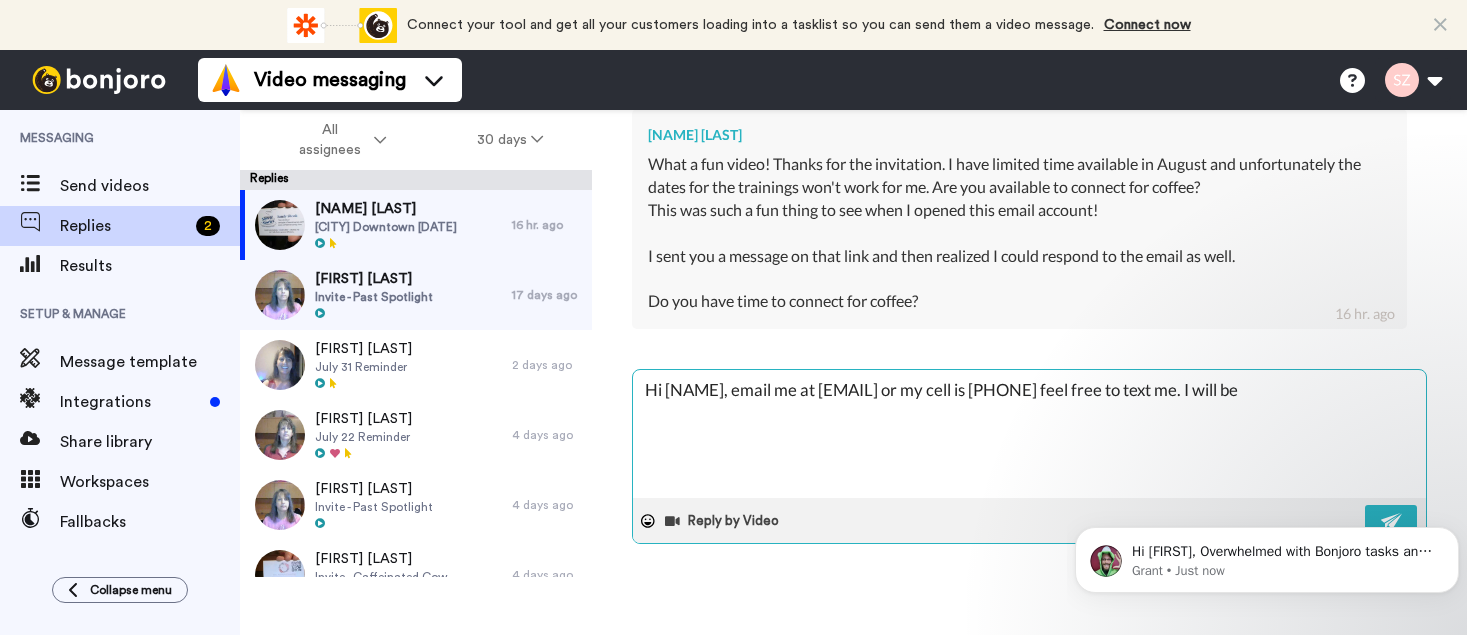 type 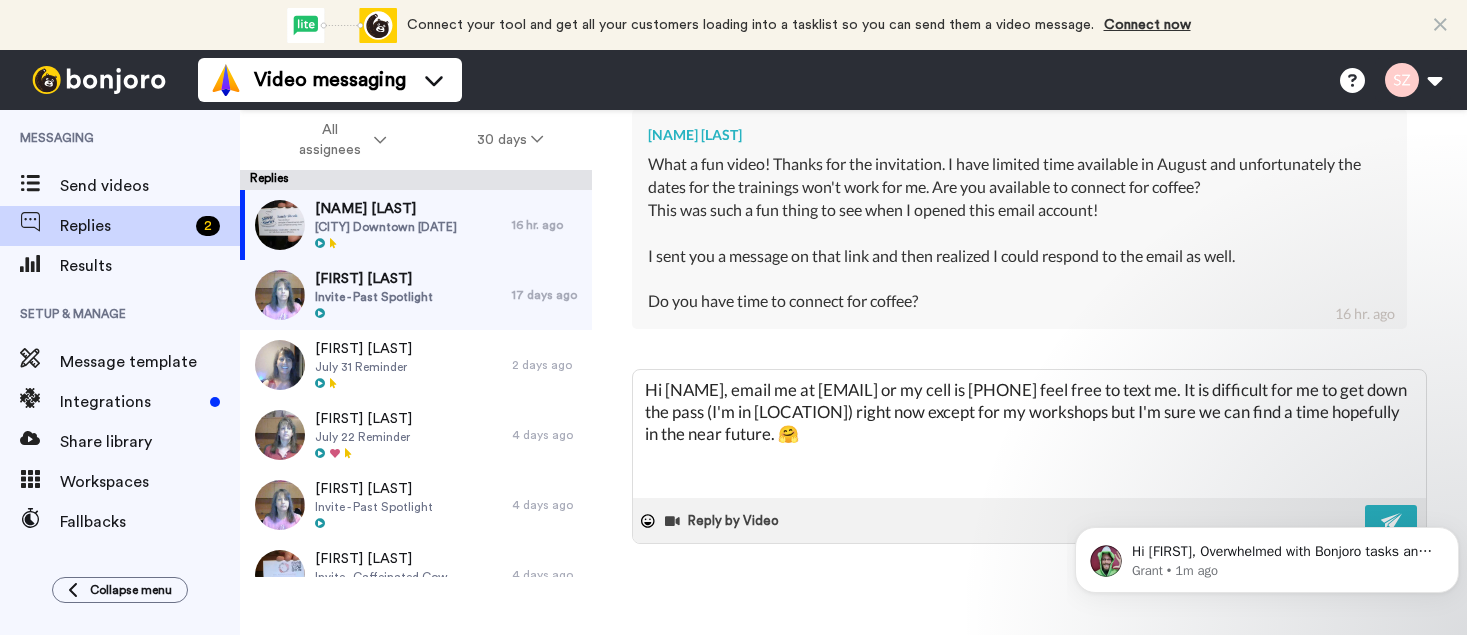click on "Hi Sandy, Overwhelmed with Bonjoro tasks and videos to do? Use Workflow Filters to add only the best leads, customers or most relevant contacts to your tasklist!    Filters give you control to create tasks for your best customers, leads, students, donors or community members. ​ Happy Bonjoro-ing! James Grant • 1m ago" at bounding box center (1267, 555) 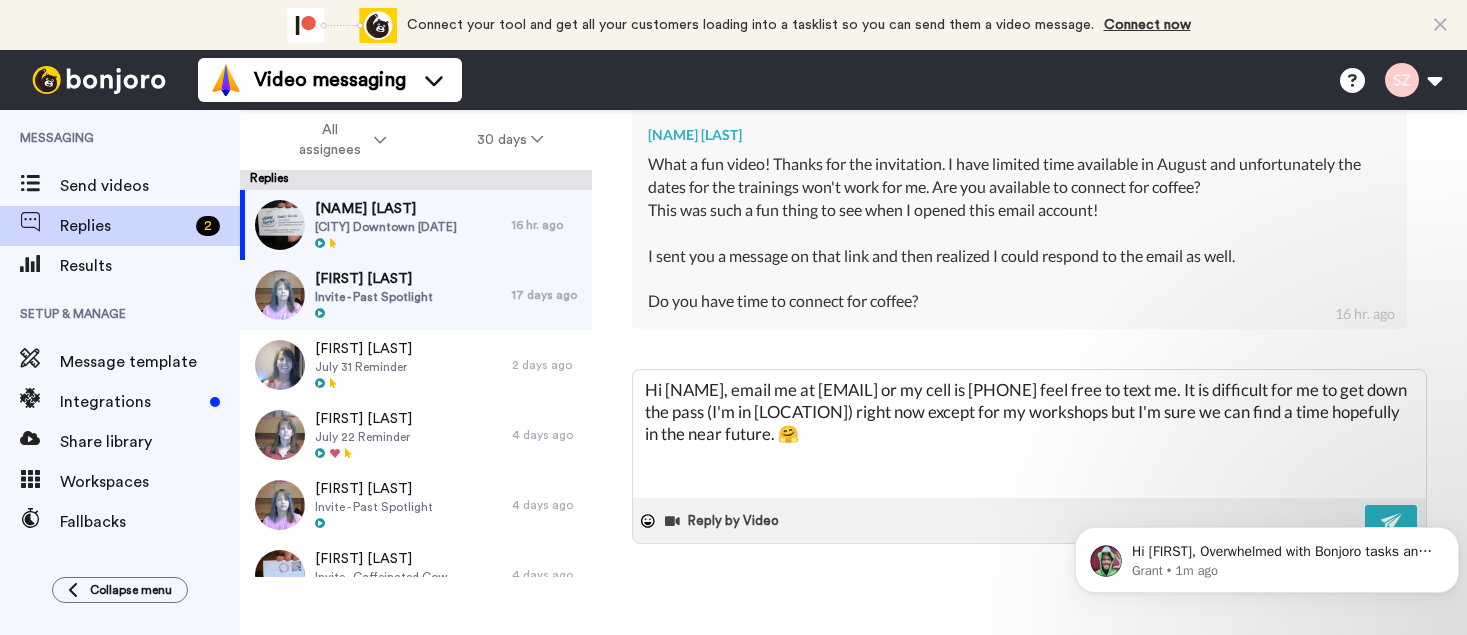 scroll, scrollTop: 491, scrollLeft: 0, axis: vertical 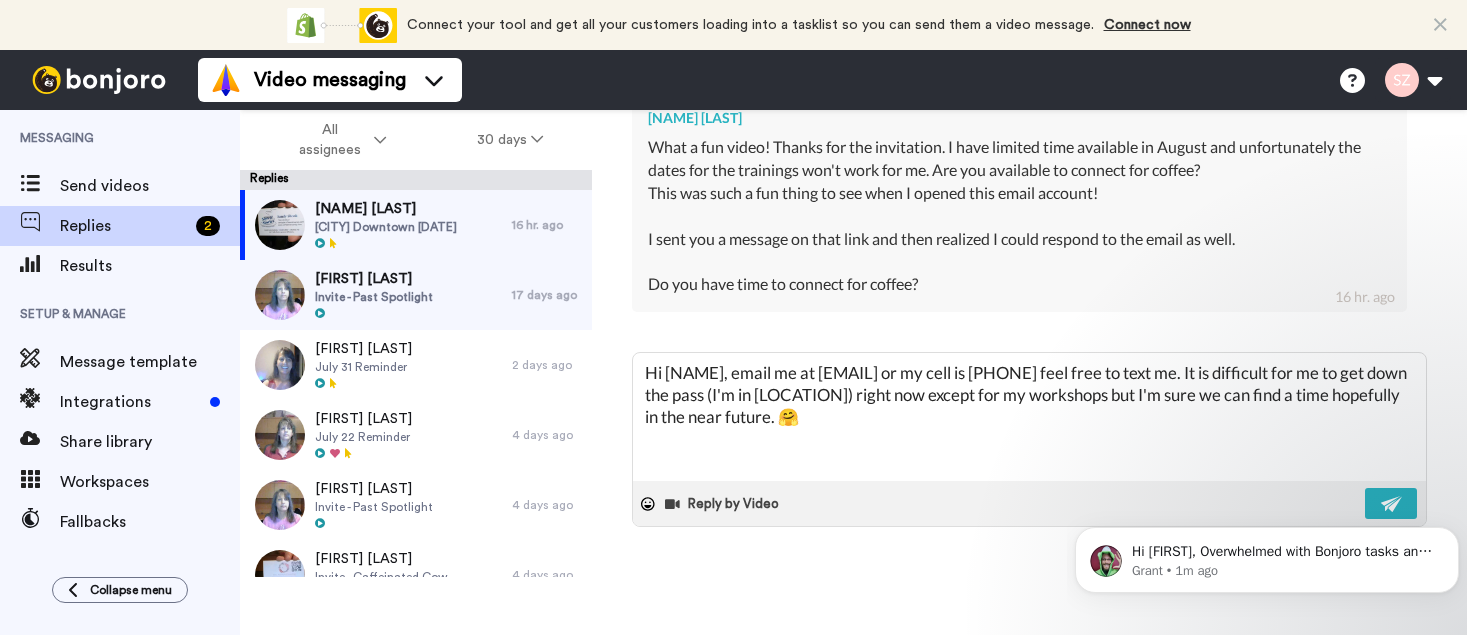 click on "Hi Sandy, Overwhelmed with Bonjoro tasks and videos to do? Use Workflow Filters to add only the best leads, customers or most relevant contacts to your tasklist!    Filters give you control to create tasks for your best customers, leads, students, donors or community members. ​ Happy Bonjoro-ing! James Grant • 1m ago" at bounding box center [1267, 555] 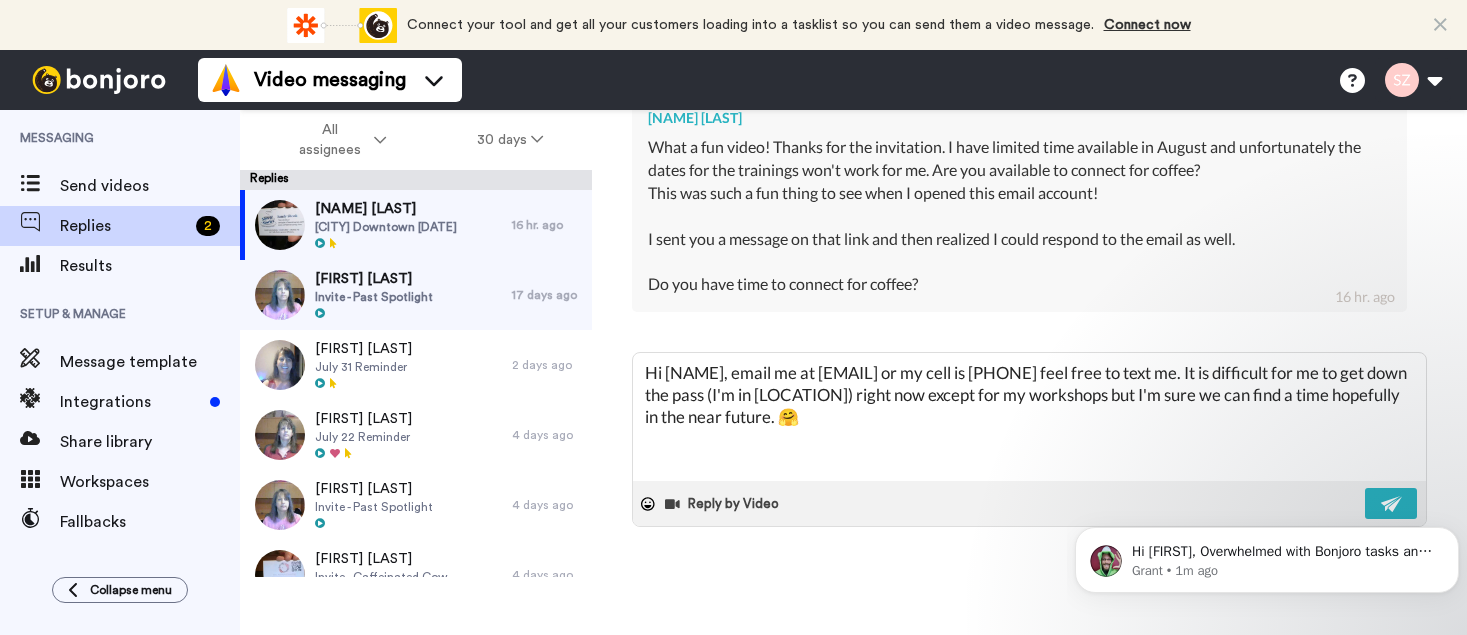 click on "Hi Sandy, Overwhelmed with Bonjoro tasks and videos to do? Use Workflow Filters to add only the best leads, customers or most relevant contacts to your tasklist!    Filters give you control to create tasks for your best customers, leads, students, donors or community members. ​ Happy Bonjoro-ing! James Grant • 1m ago" at bounding box center [1267, 555] 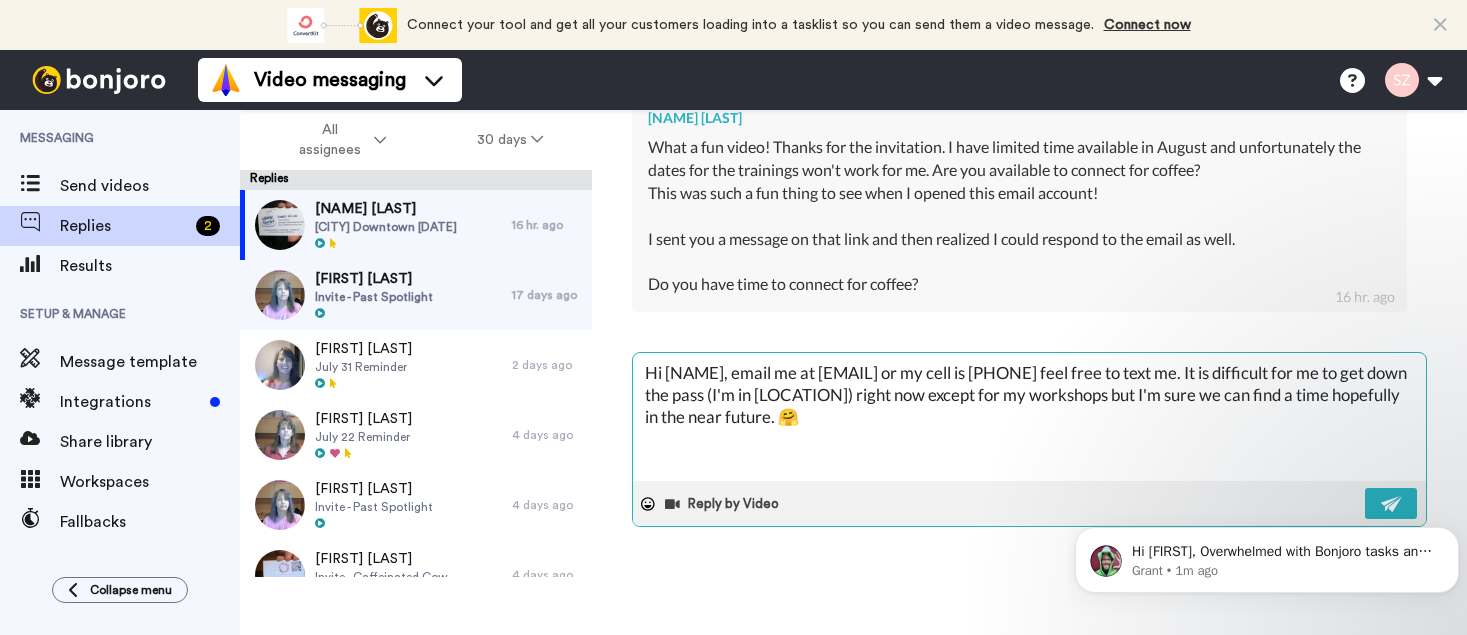 click on "Hi Sandy, email me at COS@TownTidings.com or my cell is 719-286-0009 feel free to text me. It is difficult for me to get down the pass (I'm in Teller Co) right now except for my workshops but I'm sure we can find a time hopefully in the near future. 🤗" at bounding box center [1029, 417] 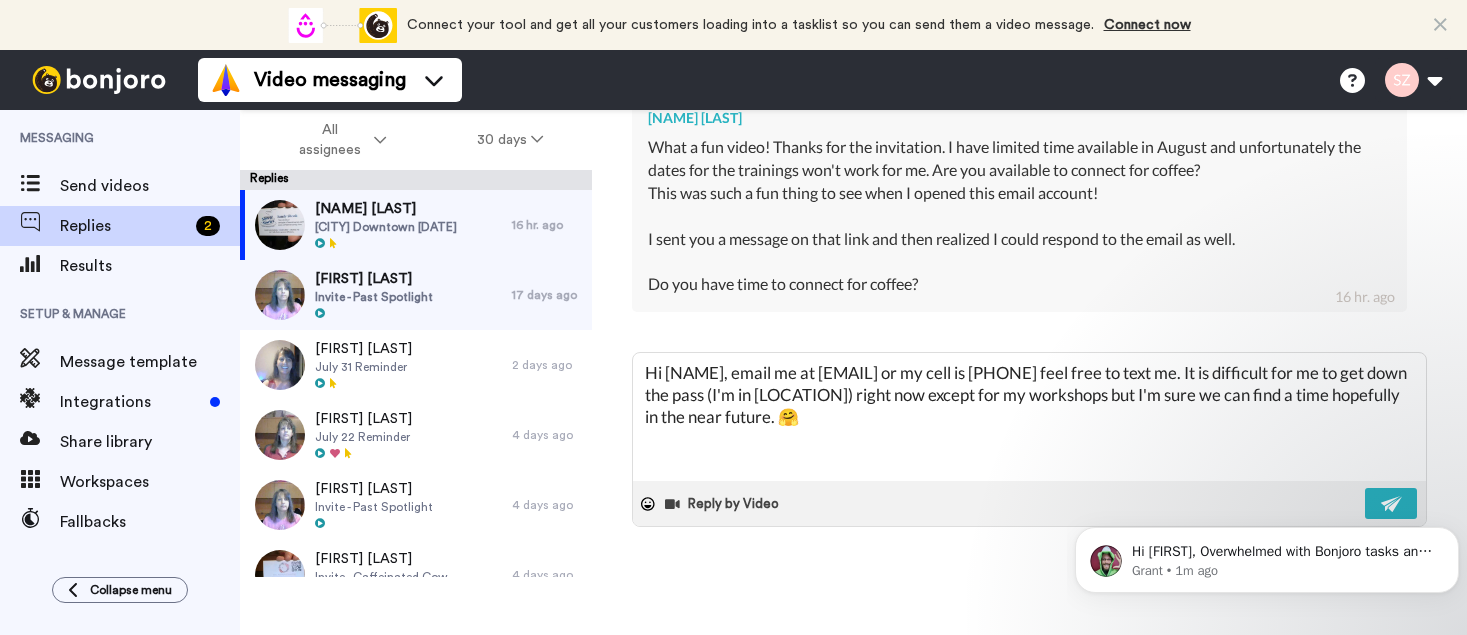 drag, startPoint x: 1361, startPoint y: 499, endPoint x: 2395, endPoint y: 961, distance: 1132.5193 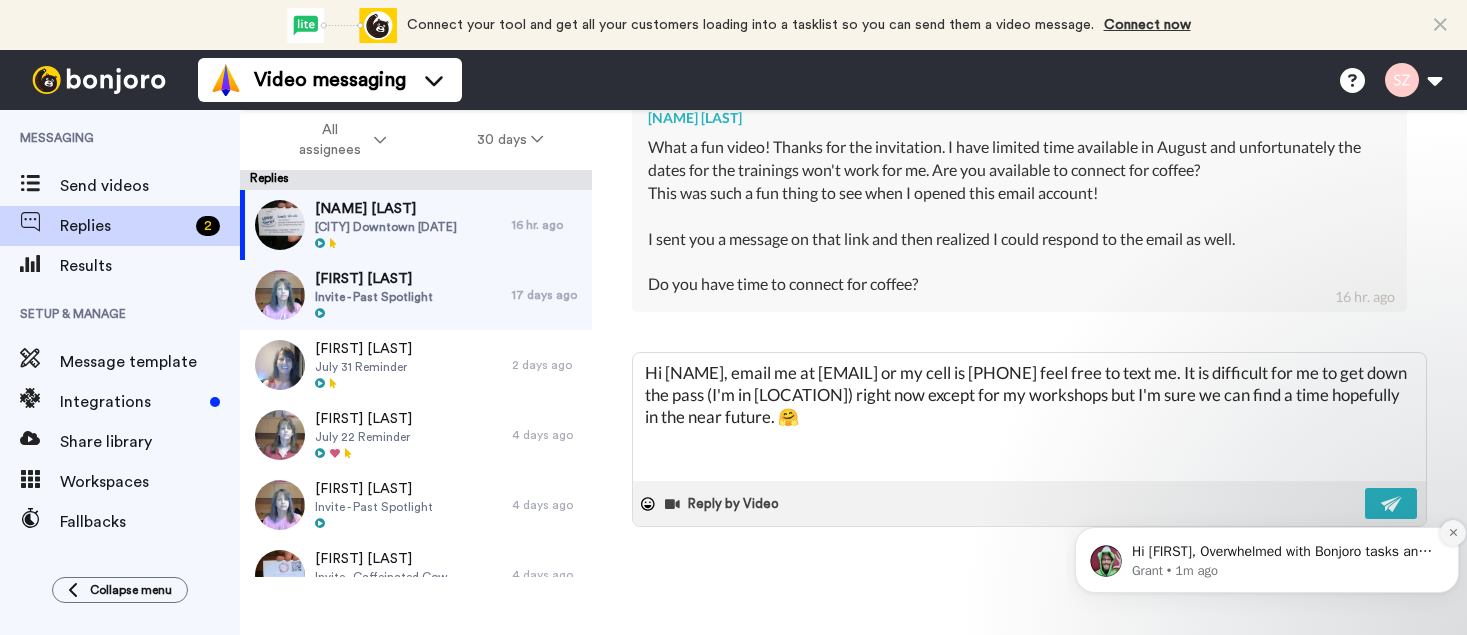 click 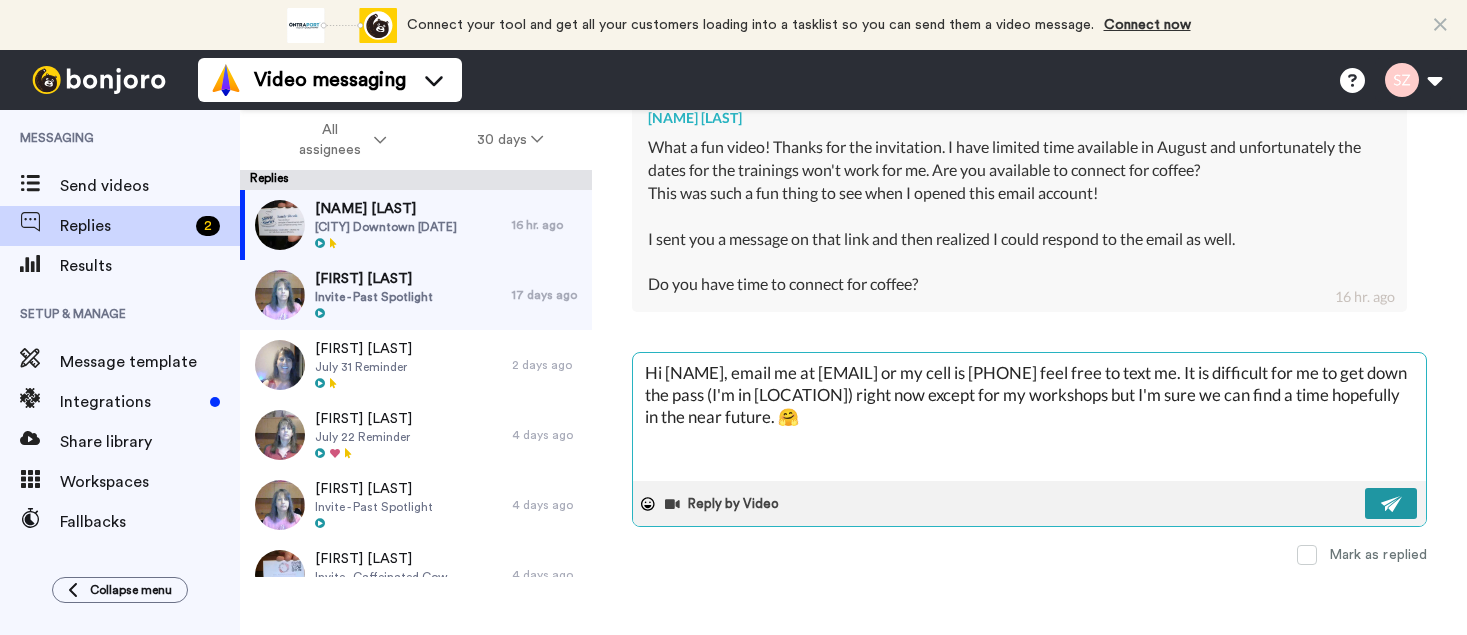 click at bounding box center (1392, 504) 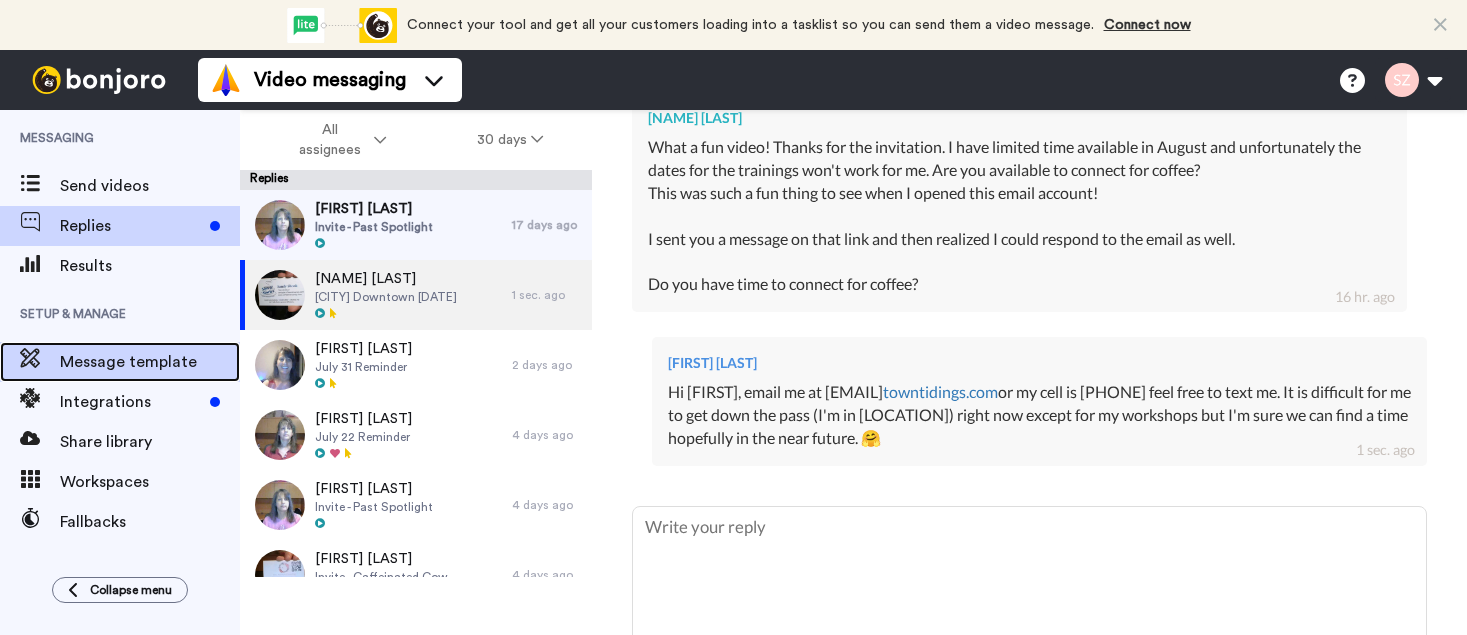 click on "Message template" at bounding box center (150, 362) 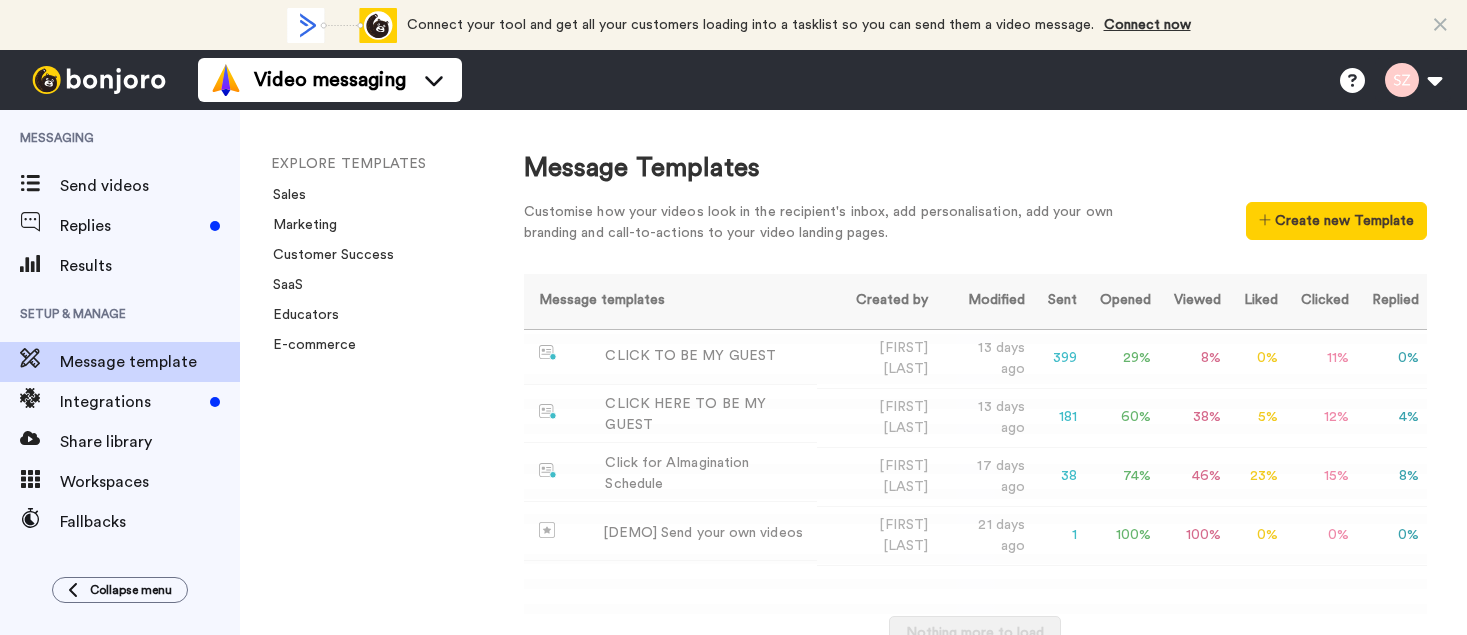 scroll, scrollTop: 0, scrollLeft: 0, axis: both 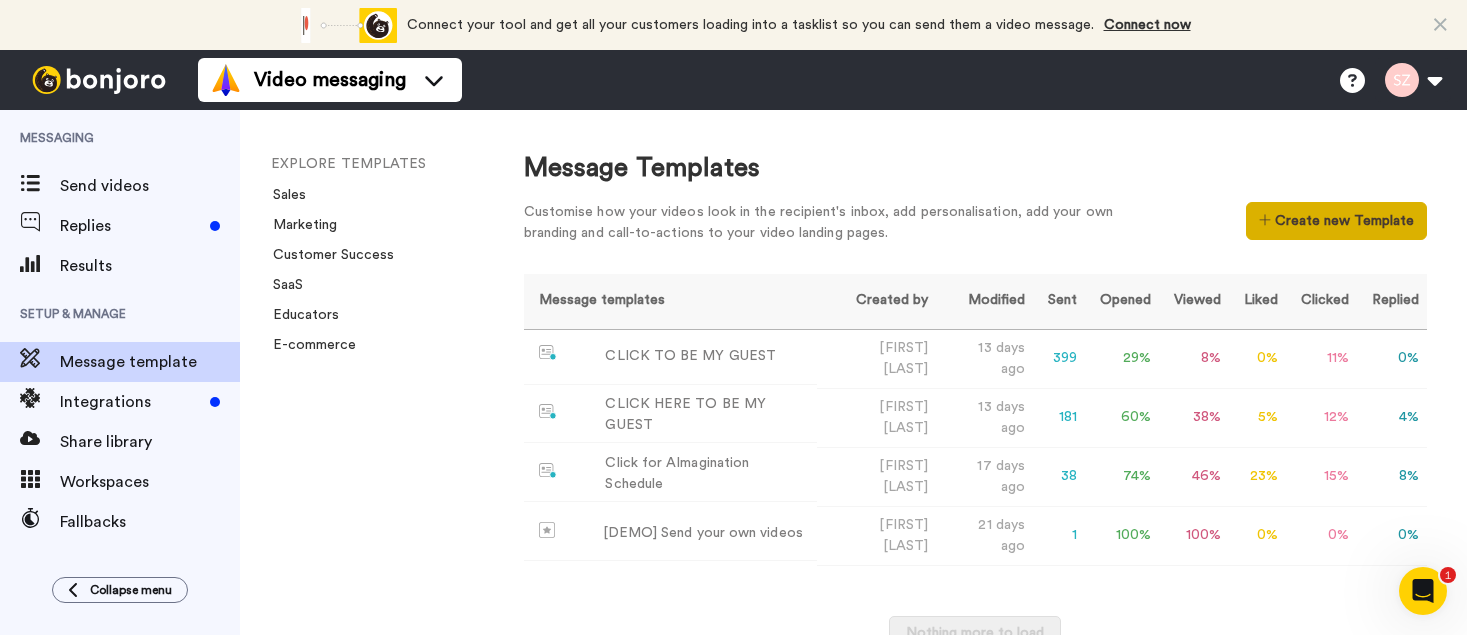 click on "Create new Template" at bounding box center [1336, 221] 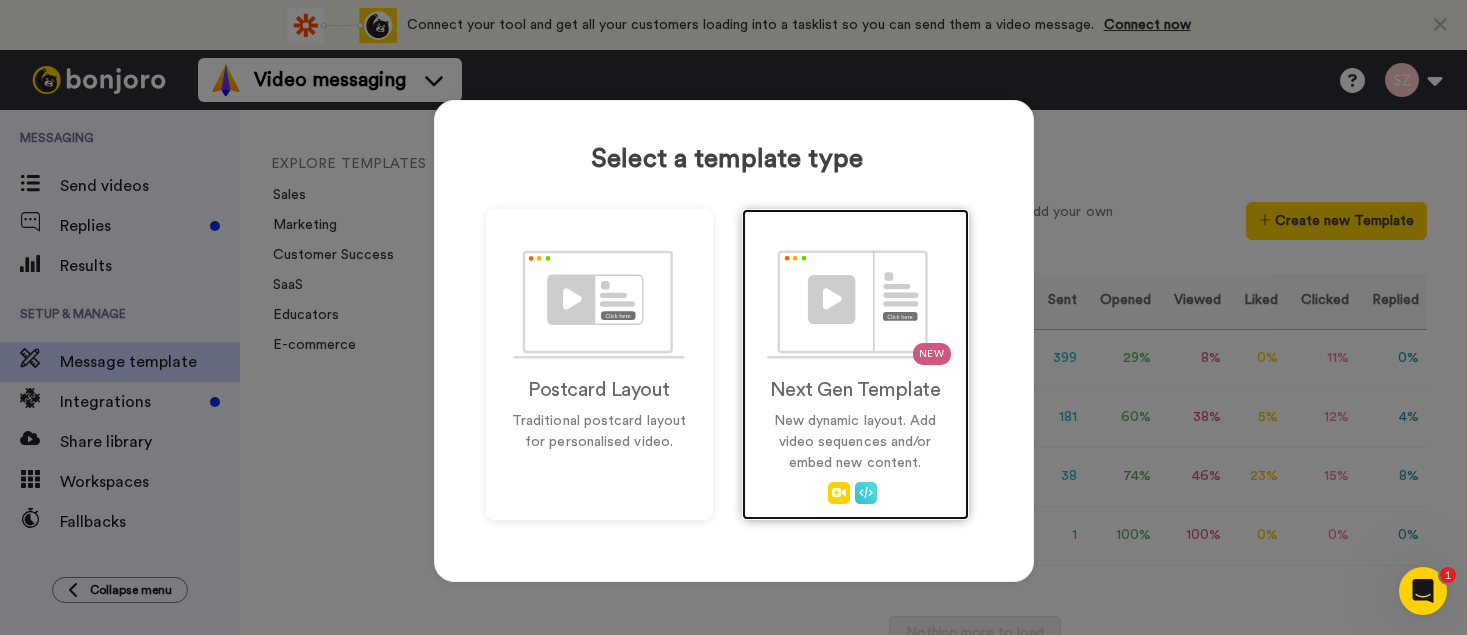 click at bounding box center [855, 304] 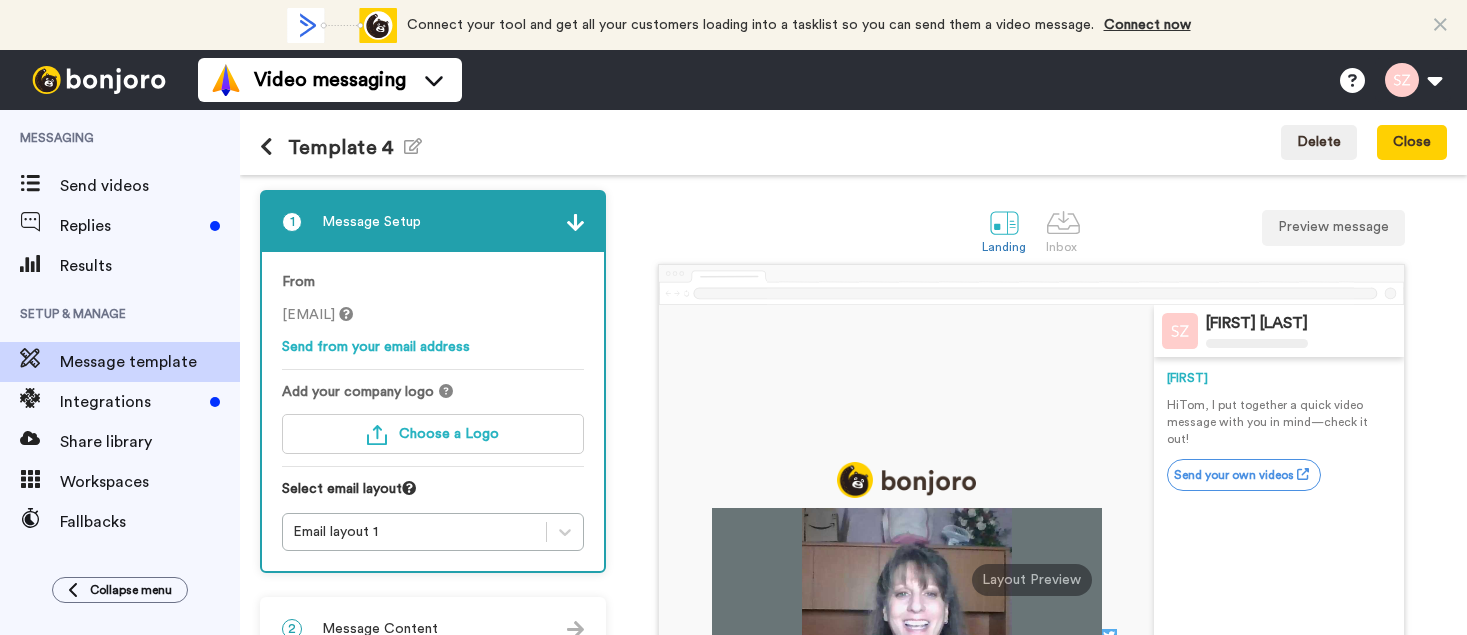 scroll, scrollTop: 0, scrollLeft: 0, axis: both 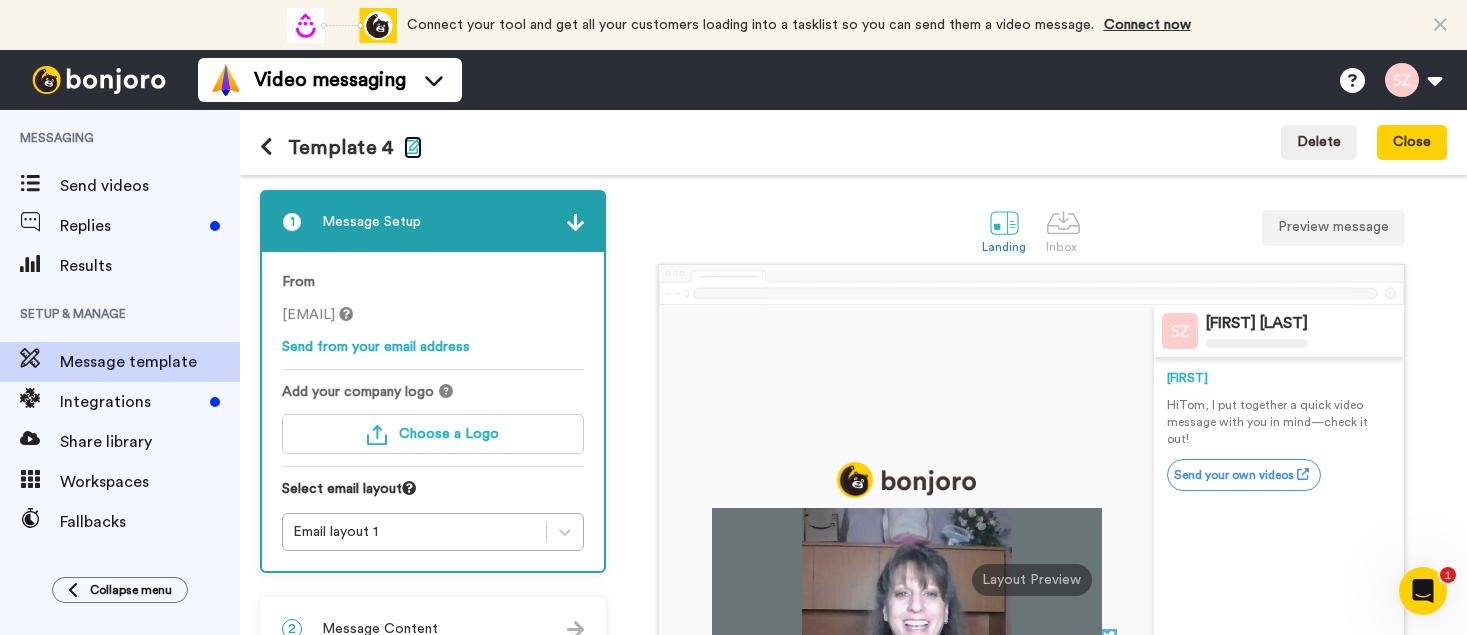click at bounding box center (413, 146) 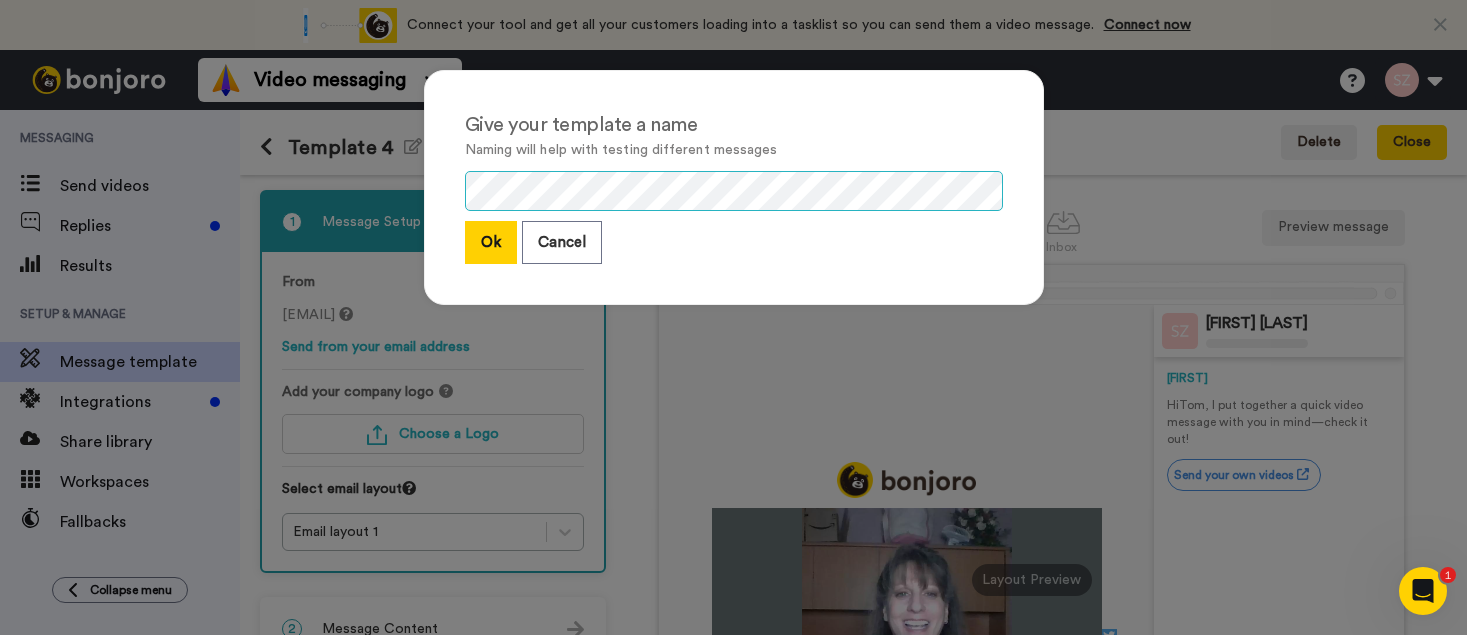 click on "Give your template a name Naming will help with testing different messages Ok Cancel" at bounding box center (734, 187) 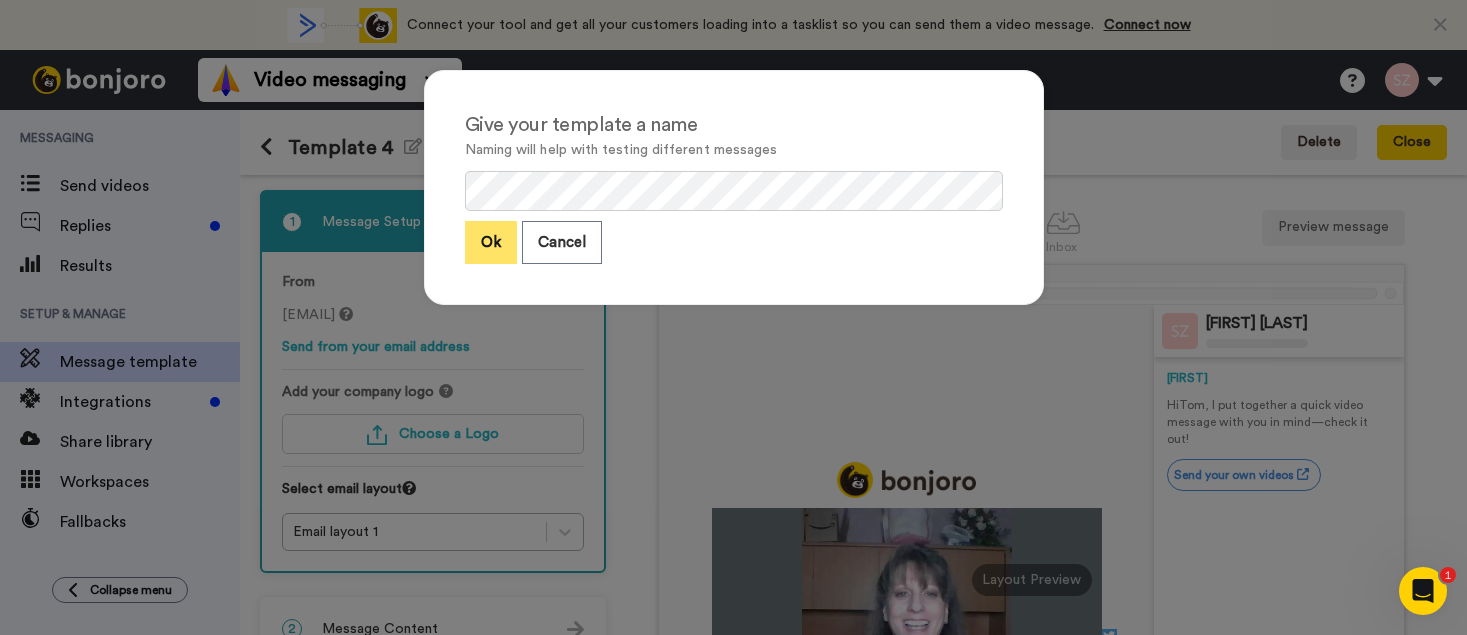 click on "Ok" at bounding box center [491, 242] 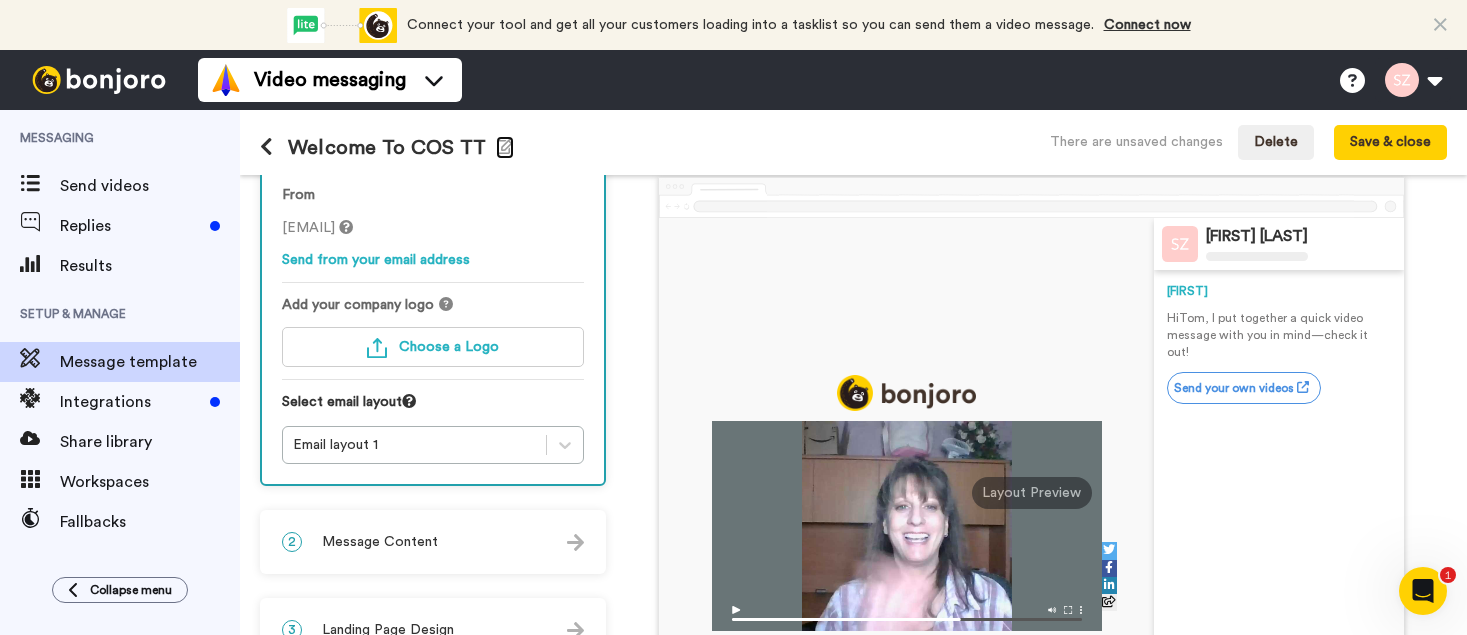 scroll, scrollTop: 84, scrollLeft: 0, axis: vertical 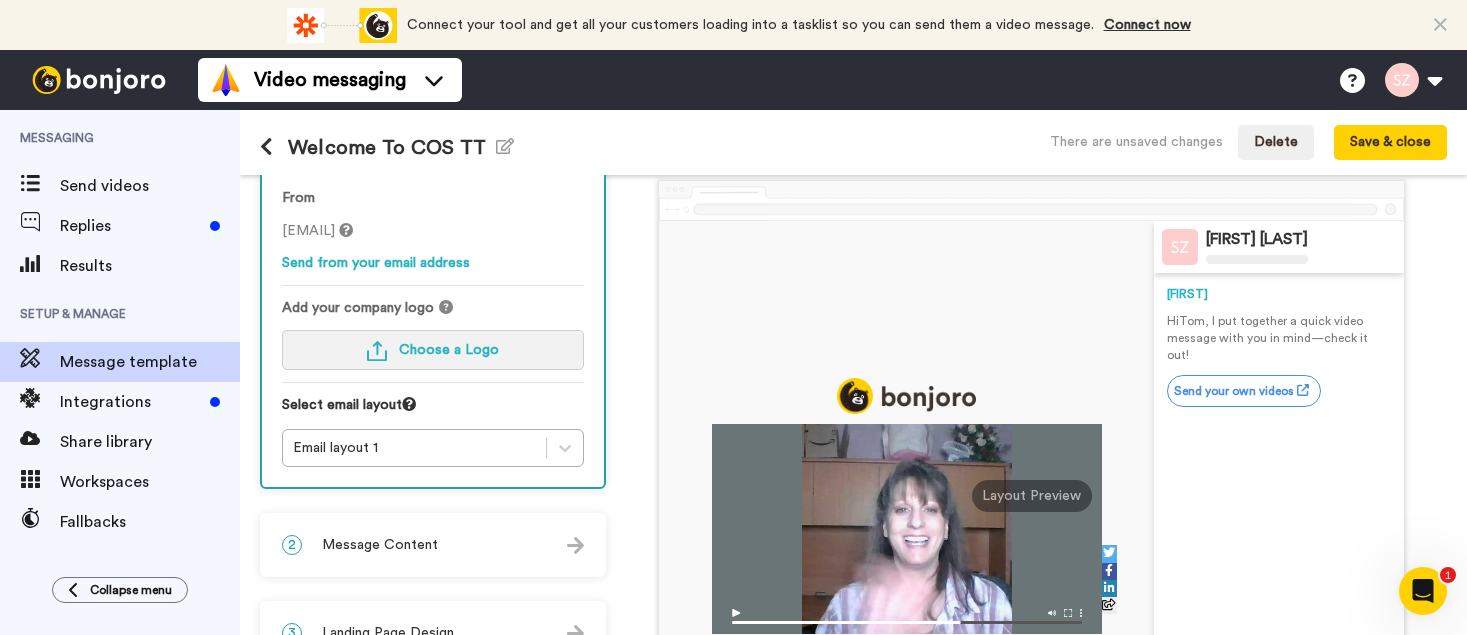 click on "Choose a Logo" at bounding box center (433, 350) 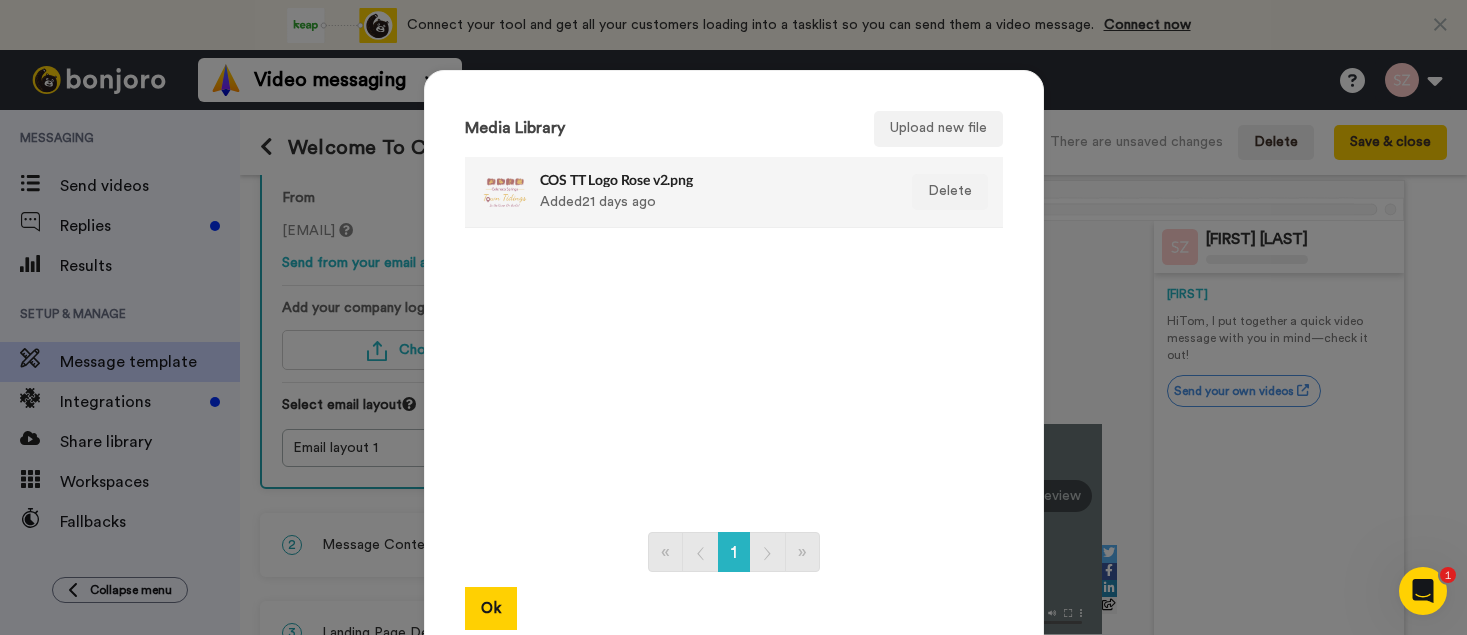 click on "COS TT Logo Rose v2.png Added  21 days ago" at bounding box center (712, 192) 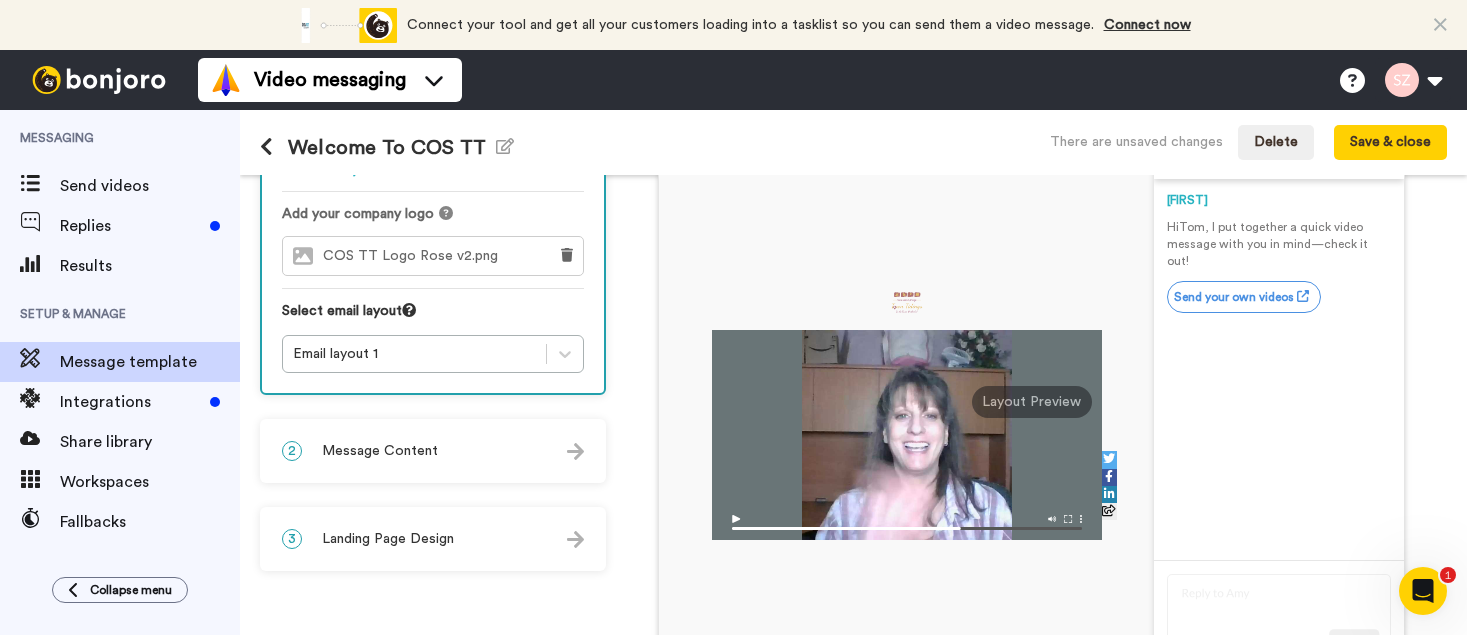 scroll, scrollTop: 169, scrollLeft: 0, axis: vertical 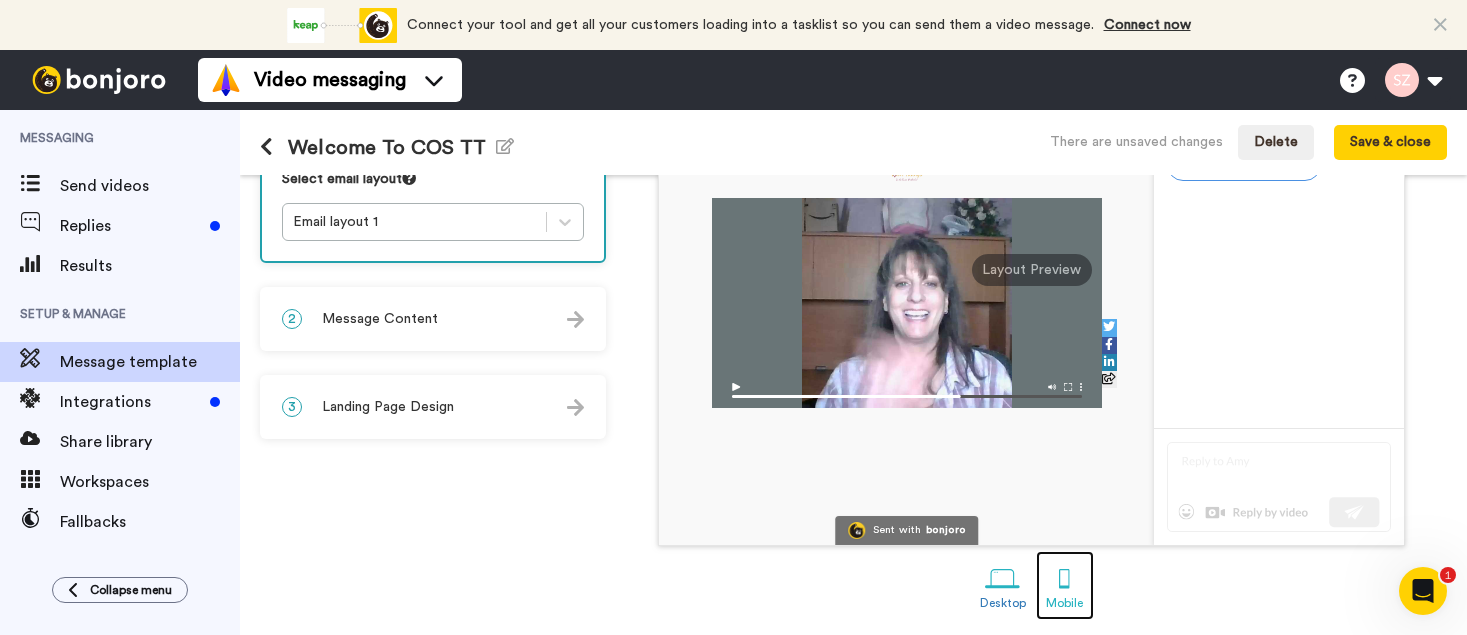 click at bounding box center (1064, 578) 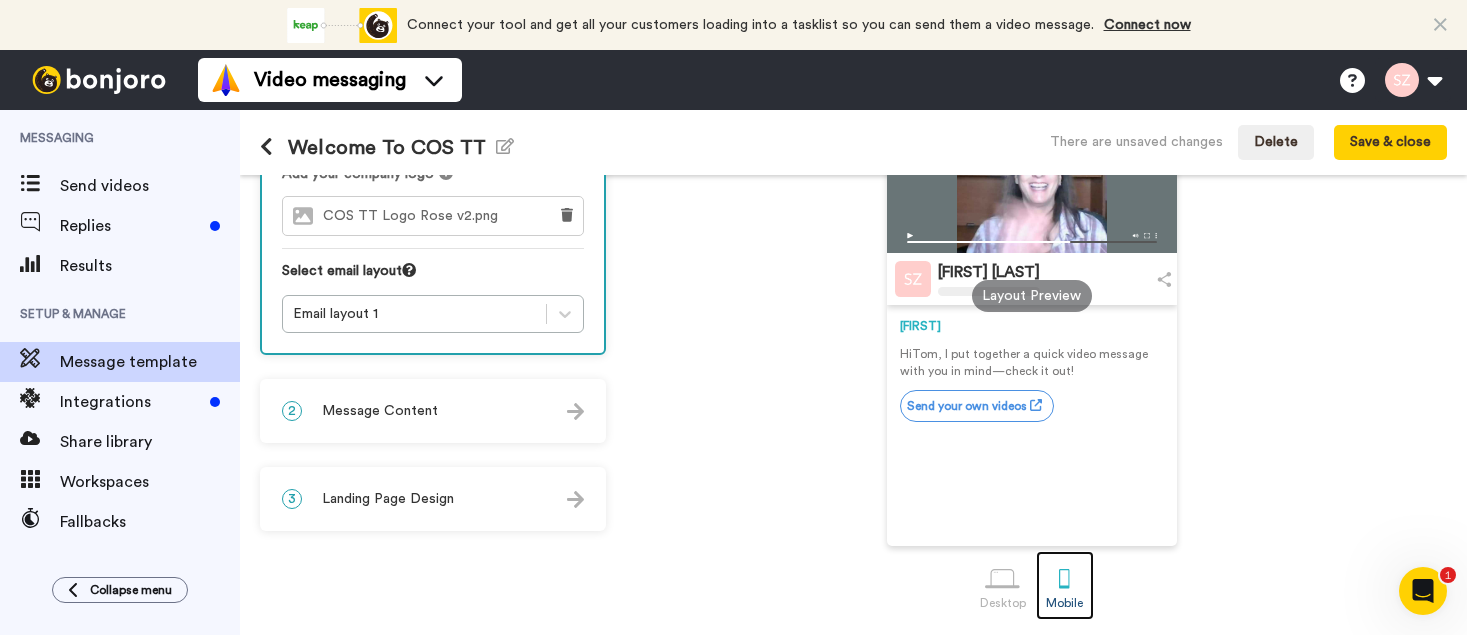 scroll, scrollTop: 218, scrollLeft: 0, axis: vertical 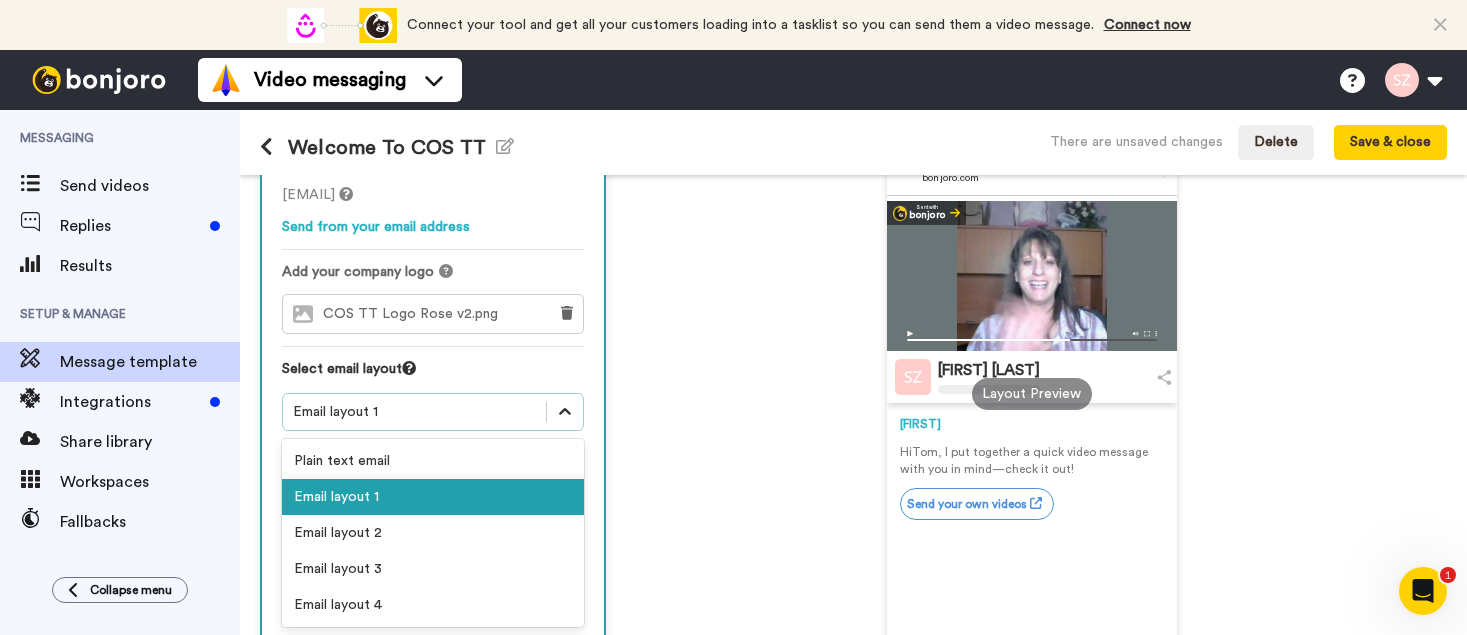 click on "option Email layout 1 selected, 2 of 5. 5 results available. Use Up and Down to choose options, press Enter to select the currently focused option, press Escape to exit the menu, press Tab to select the option and exit the menu. Email layout 1 Plain text email Email layout 1 Email layout 2 Email layout 3 Email layout 4" at bounding box center [433, 510] 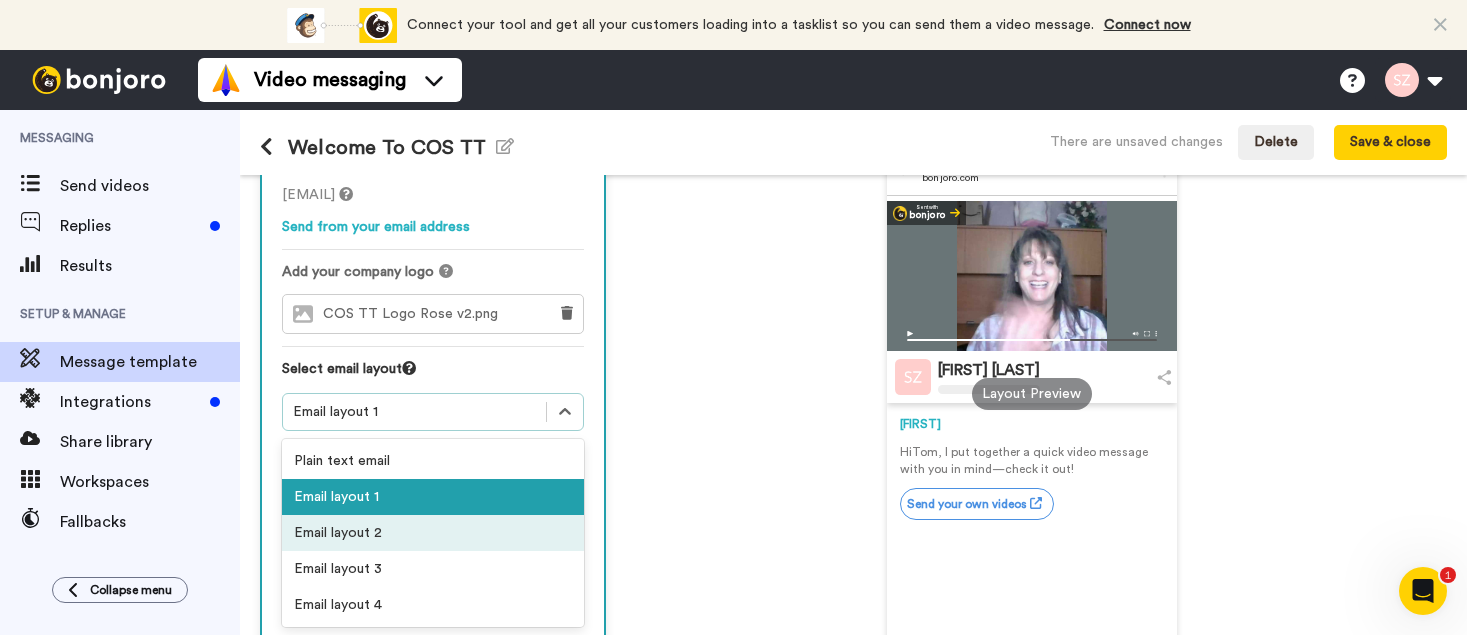 click on "Email layout 2" at bounding box center [433, 533] 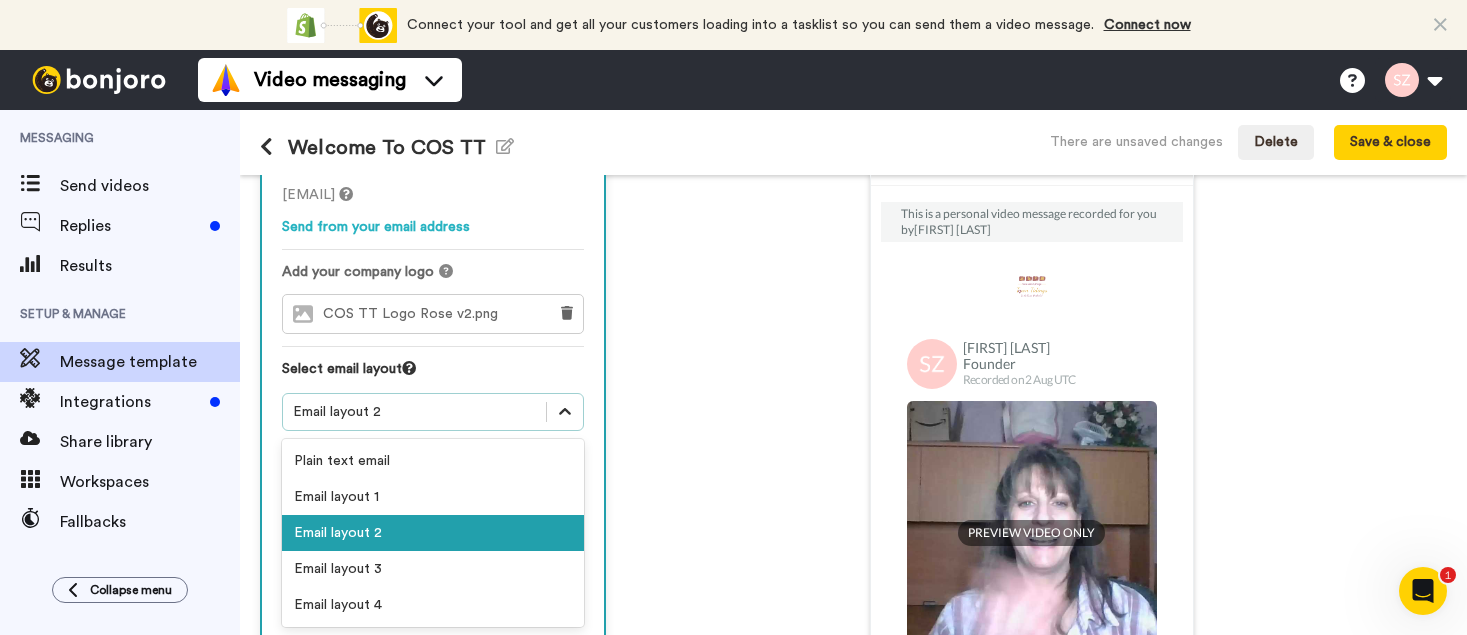 click at bounding box center [565, 412] 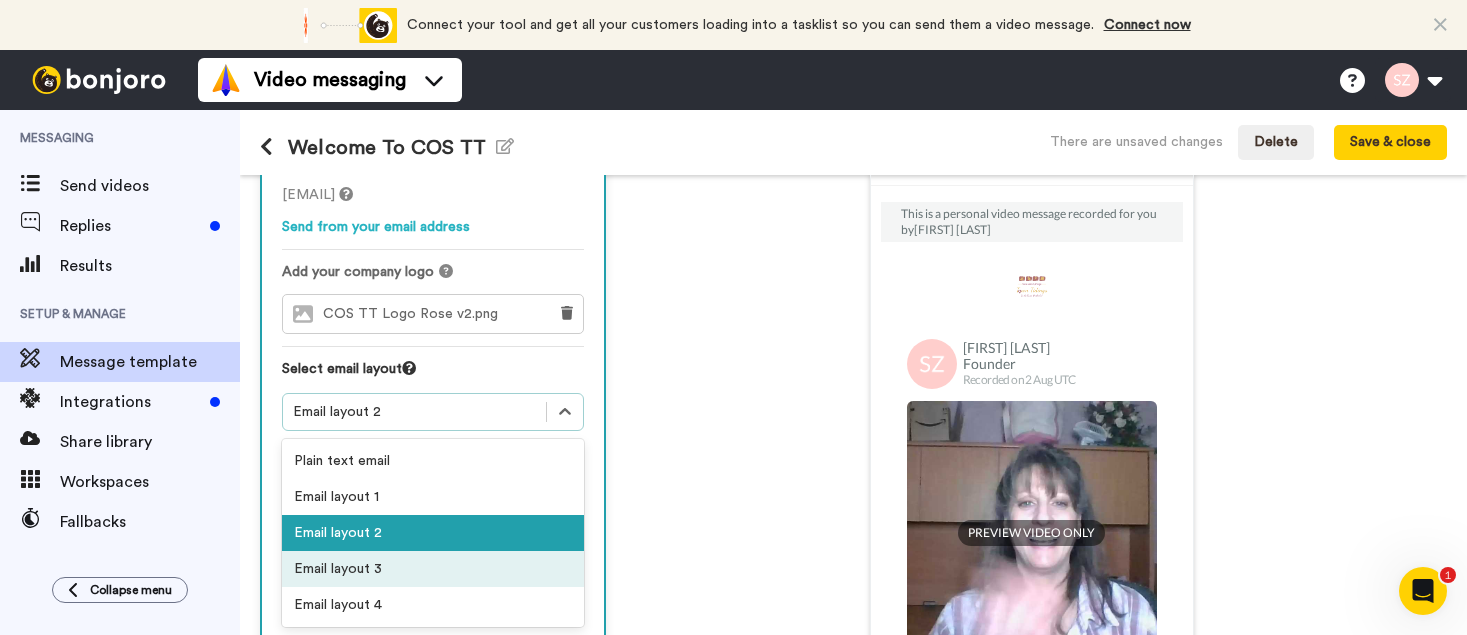 click on "Email layout 3" at bounding box center (433, 569) 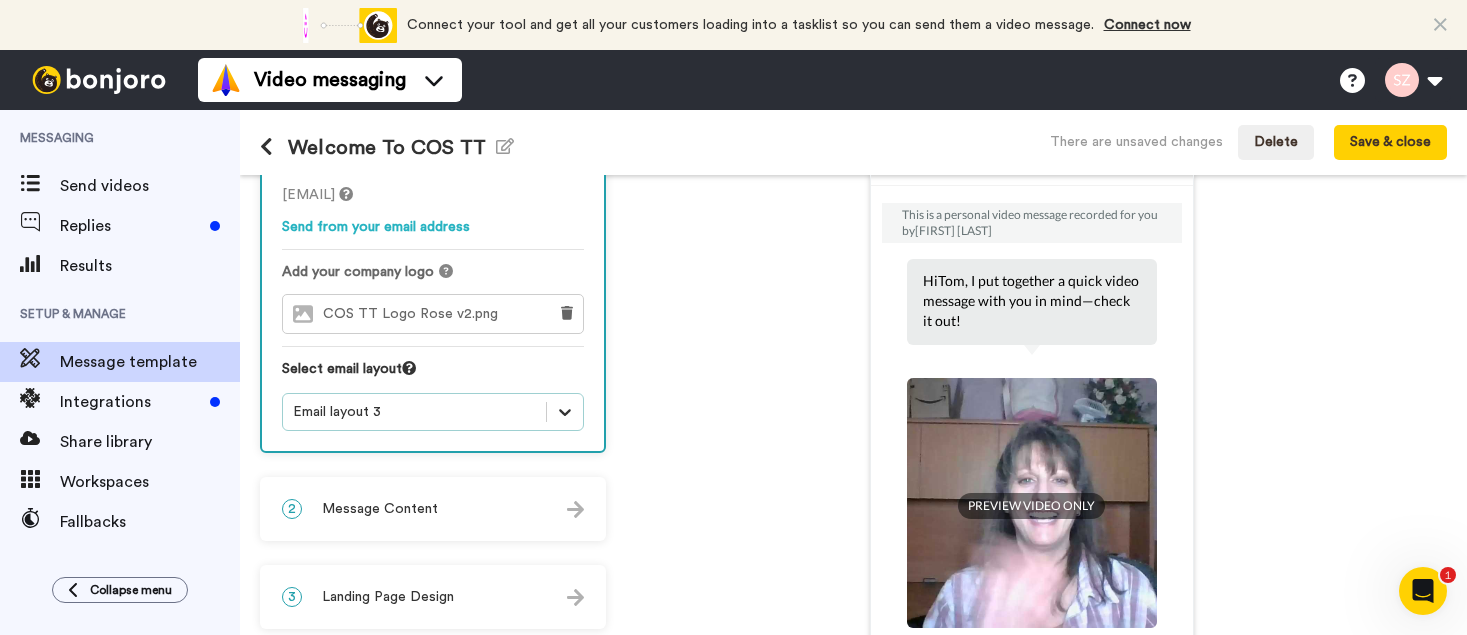 click 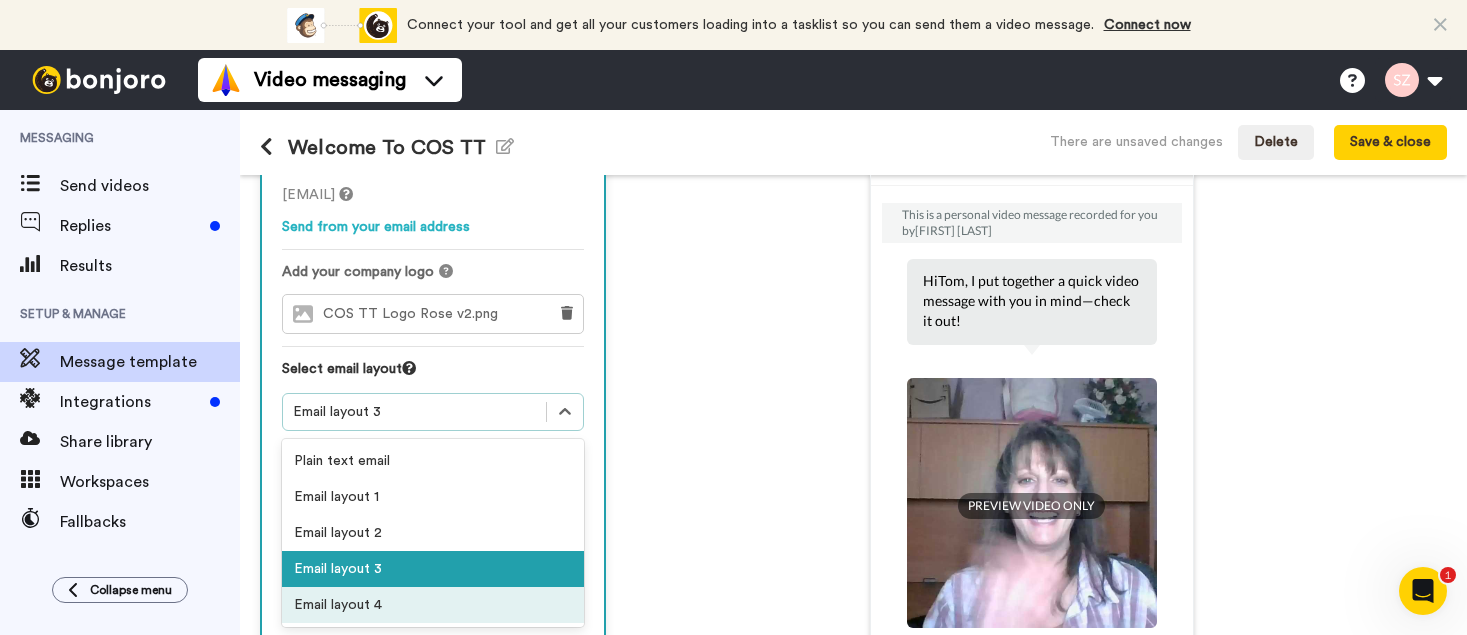 click on "Email layout 4" at bounding box center [433, 605] 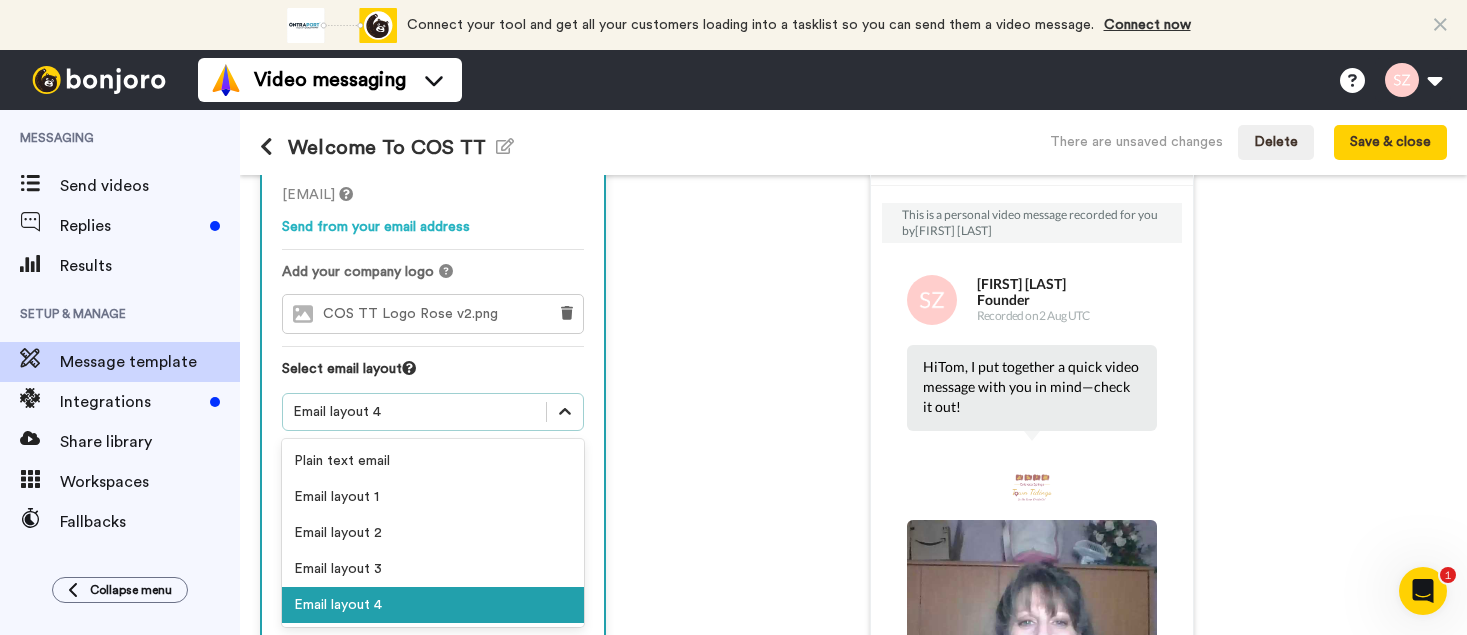 click 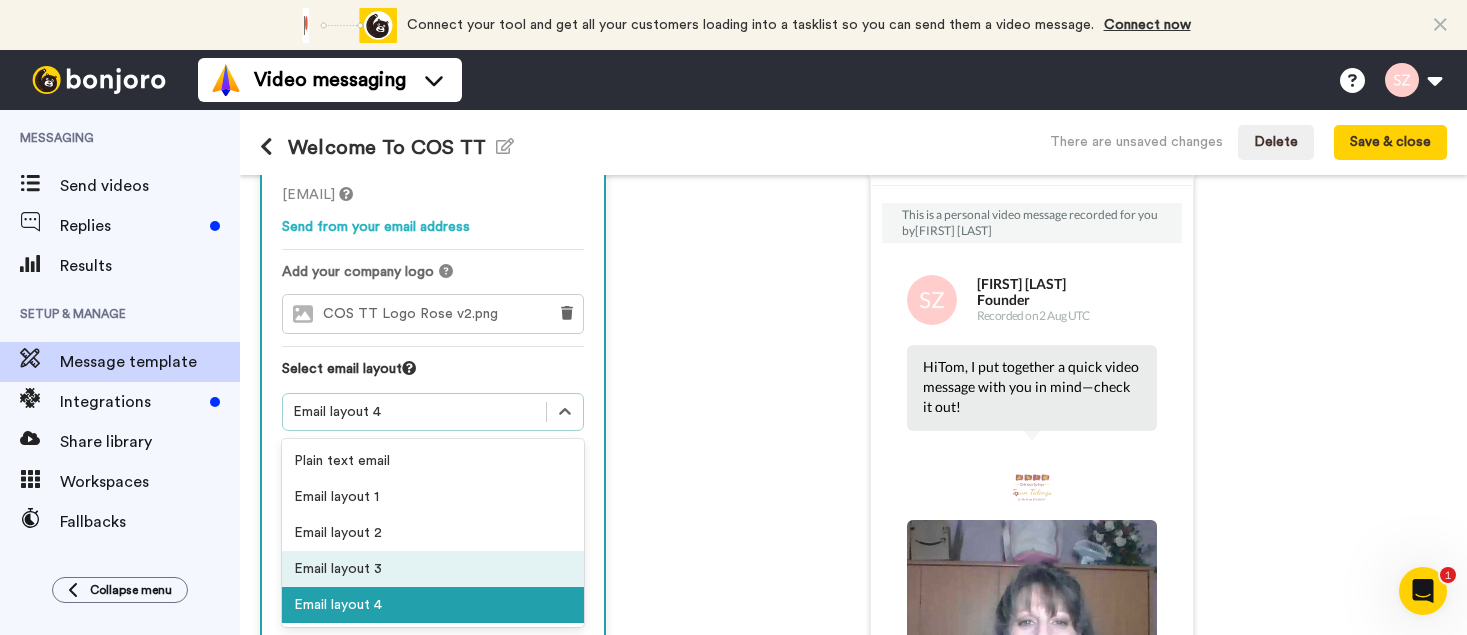 click on "Email layout 3" at bounding box center [433, 569] 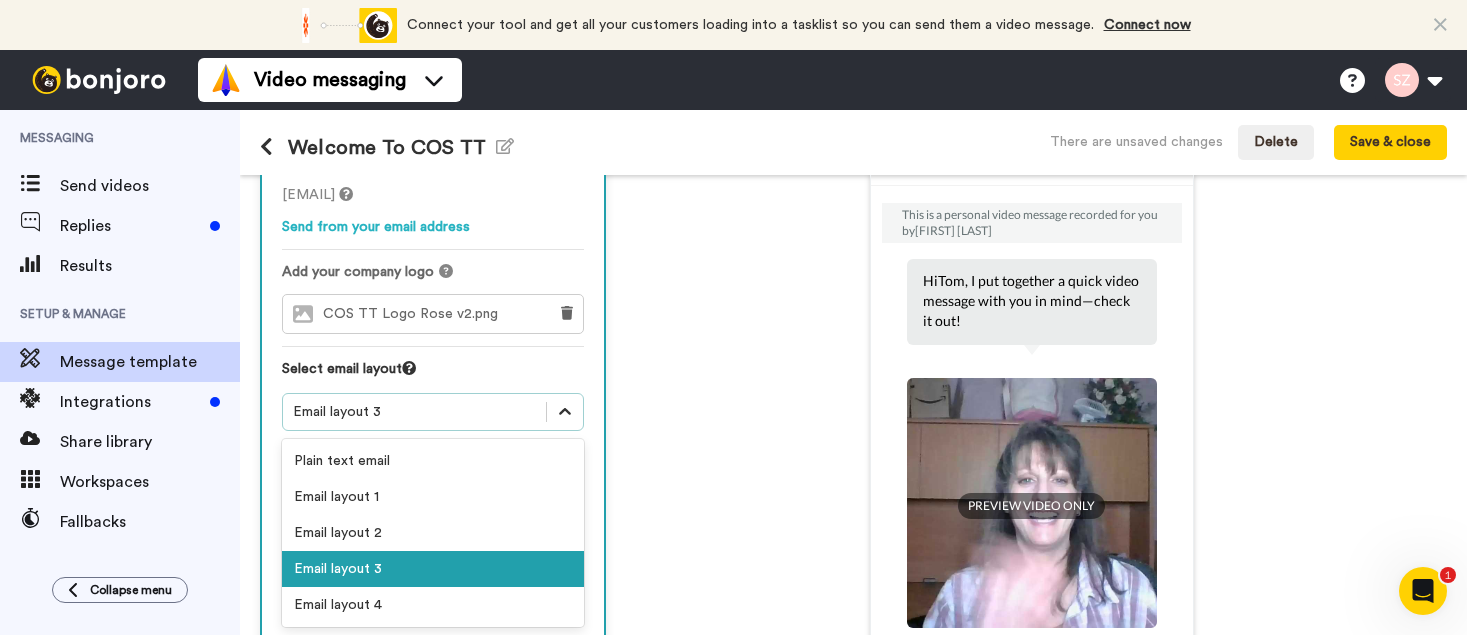 click 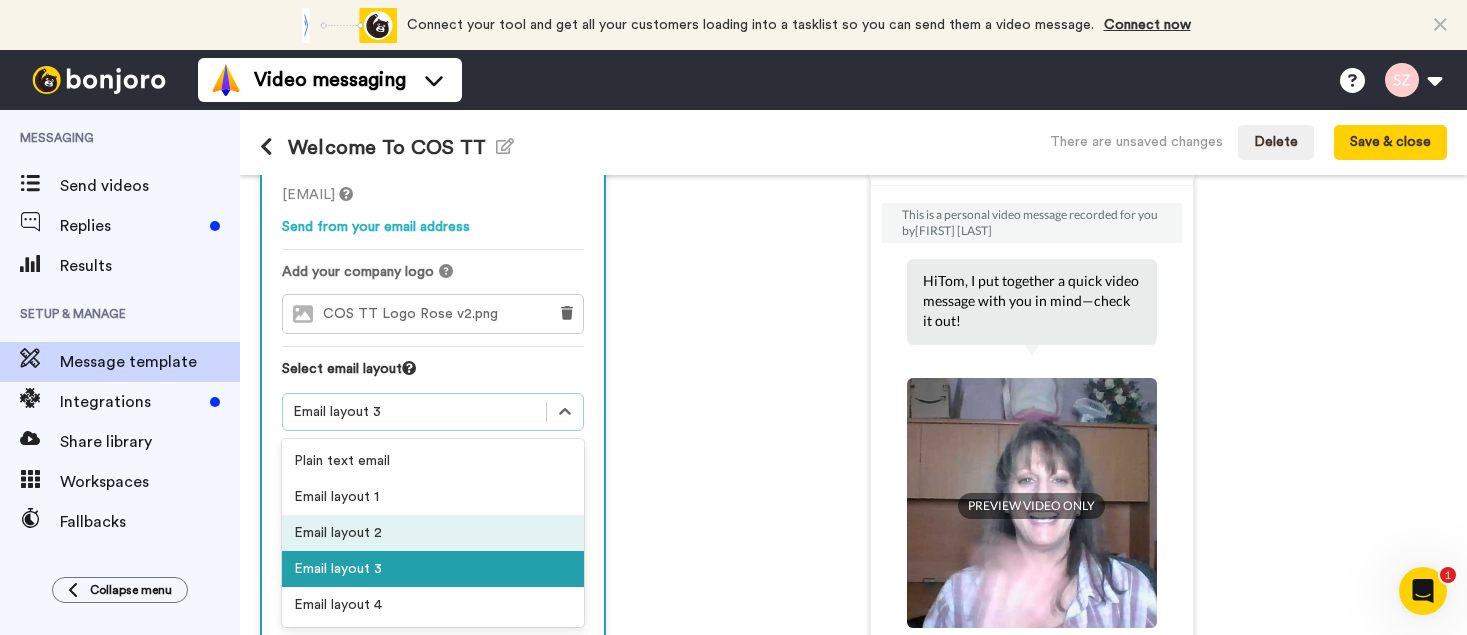 click on "Email layout 2" at bounding box center (433, 533) 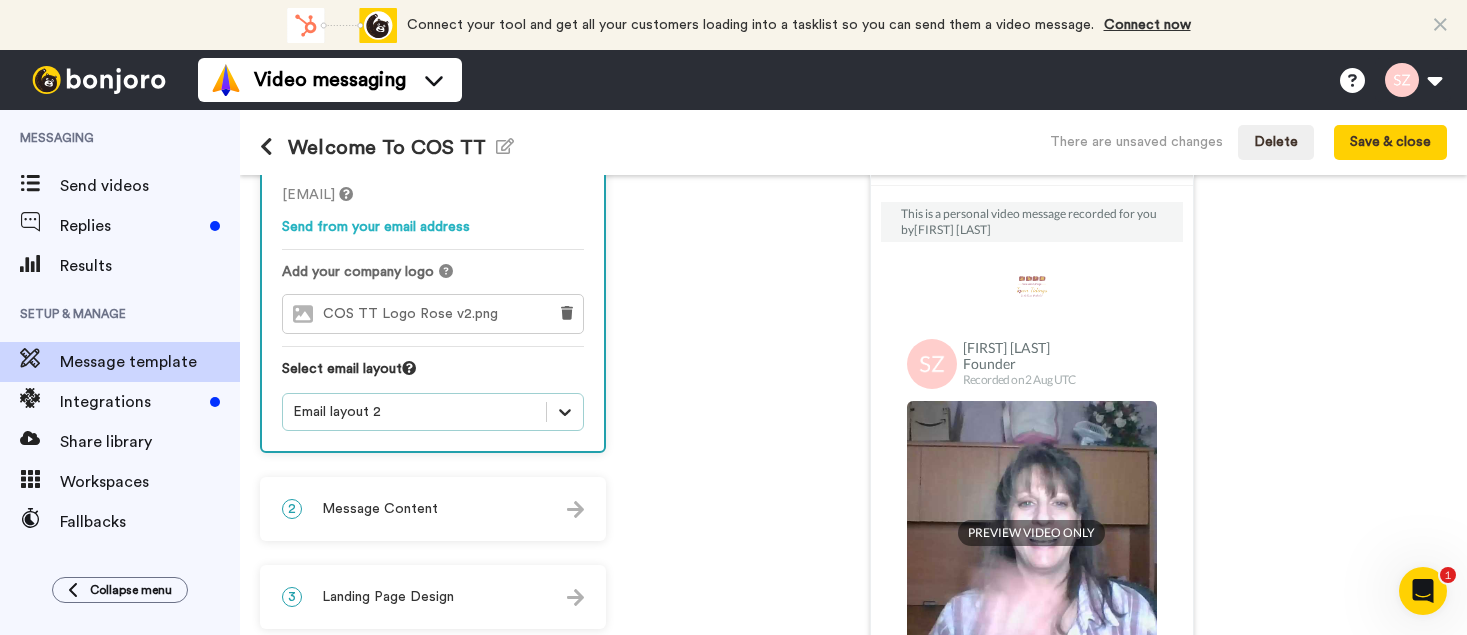 click 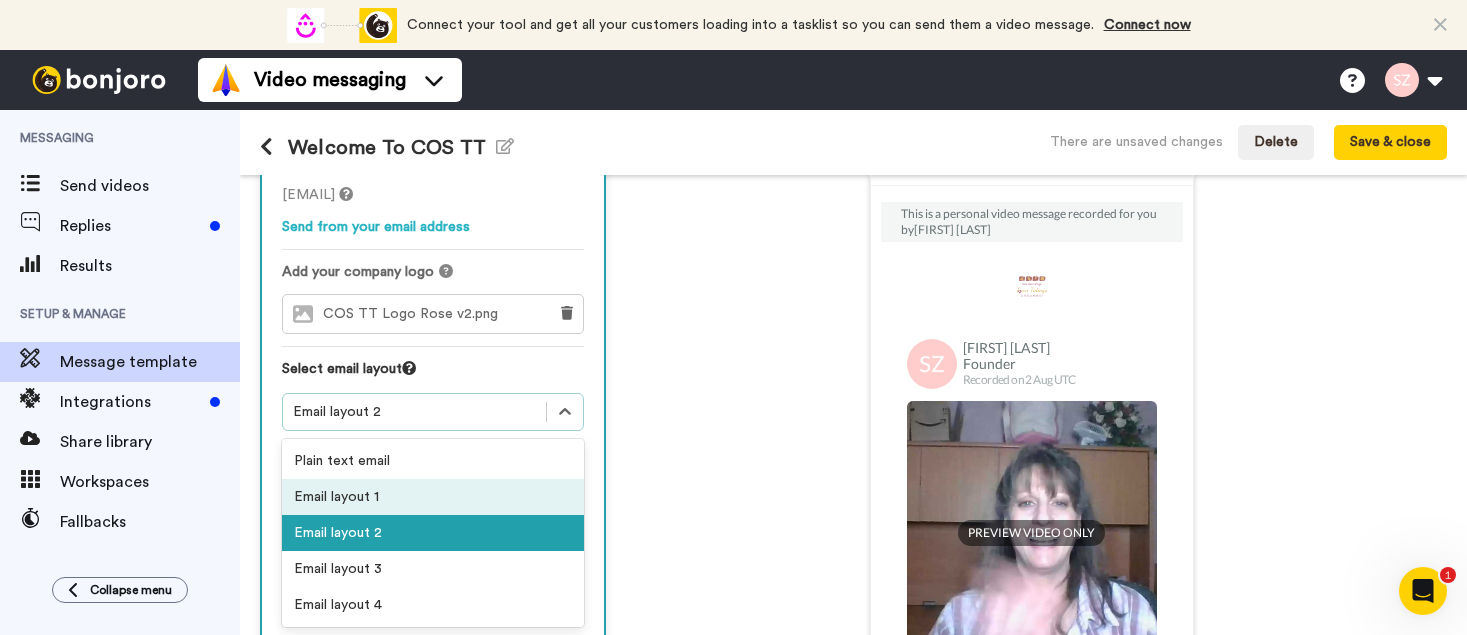 drag, startPoint x: 491, startPoint y: 470, endPoint x: 488, endPoint y: 487, distance: 17.262676 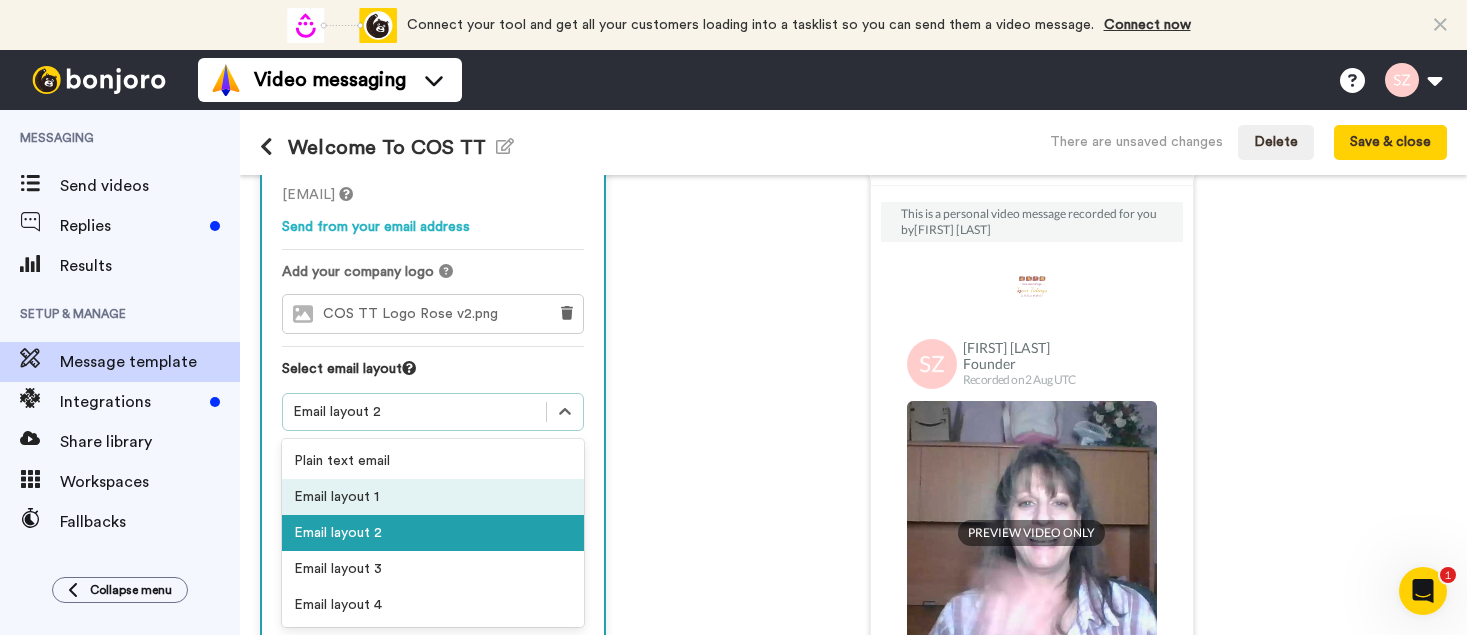 click on "Email layout 1" at bounding box center [433, 497] 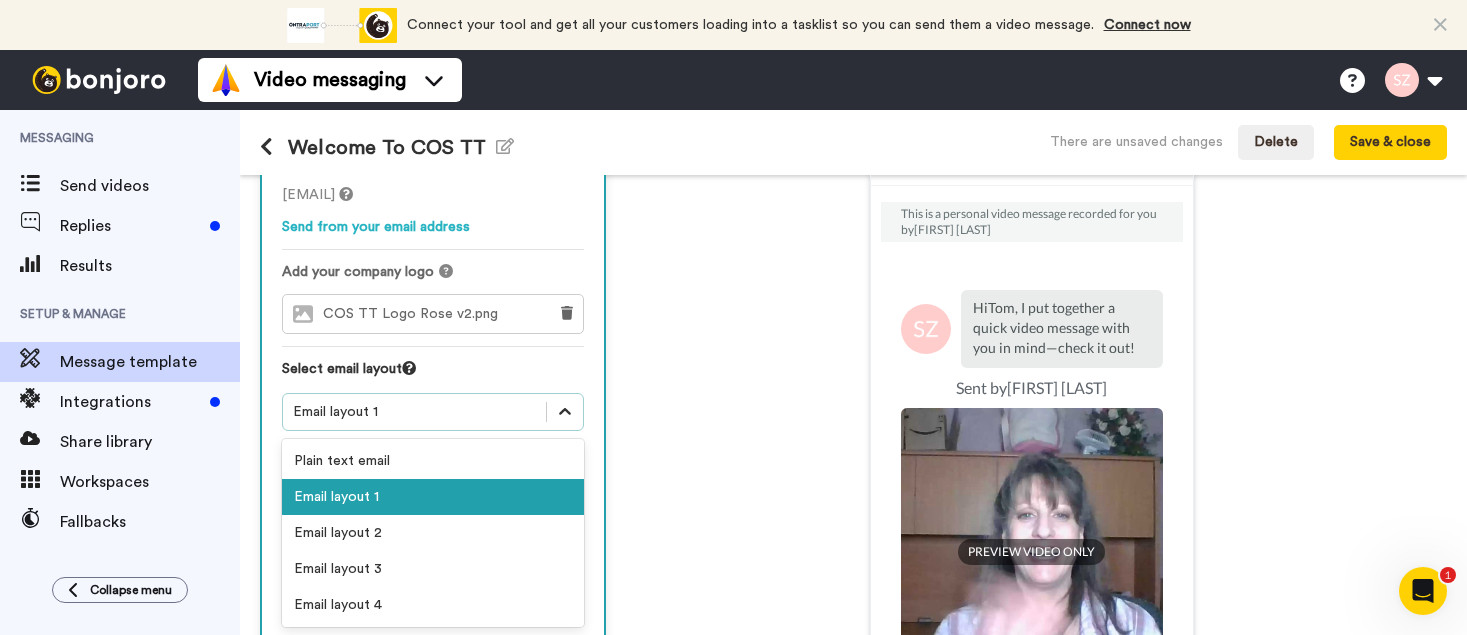 click 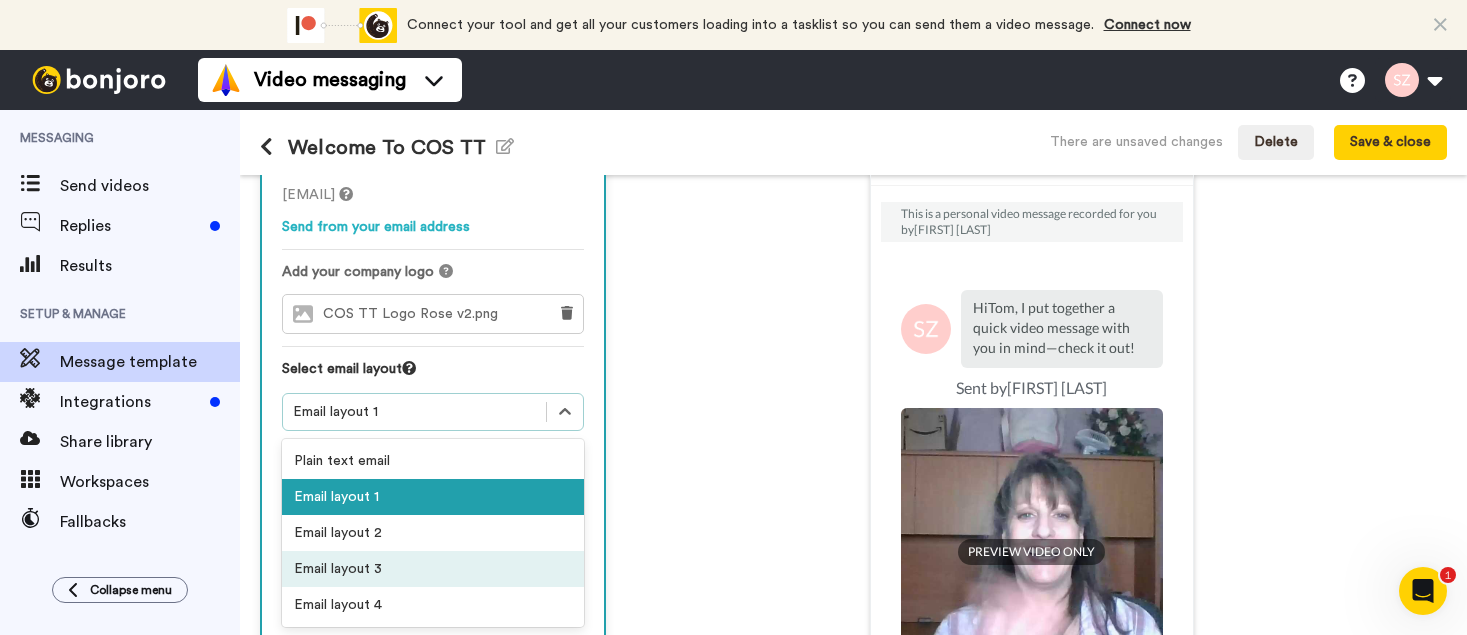 click on "Email layout 3" at bounding box center [433, 569] 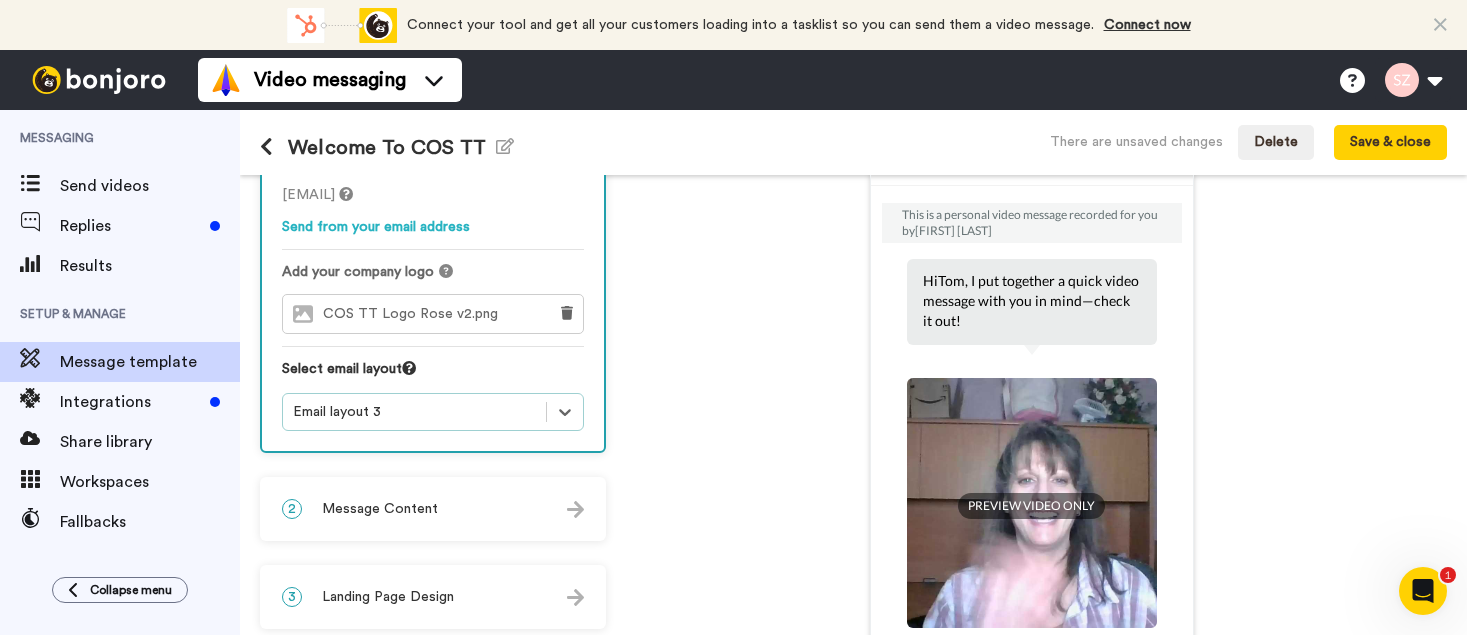 scroll, scrollTop: 218, scrollLeft: 0, axis: vertical 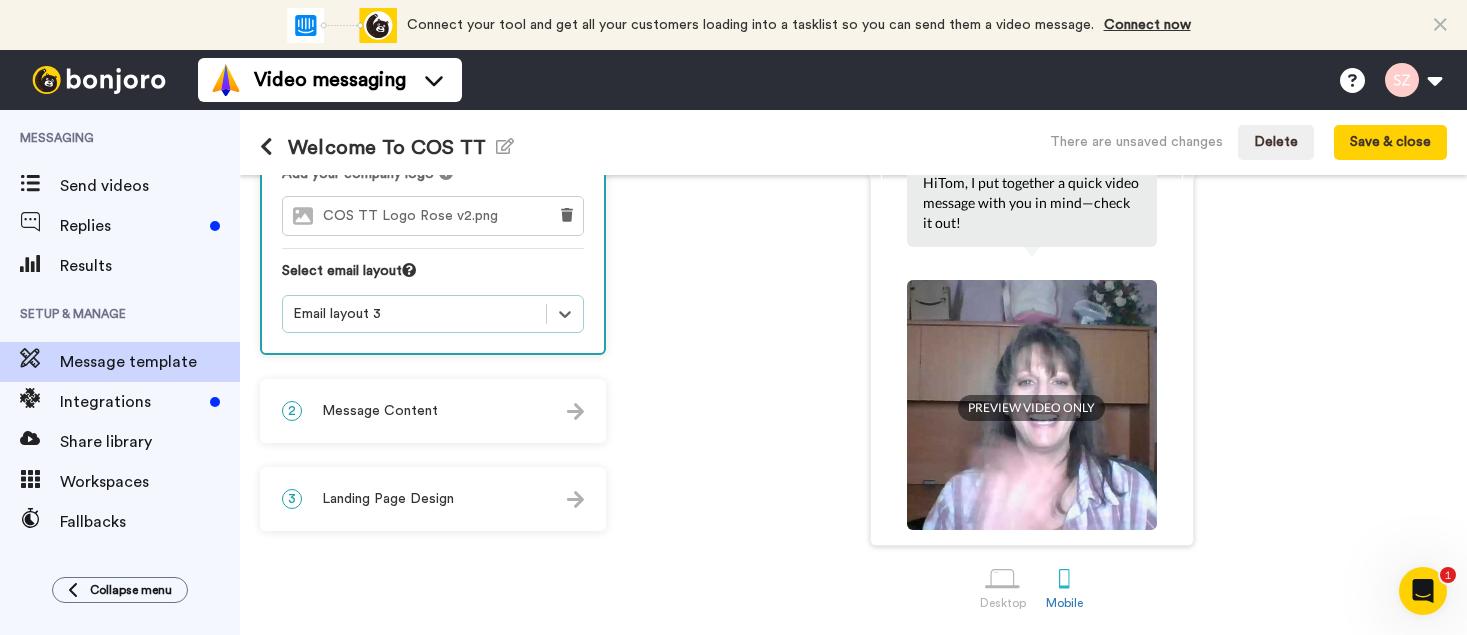 click on "2 Message Content" at bounding box center [433, 411] 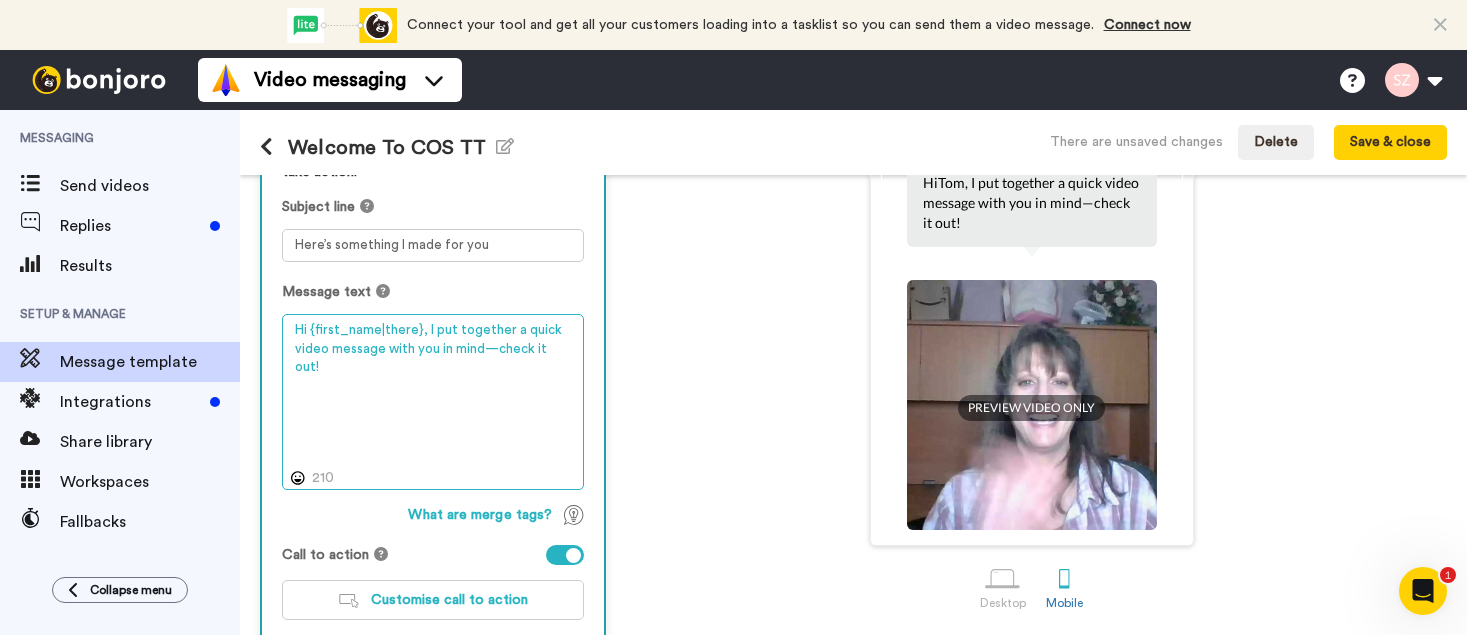 click on "Hi {first_name|there}, I put together a quick video message with you in mind—check it out!" at bounding box center [433, 402] 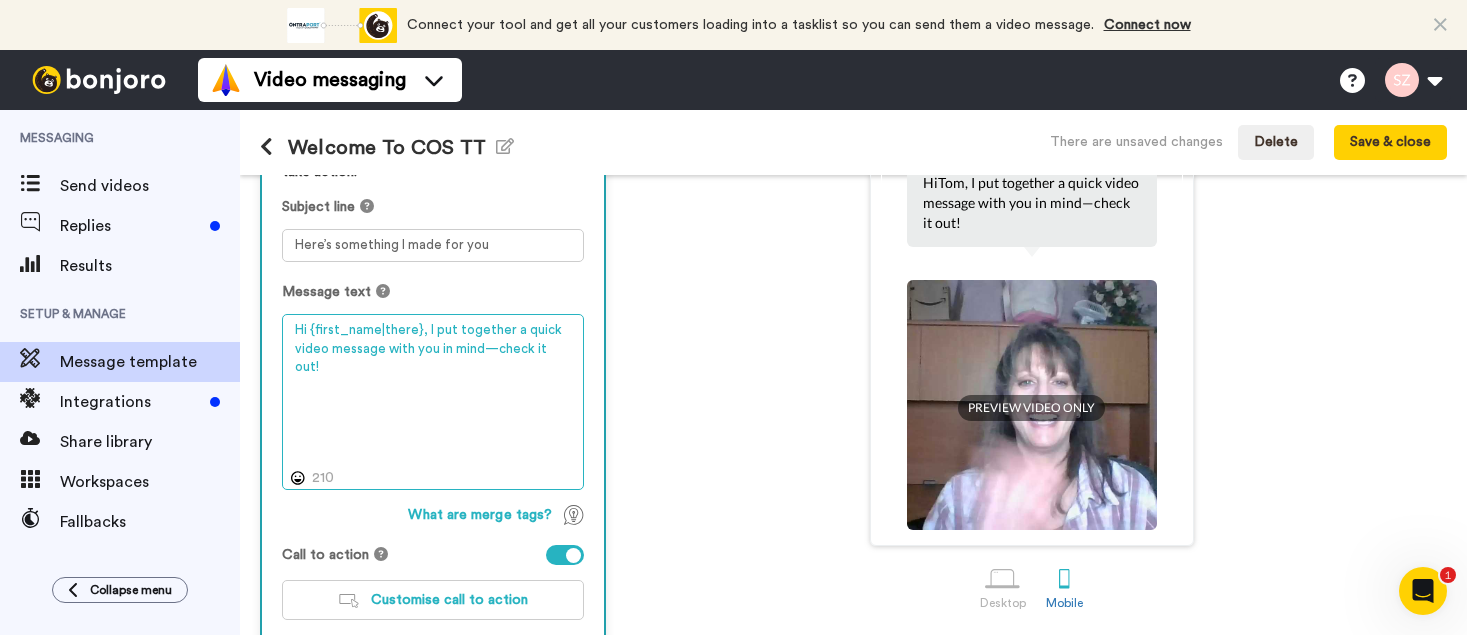 click on "Hi {first_name|there}, I put together a quick video message with you in mind—check it out!" at bounding box center (433, 402) 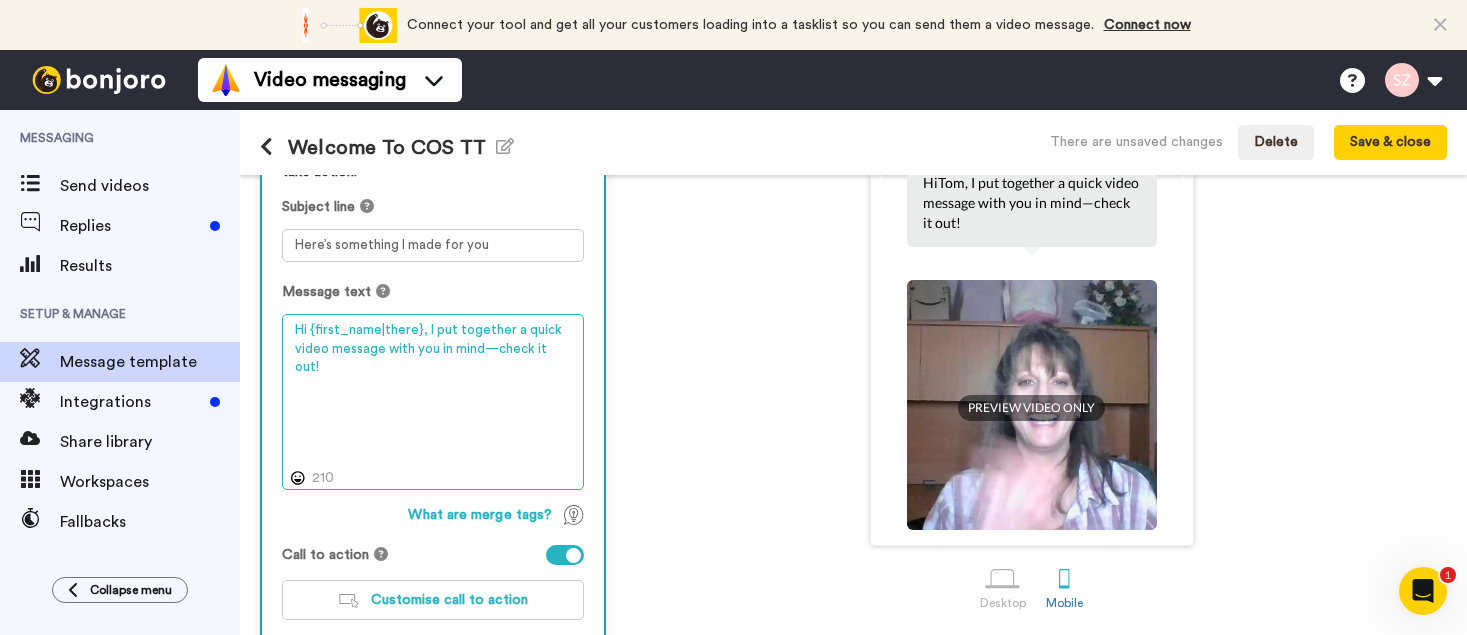 drag, startPoint x: 424, startPoint y: 327, endPoint x: 430, endPoint y: 353, distance: 26.683329 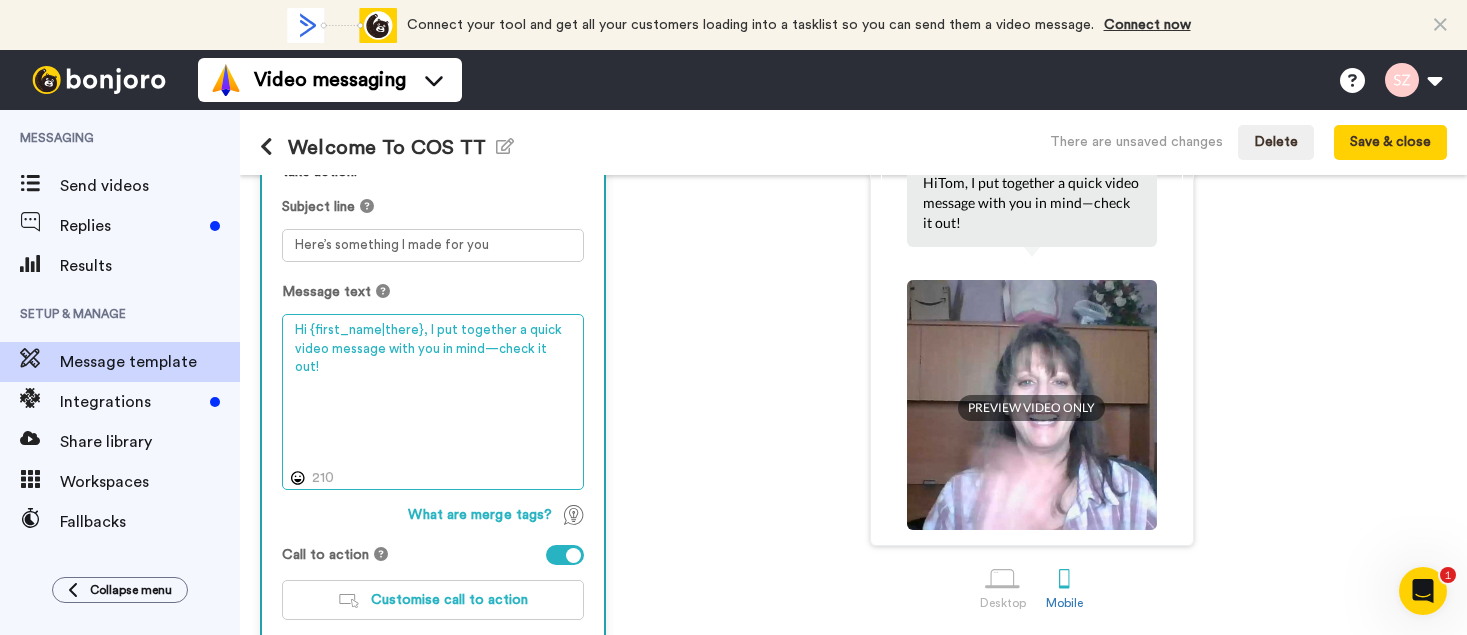 click on "Hi {first_name|there}, I put together a quick video message with you in mind—check it out!" at bounding box center [433, 402] 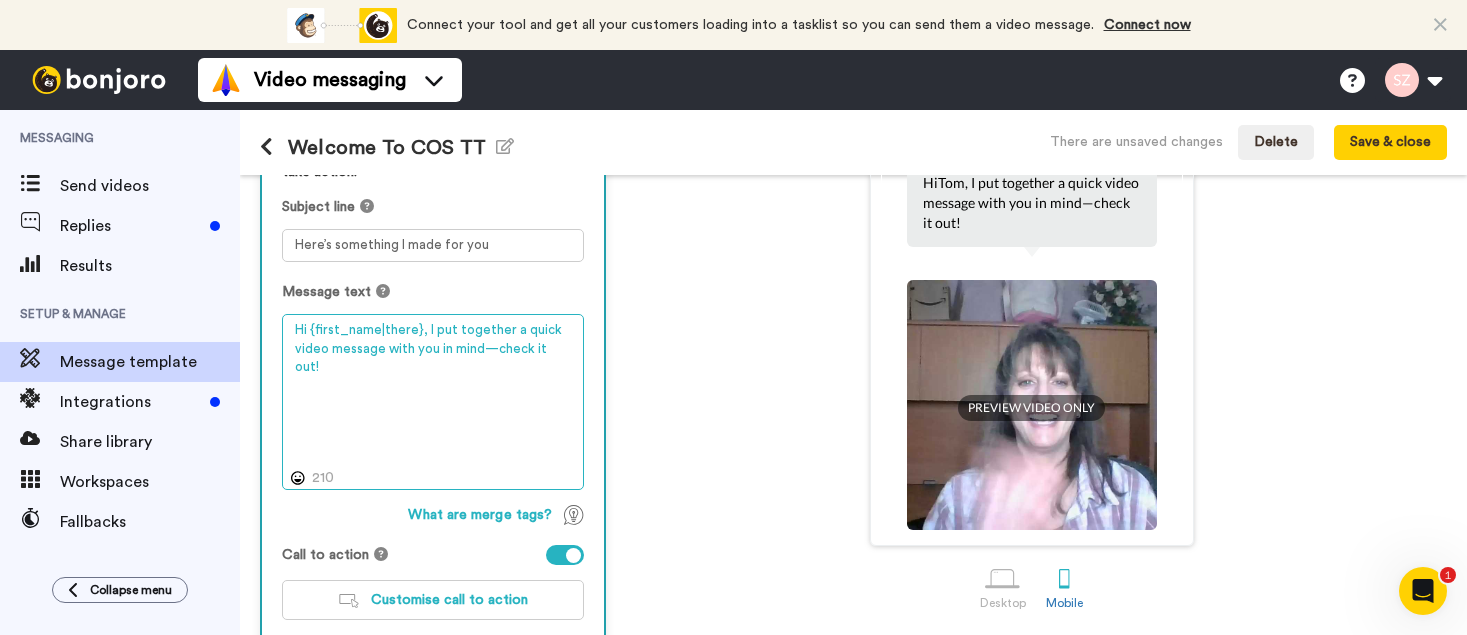 drag, startPoint x: 425, startPoint y: 330, endPoint x: 480, endPoint y: 349, distance: 58.189346 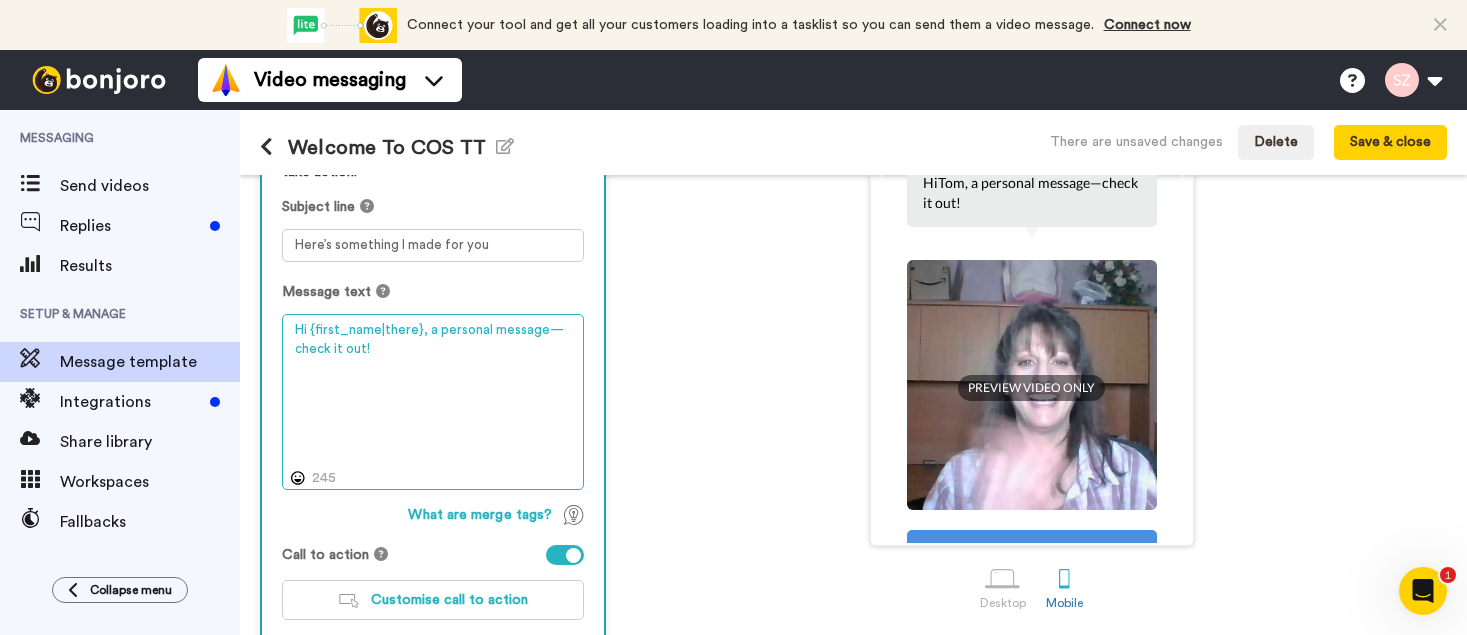 click on "Hi {first_name|there}, a personal message—check it out!" at bounding box center [433, 402] 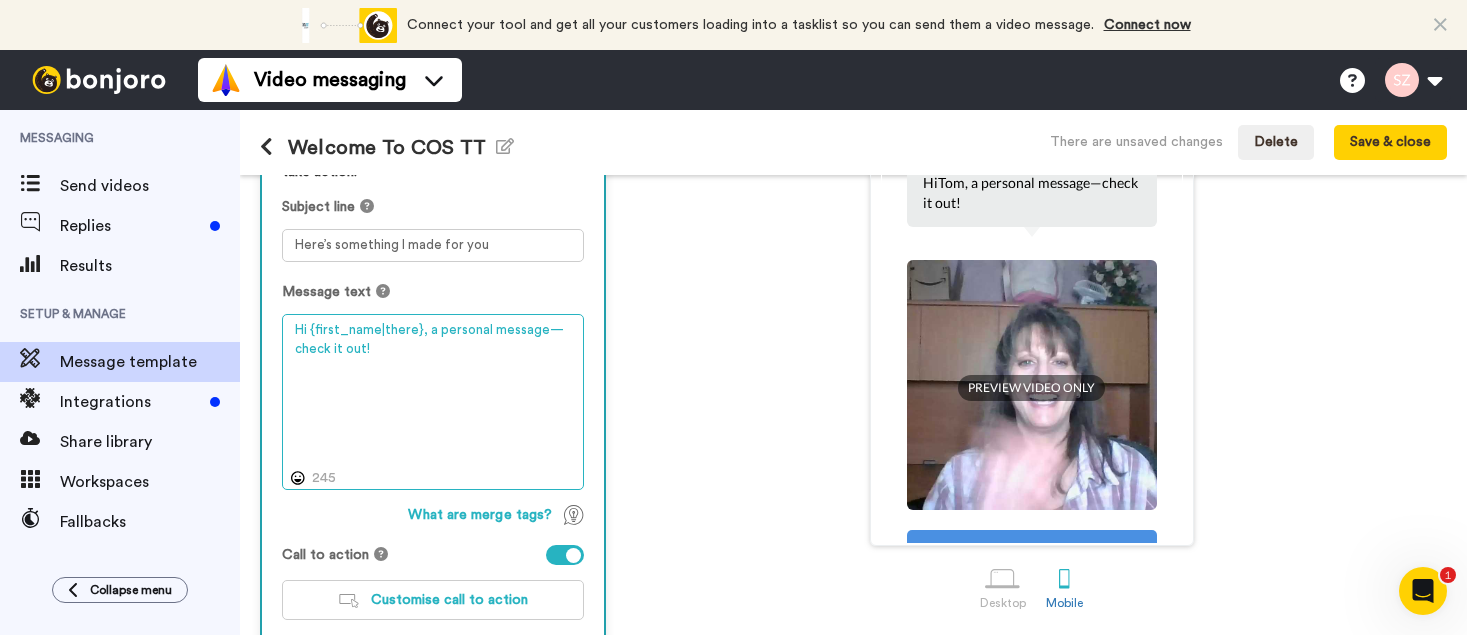 click on "Hi {first_name|there}, a personal message—check it out!" at bounding box center [433, 402] 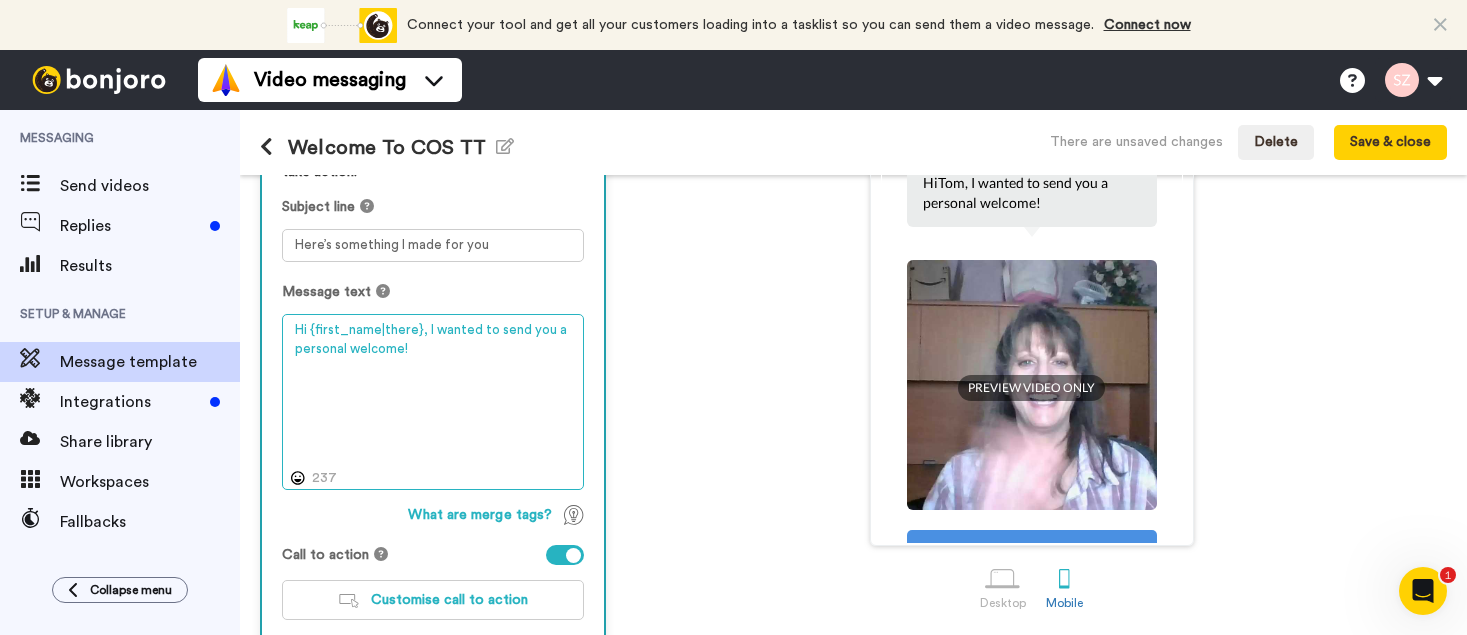 click on "Hi {first_name|there}, I wanted to send you a personal welcome!" at bounding box center (433, 402) 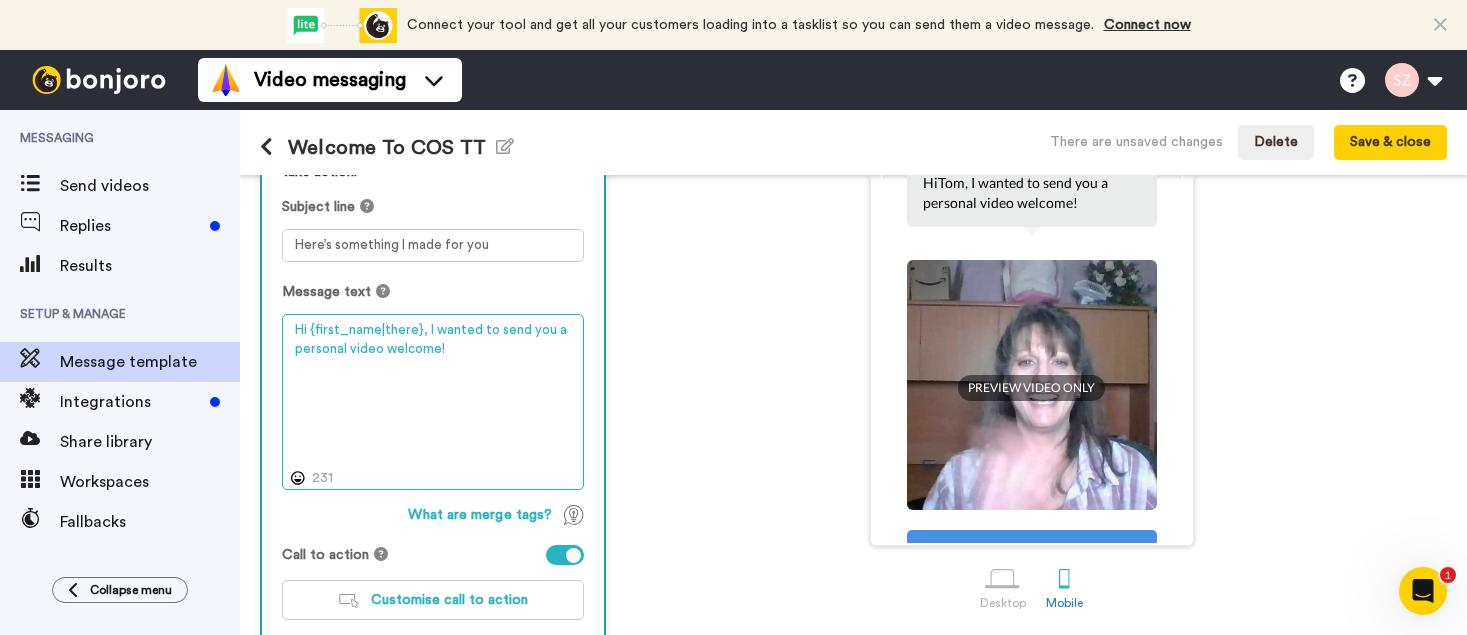 click on "Hi {first_name|there}, I wanted to send you a personal video welcome!" at bounding box center (433, 402) 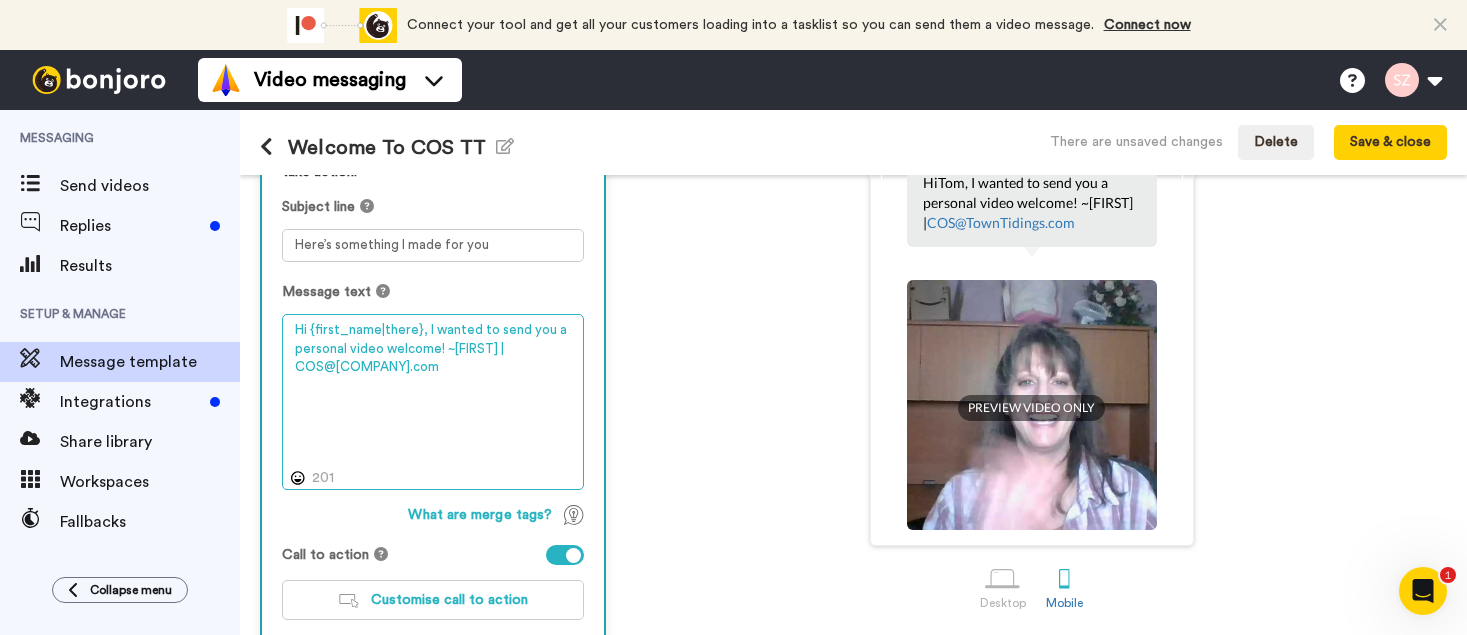 click on "Hi {first_name|there}, I wanted to send you a personal video welcome!  ~Sandy | COS@TownTidings.com" at bounding box center (433, 402) 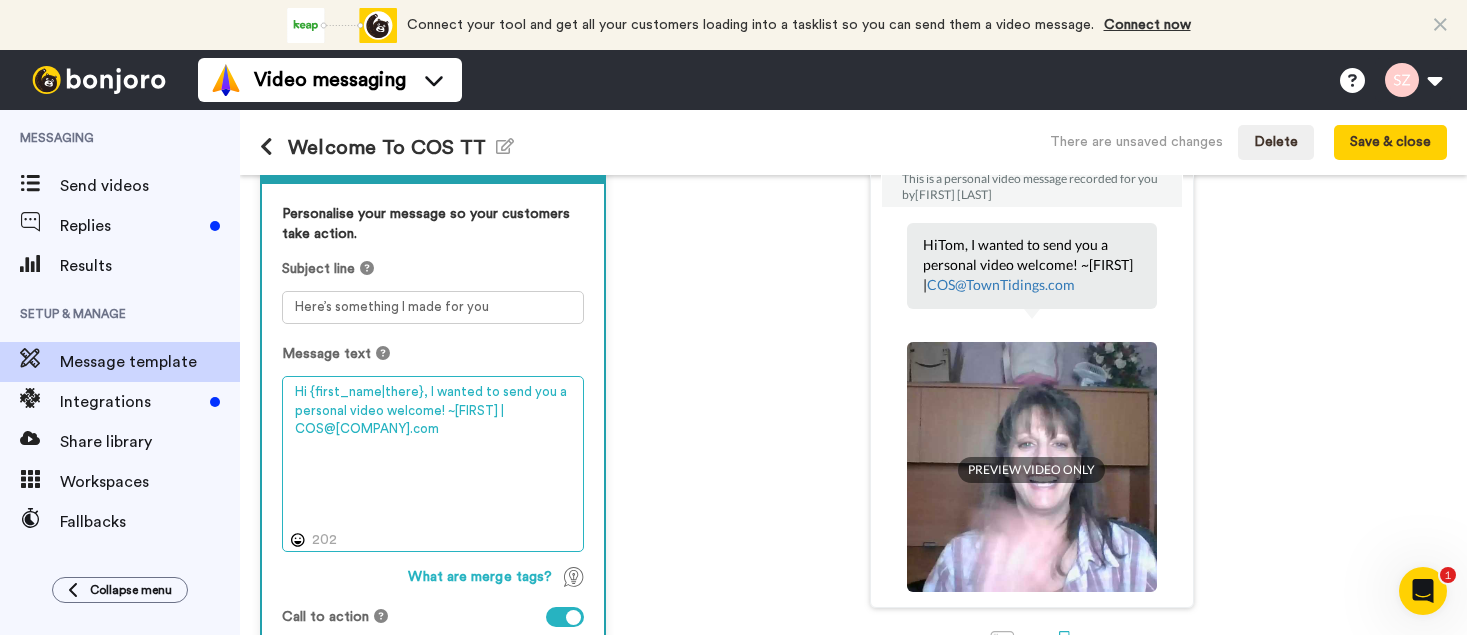 scroll, scrollTop: 152, scrollLeft: 0, axis: vertical 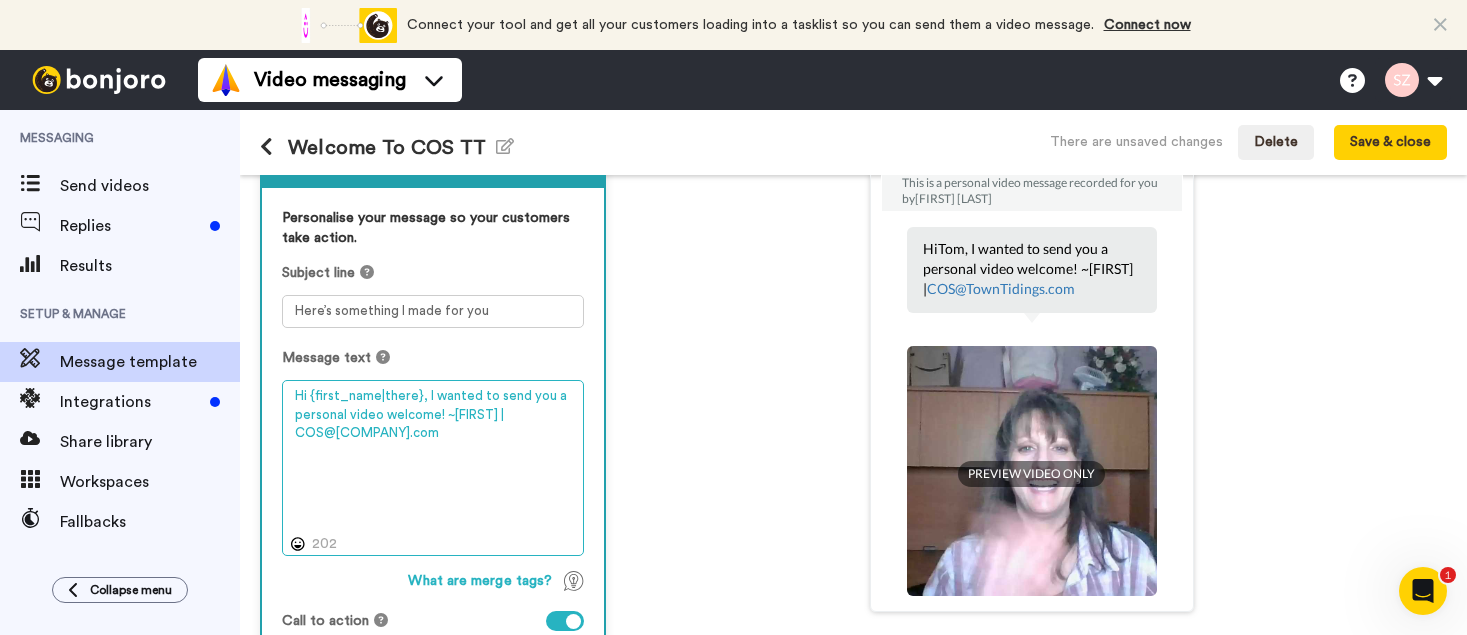 click on "Hi {first_name|there}, I wanted to send you a personal video welcome! ~Sandy | COS@TownTidings.com" at bounding box center (433, 468) 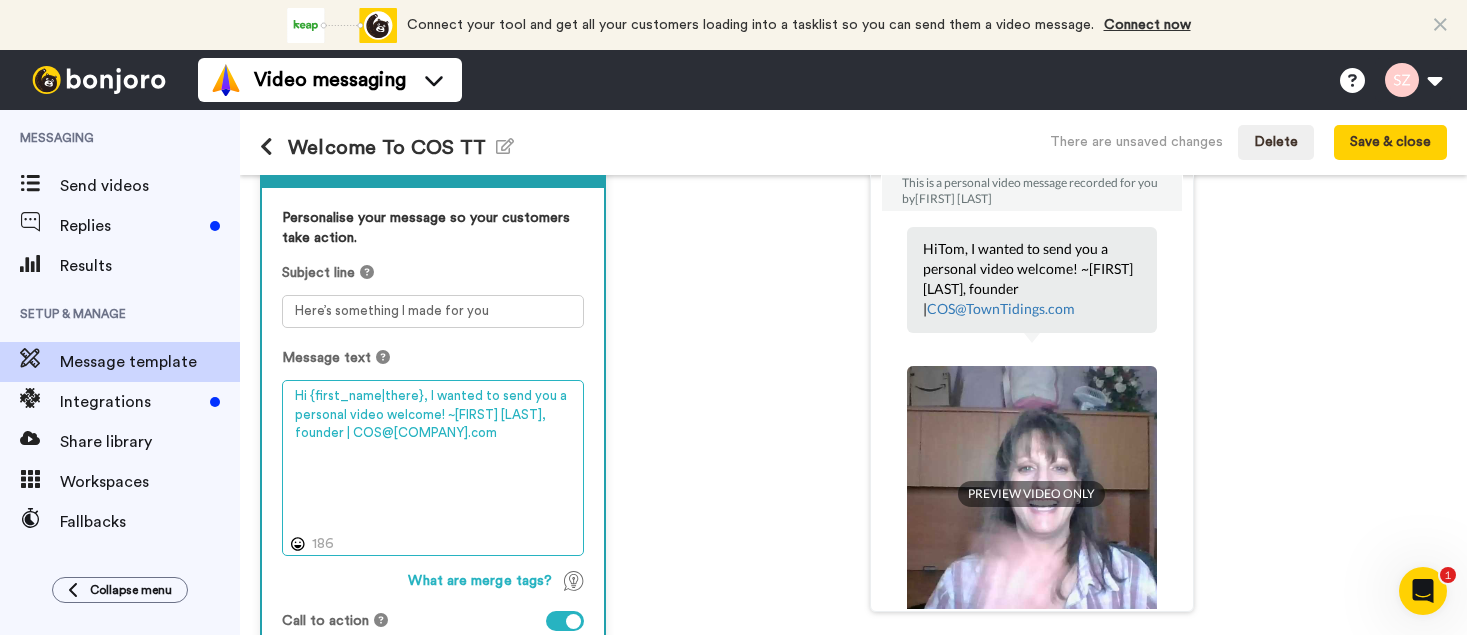 scroll, scrollTop: 343, scrollLeft: 0, axis: vertical 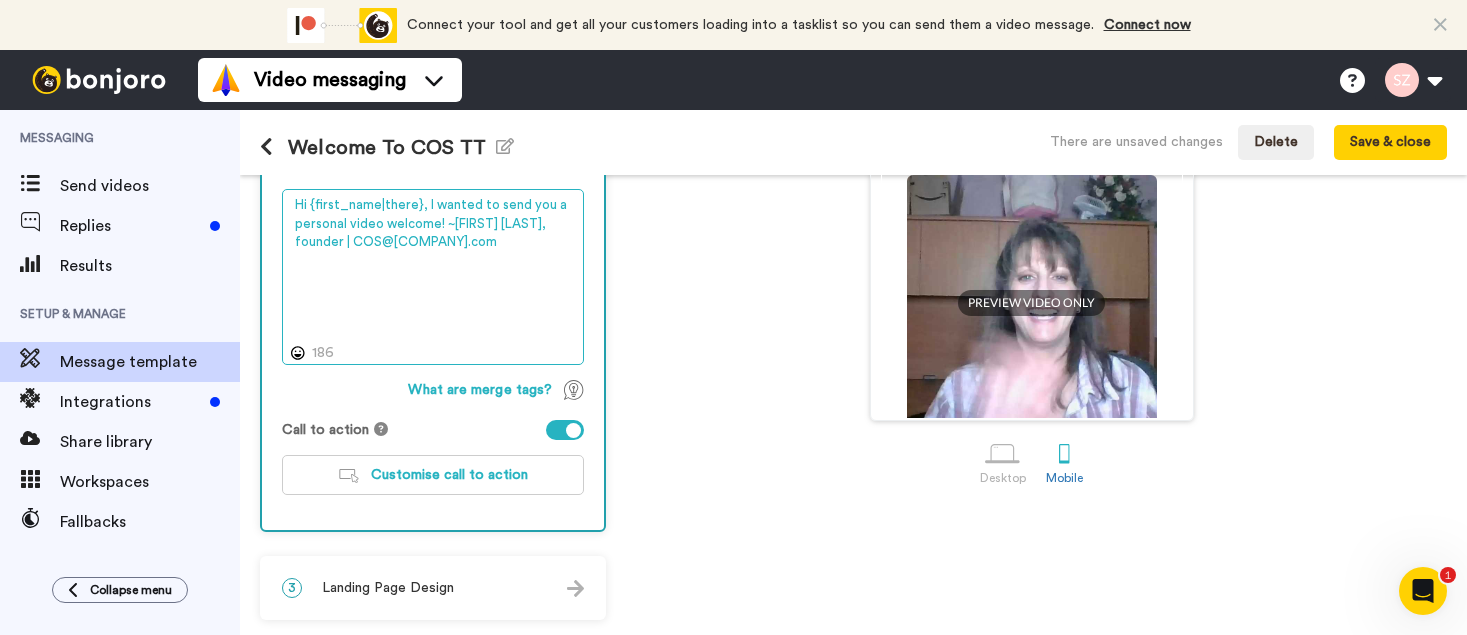 type on "Hi {first_name|there}, I wanted to send you a personal video welcome! ~Sandy Zuniga, founder | COS@TownTidings.com" 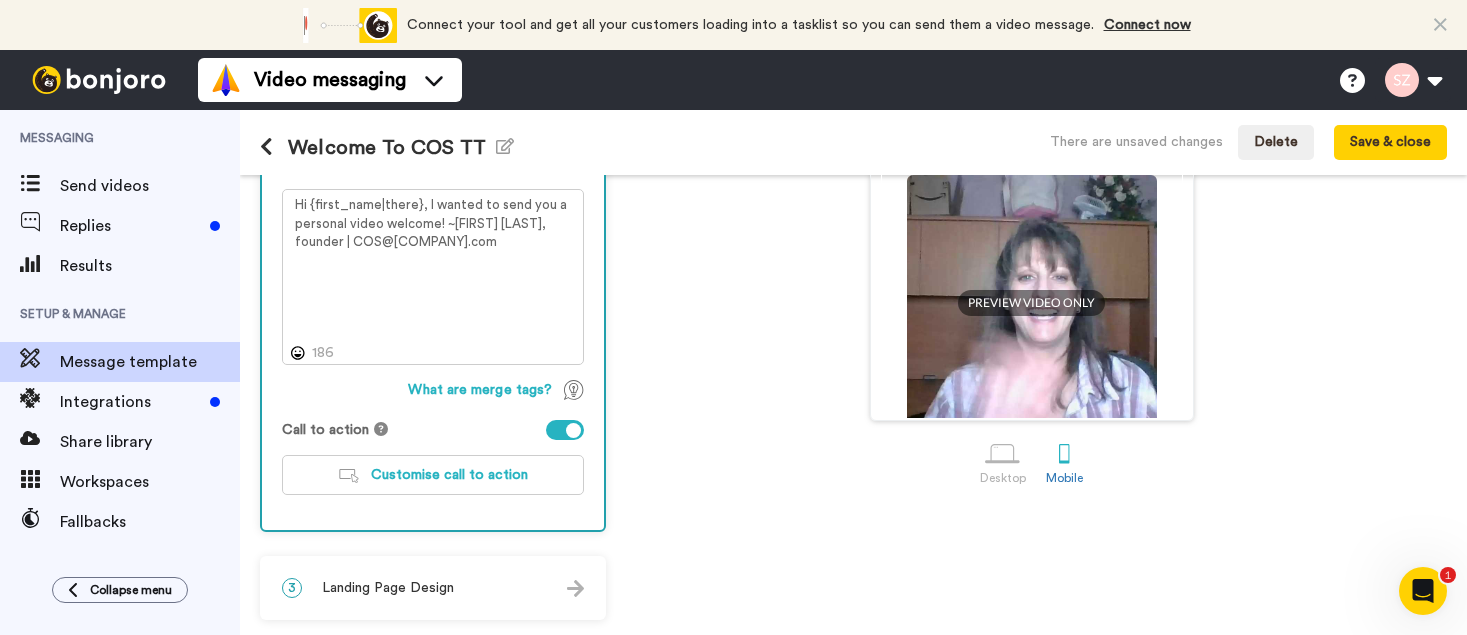 click at bounding box center [565, 430] 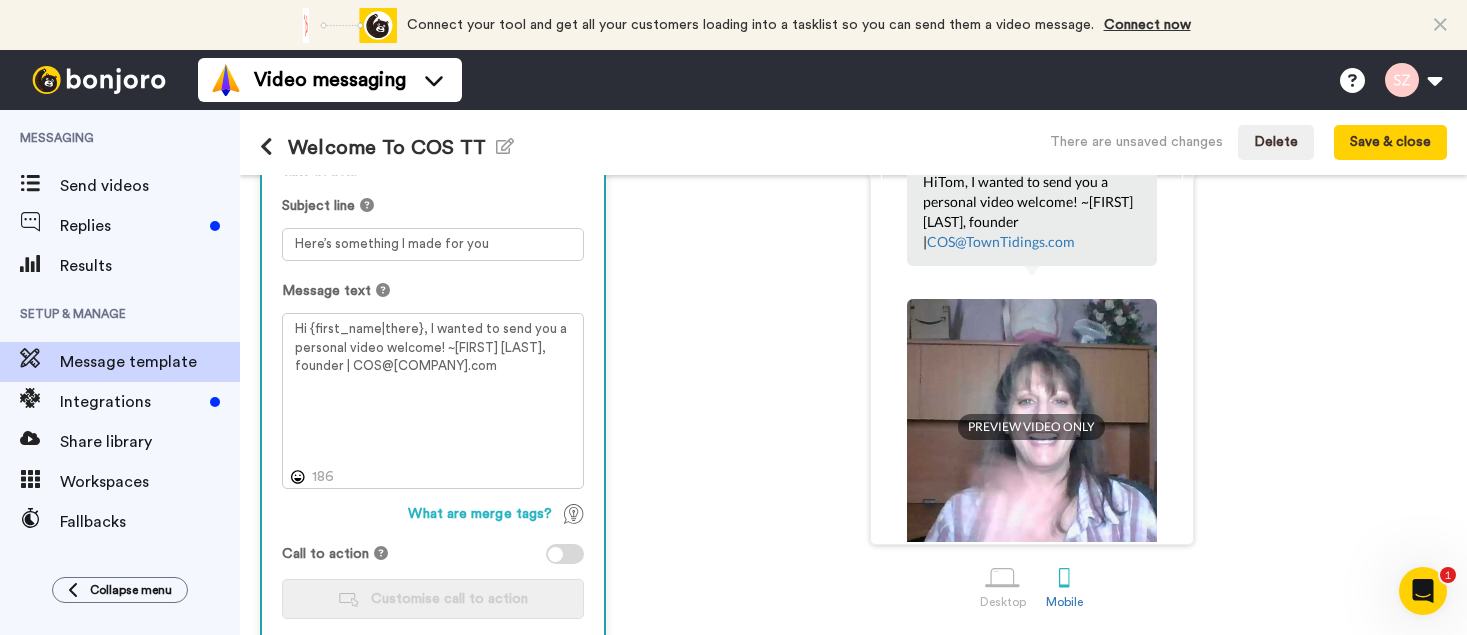 scroll, scrollTop: 172, scrollLeft: 0, axis: vertical 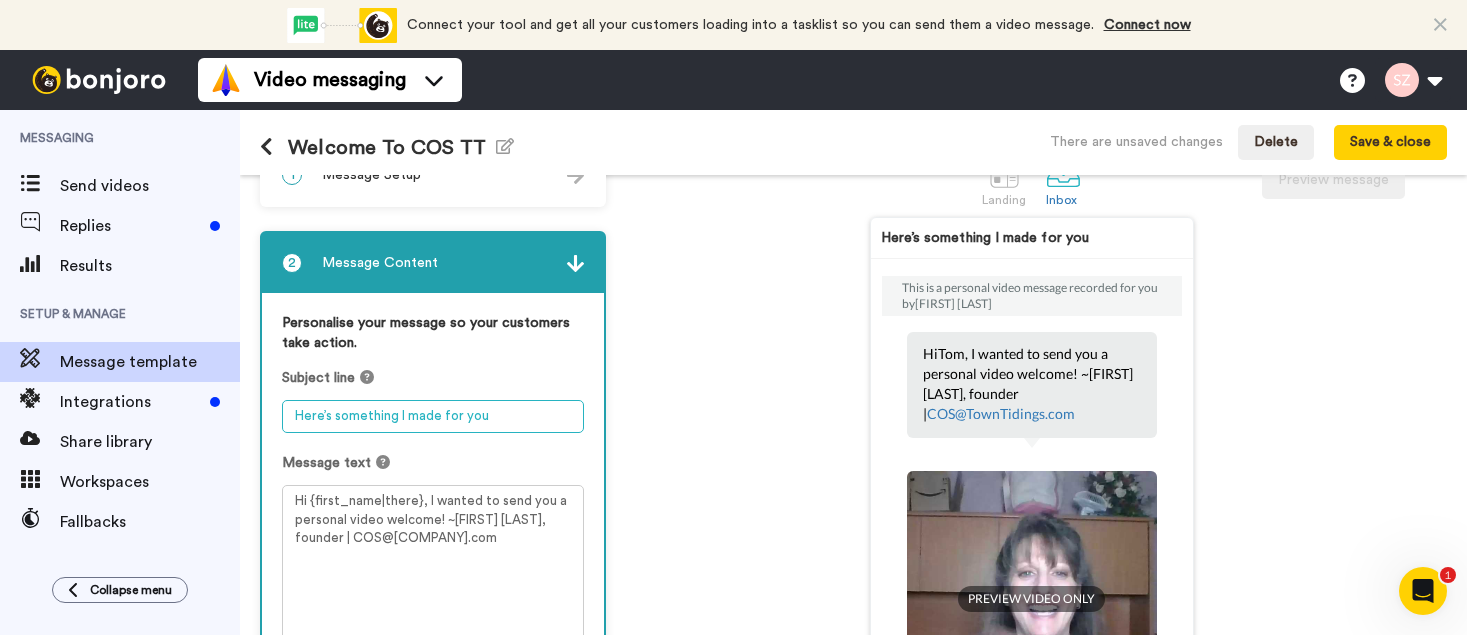 click on "Here’s something I made for you" at bounding box center [433, 416] 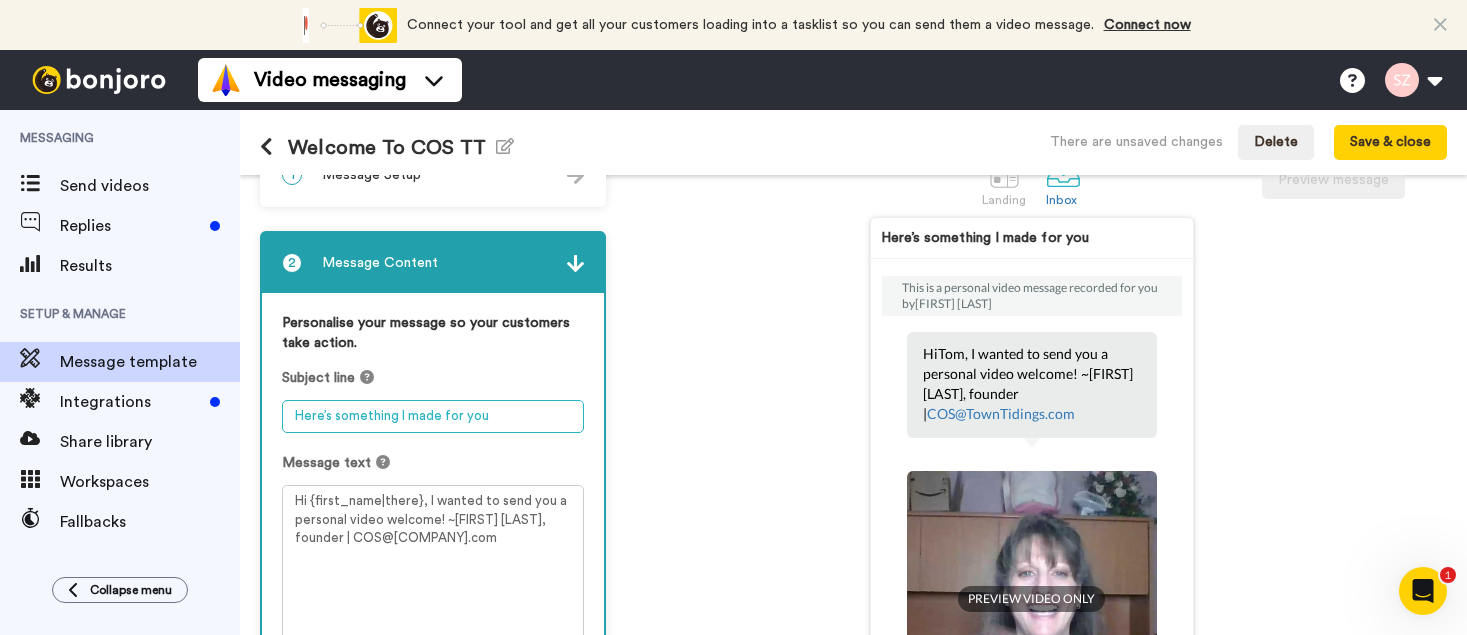 drag, startPoint x: 493, startPoint y: 415, endPoint x: 287, endPoint y: 415, distance: 206 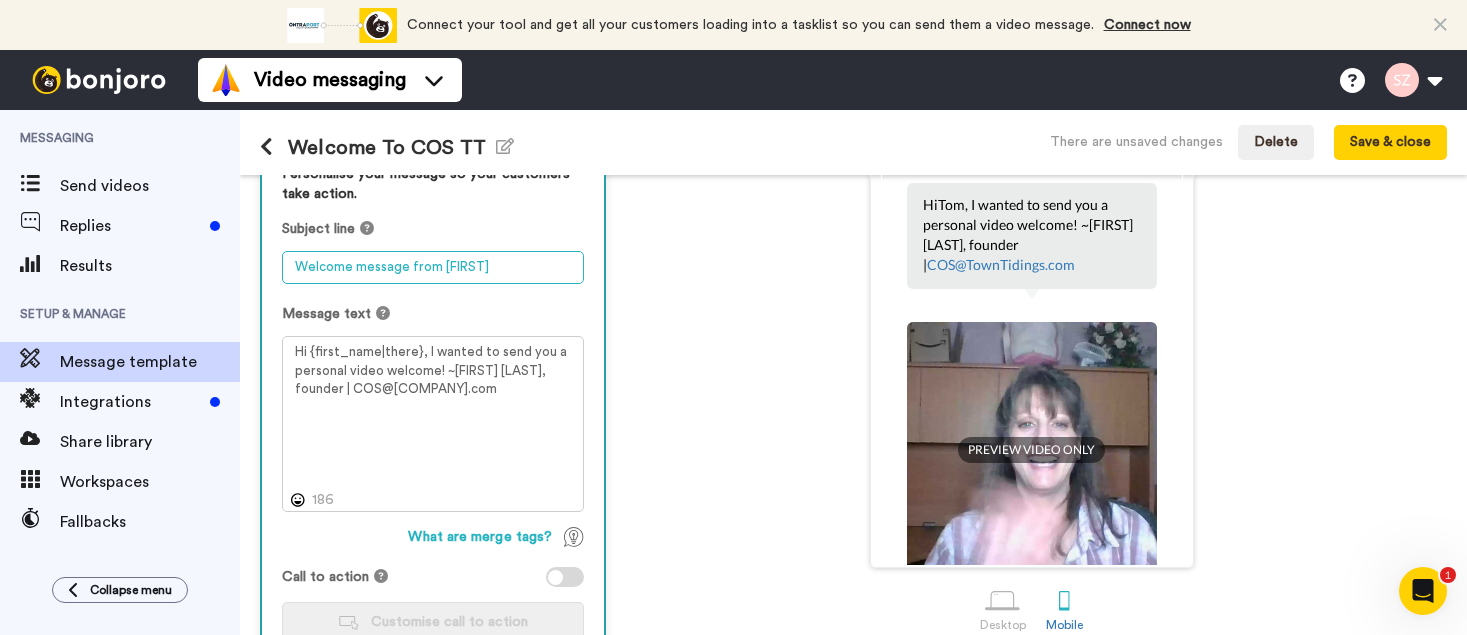scroll, scrollTop: 0, scrollLeft: 0, axis: both 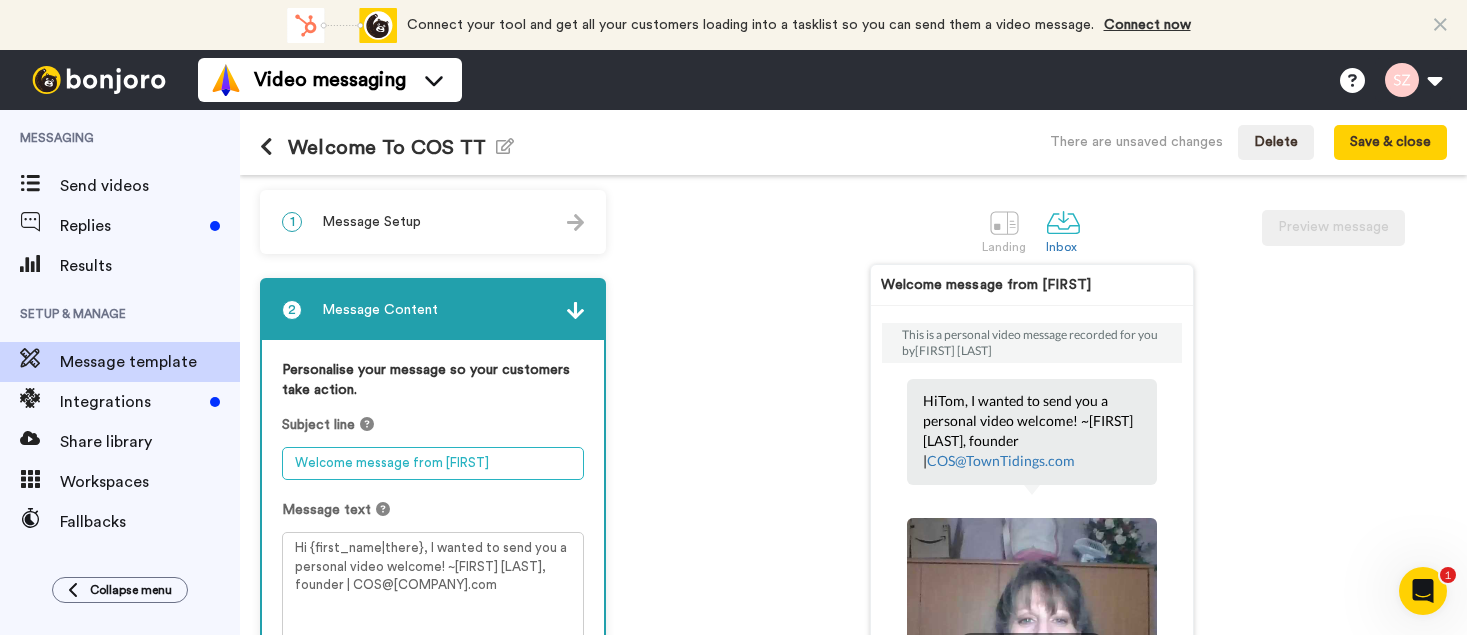 drag, startPoint x: 298, startPoint y: 462, endPoint x: 349, endPoint y: 460, distance: 51.0392 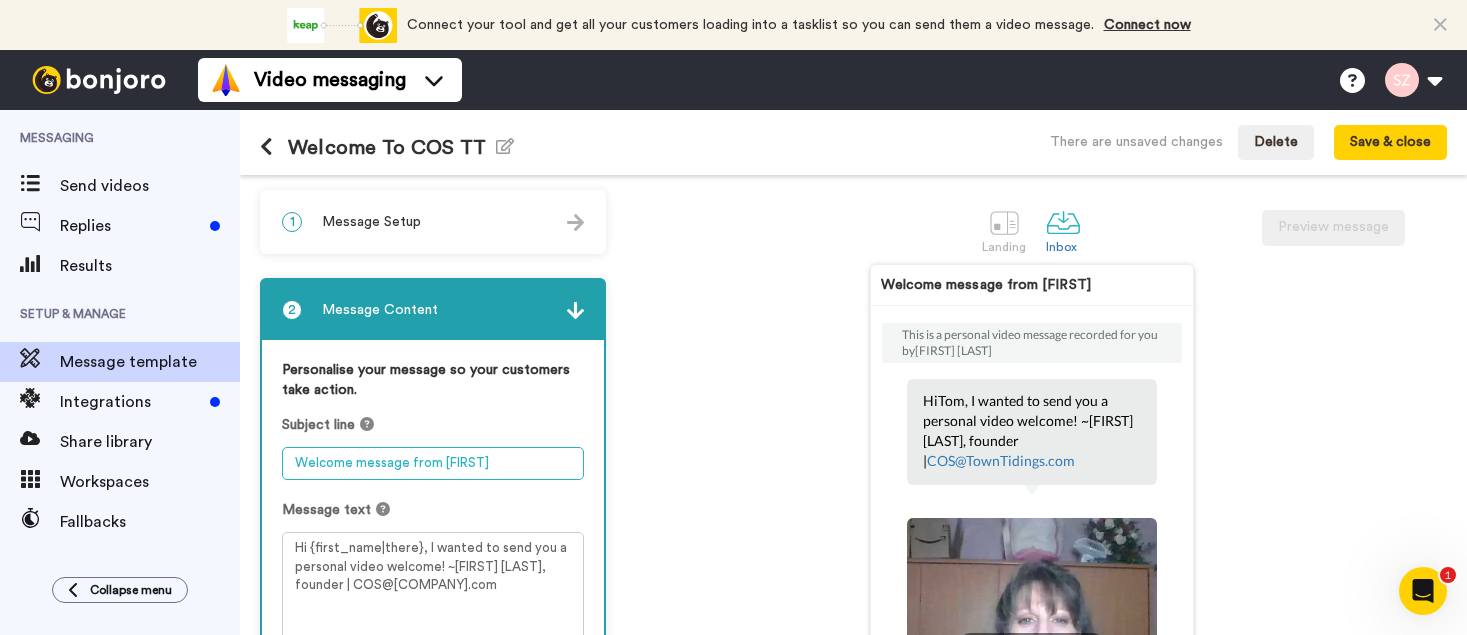 click on "[FIRST] welcome message from [FIRST]" at bounding box center (433, 463) 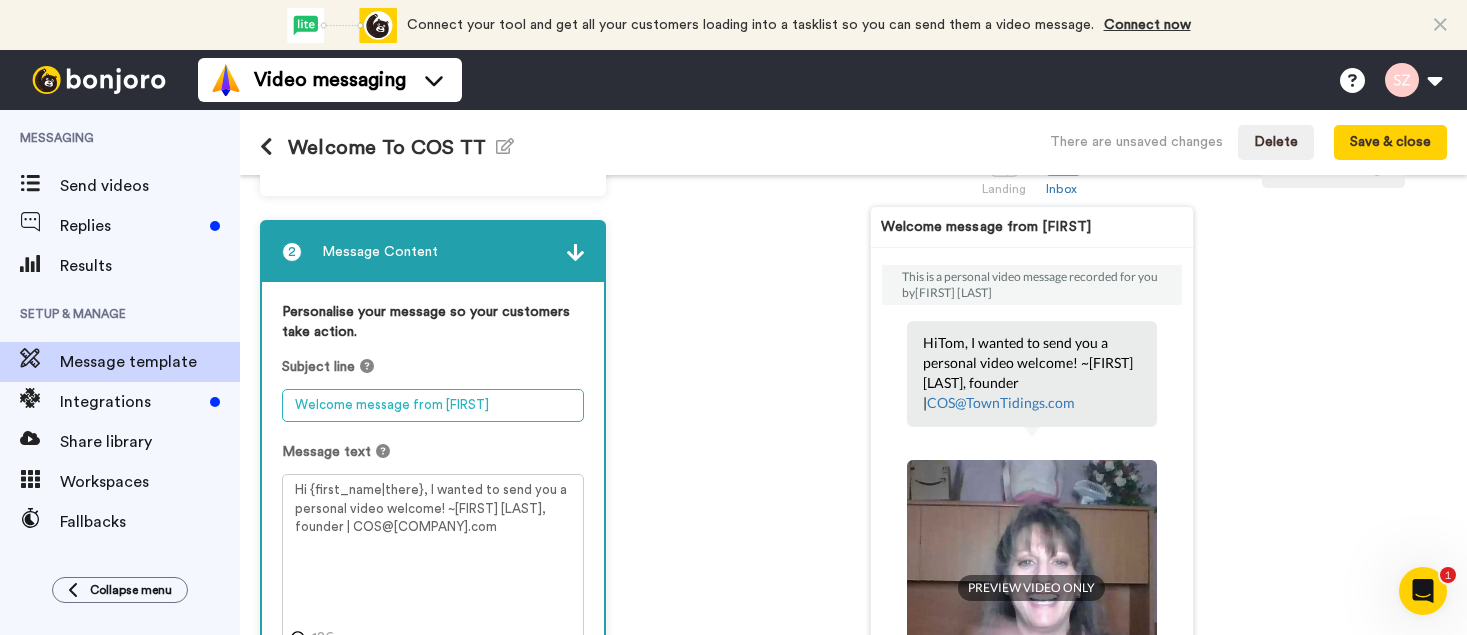 scroll, scrollTop: 0, scrollLeft: 0, axis: both 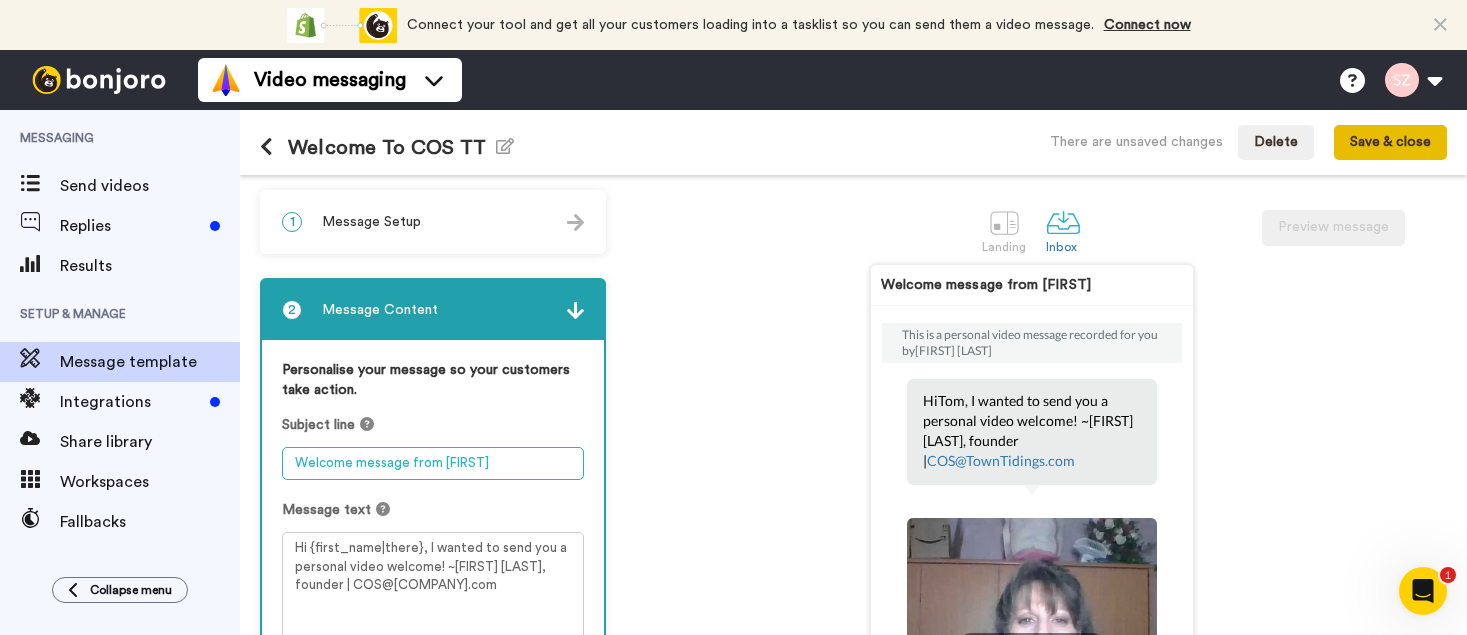 type on "Welcome message from [FIRST]" 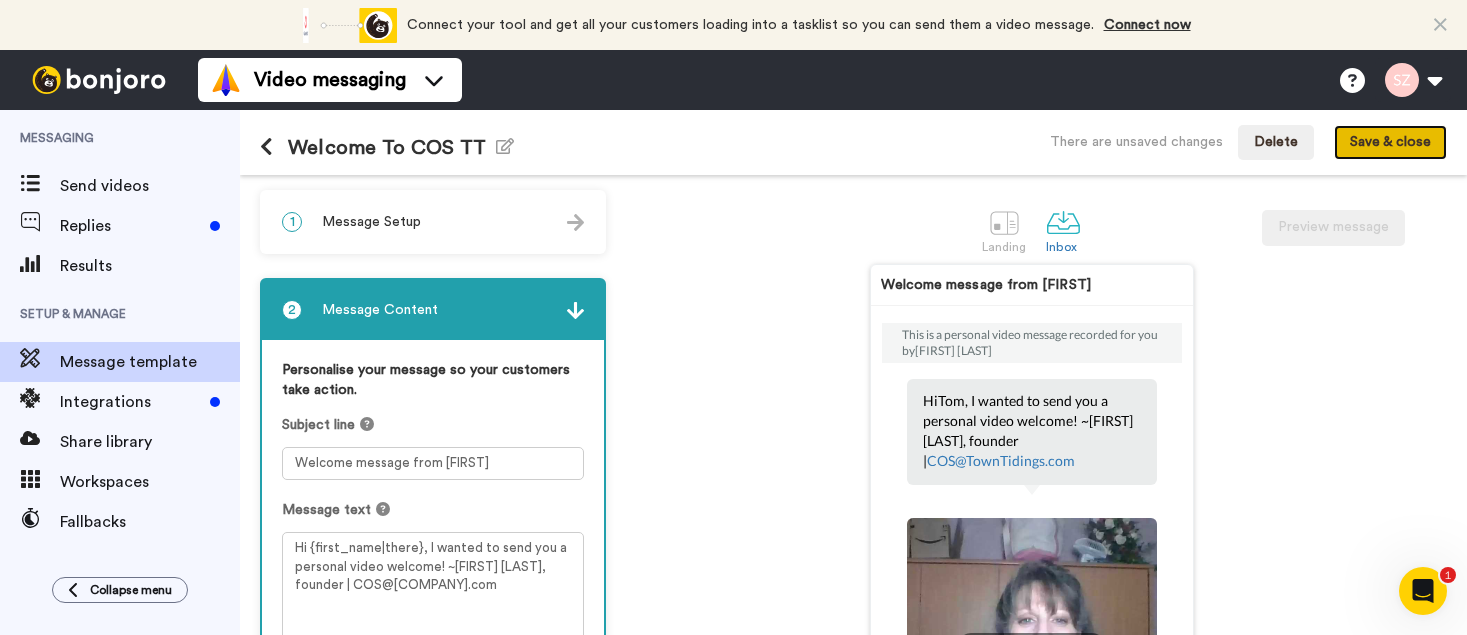 click on "Save & close" at bounding box center [1390, 143] 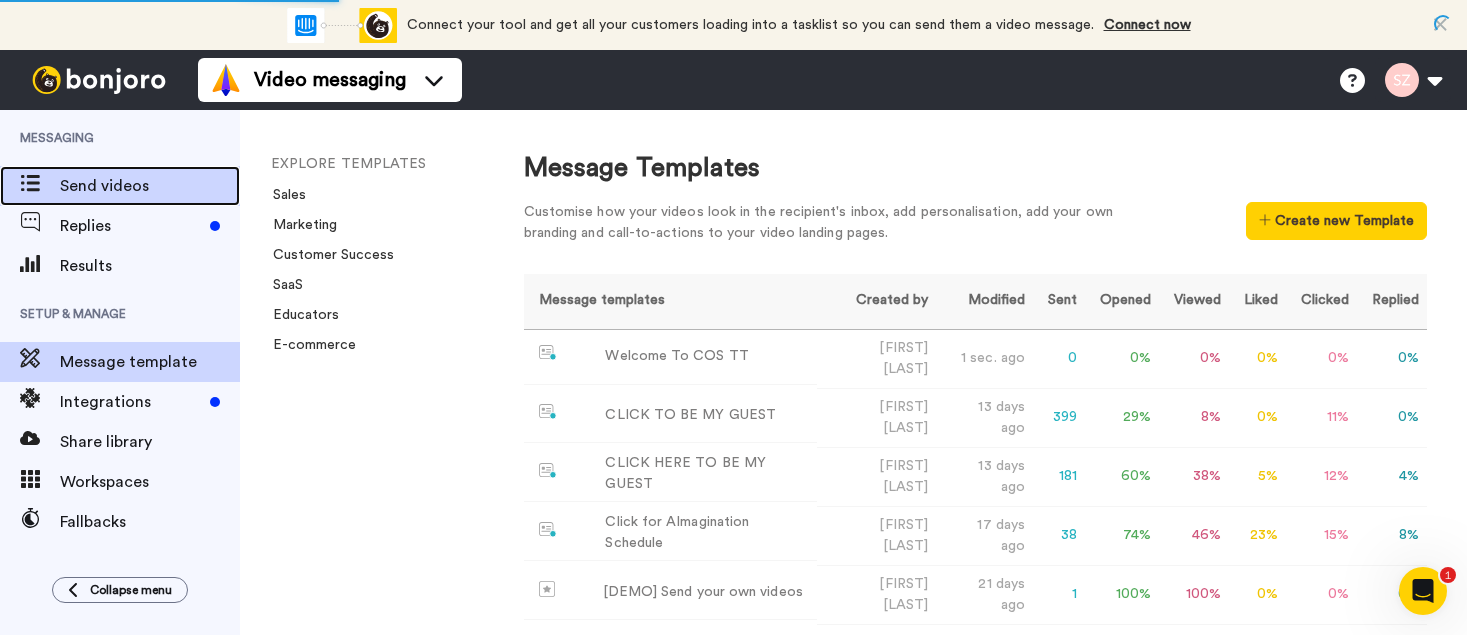 click on "Send videos" at bounding box center [150, 186] 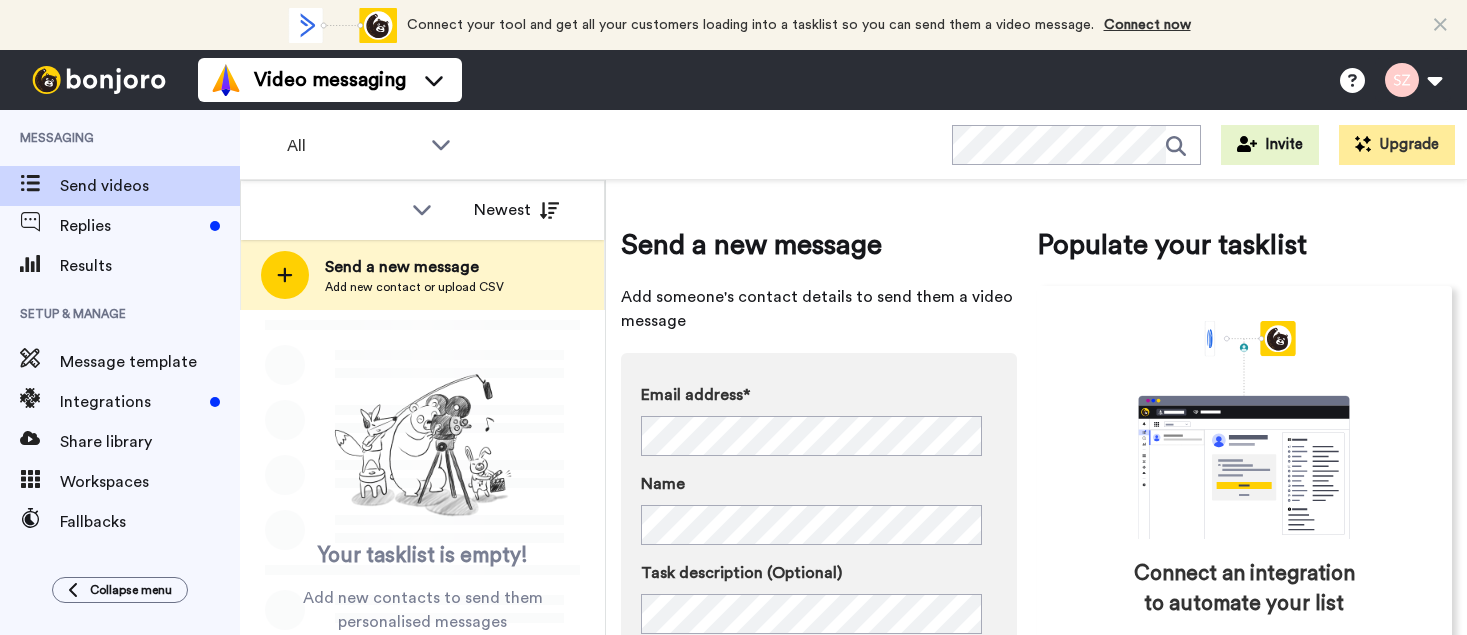 scroll, scrollTop: 0, scrollLeft: 0, axis: both 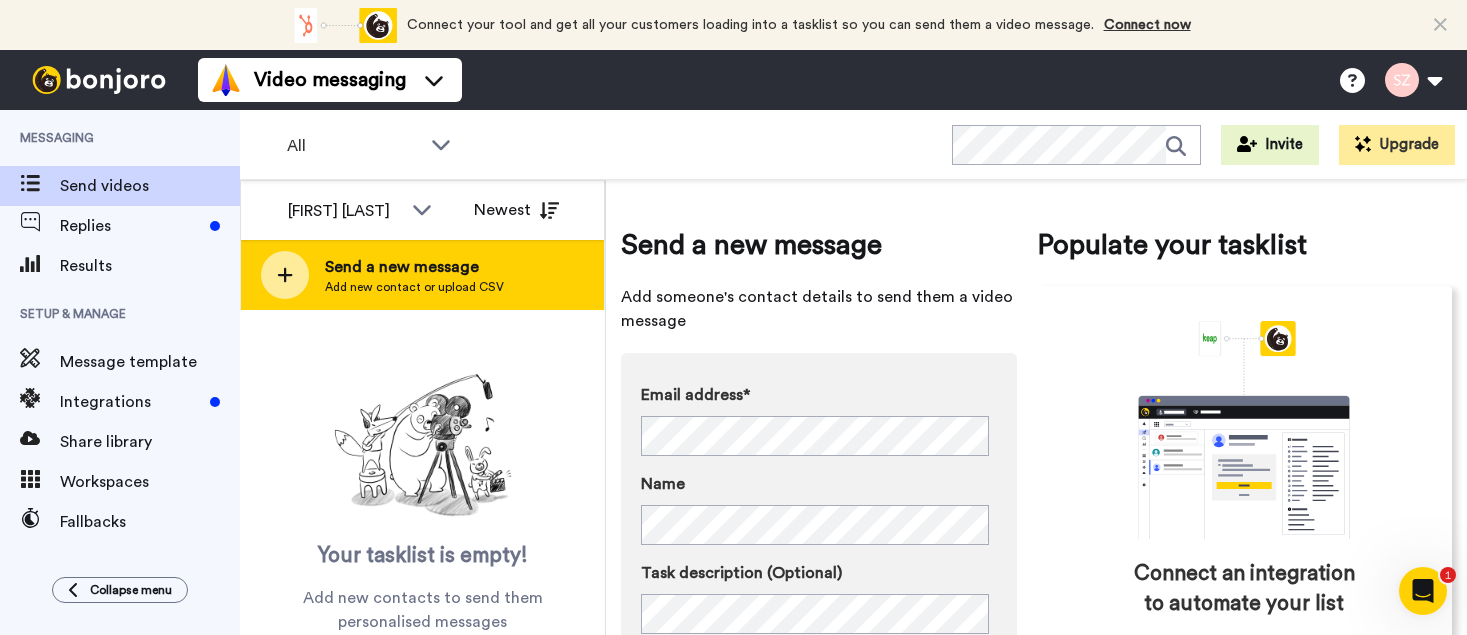 click on "Add new contact or upload CSV" at bounding box center (414, 287) 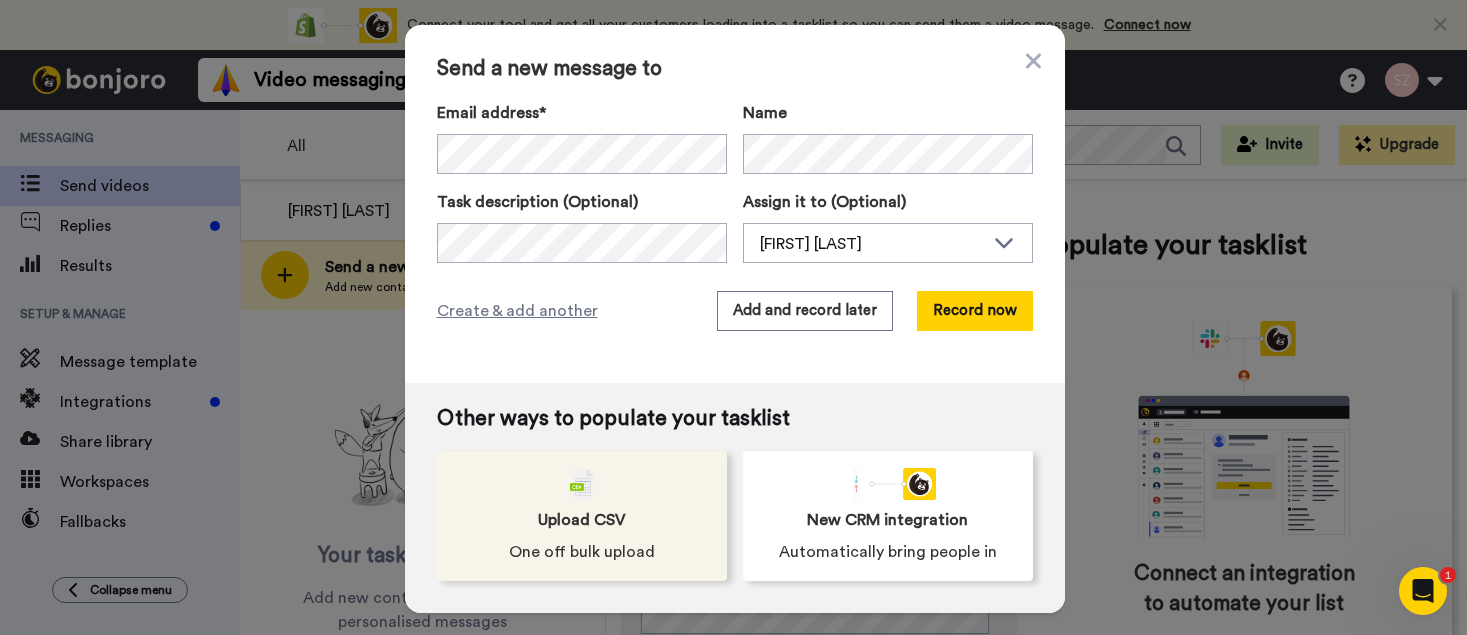 click on "Upload CSV One off bulk upload" at bounding box center (582, 516) 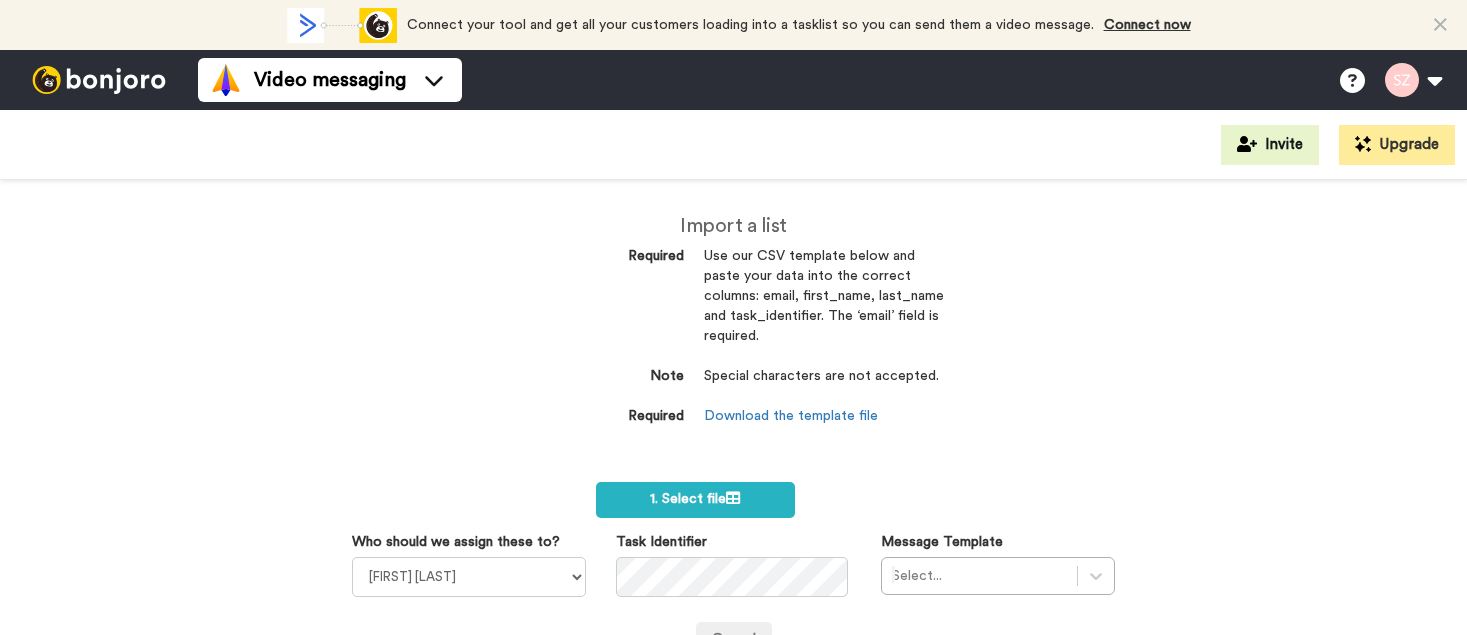 scroll, scrollTop: 0, scrollLeft: 0, axis: both 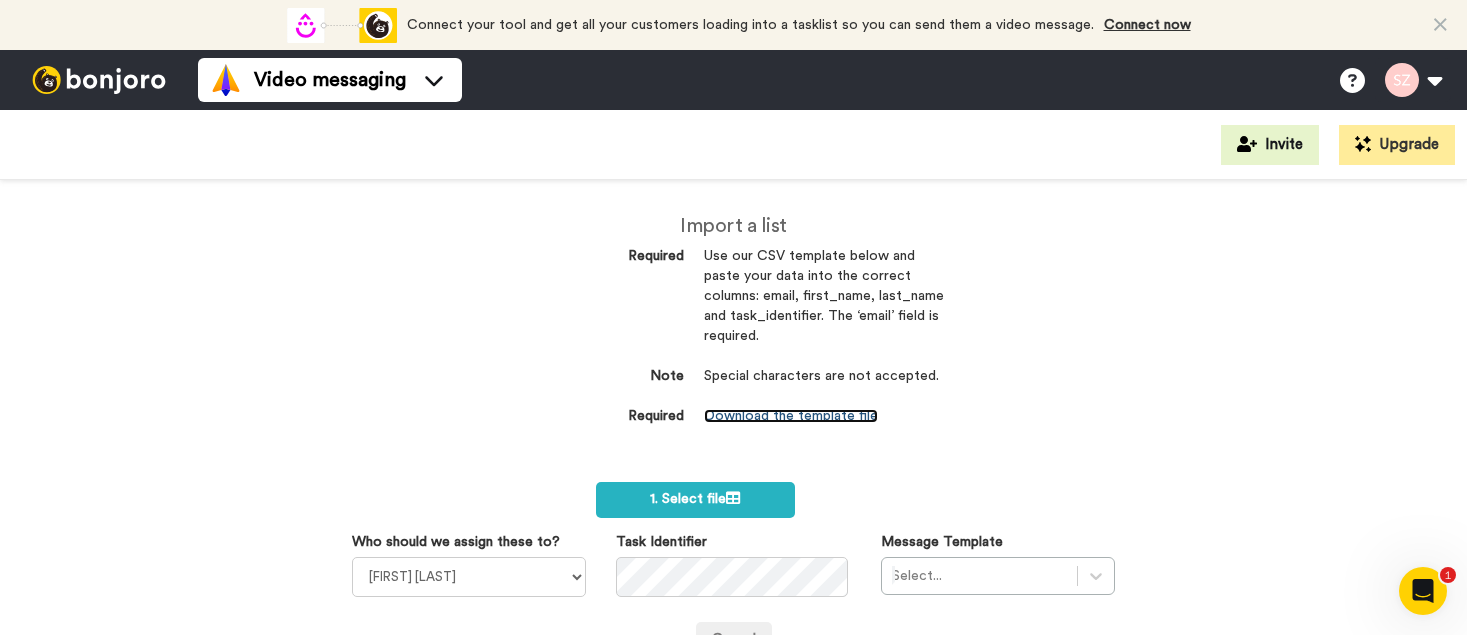 click on "Download the template file" at bounding box center (791, 416) 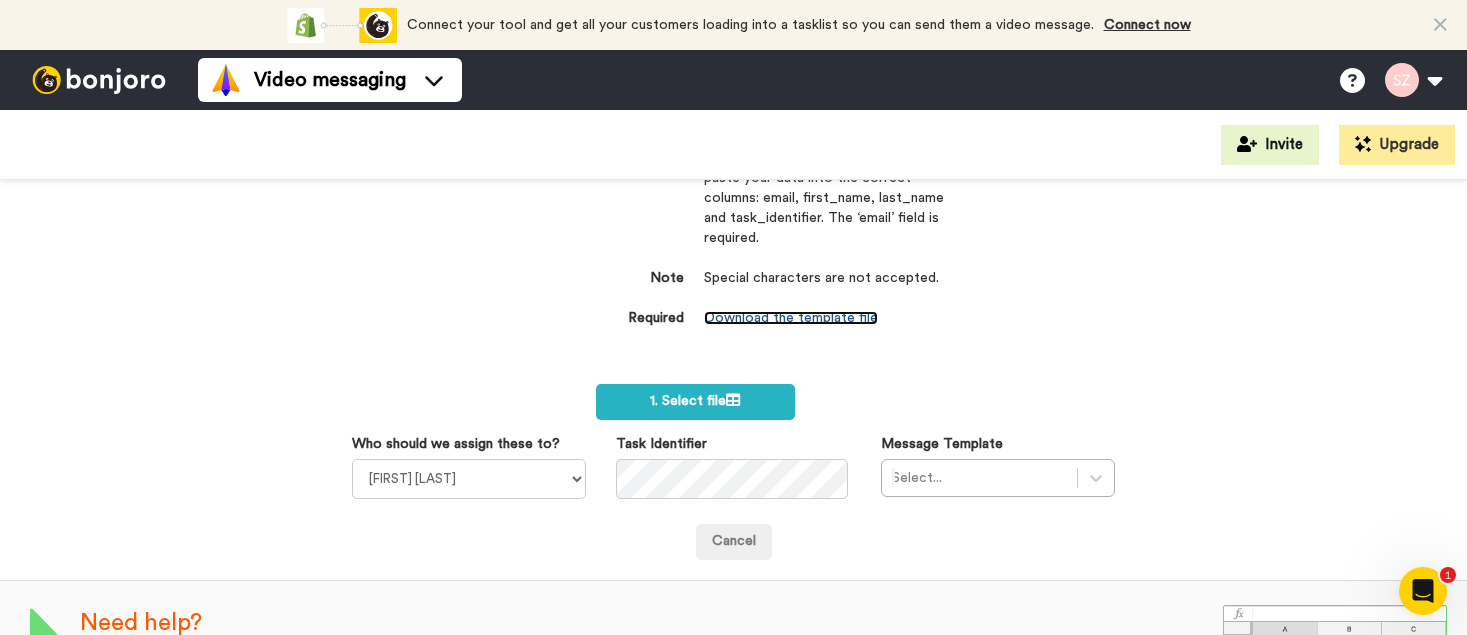 scroll, scrollTop: 153, scrollLeft: 0, axis: vertical 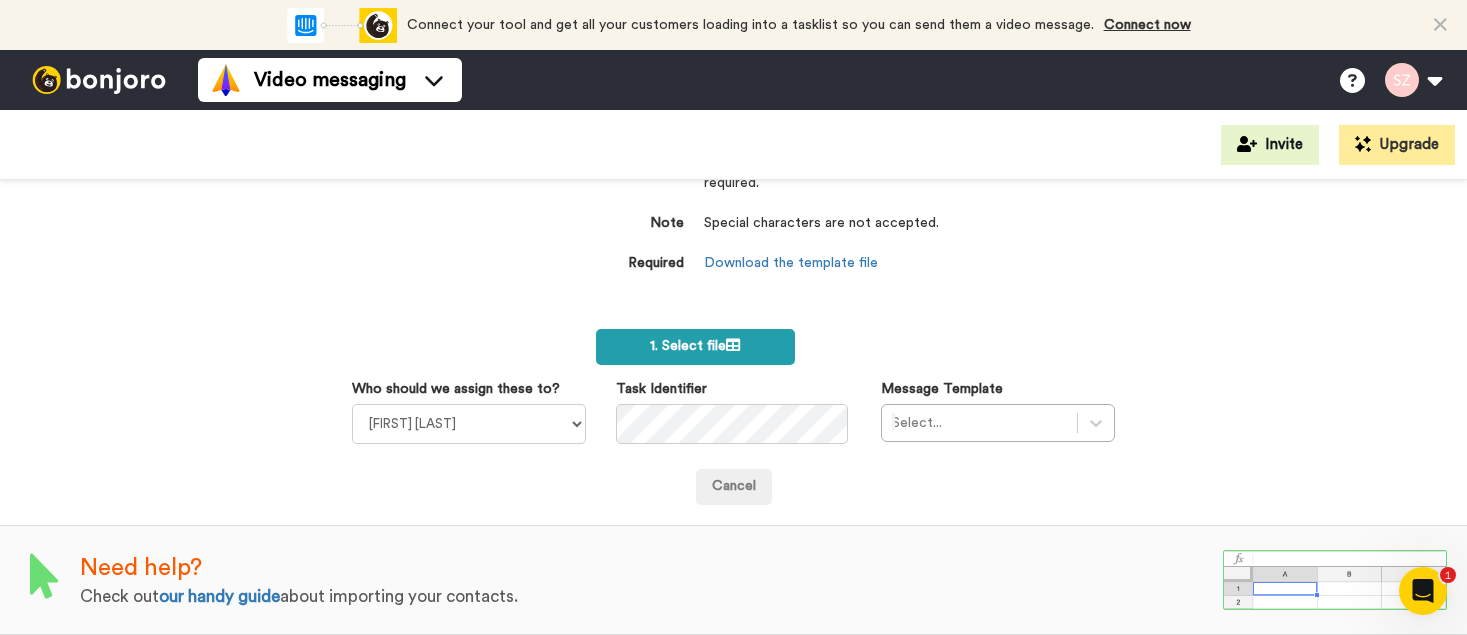 click on "1. Select file" at bounding box center [695, 346] 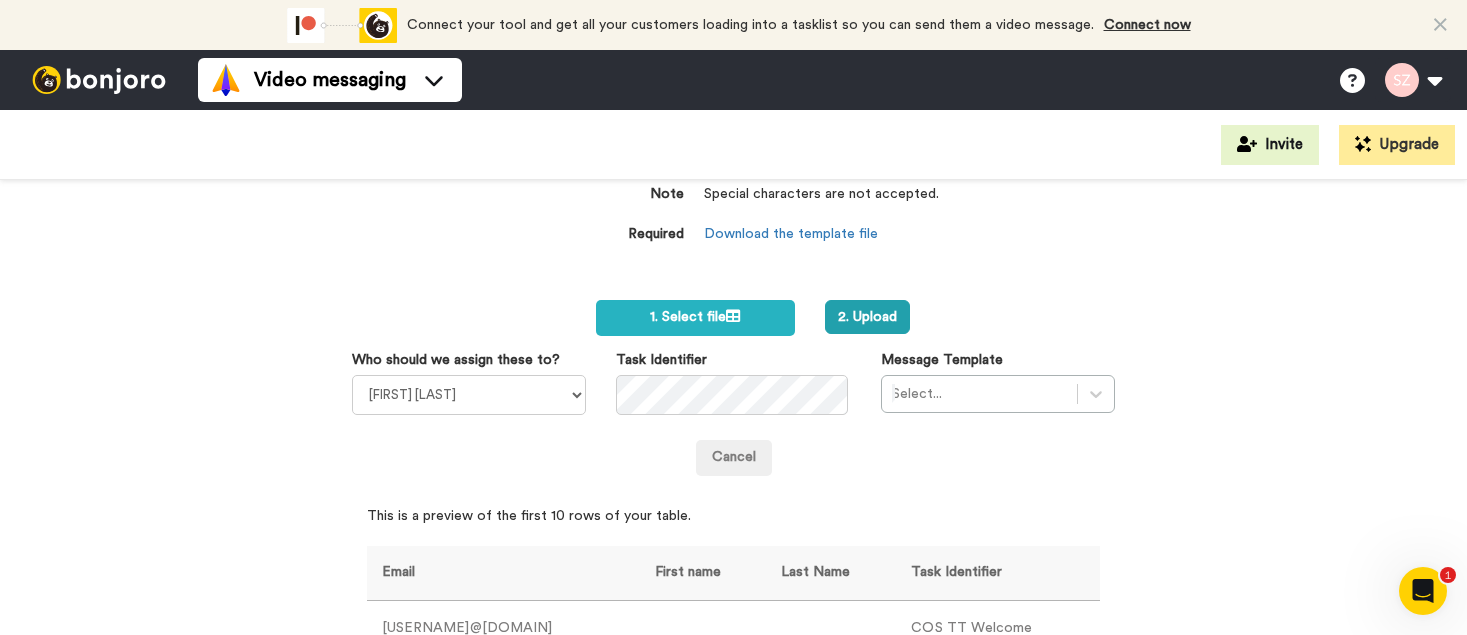 scroll, scrollTop: 179, scrollLeft: 0, axis: vertical 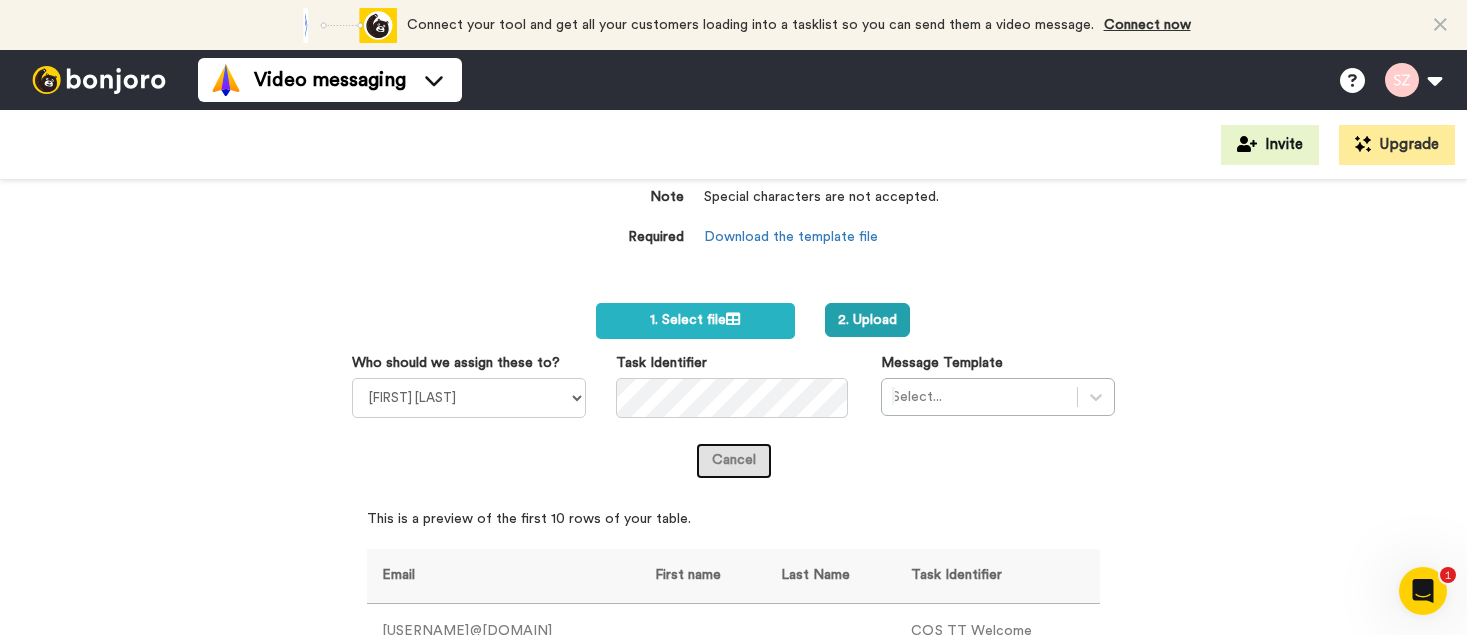 click on "Cancel" at bounding box center [734, 461] 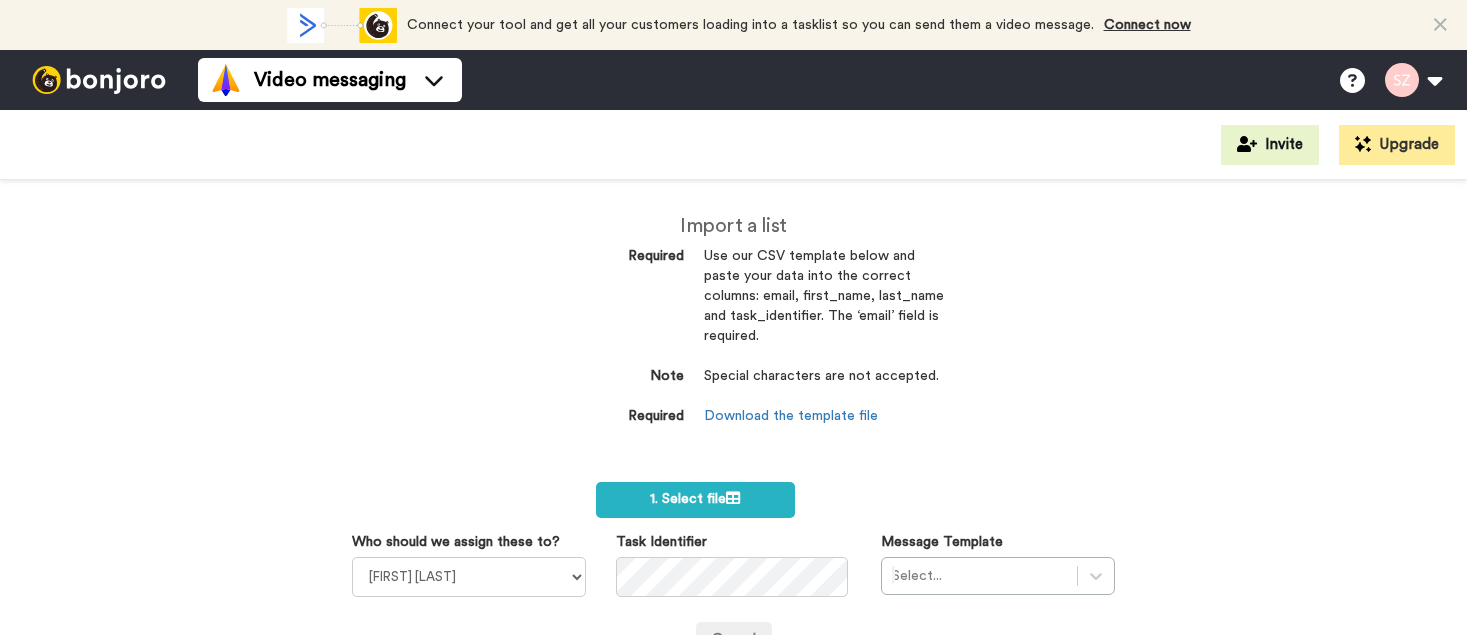 scroll, scrollTop: 0, scrollLeft: 0, axis: both 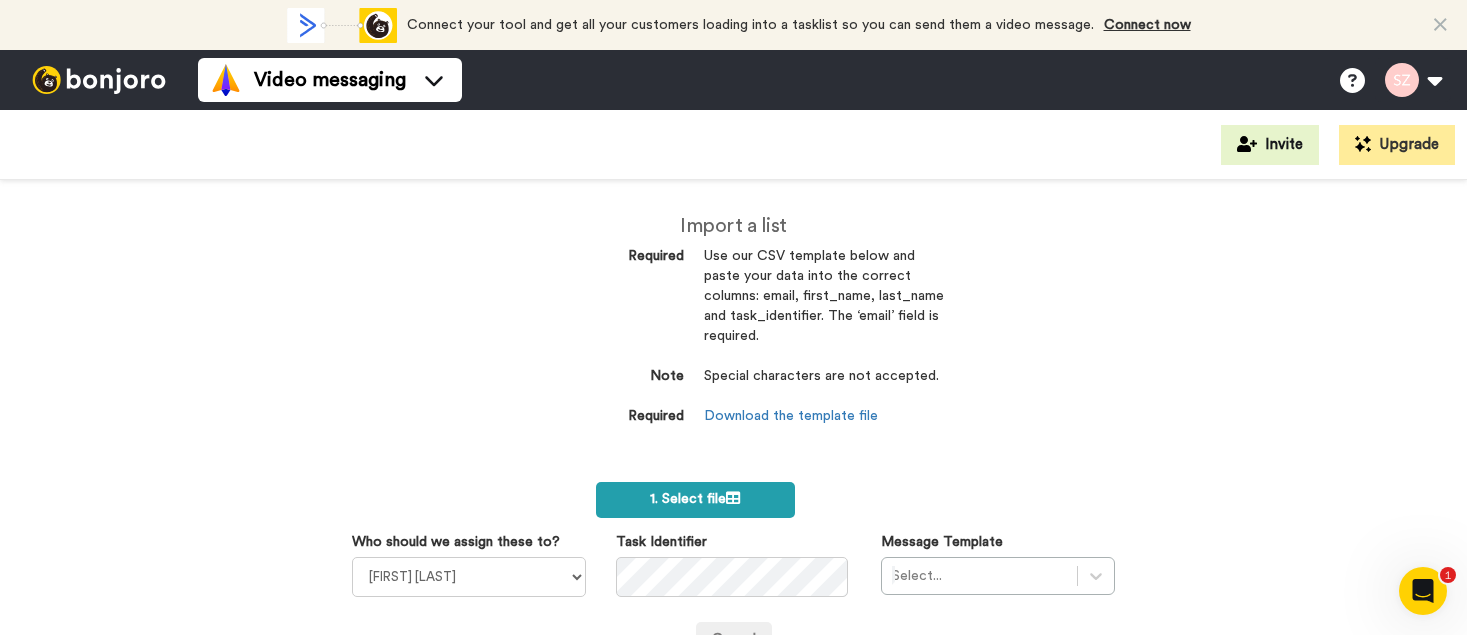 click on "1. Select file" at bounding box center [695, 499] 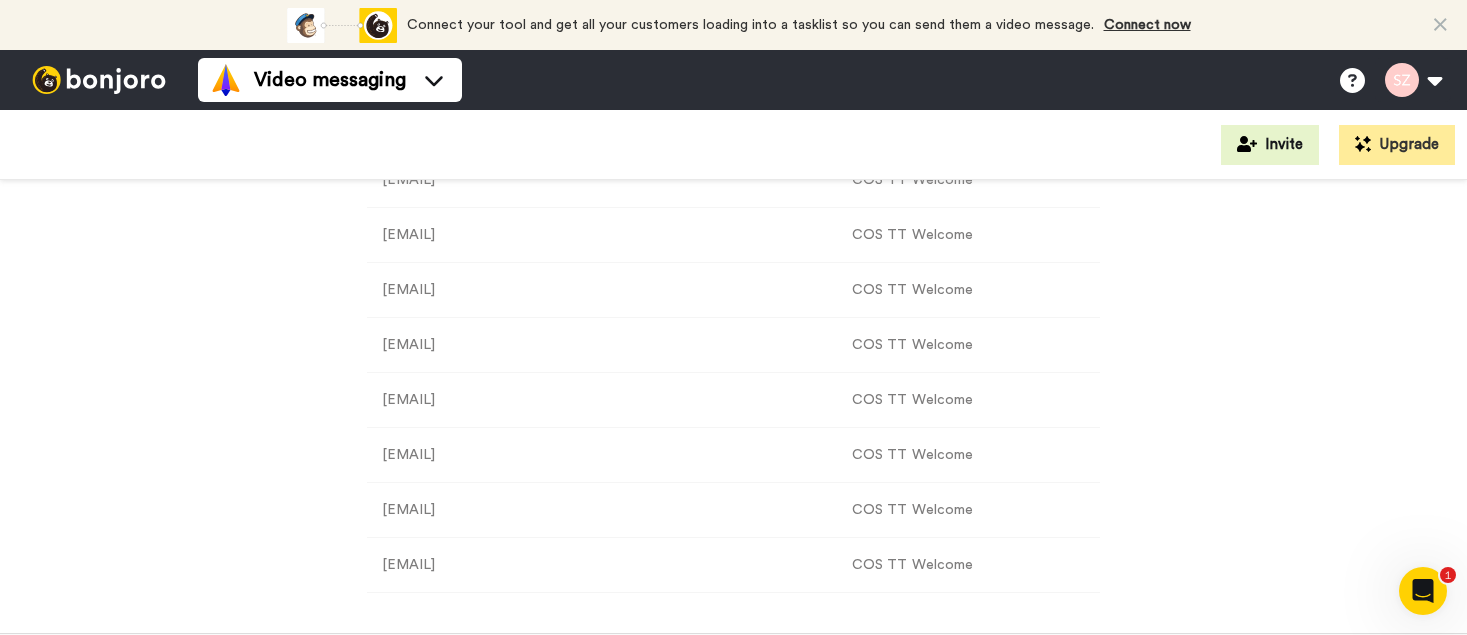 scroll, scrollTop: 848, scrollLeft: 0, axis: vertical 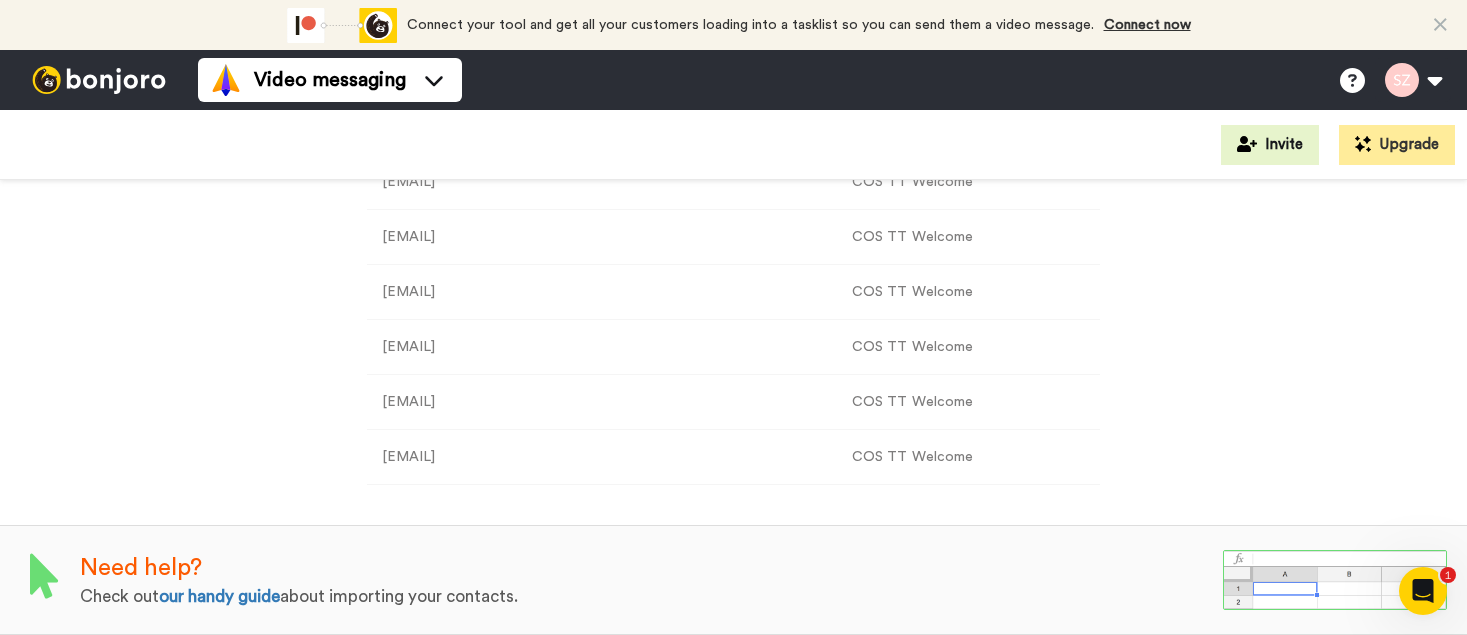 click on "Import a list
Required
Use our CSV template below and paste your data into the correct columns: email, first_name, last_name and task_identifier. The ‘email’ field is required.
Note
Special characters are not accepted.
Required
Download the template file
1. Select file
2. Upload
Who should we assign these to?
Sandy Zuniga" at bounding box center (733, 407) 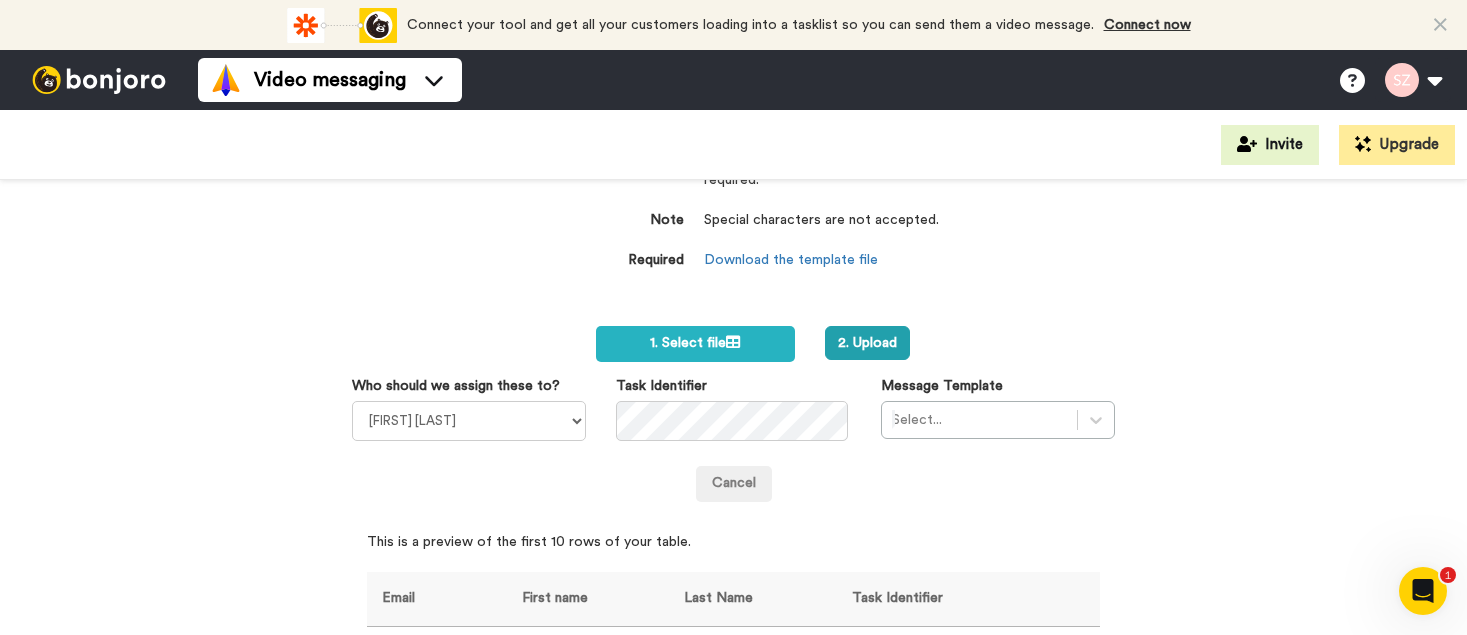scroll, scrollTop: 159, scrollLeft: 0, axis: vertical 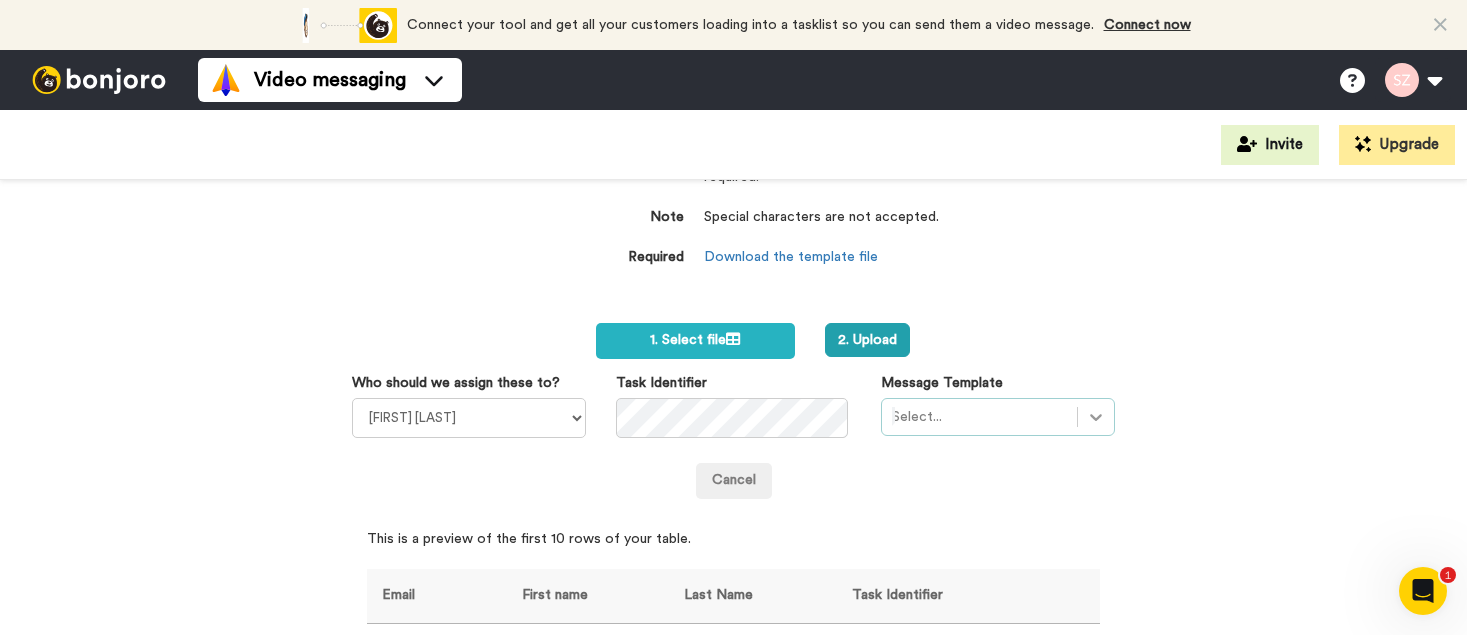 click 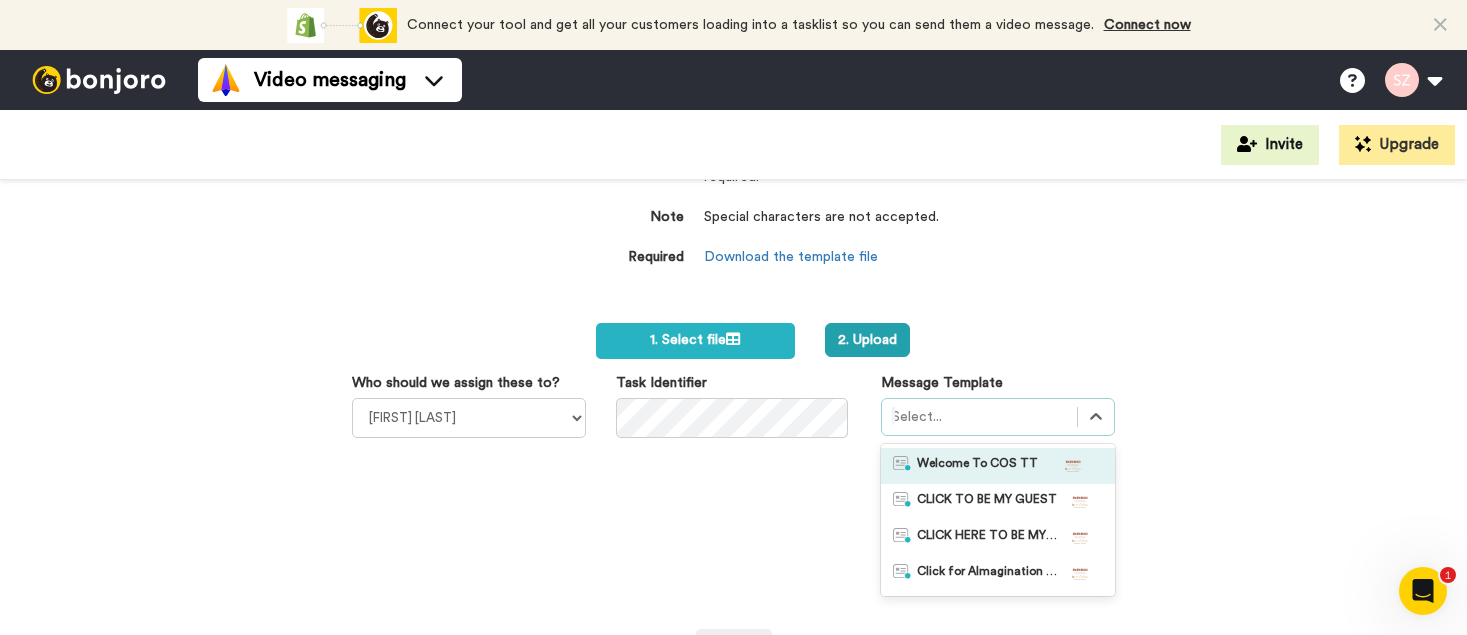 click on "Welcome To COS TT" at bounding box center (977, 466) 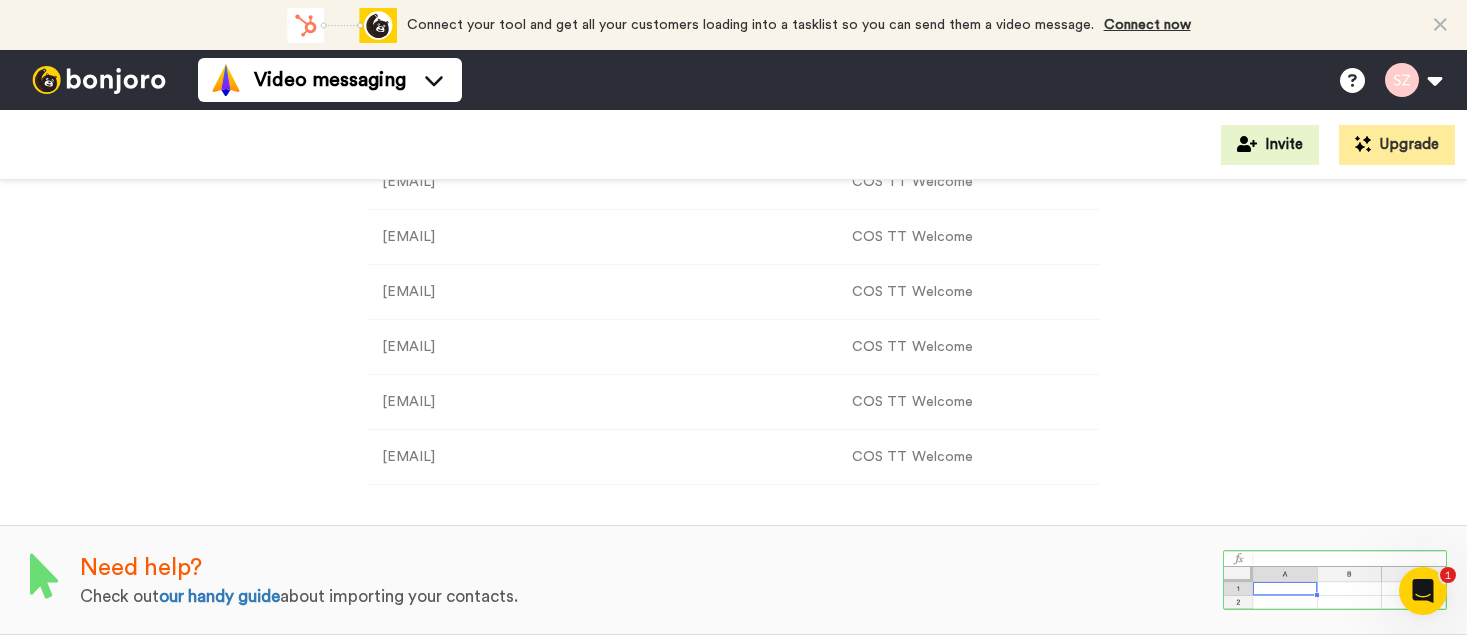 scroll, scrollTop: 179, scrollLeft: 0, axis: vertical 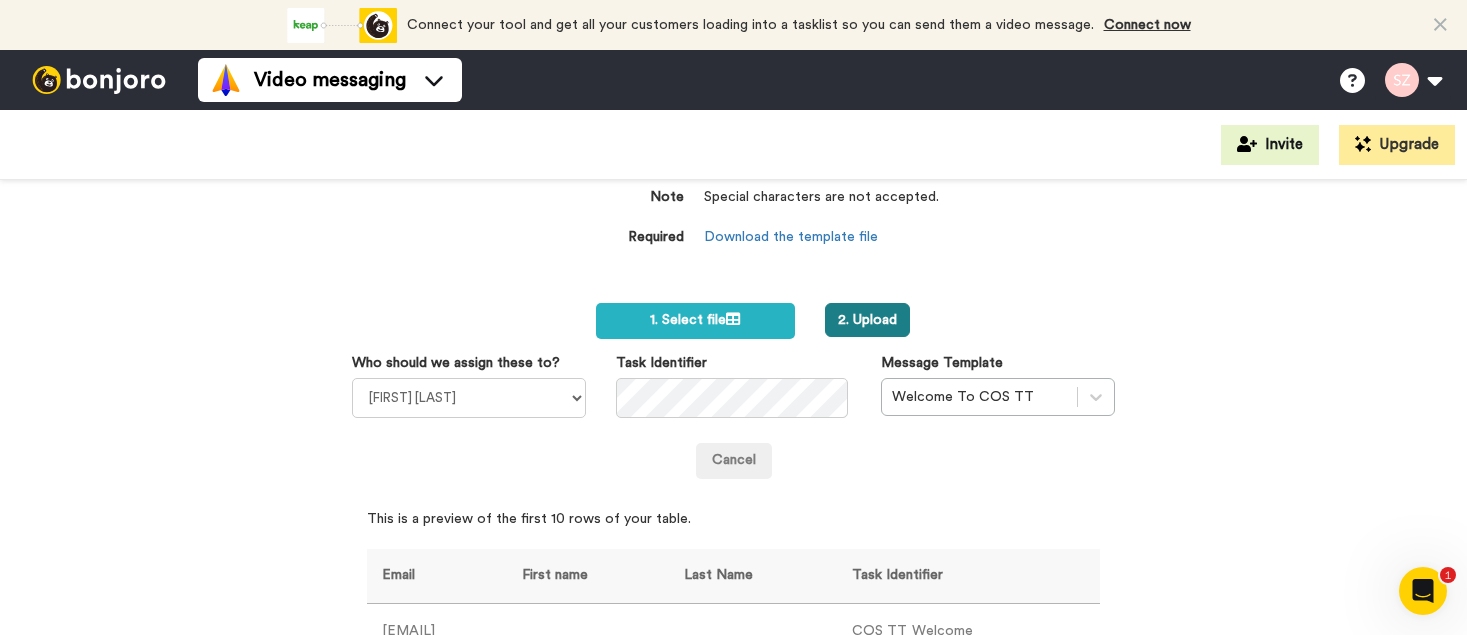 click on "2. Upload" at bounding box center [867, 320] 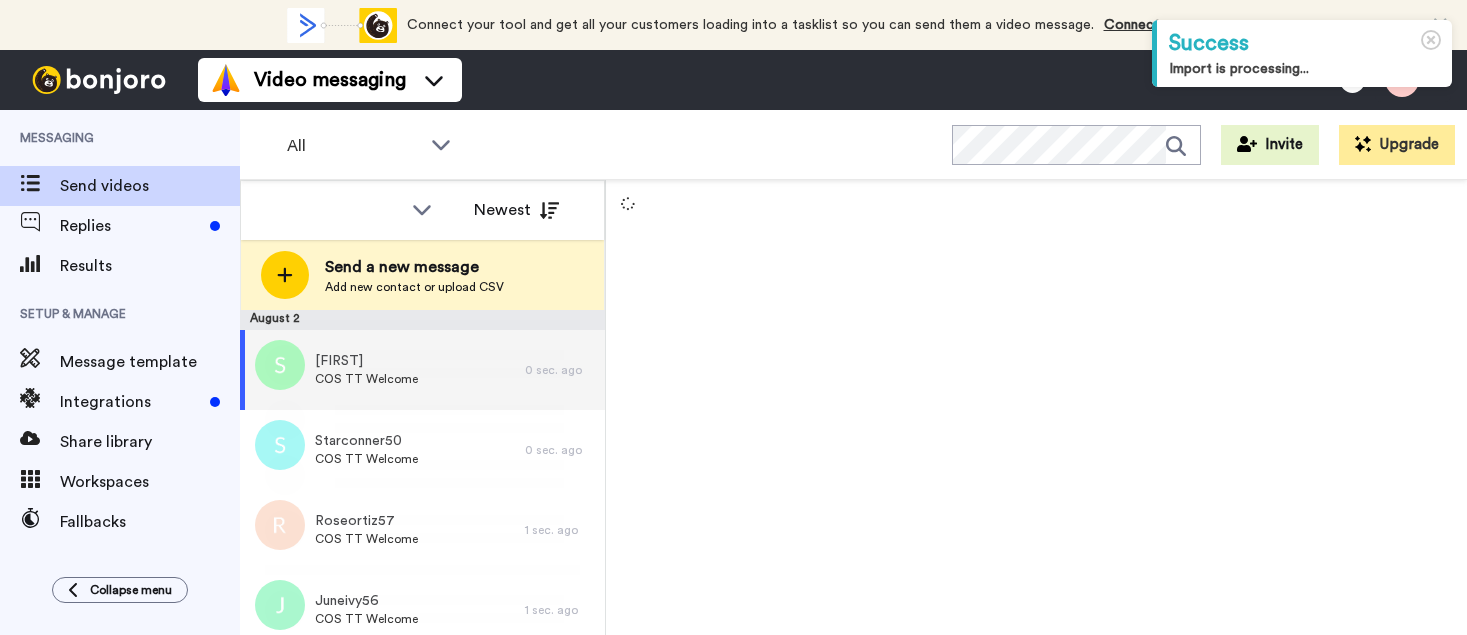 scroll, scrollTop: 0, scrollLeft: 0, axis: both 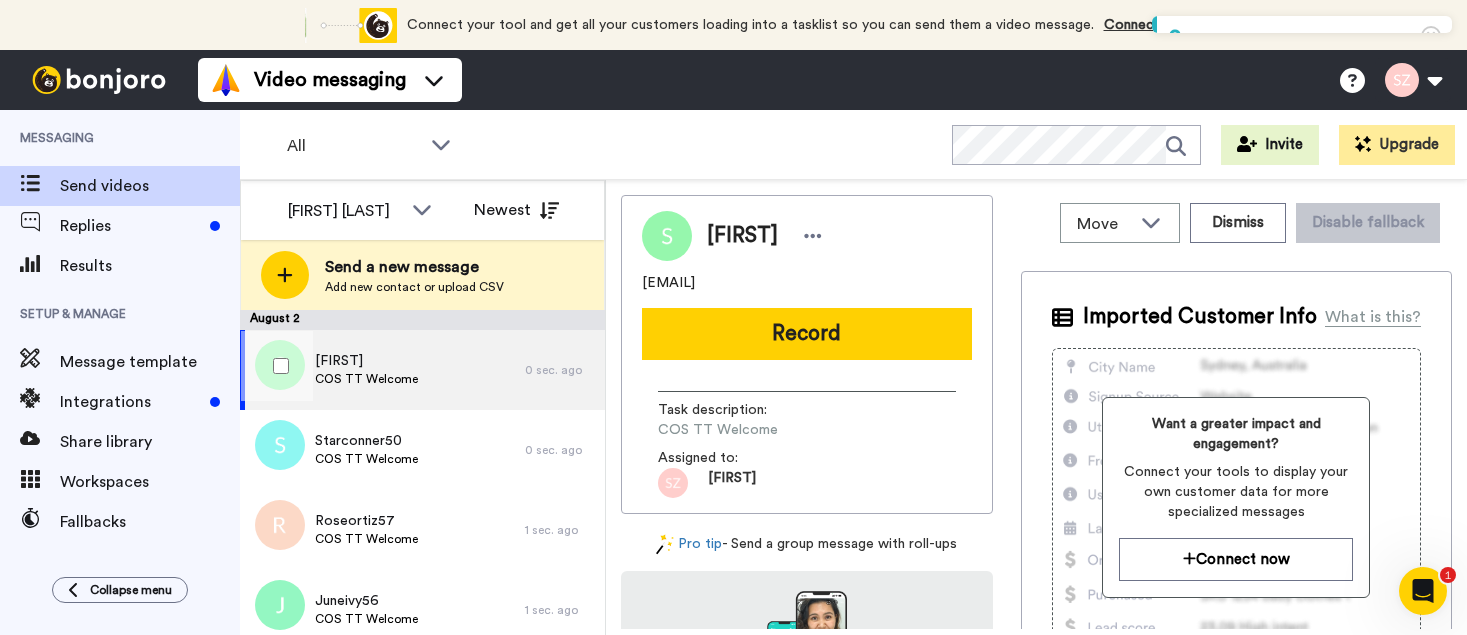 click on "[FIRST] COS TT Welcome" at bounding box center [382, 370] 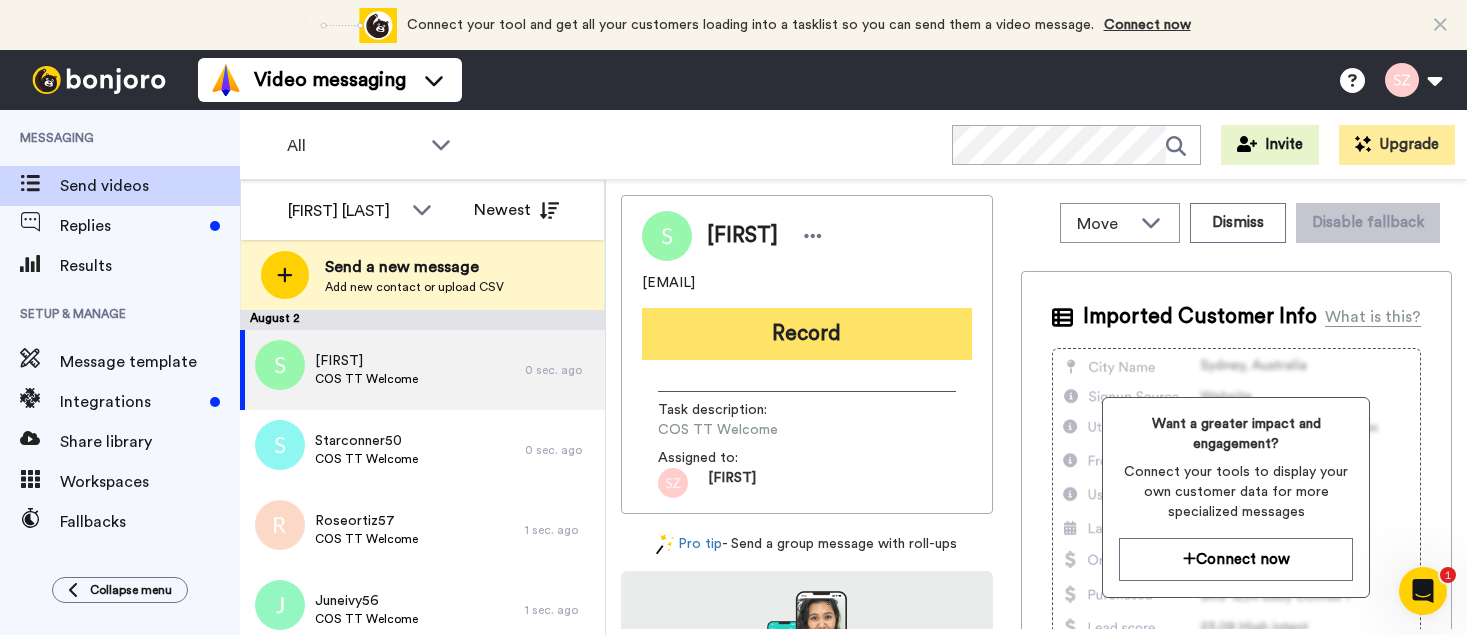 click on "Record" at bounding box center (807, 334) 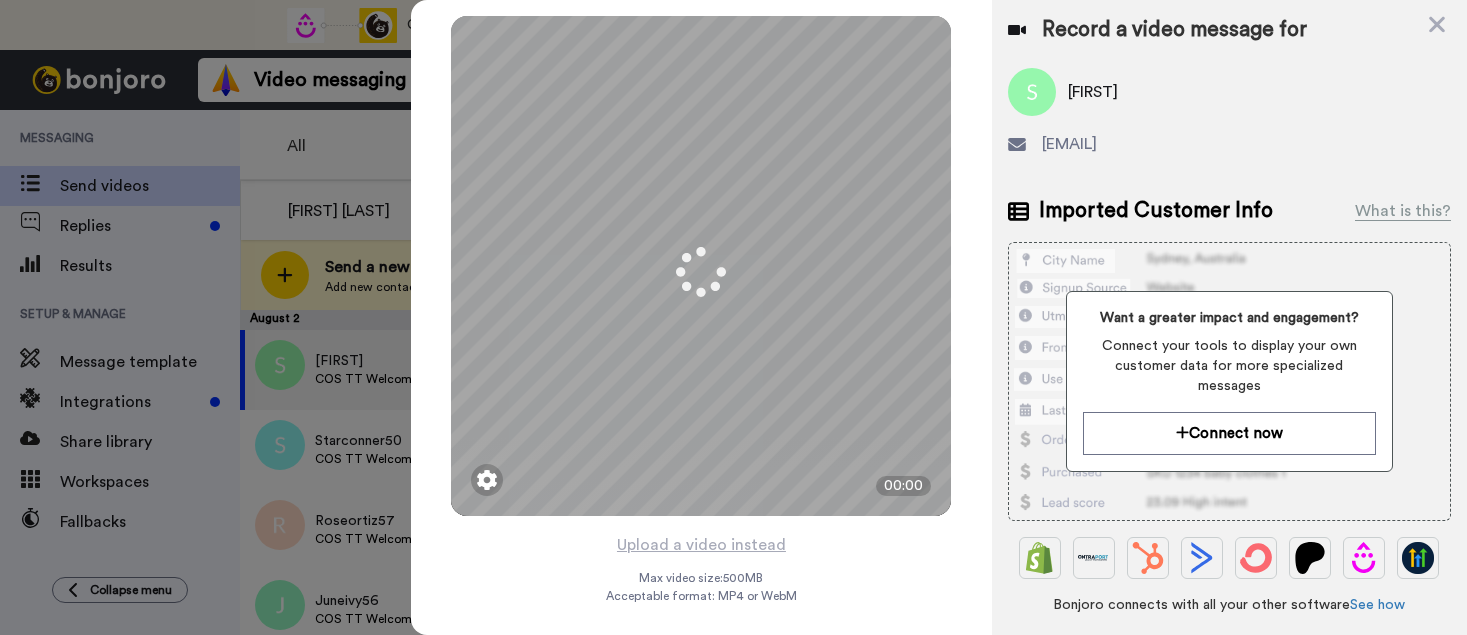 scroll, scrollTop: 211, scrollLeft: 0, axis: vertical 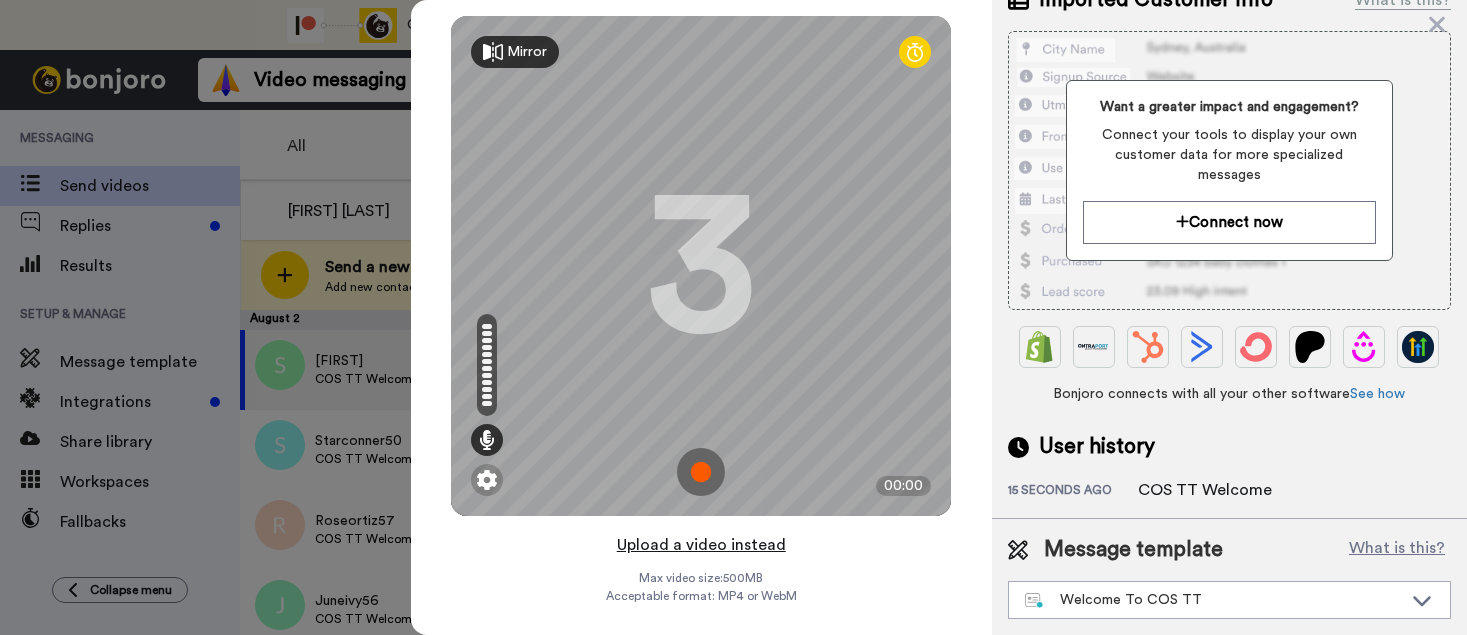 click on "Upload a video instead" at bounding box center [701, 545] 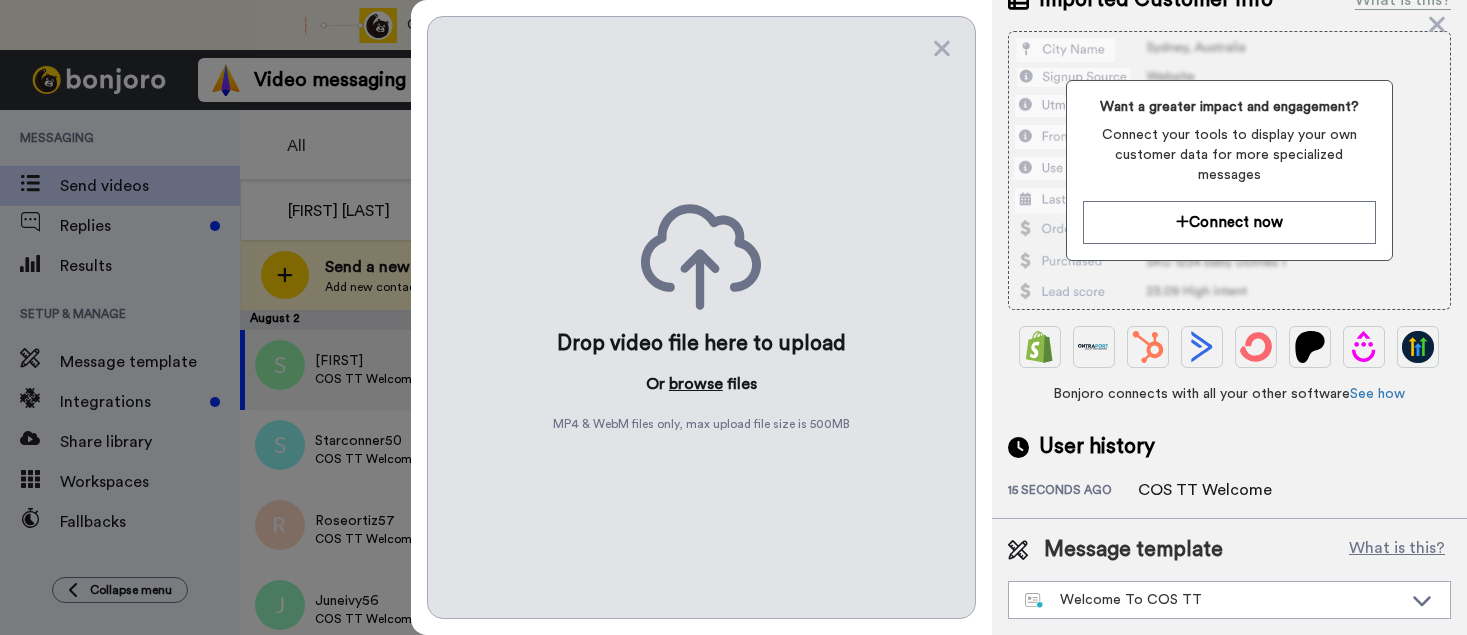 click on "browse" at bounding box center (696, 384) 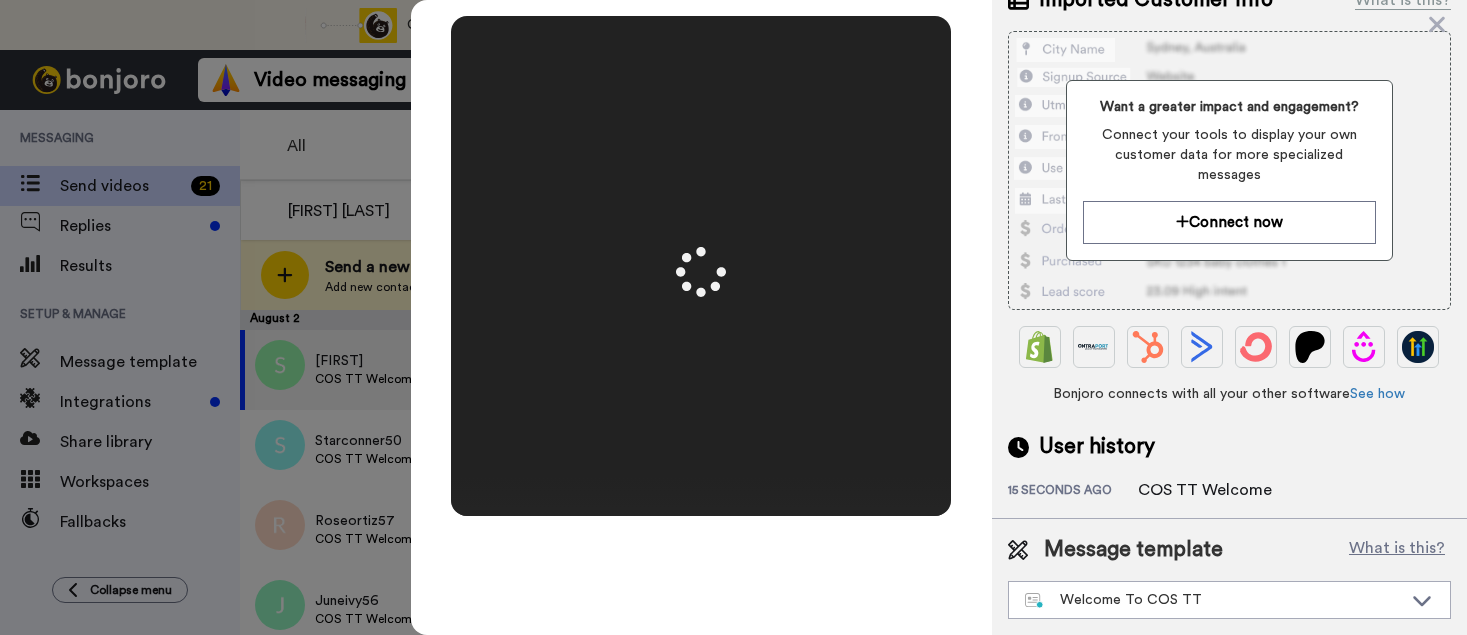 scroll, scrollTop: 0, scrollLeft: 0, axis: both 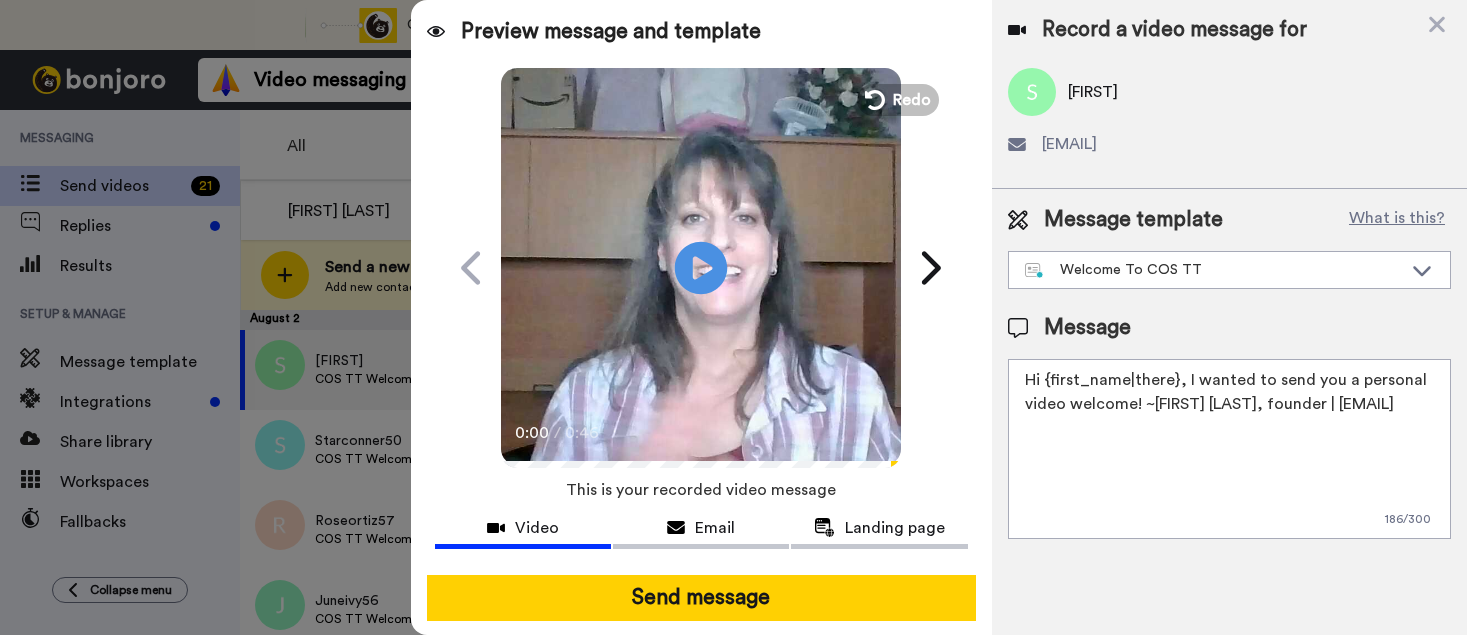 click on "Play/Pause" 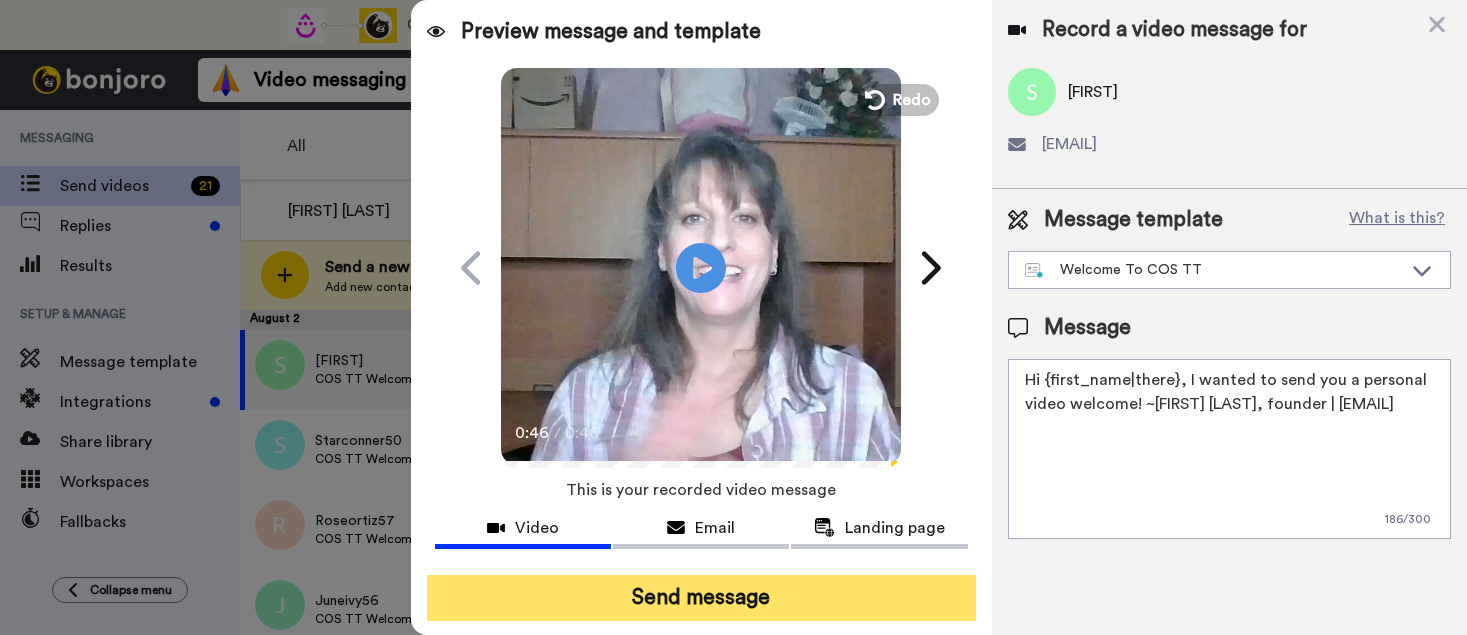 click on "Send message" at bounding box center [701, 598] 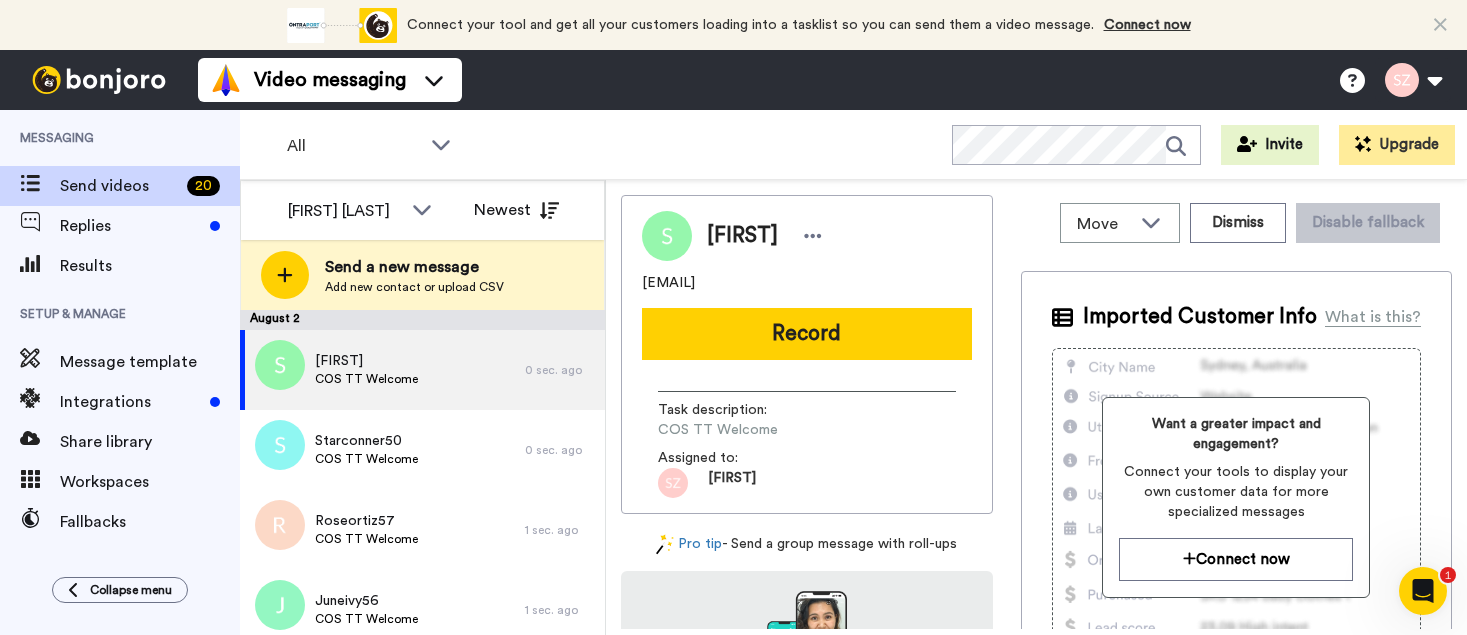 scroll, scrollTop: 0, scrollLeft: 0, axis: both 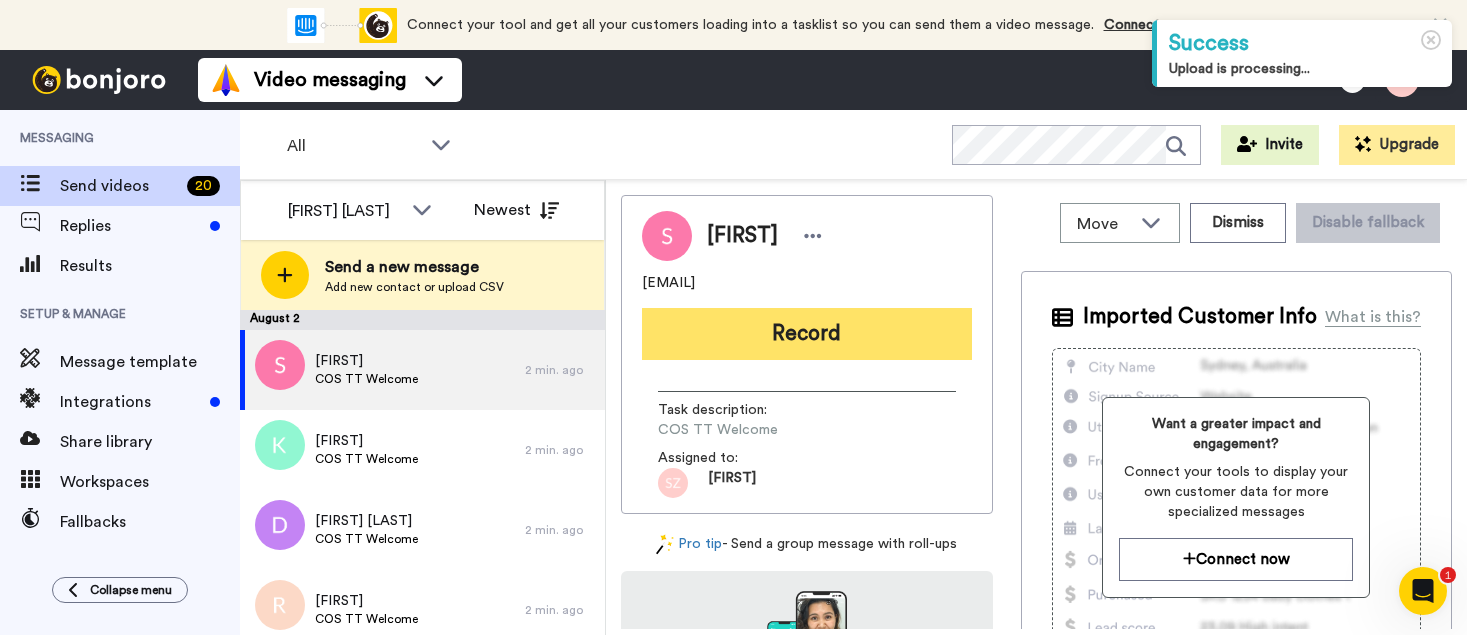 click on "Record" at bounding box center (807, 334) 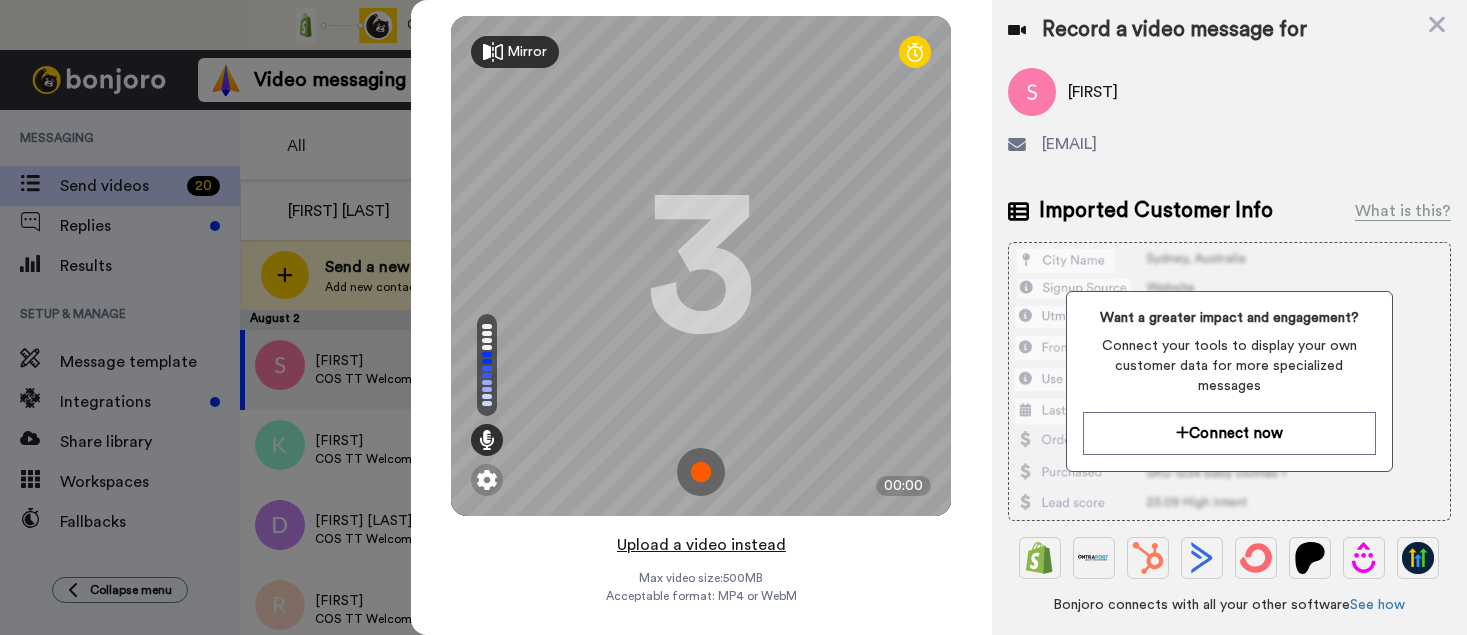 click on "Upload a video instead" at bounding box center (701, 545) 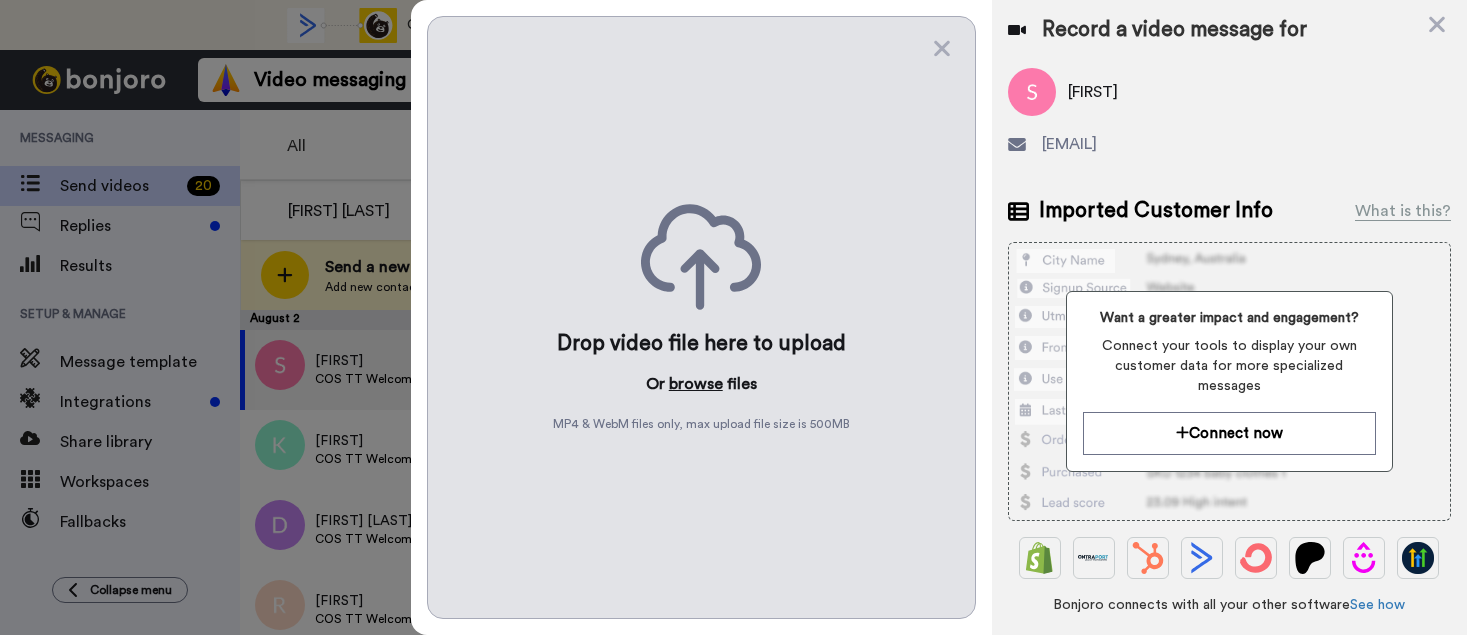 click on "browse" at bounding box center (696, 384) 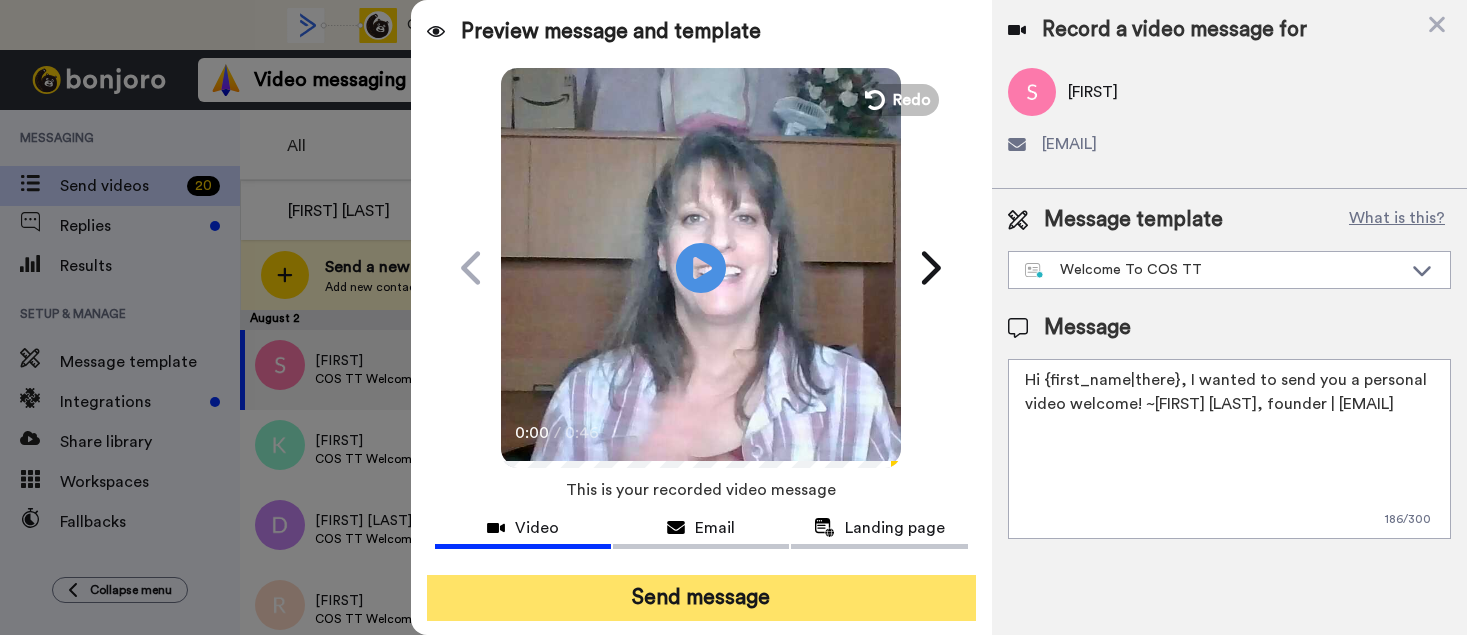 click on "Send message" at bounding box center (701, 598) 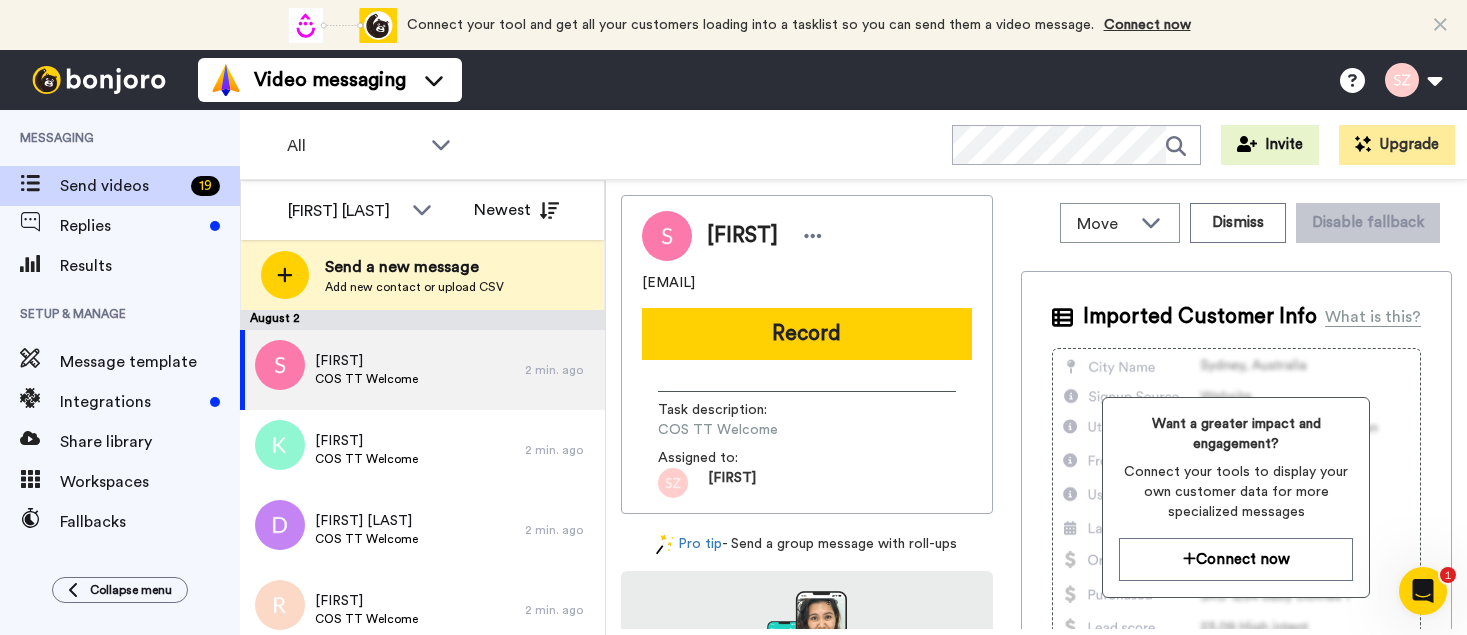 scroll, scrollTop: 0, scrollLeft: 0, axis: both 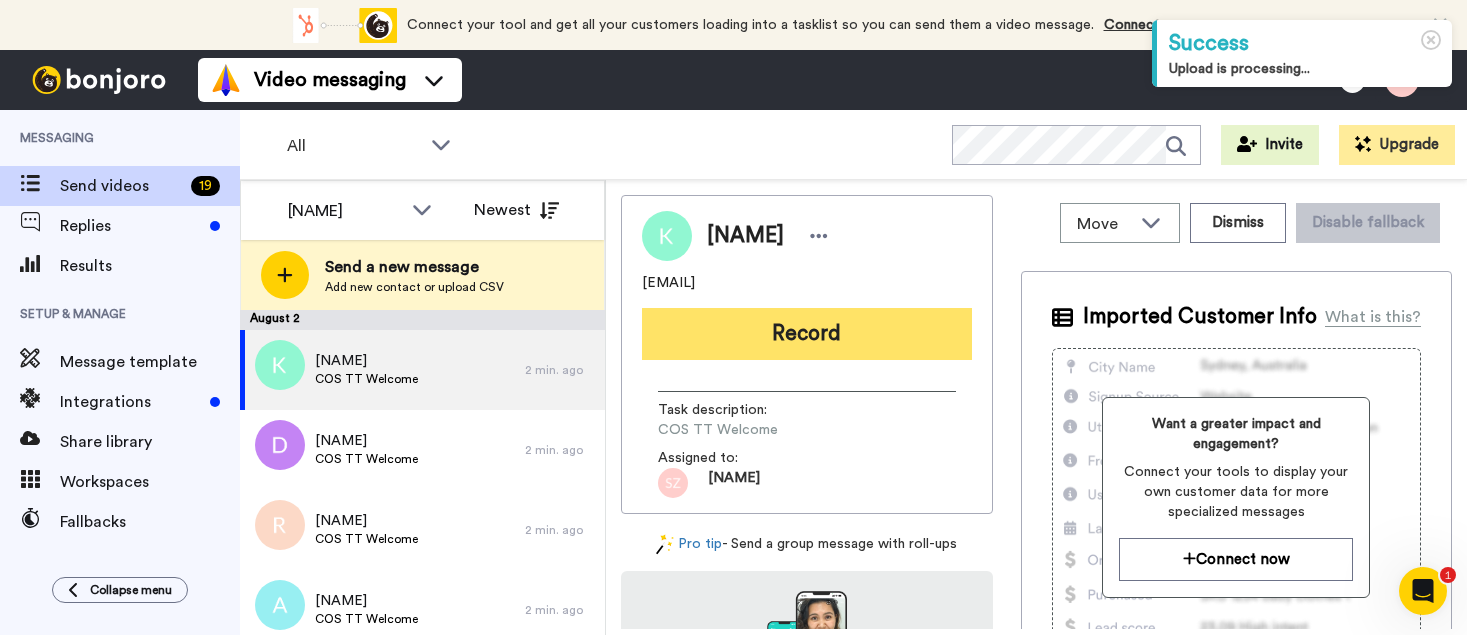 click on "Record" at bounding box center (807, 334) 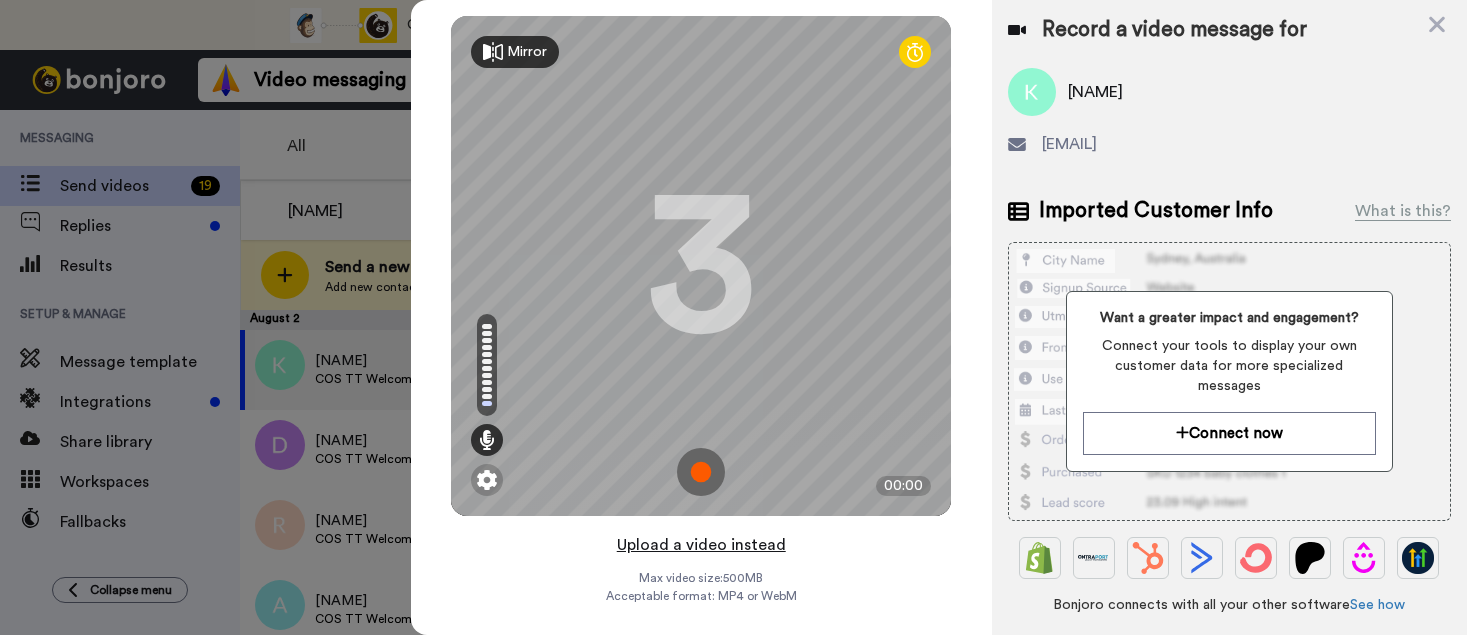 click on "Upload a video instead" at bounding box center (701, 545) 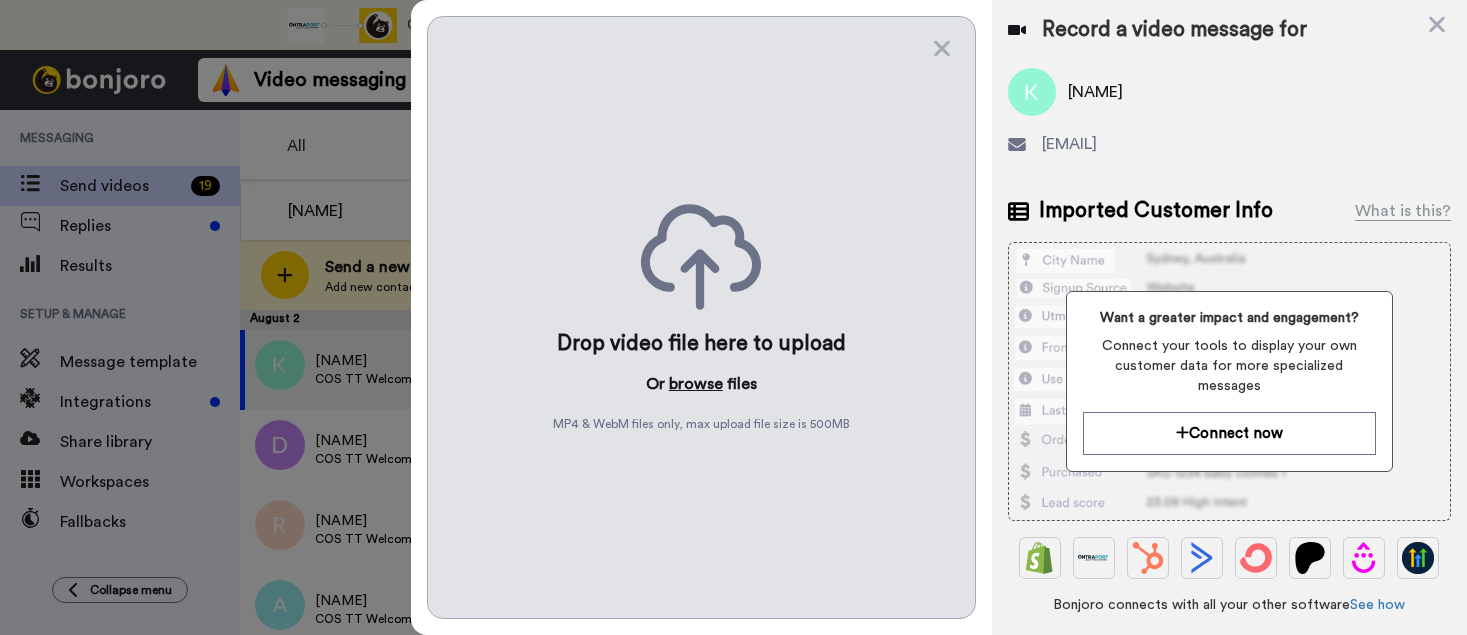 click on "browse" at bounding box center [696, 384] 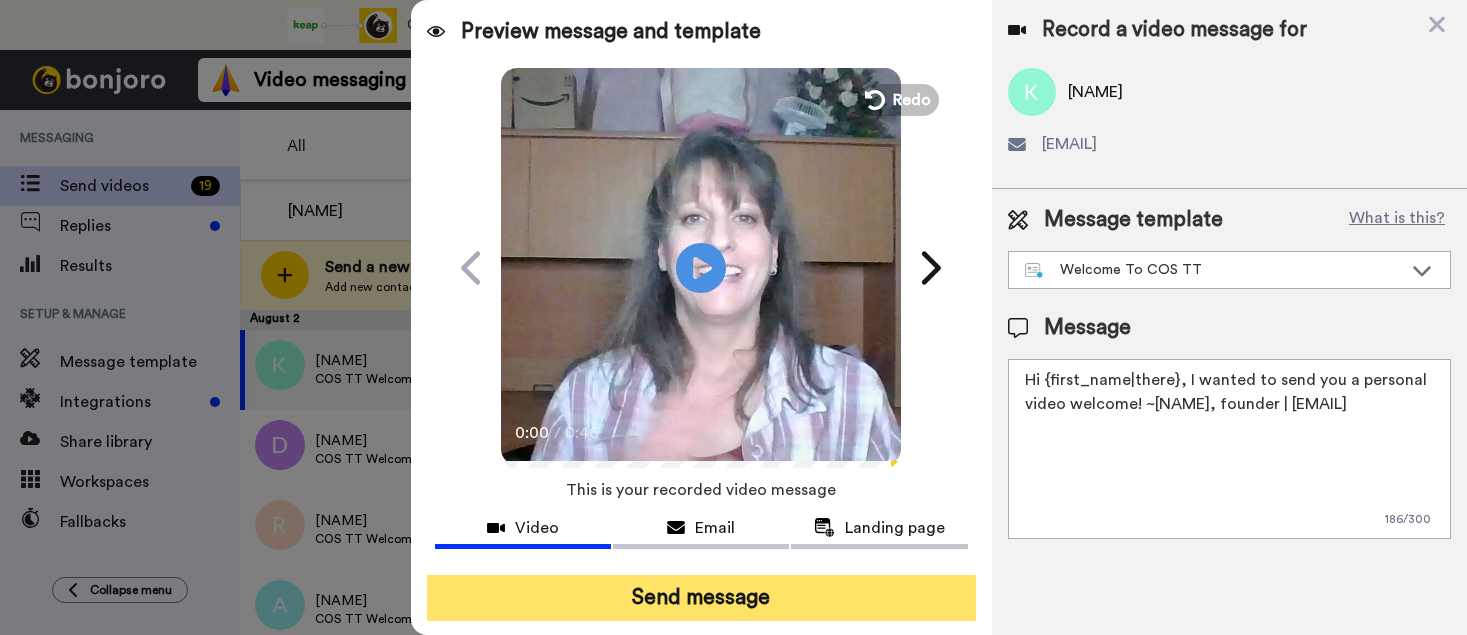 click on "Send message" at bounding box center (701, 598) 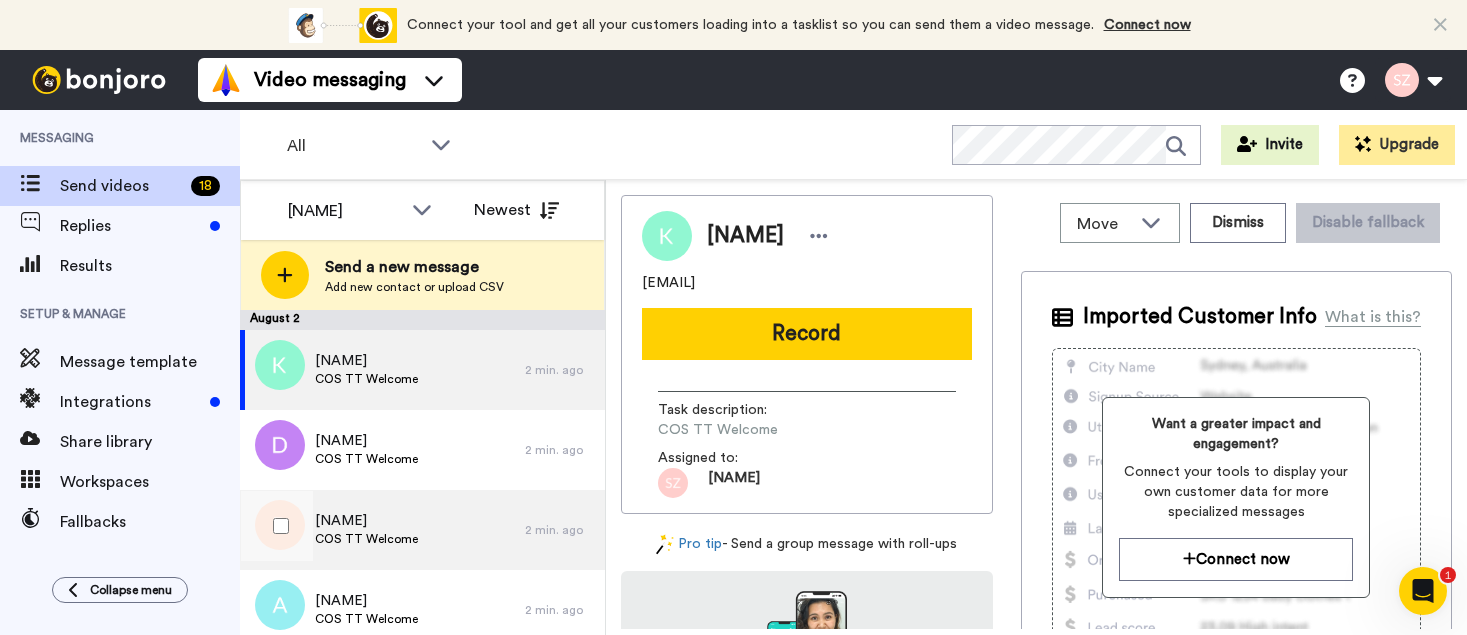 scroll, scrollTop: 0, scrollLeft: 0, axis: both 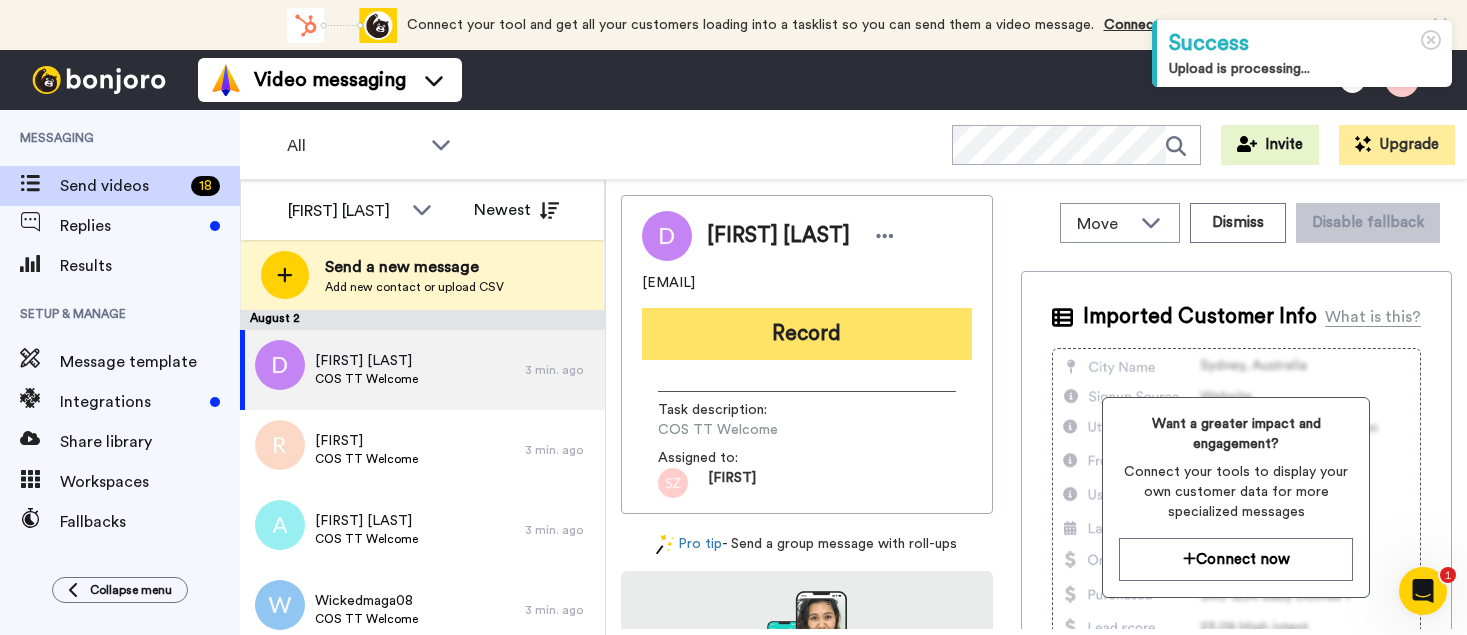 click on "Record" at bounding box center [807, 334] 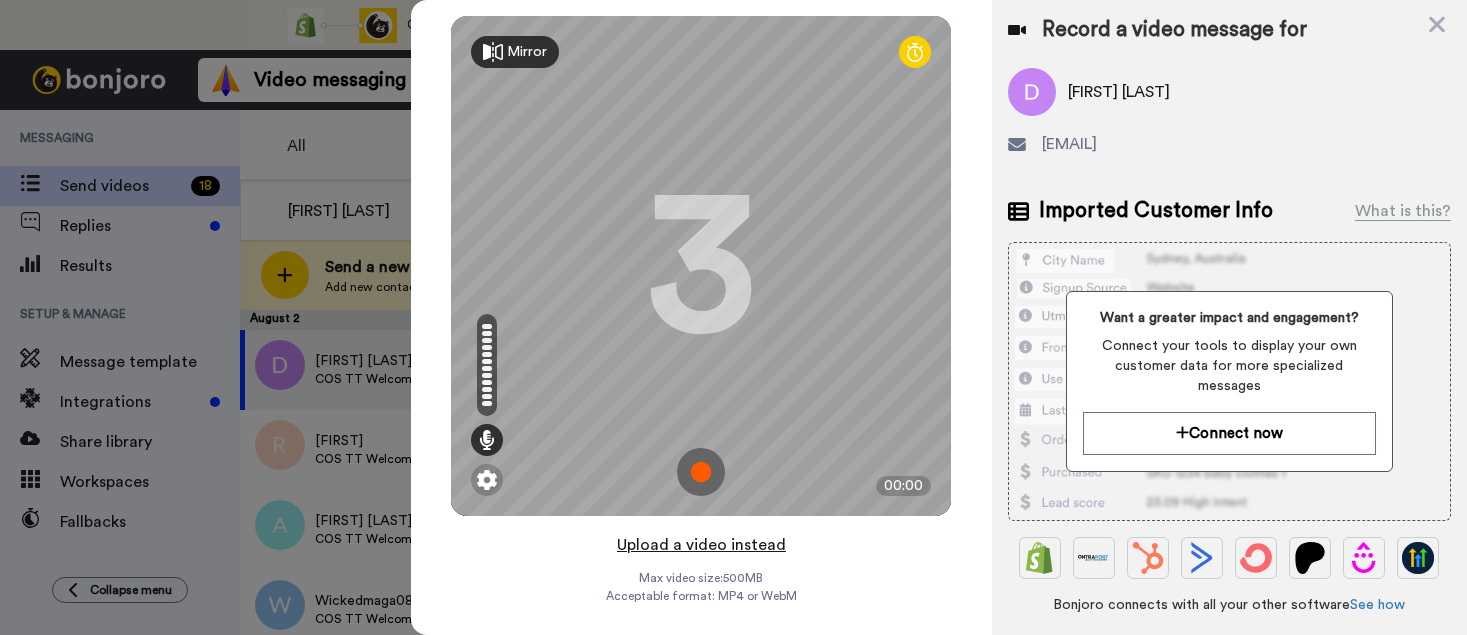 click on "Upload a video instead" at bounding box center (701, 545) 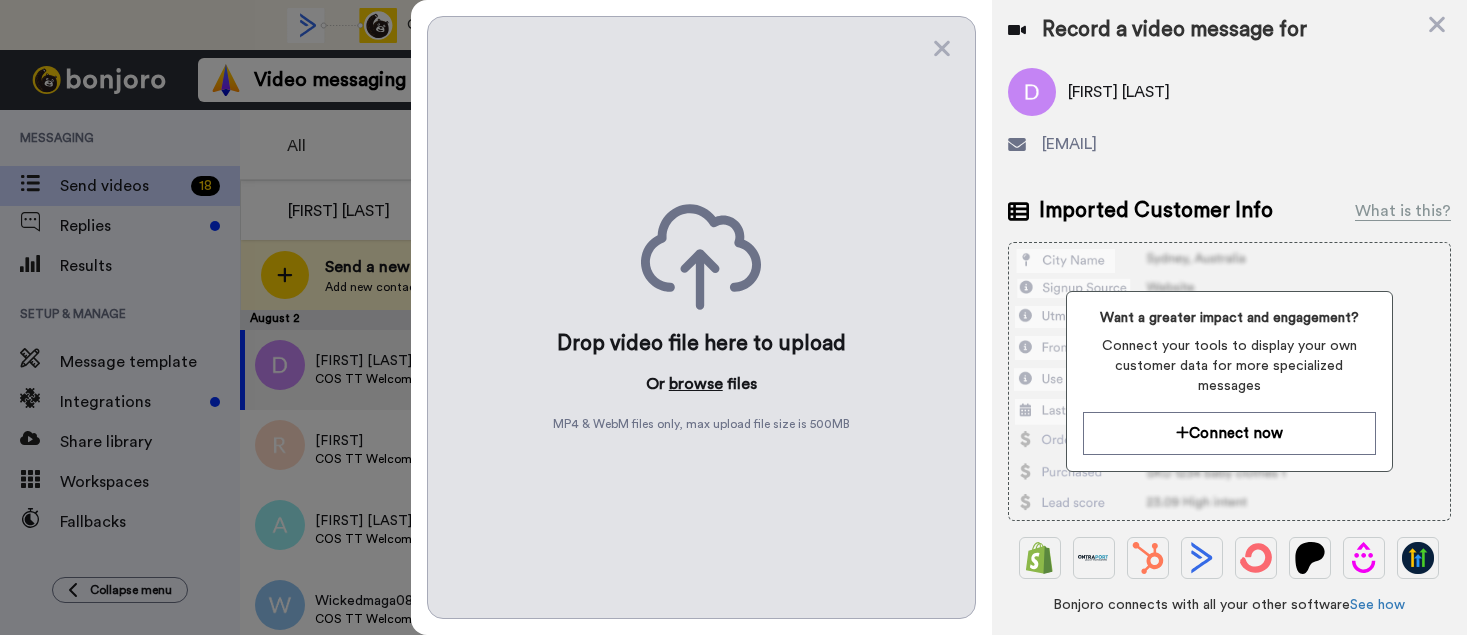 click on "browse" at bounding box center (696, 384) 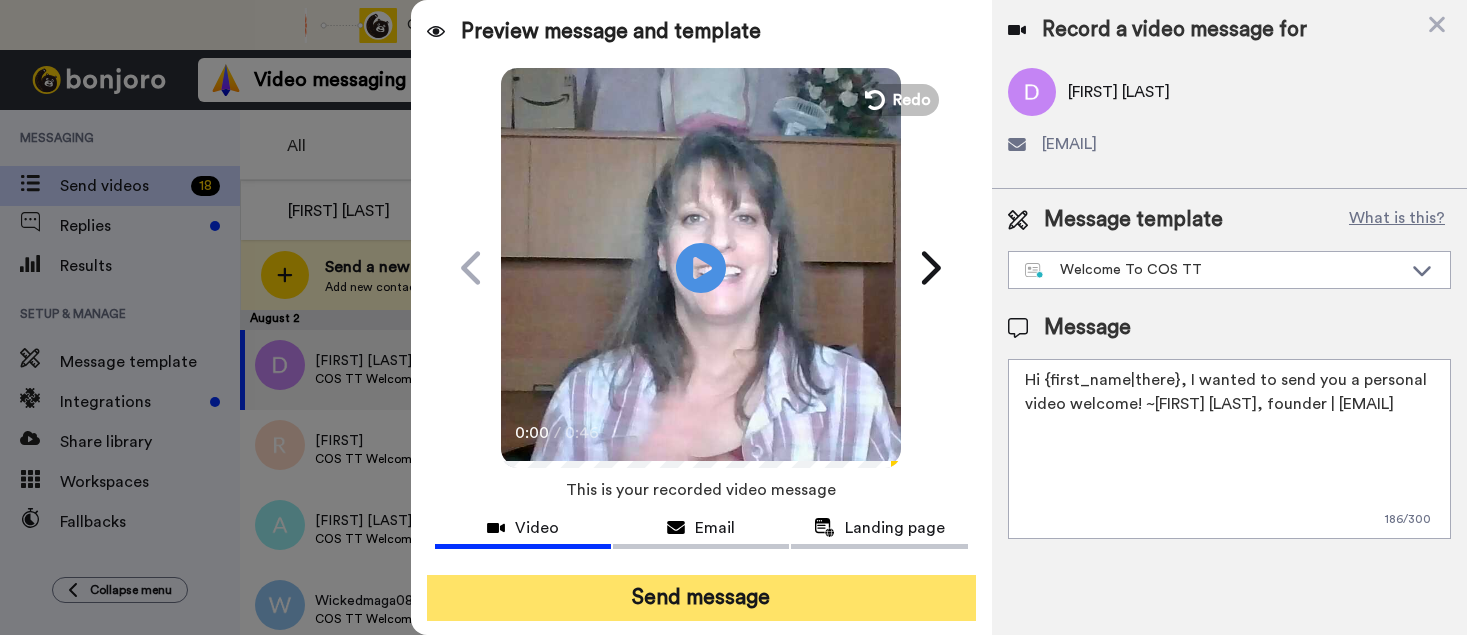 click on "Send message" at bounding box center (701, 598) 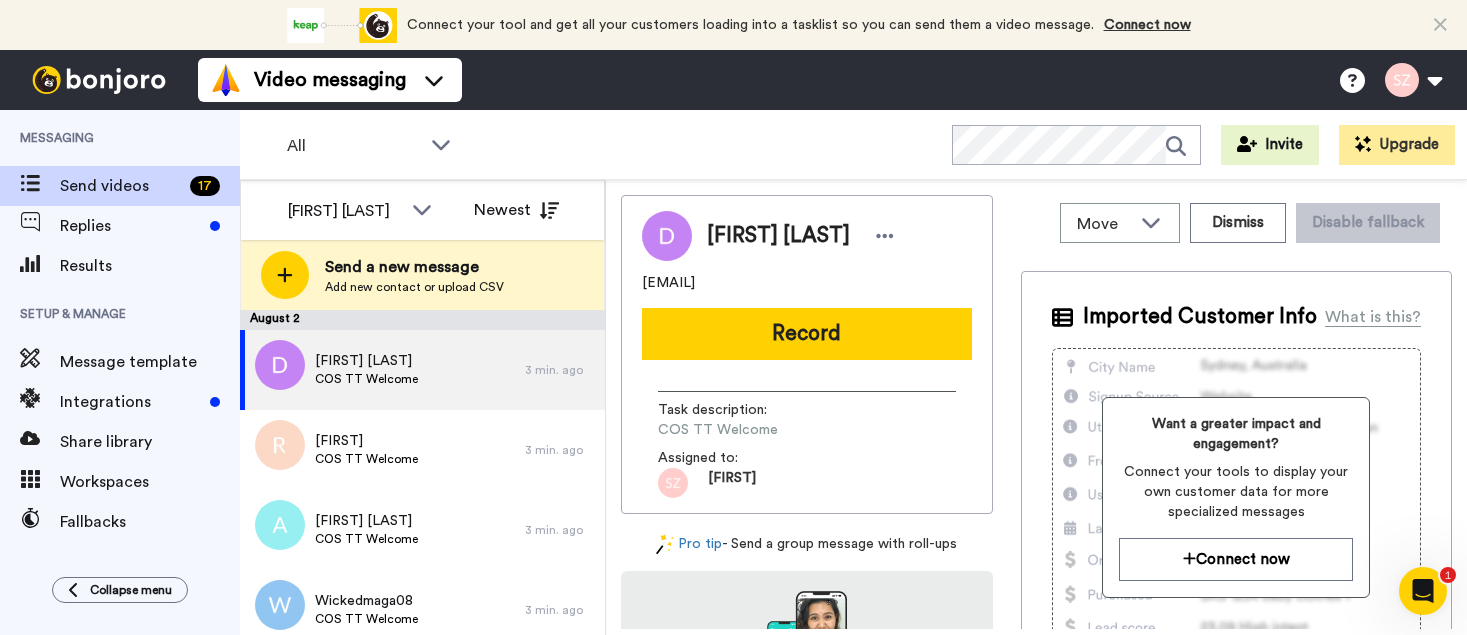 scroll, scrollTop: 0, scrollLeft: 0, axis: both 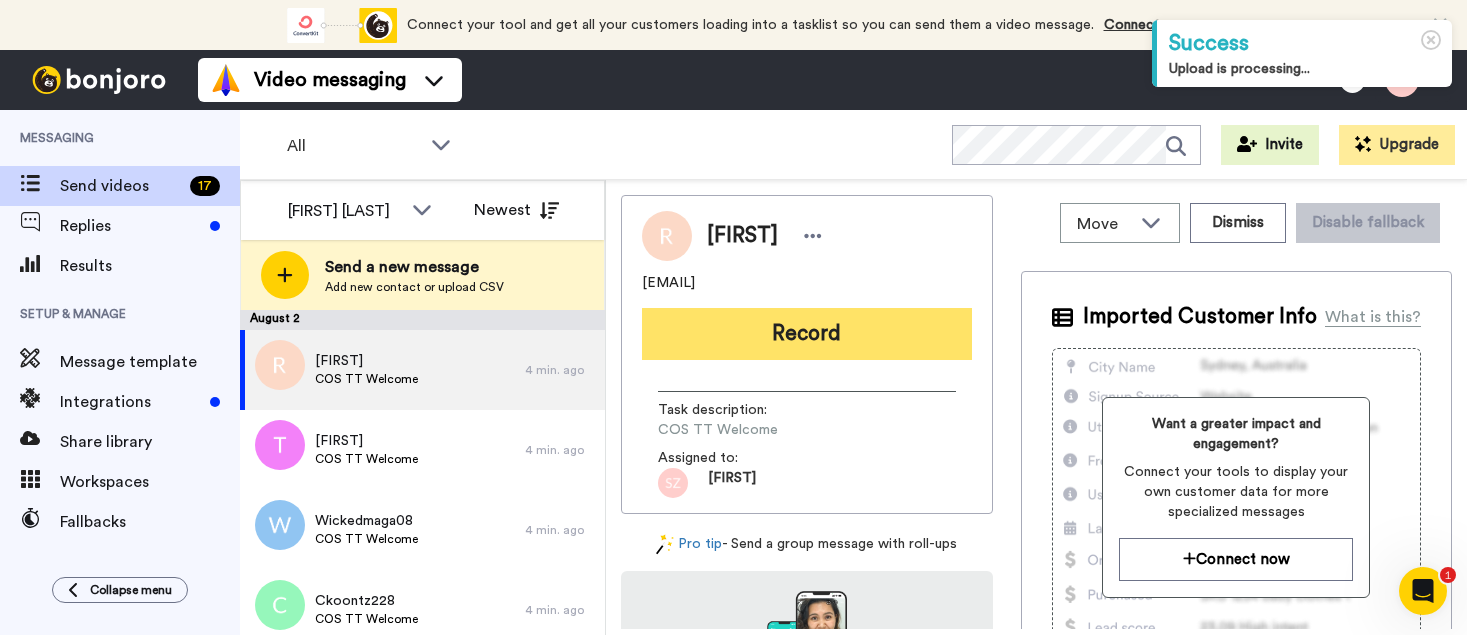 click on "Record" at bounding box center [807, 334] 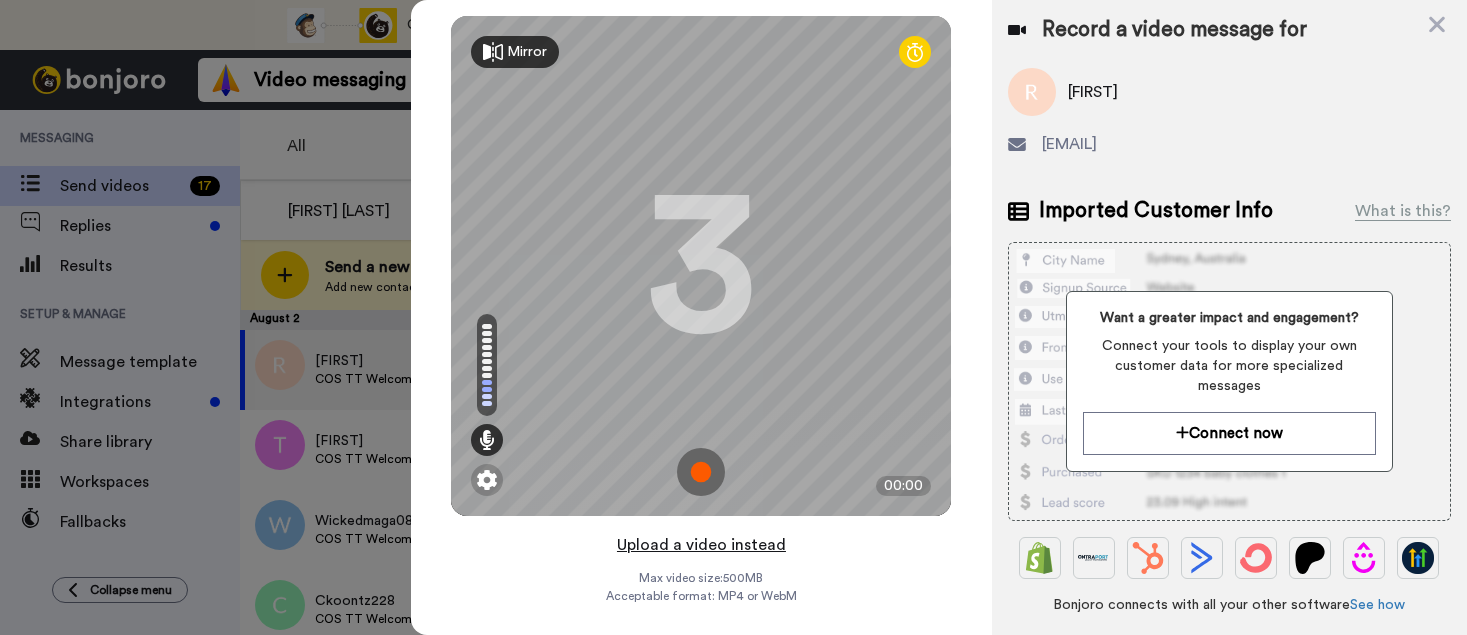 click on "Upload a video instead" at bounding box center [701, 545] 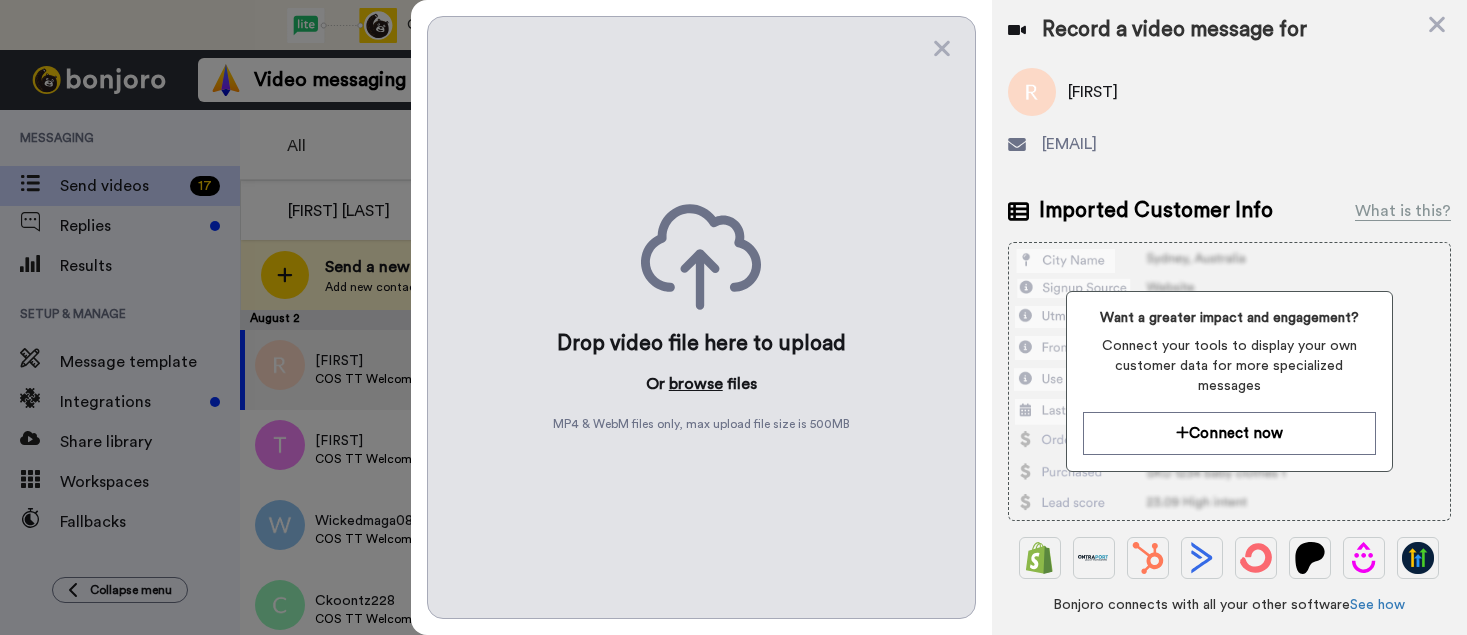 click on "browse" at bounding box center [696, 384] 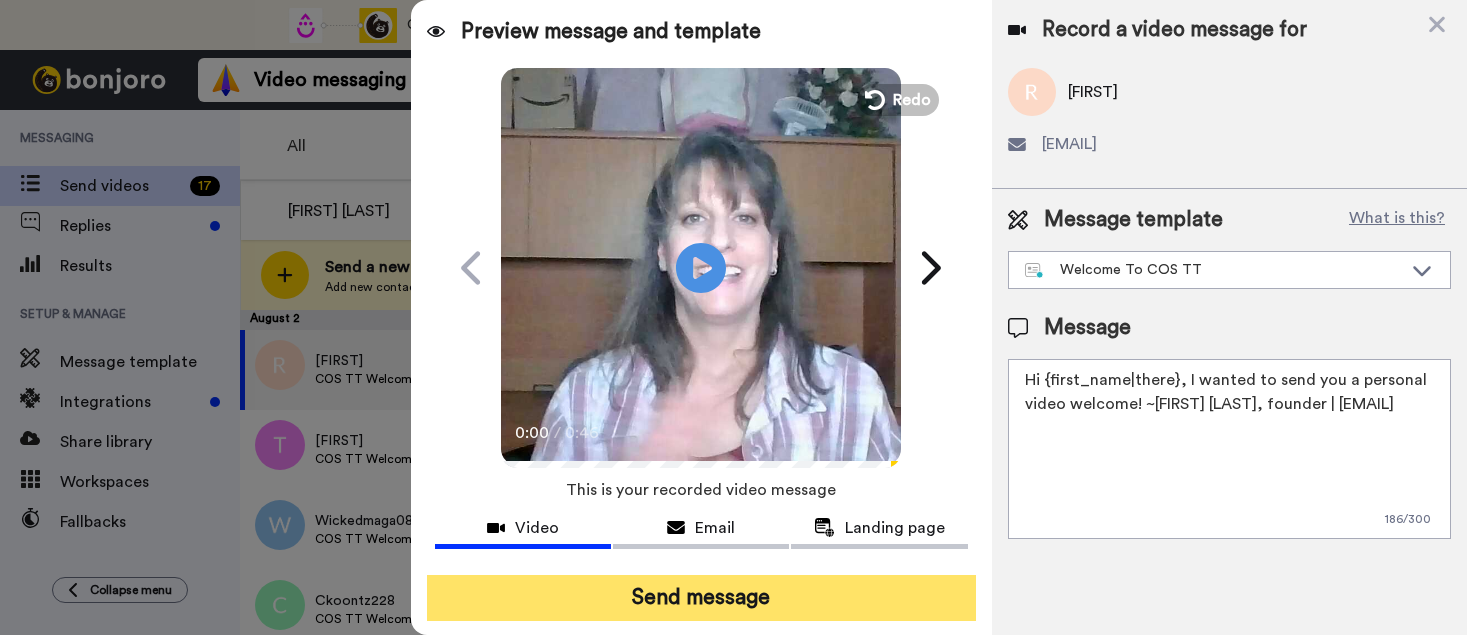 click on "Send message" at bounding box center [701, 598] 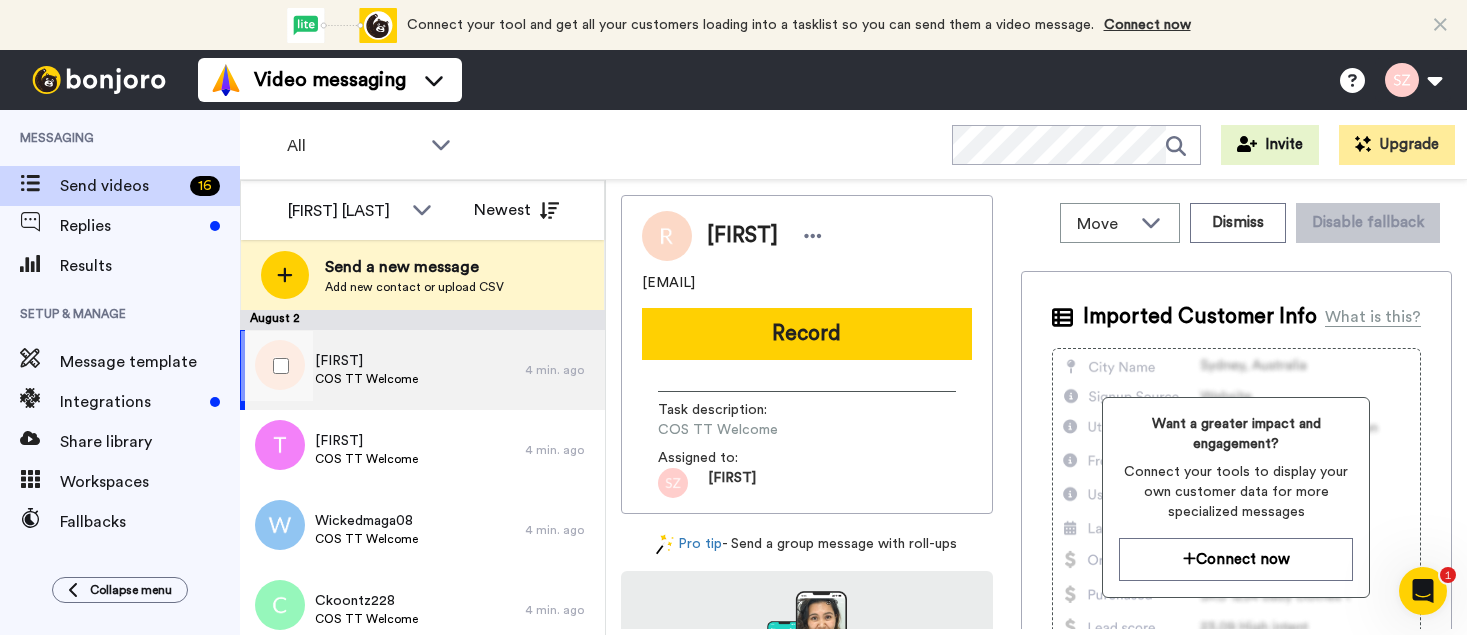 scroll, scrollTop: 0, scrollLeft: 0, axis: both 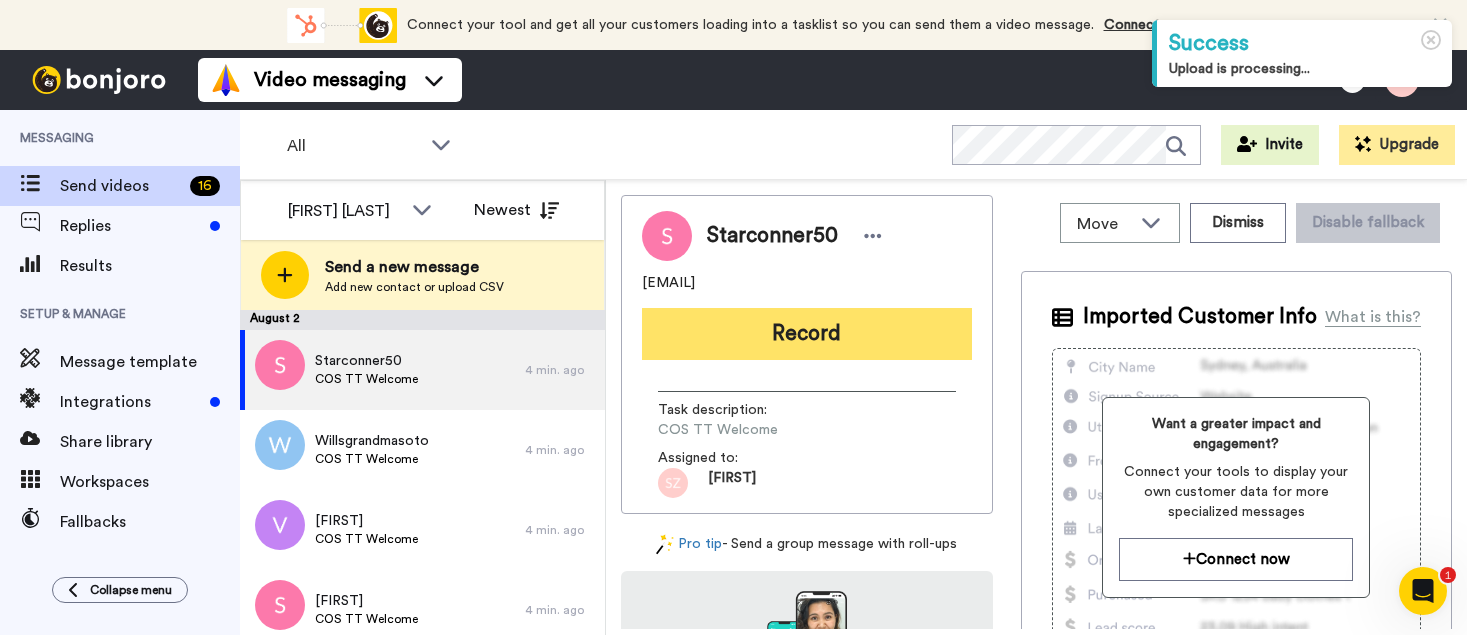 click on "Record" at bounding box center (807, 334) 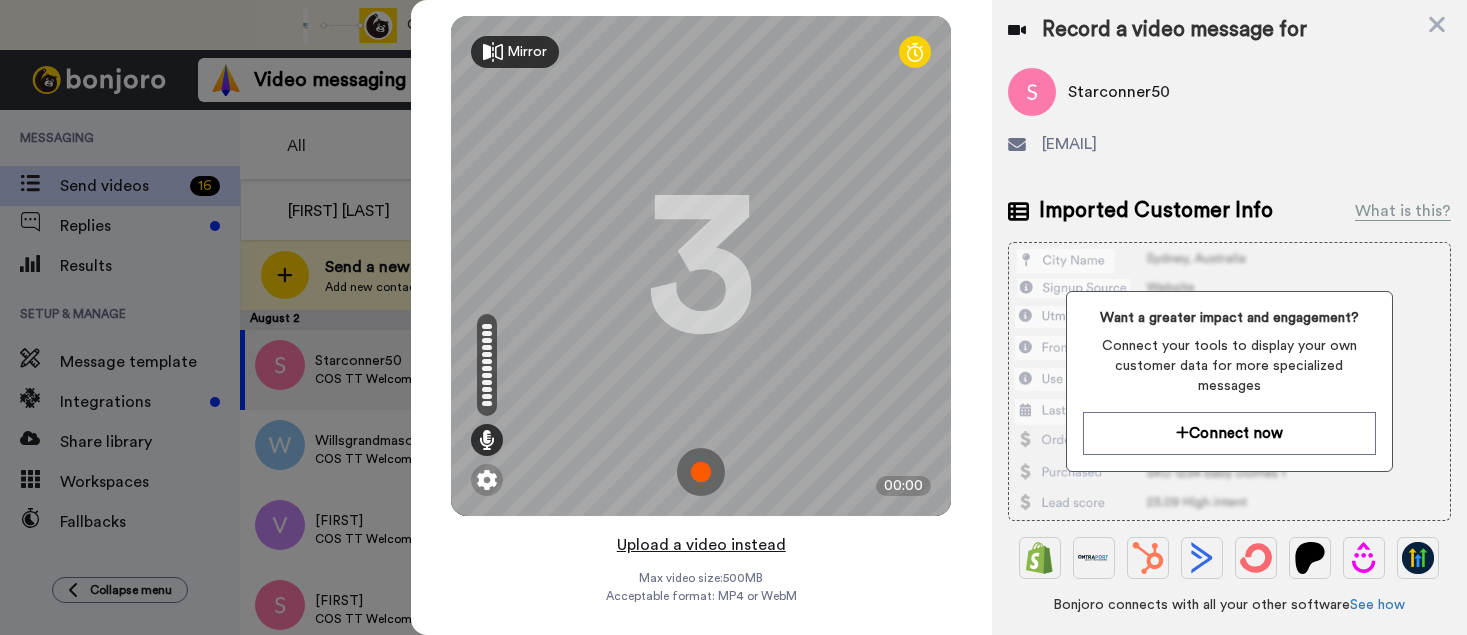 click on "Upload a video instead" at bounding box center [701, 545] 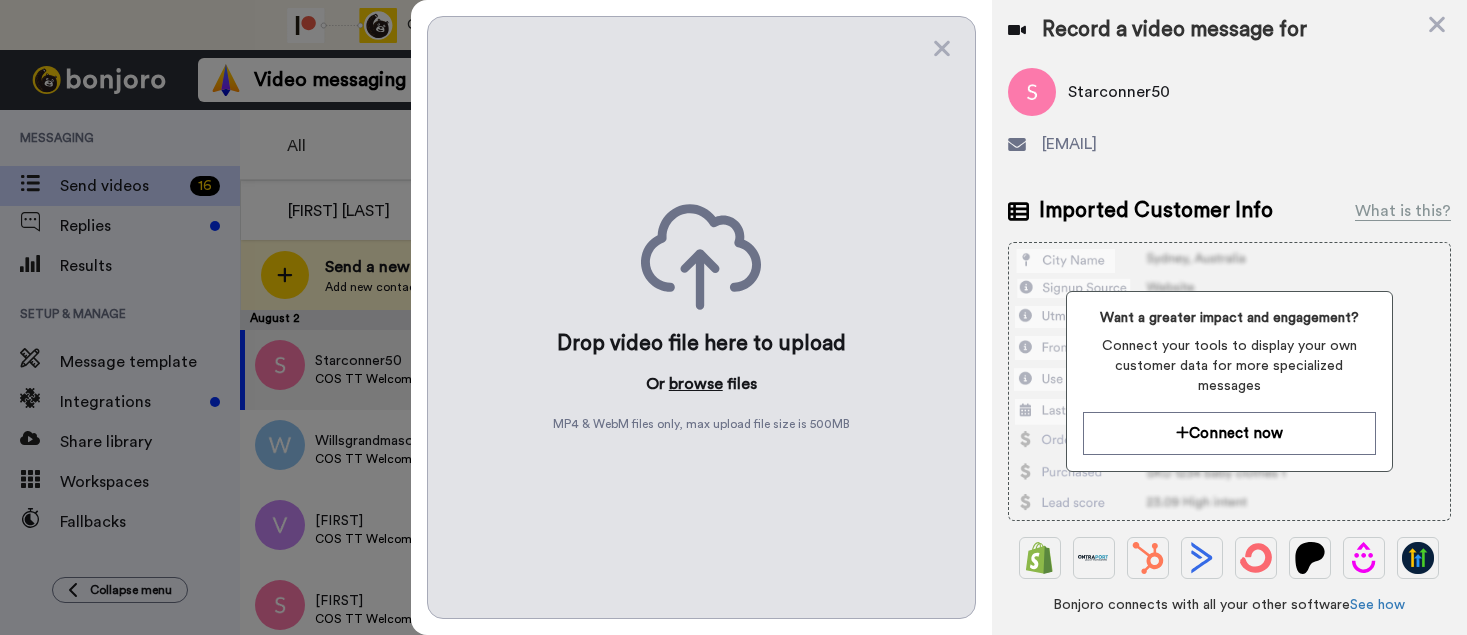 click on "browse" at bounding box center [696, 384] 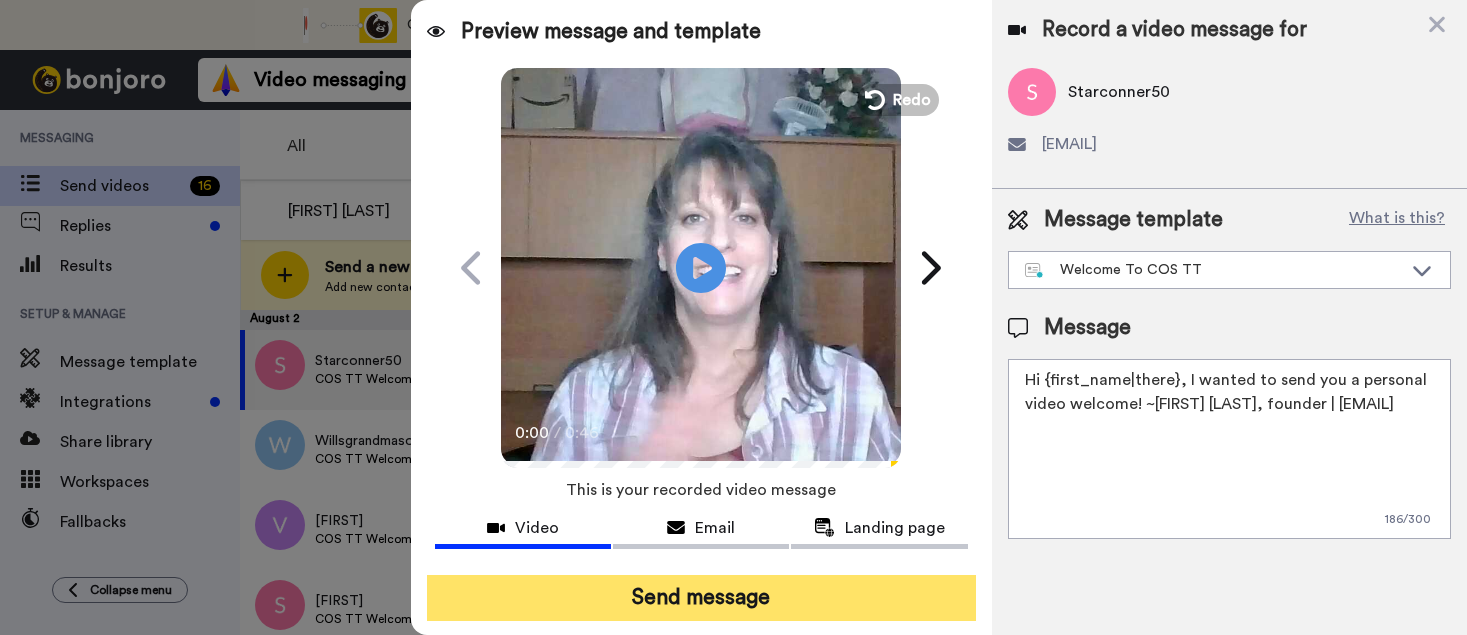 click on "Send message" at bounding box center [701, 598] 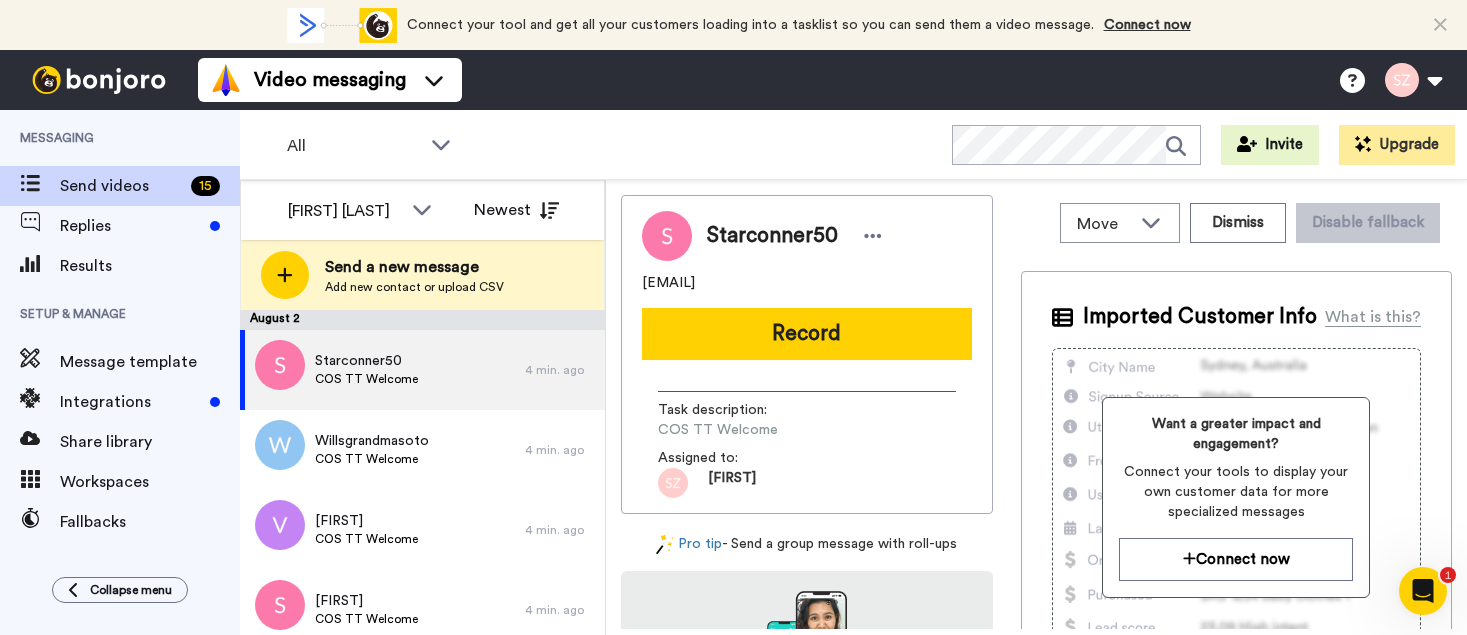 scroll, scrollTop: 0, scrollLeft: 0, axis: both 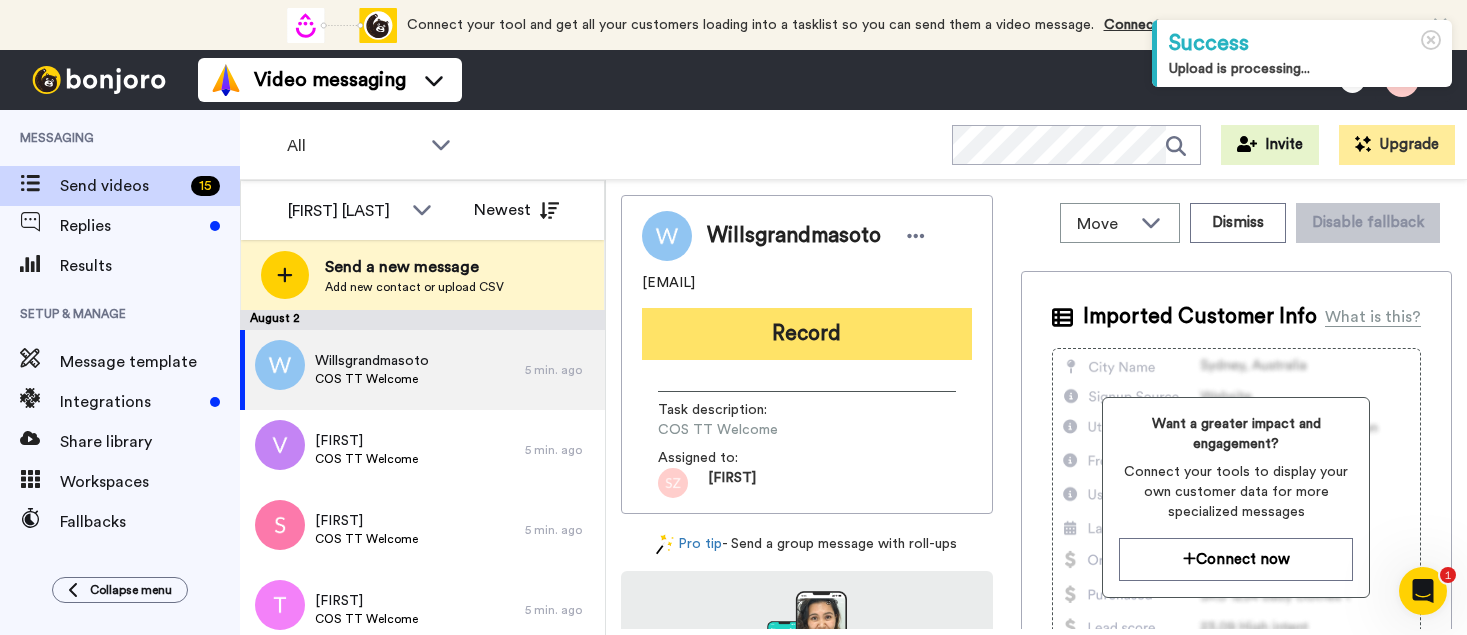 click on "Record" at bounding box center [807, 334] 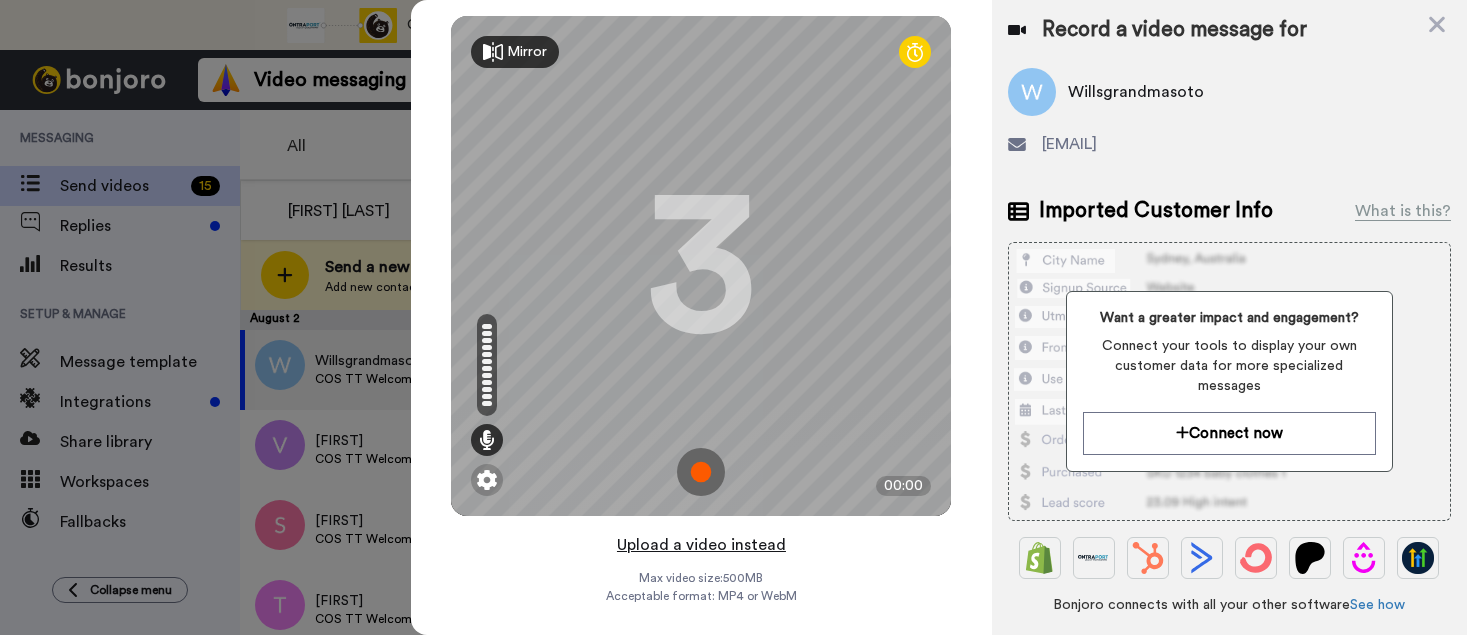click on "Upload a video instead" at bounding box center (701, 545) 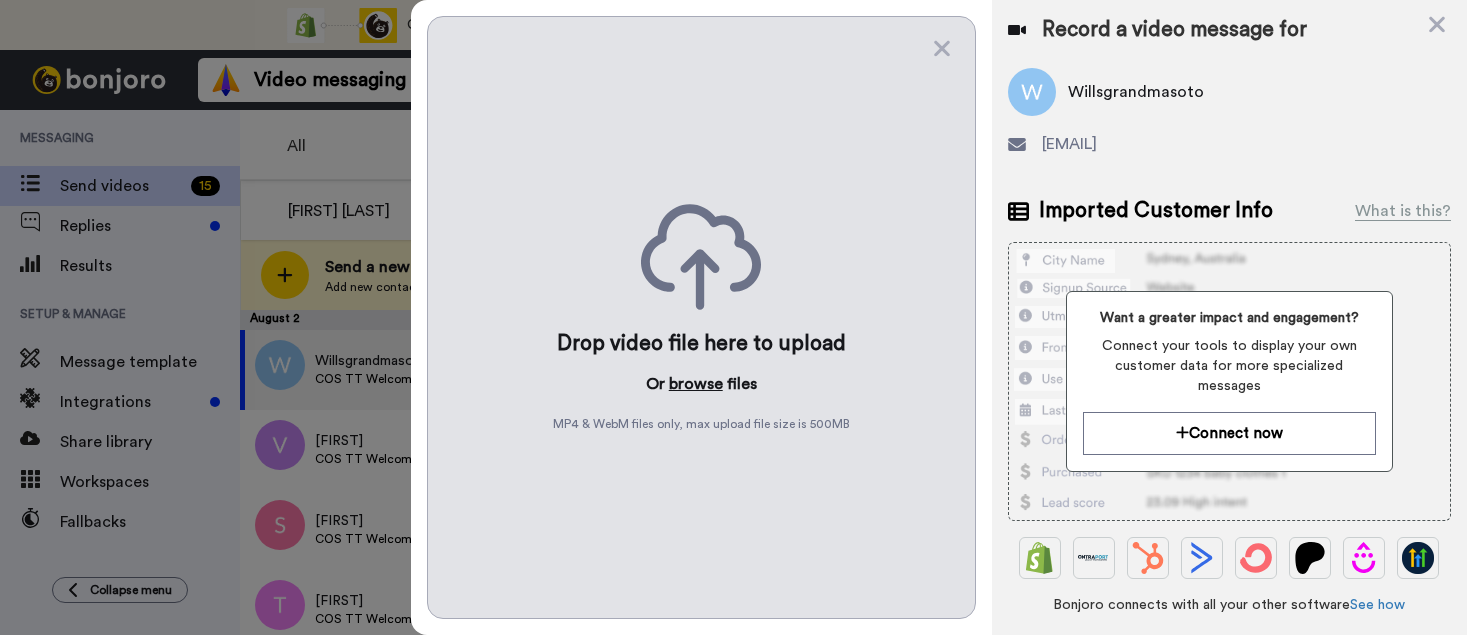 click on "browse" at bounding box center [696, 384] 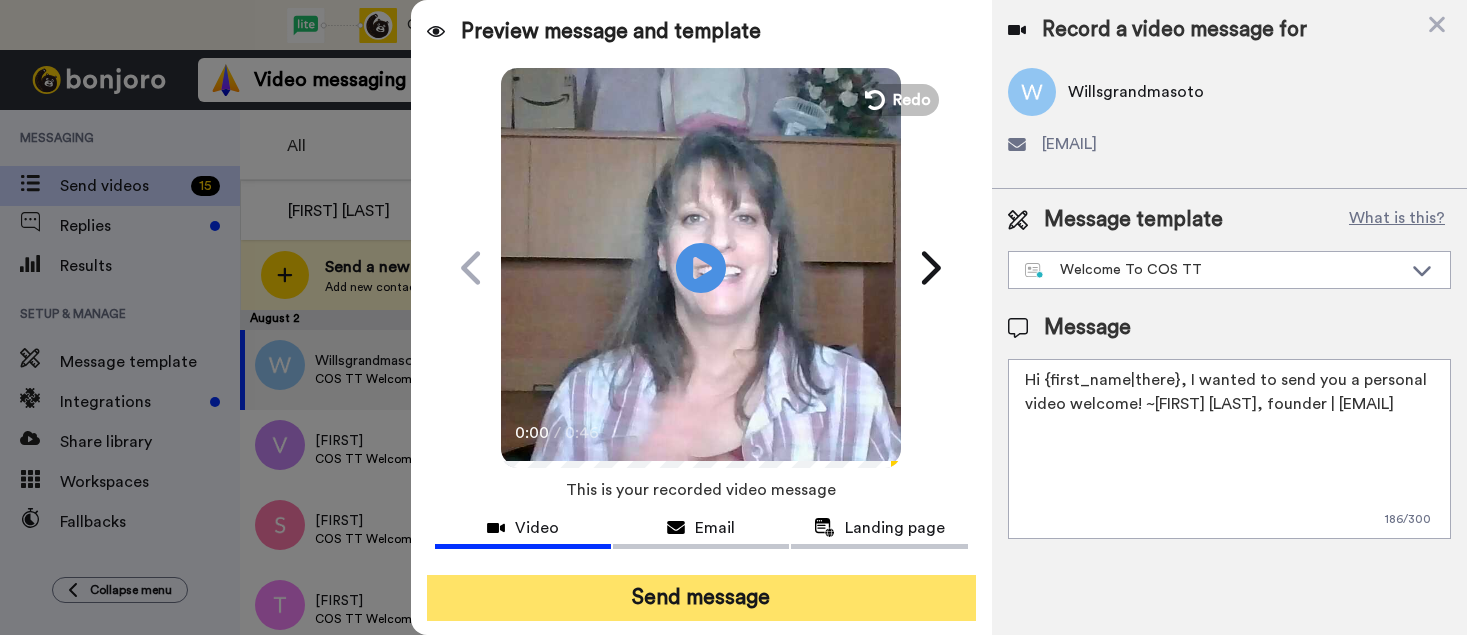 click on "Send message" at bounding box center [701, 598] 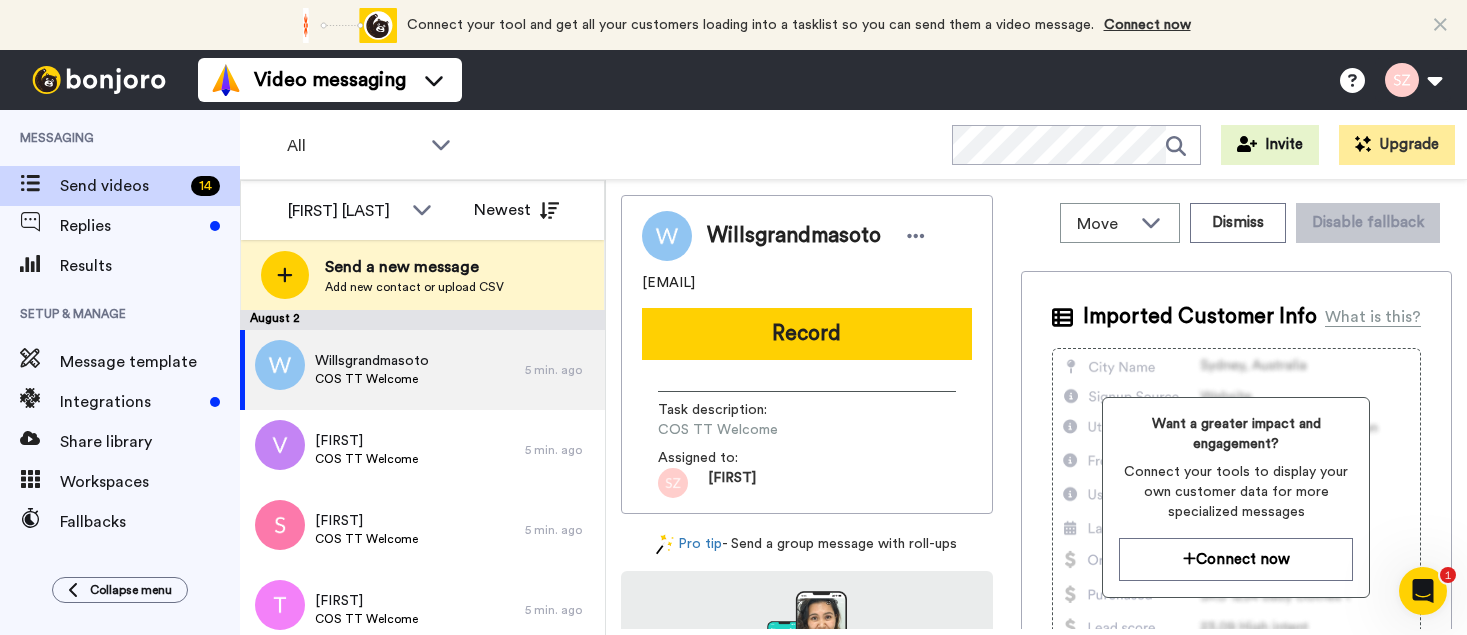 scroll, scrollTop: 0, scrollLeft: 0, axis: both 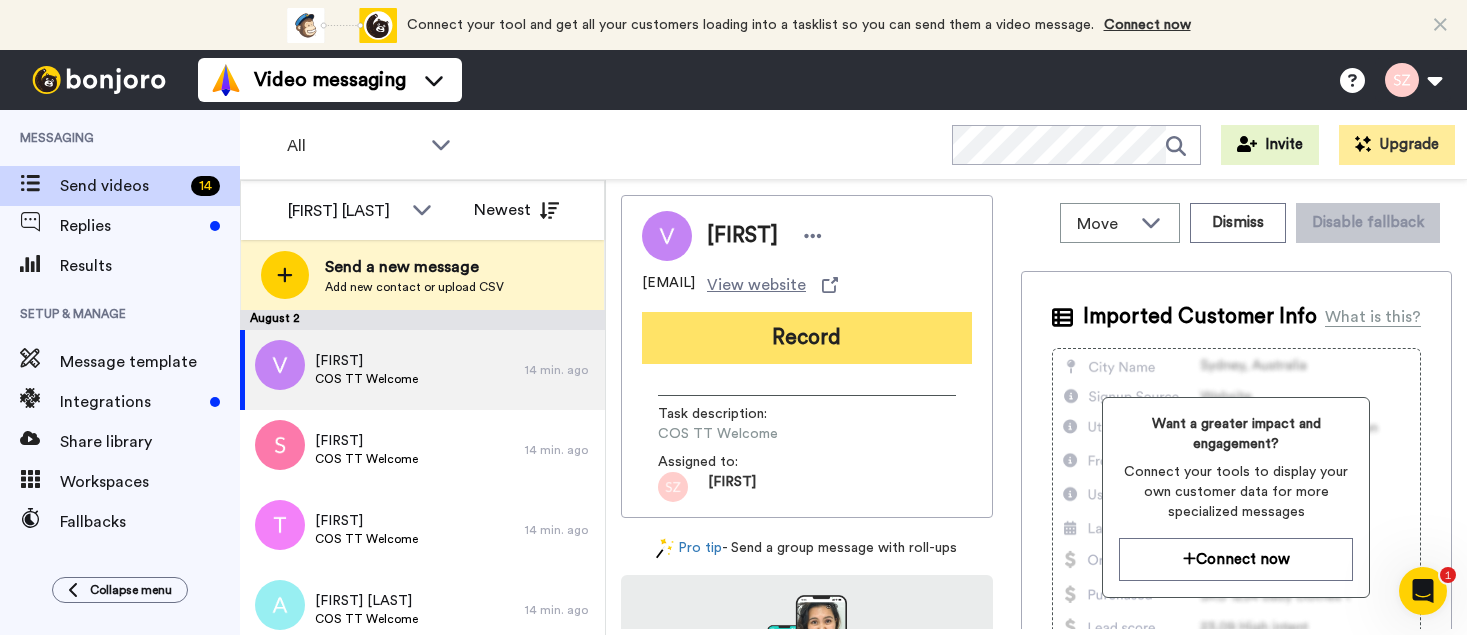 click on "Record" at bounding box center [807, 338] 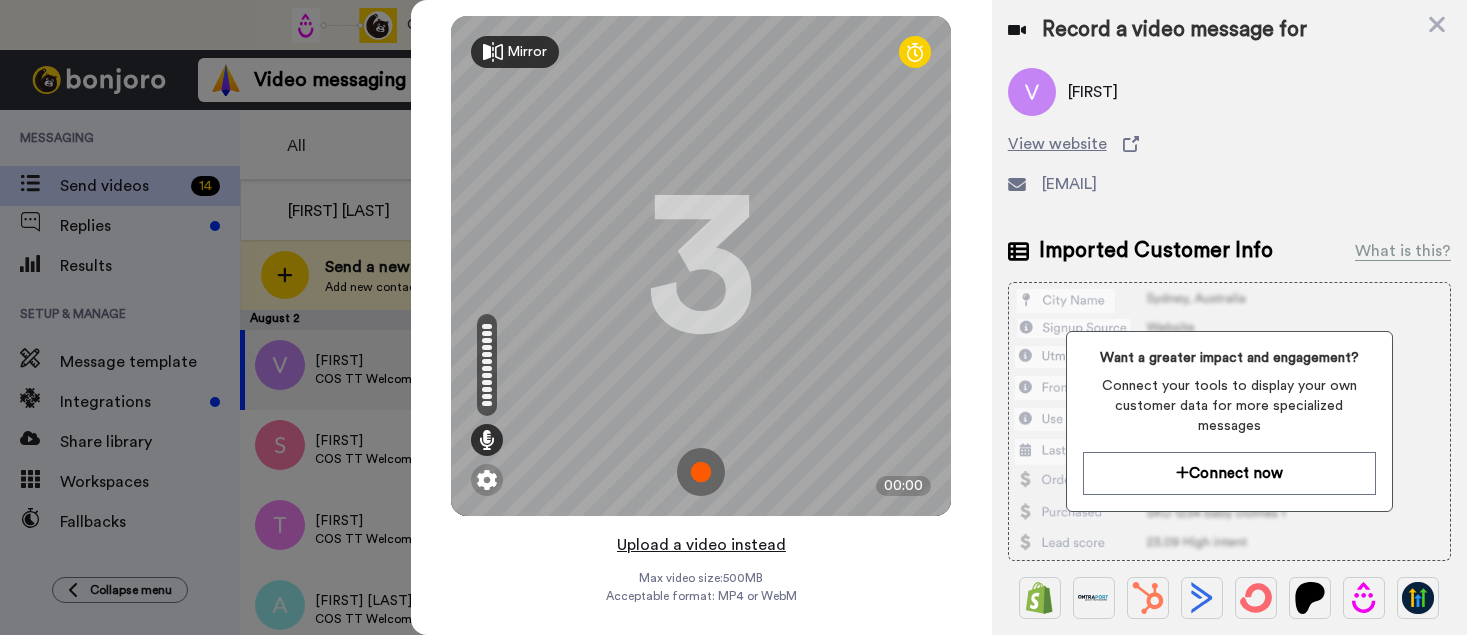 click on "Upload a video instead" at bounding box center (701, 545) 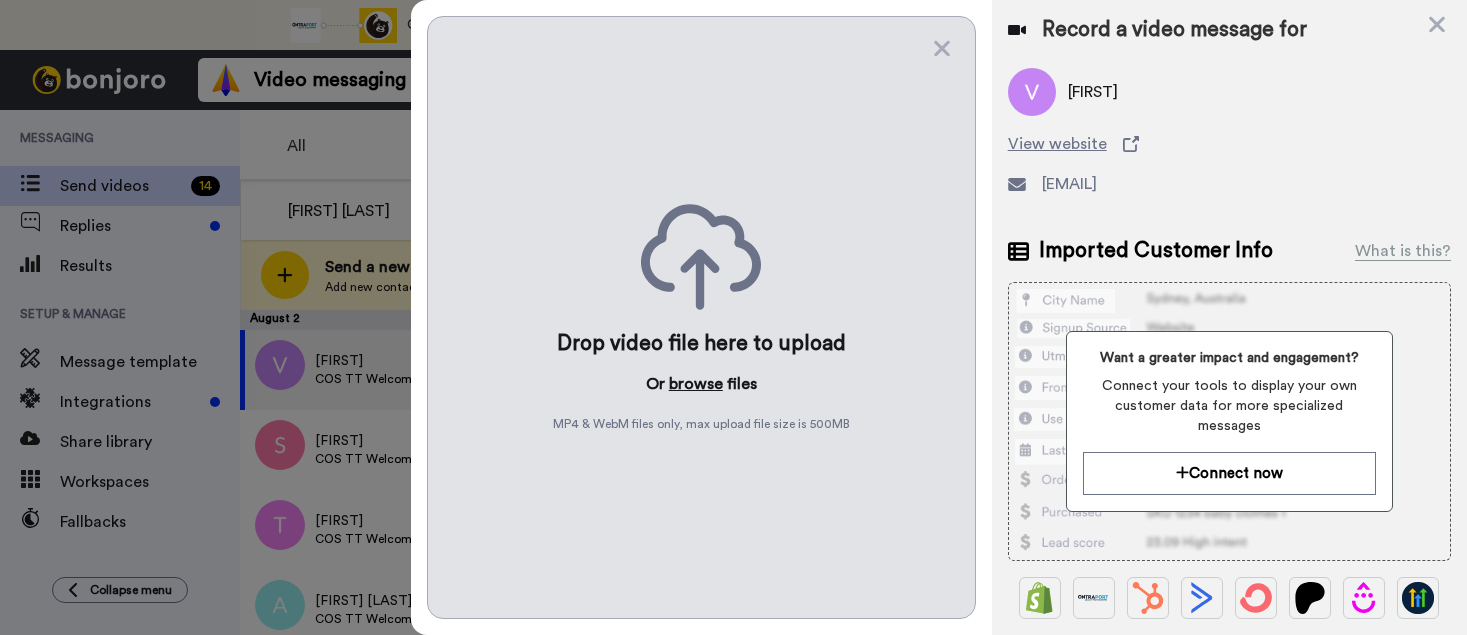 click on "browse" at bounding box center [696, 384] 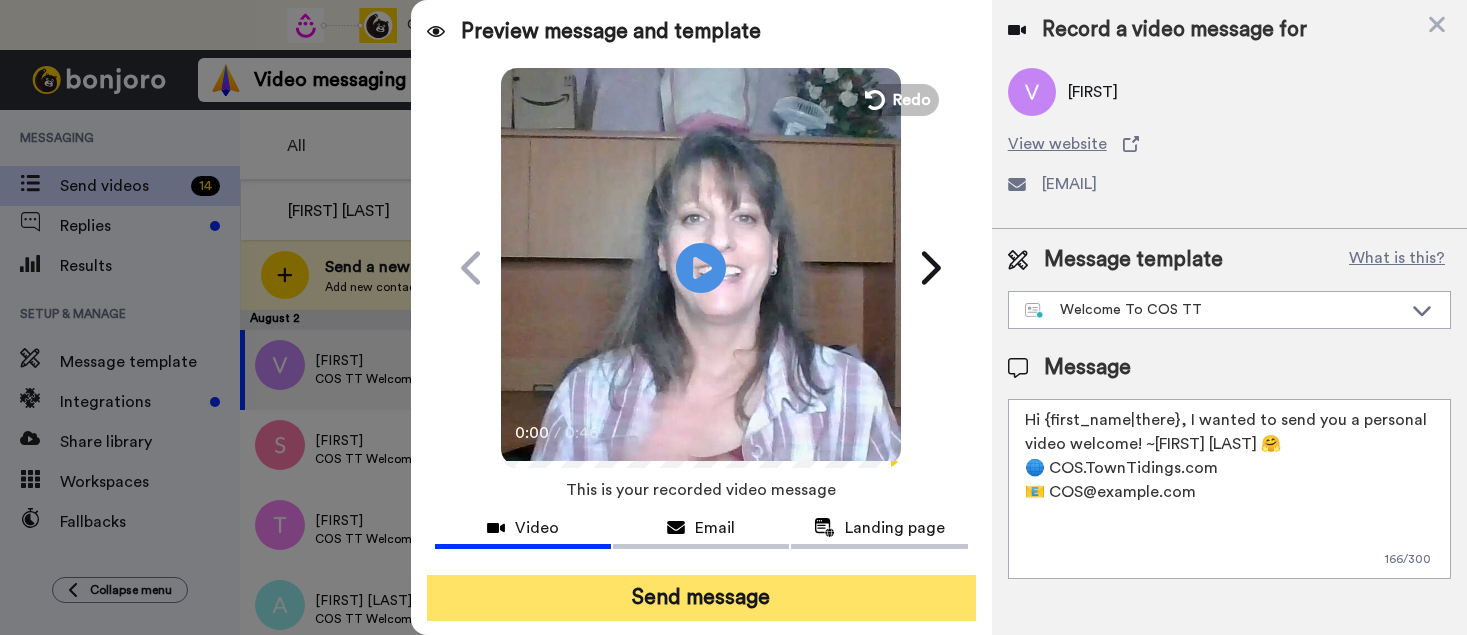 click on "Send message" at bounding box center (701, 598) 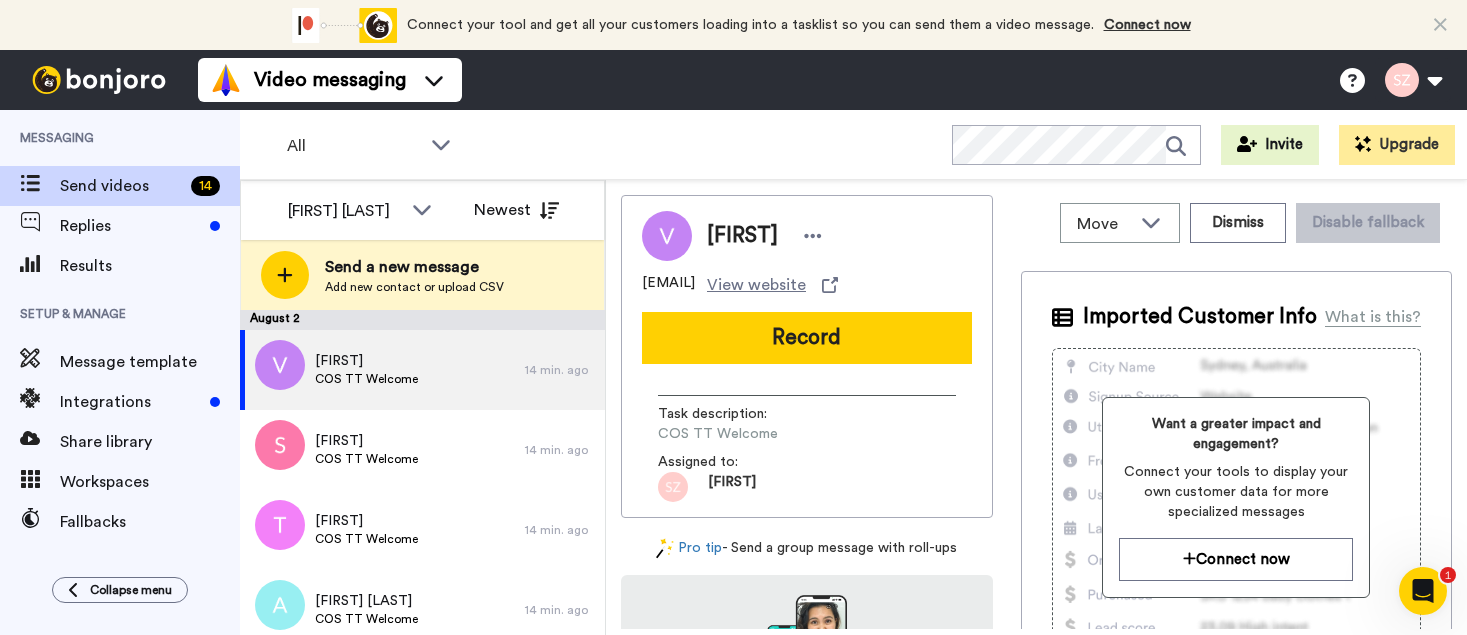 scroll, scrollTop: 0, scrollLeft: 0, axis: both 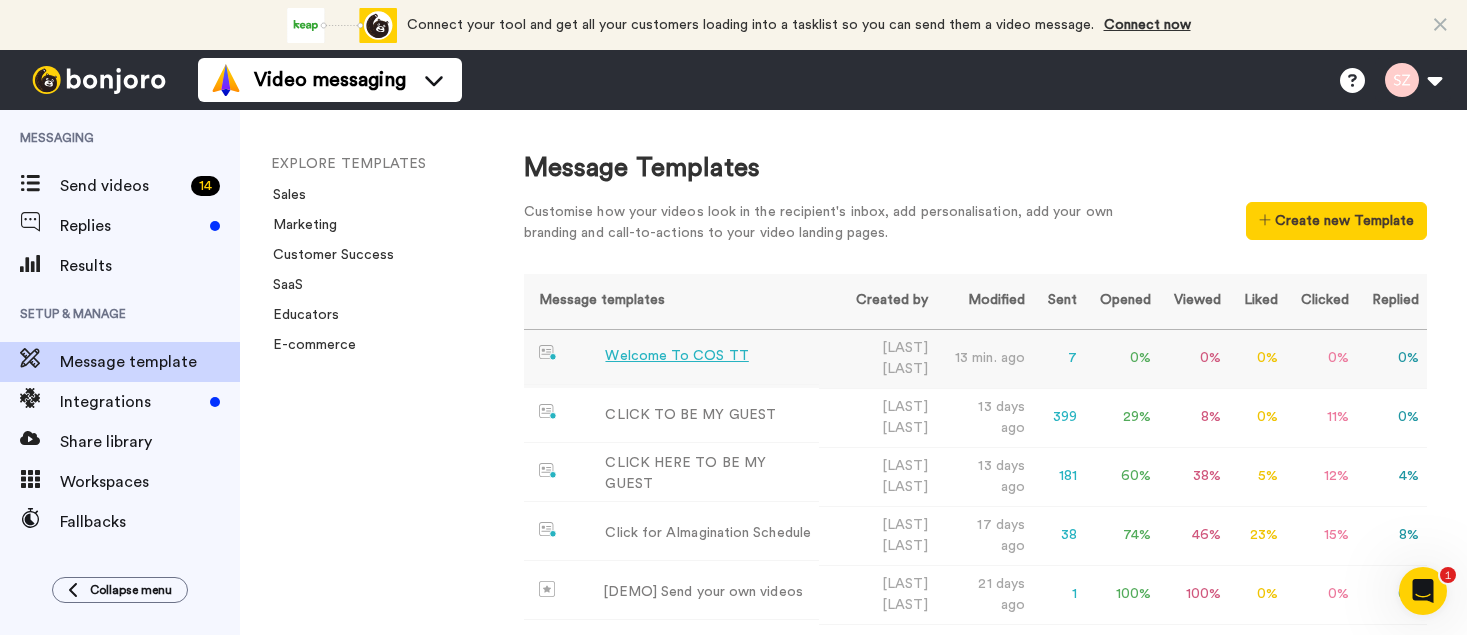 click on "Welcome To COS TT" at bounding box center [676, 356] 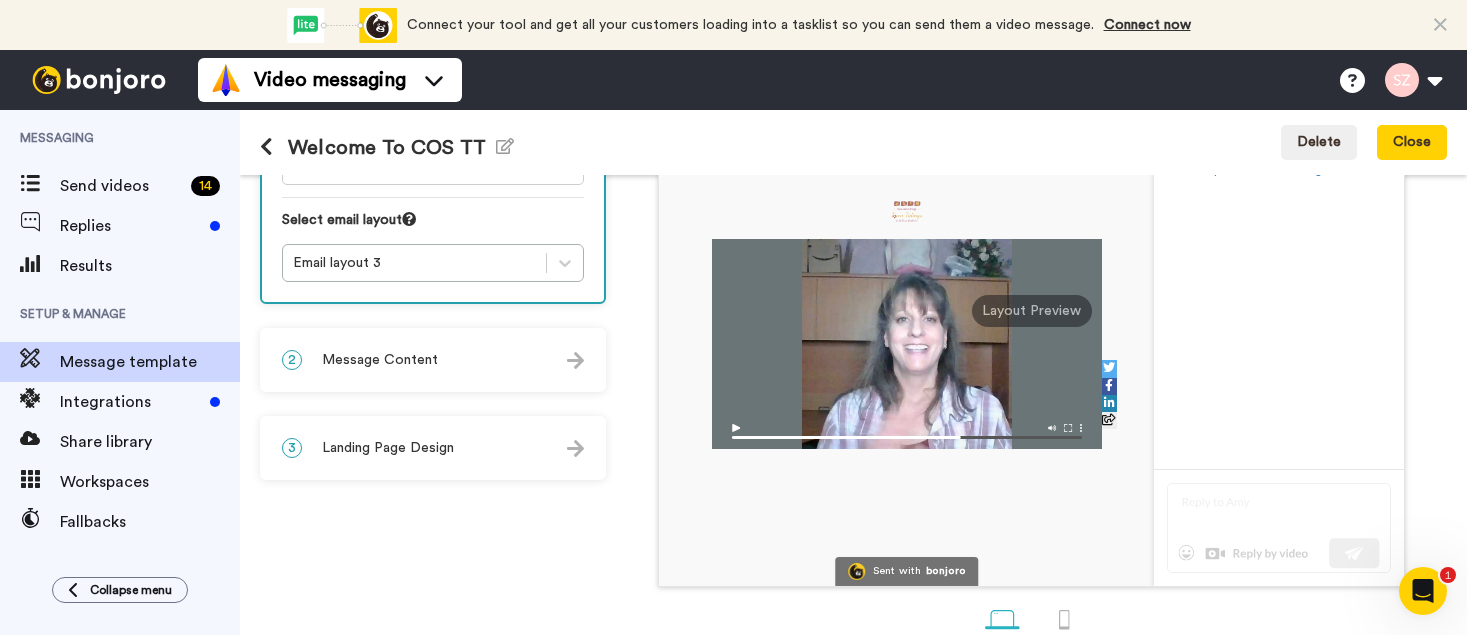 scroll, scrollTop: 310, scrollLeft: 0, axis: vertical 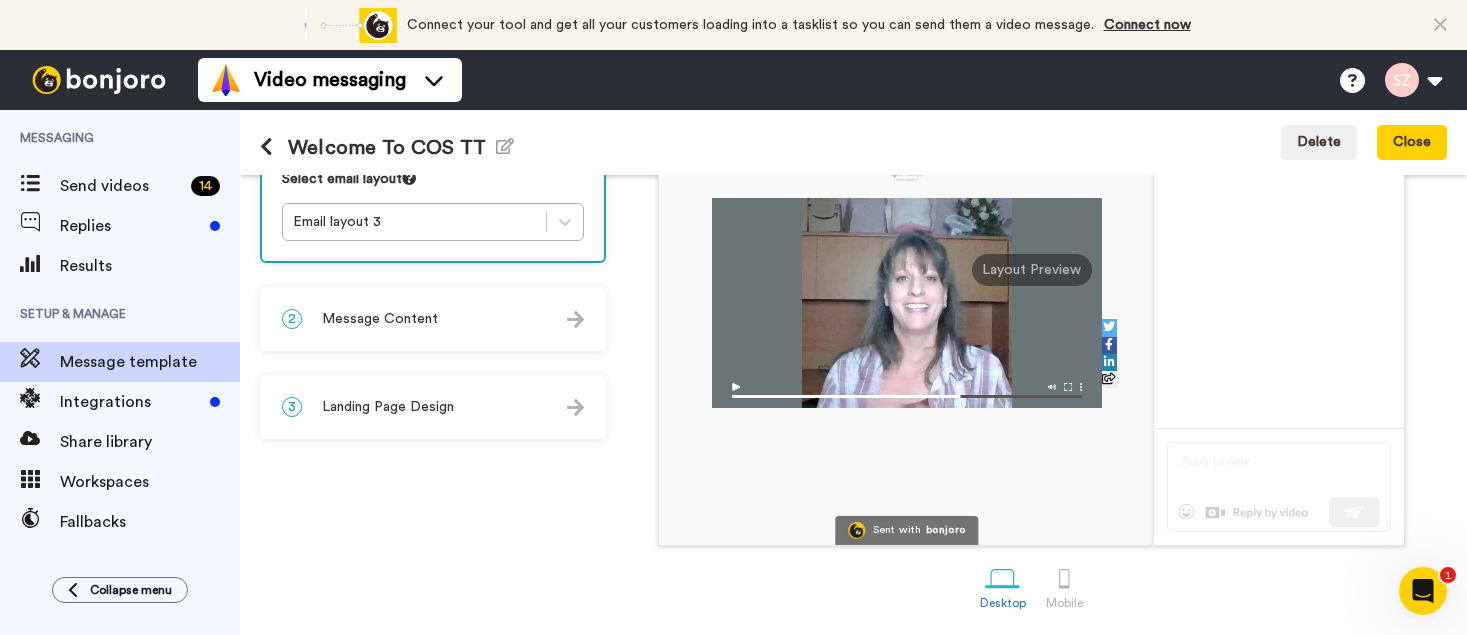 click at bounding box center (575, 319) 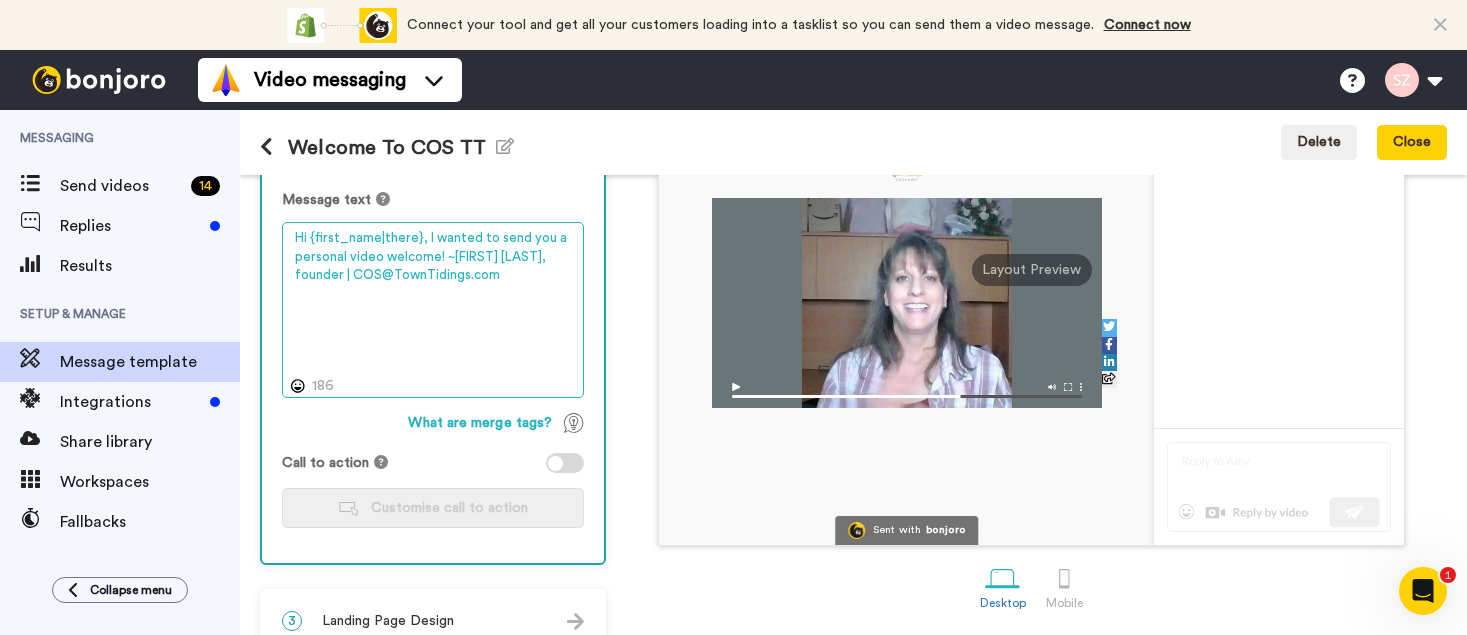 click on "Hi {first_name|there}, I wanted to send you a personal video welcome! ~[FIRST] [LAST], founder | COS@TownTidings.com" at bounding box center (433, 310) 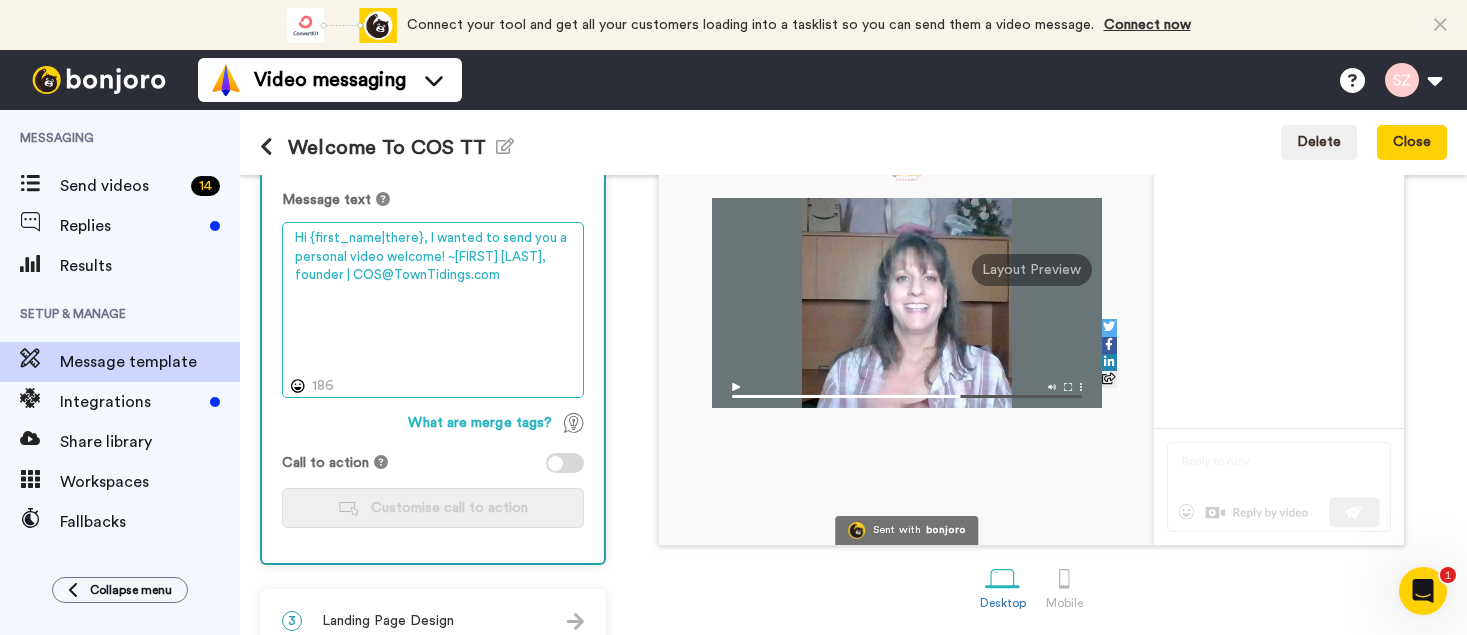 click on "Hi {first_name|there}, I wanted to send you a personal video welcome! ~Sandy Zuniga, founder | COS@TownTidings.com" at bounding box center (433, 310) 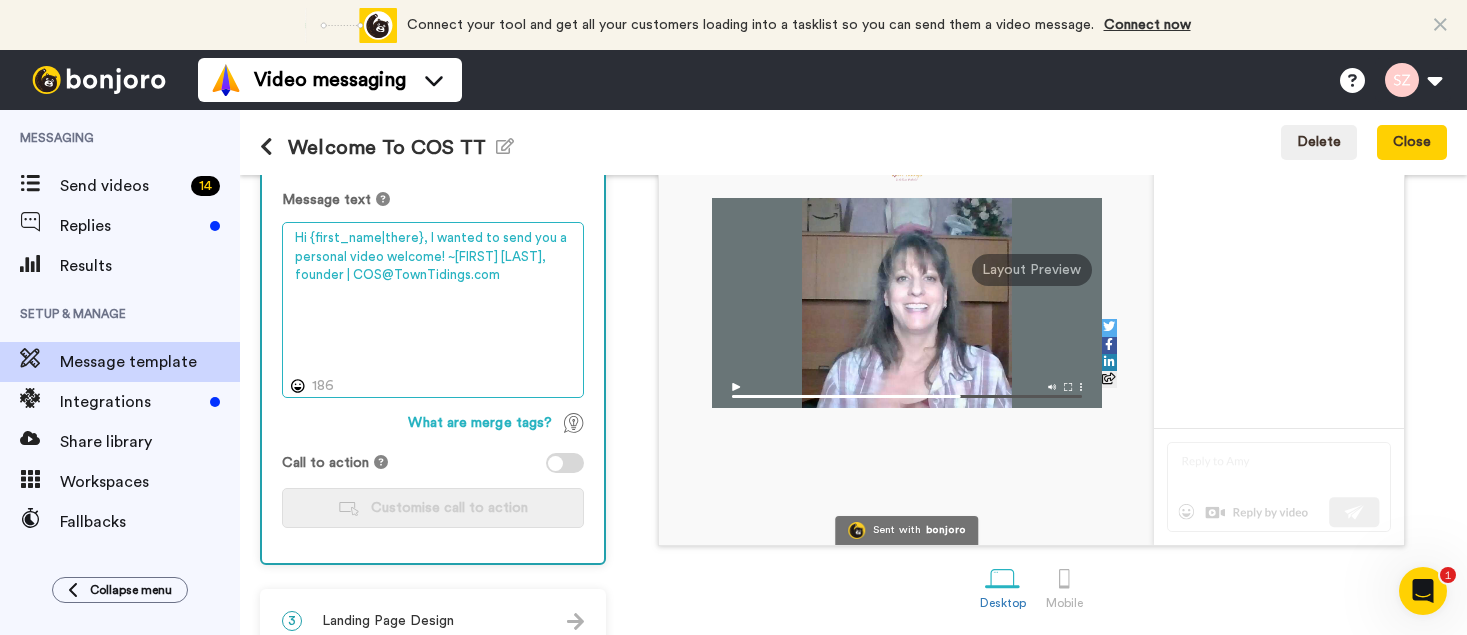 click on "Hi {first_name|there}, I wanted to send you a personal video welcome! ~Sandy Zuniga, founder | COS@TownTidings.com" at bounding box center (433, 310) 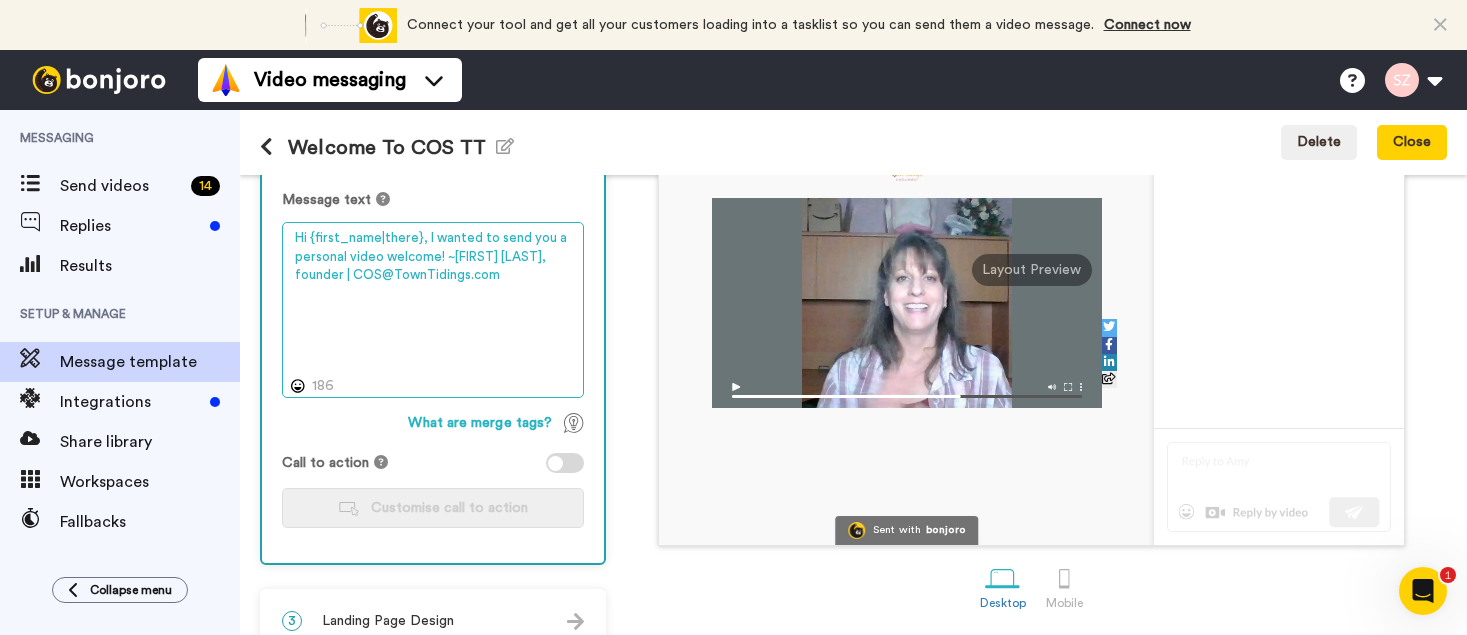 click on "Hi {first_name|there}, I wanted to send you a personal video welcome! ~Sandy Zuniga, founder | COS@TownTidings.com" at bounding box center [433, 310] 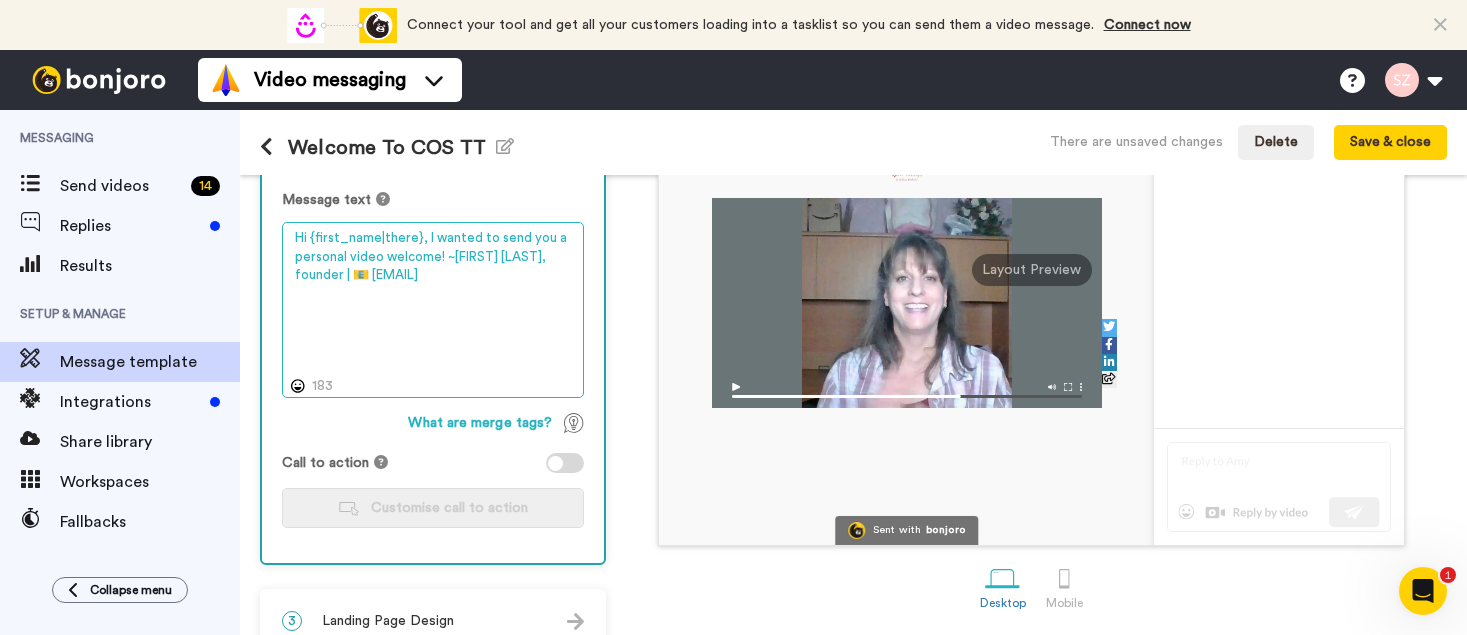 click on "Hi {first_name|there}, I wanted to send you a personal video welcome! ~Sandy Zuniga, founder | 📧 COS@TownTidings.com" at bounding box center [433, 310] 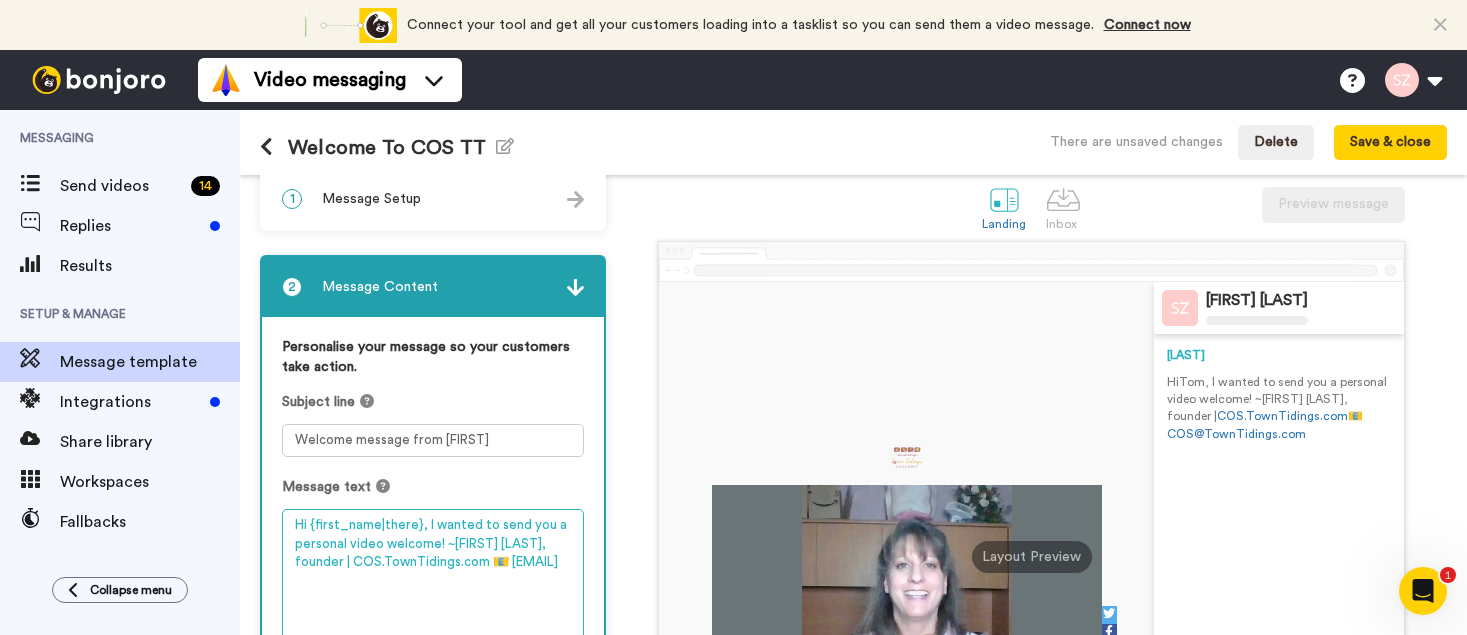 scroll, scrollTop: 27, scrollLeft: 0, axis: vertical 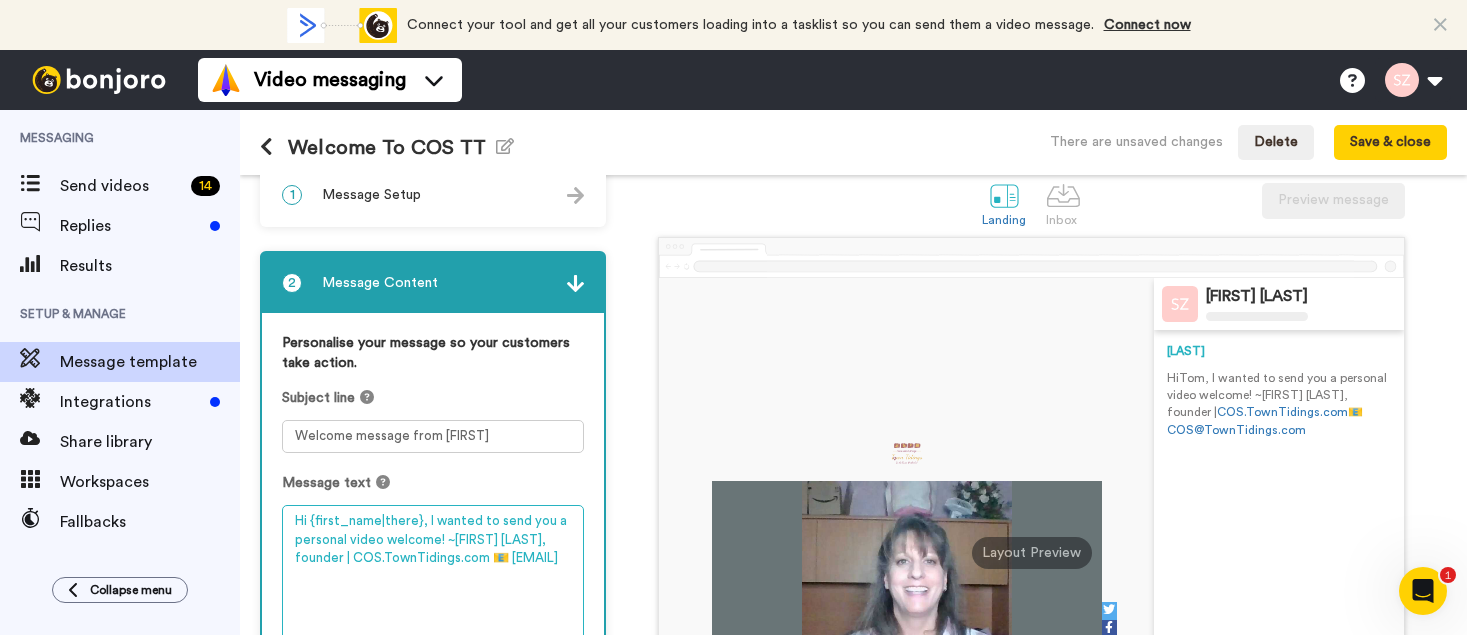 click on "Hi {first_name|there}, I wanted to send you a personal video welcome! ~Sandy Zuniga, founder | COS.TownTidings.com 📧 COS@TownTidings.com" at bounding box center (433, 593) 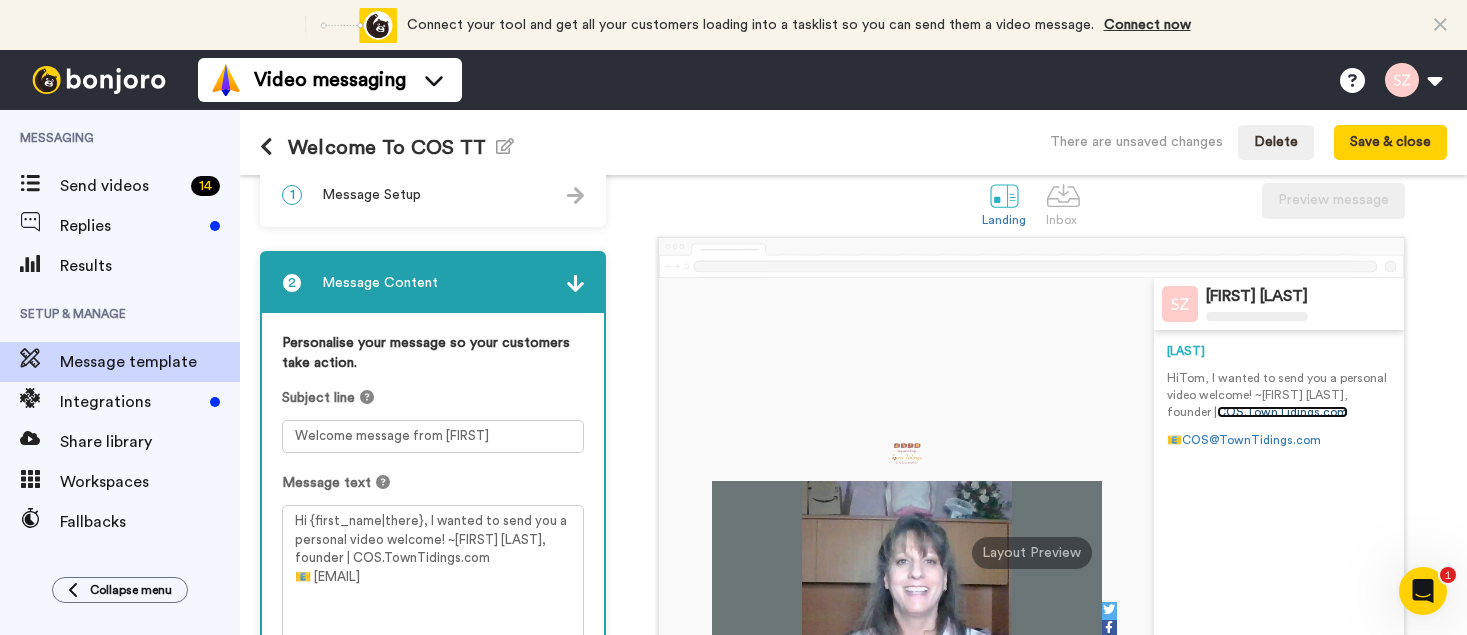 click on "COS.TownTidings.com" at bounding box center (1282, 412) 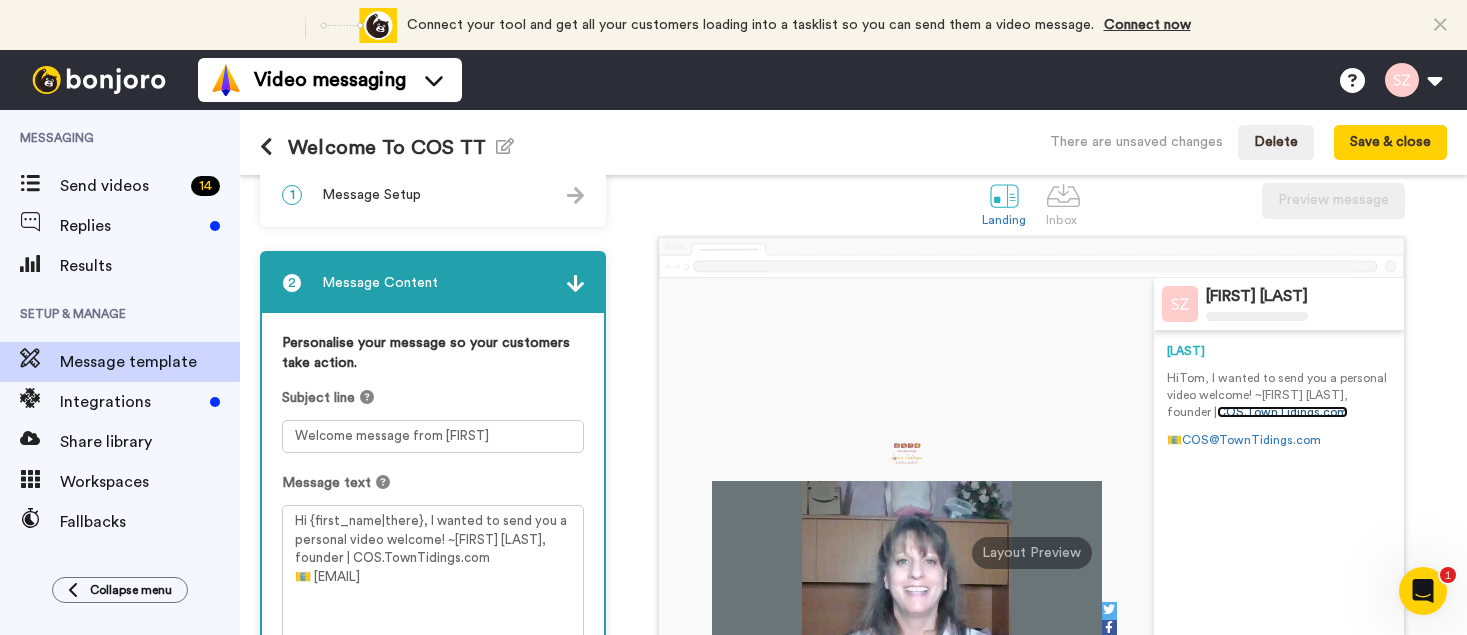 click on "COS.TownTidings.com" at bounding box center (1282, 412) 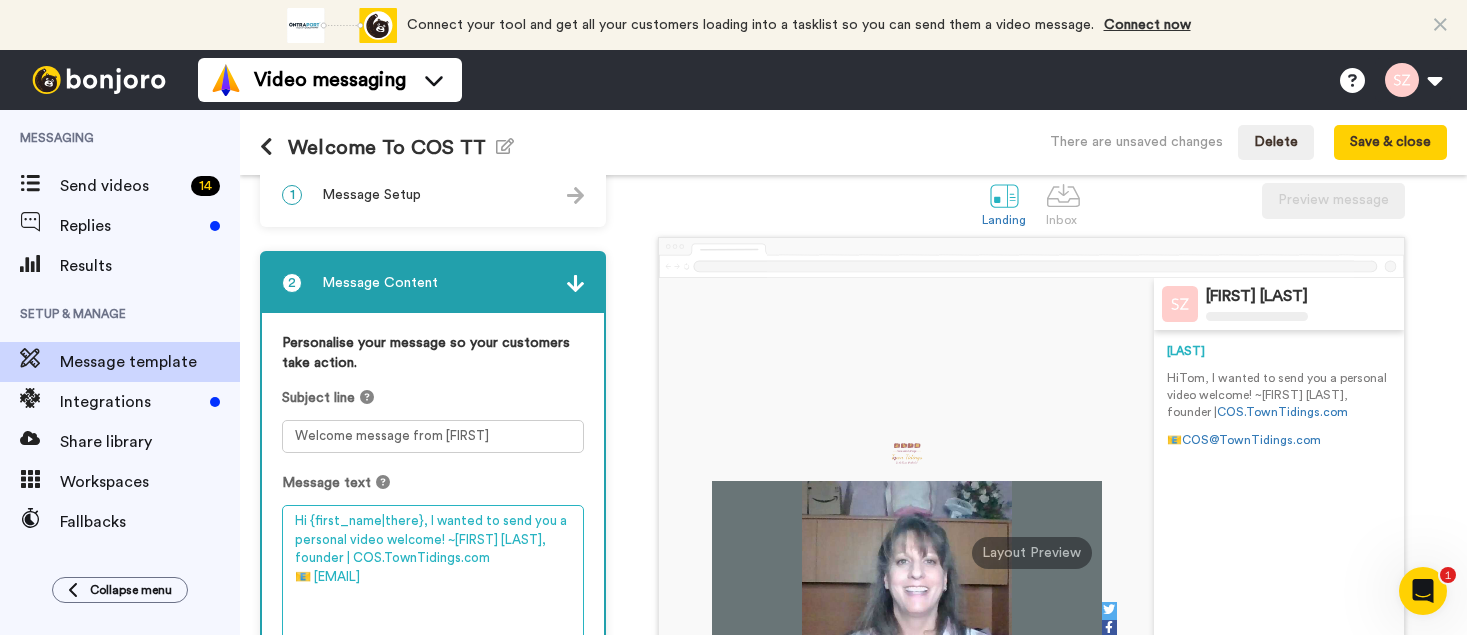 drag, startPoint x: 350, startPoint y: 558, endPoint x: 378, endPoint y: 551, distance: 28.86174 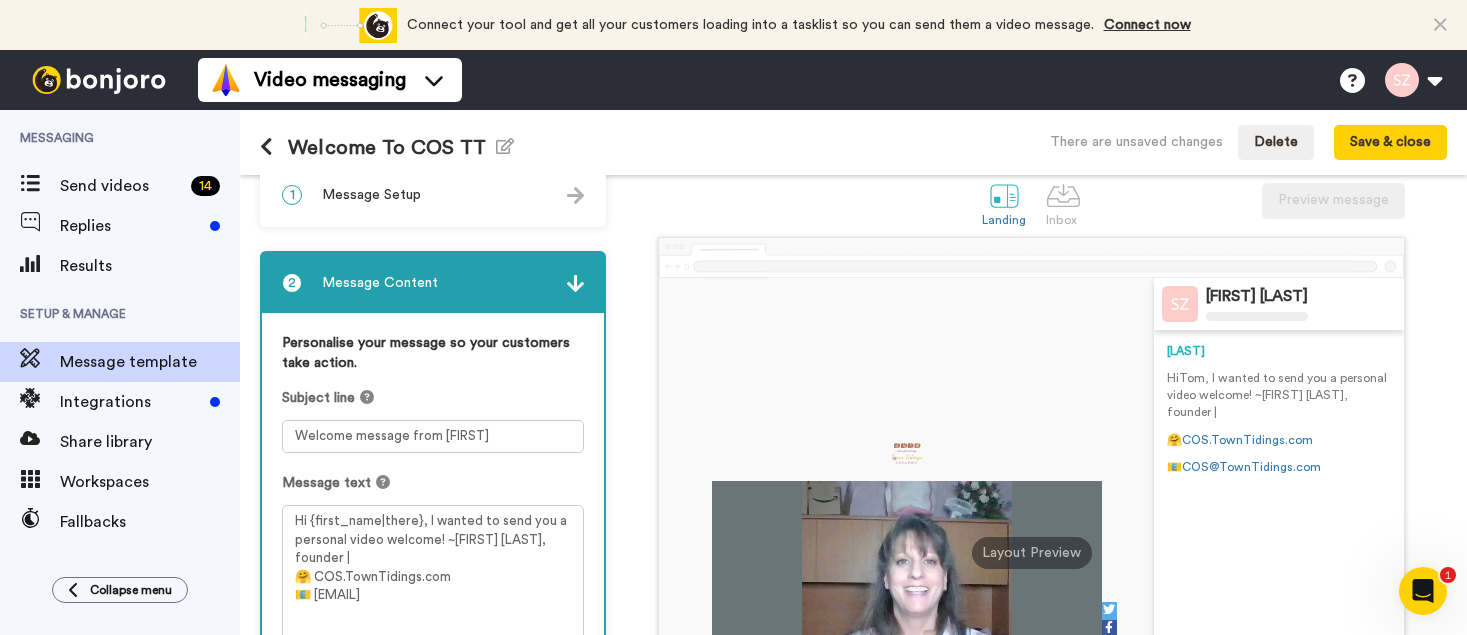 click on "🤗  COS.TownTidings.com" at bounding box center (1279, 440) 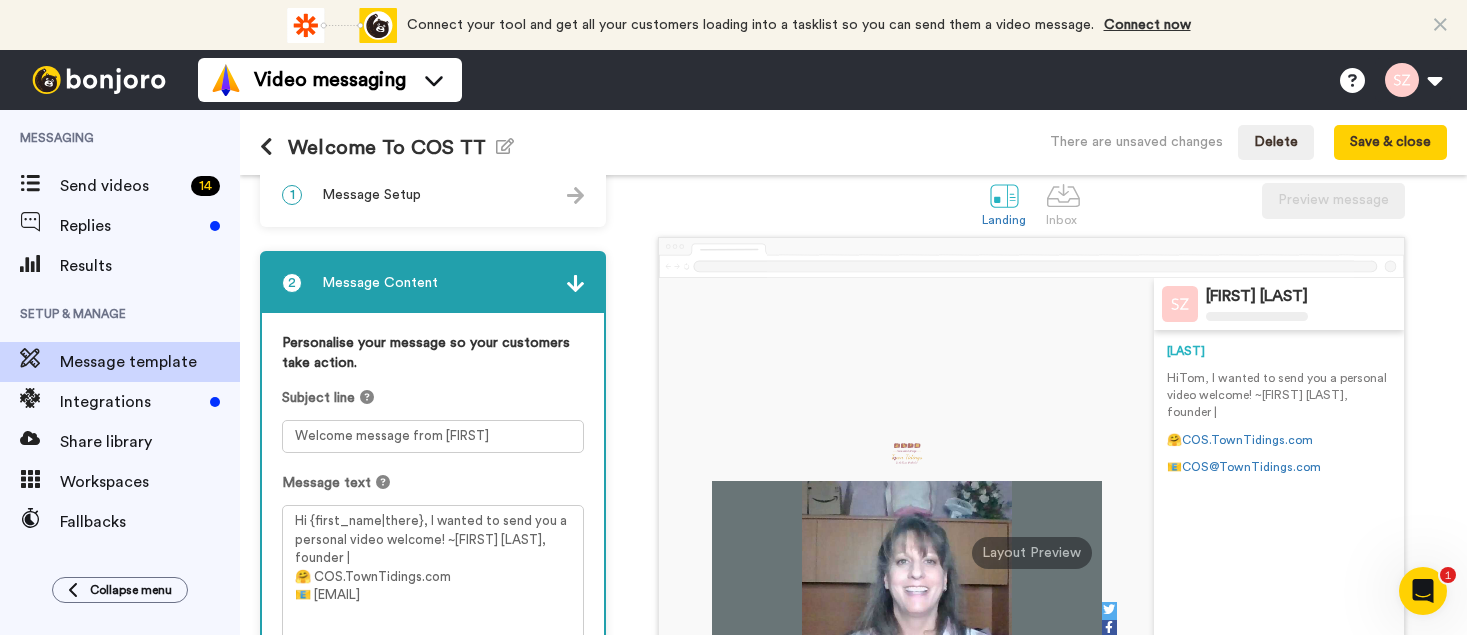 click on "Hi  Tom , I wanted to send you a personal video welcome! ~Sandy Zuniga, founder |" at bounding box center [1279, 395] 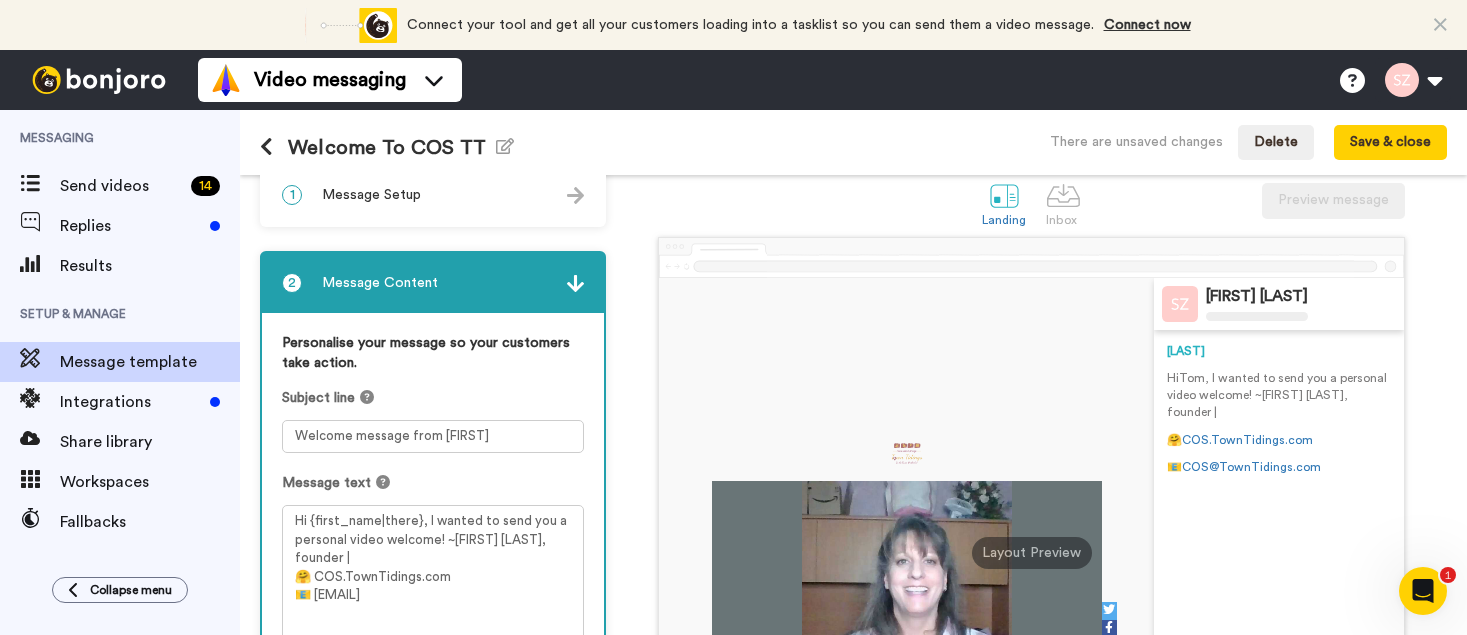 click on "Sandy Zuniga Sandy Hi  Tom , I wanted to send you a personal video welcome! ~Sandy Zuniga, founder |  🤗  COS.TownTidings.com   📧  COS@TownTidings.com" at bounding box center [1279, 553] 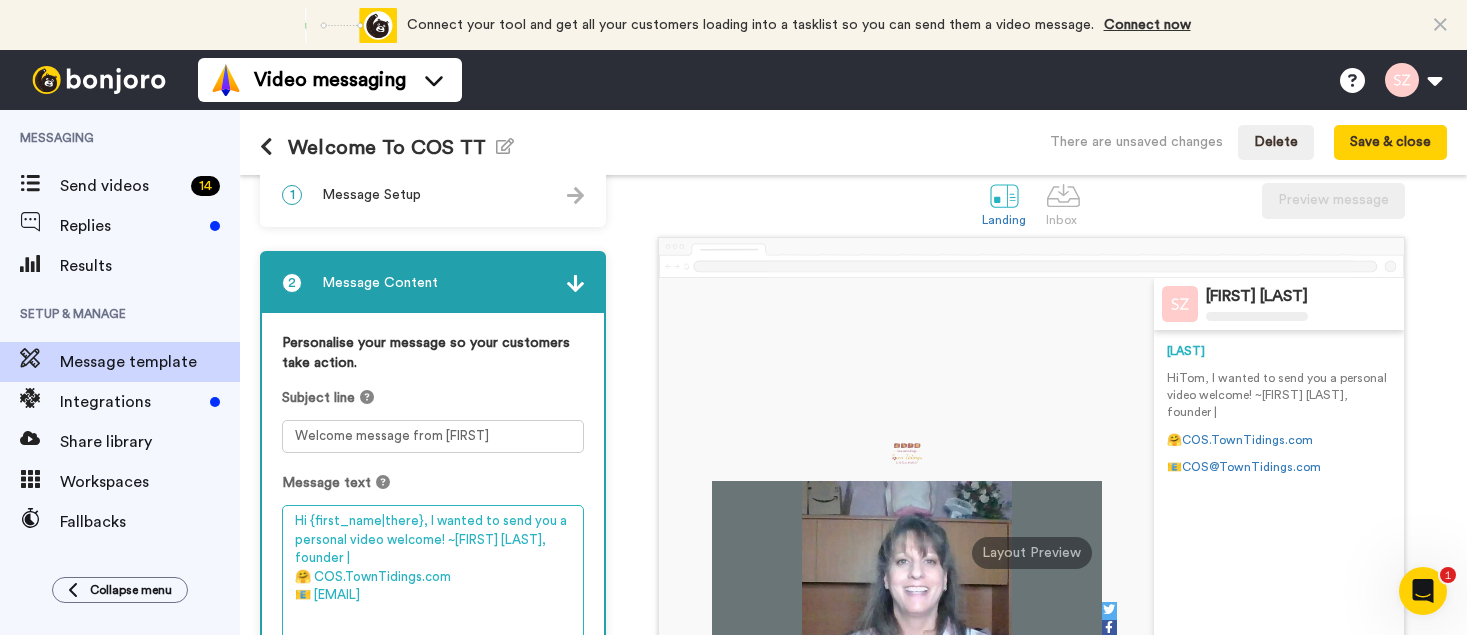 click on "Hi {first_name|there}, I wanted to send you a personal video welcome! ~Sandy Zuniga, founder |
🤗 COS.TownTidings.com
📧 COS@TownTidings.com" at bounding box center (433, 593) 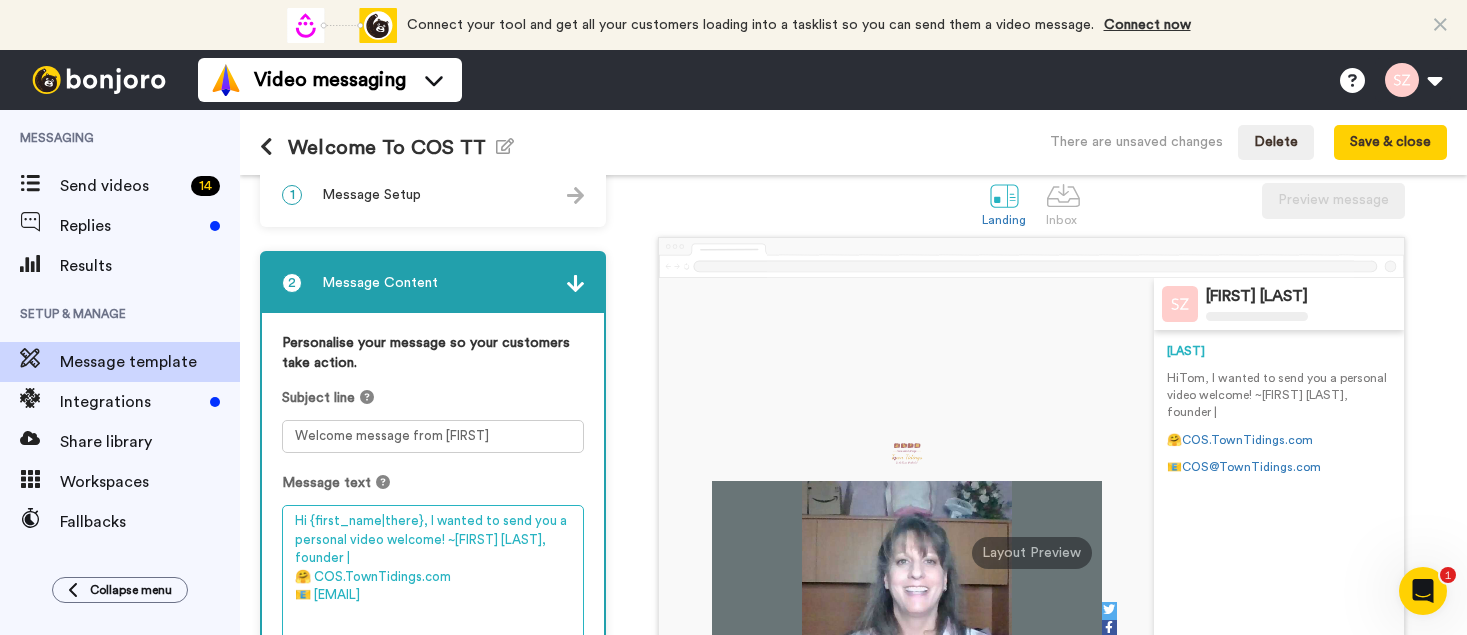 click on "Hi {first_name|there}, I wanted to send you a personal video welcome! ~Sandy Zuniga, founder |
🤗 COS.TownTidings.com
📧 COS@TownTidings.com" at bounding box center [433, 593] 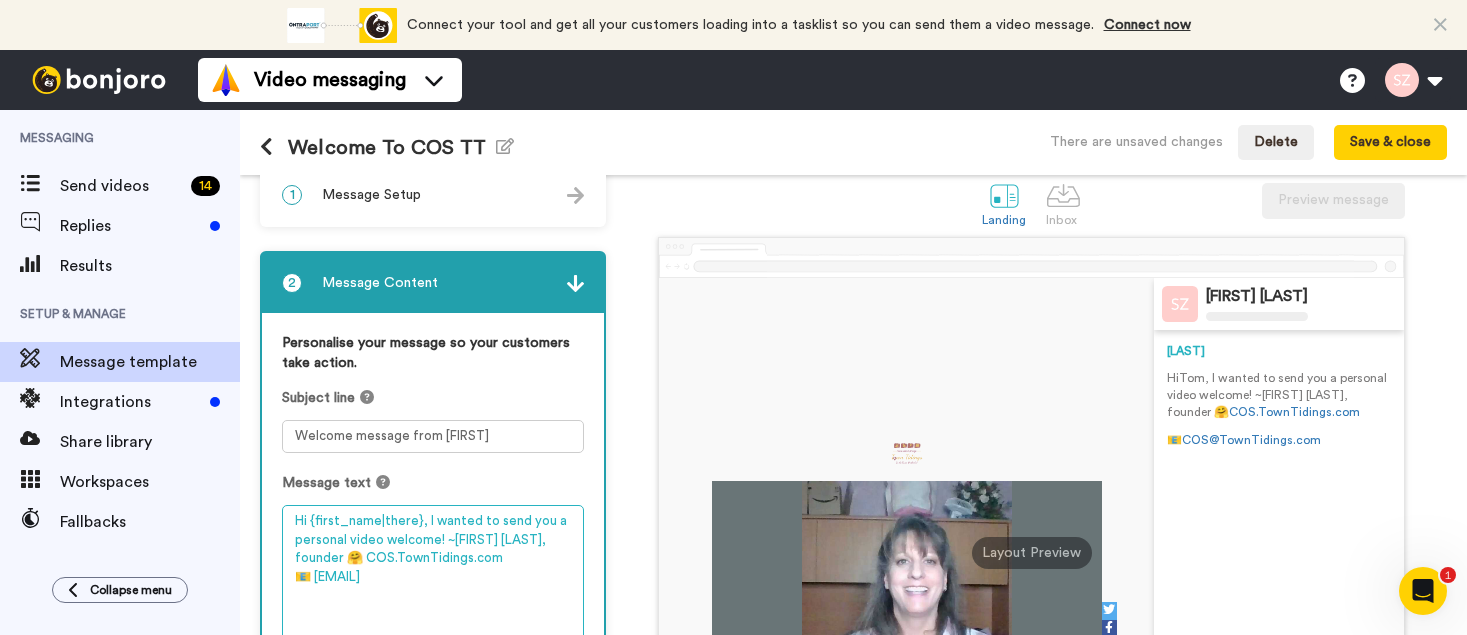 click on "Hi {first_name|there}, I wanted to send you a personal video welcome! ~Sandy Zuniga, founder 🤗 COS.TownTidings.com
📧 COS@TownTidings.com" at bounding box center [433, 593] 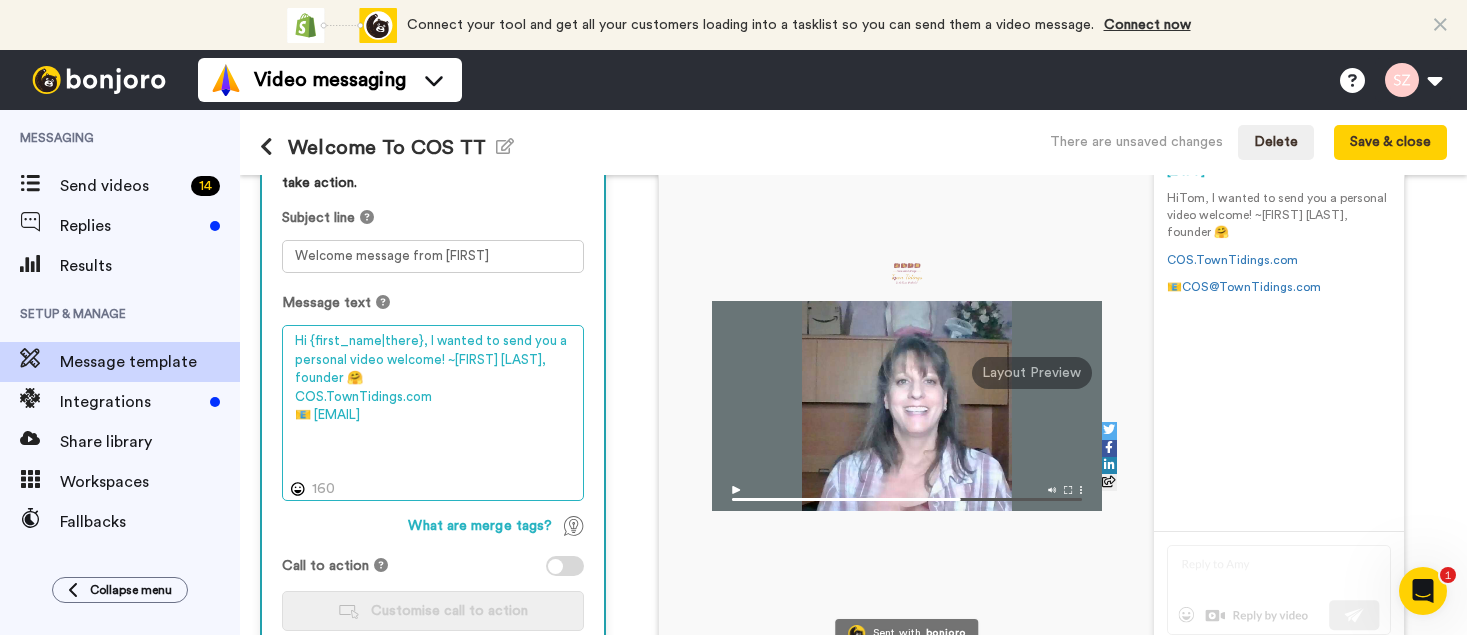 scroll, scrollTop: 215, scrollLeft: 0, axis: vertical 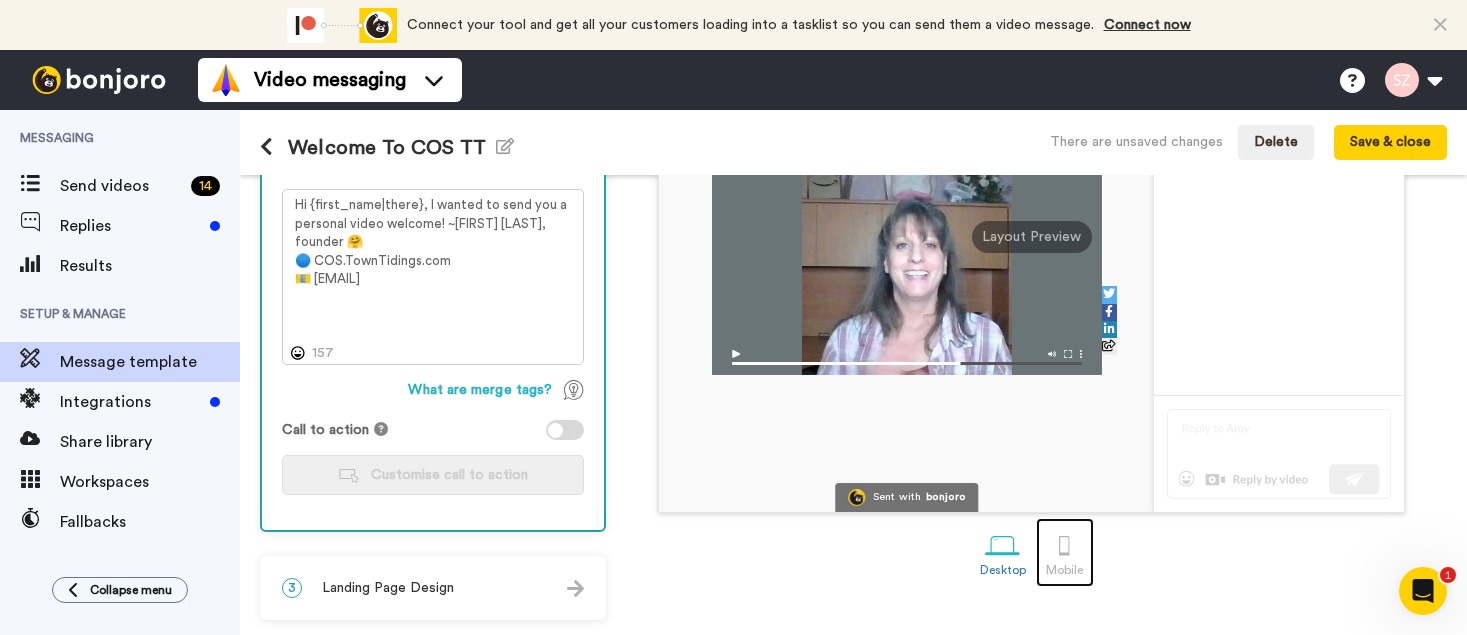 click at bounding box center [1064, 545] 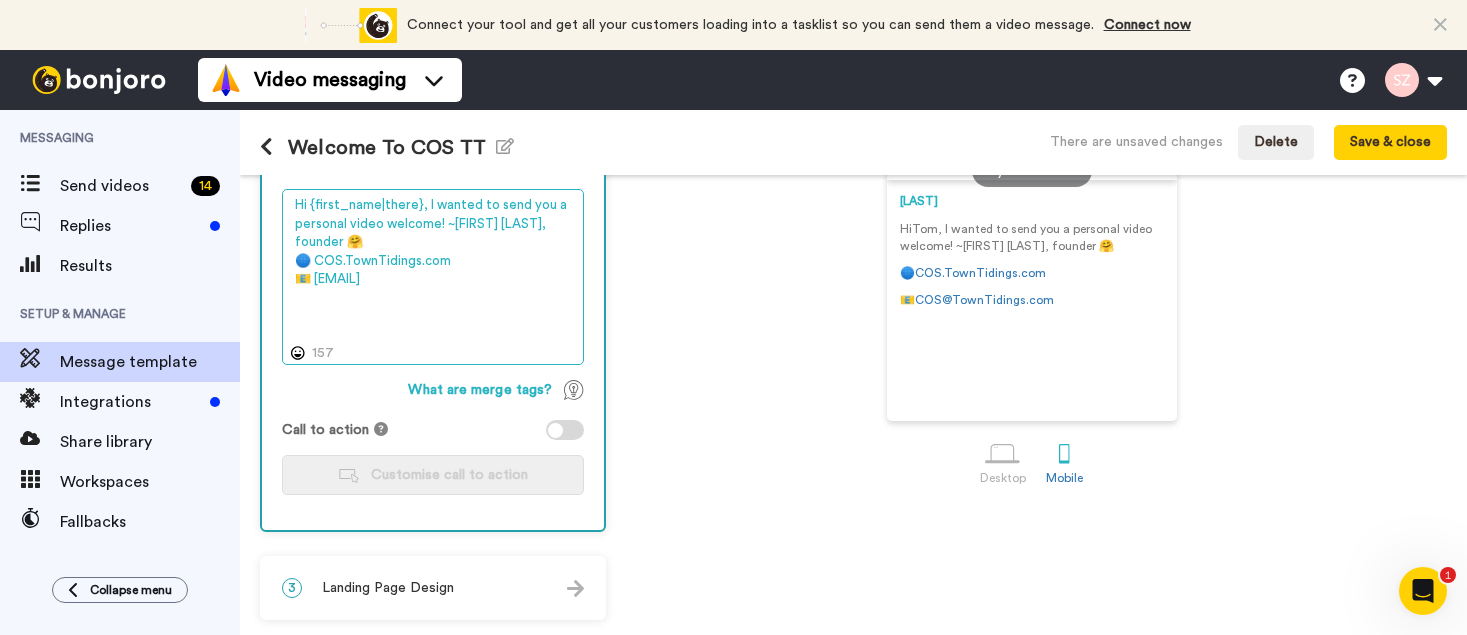 click on "Hi {first_name|there}, I wanted to send you a personal video welcome! ~Sandy Zuniga, founder 🤗
🌐 COS.TownTidings.com
📧 COS@TownTidings.com" at bounding box center (433, 277) 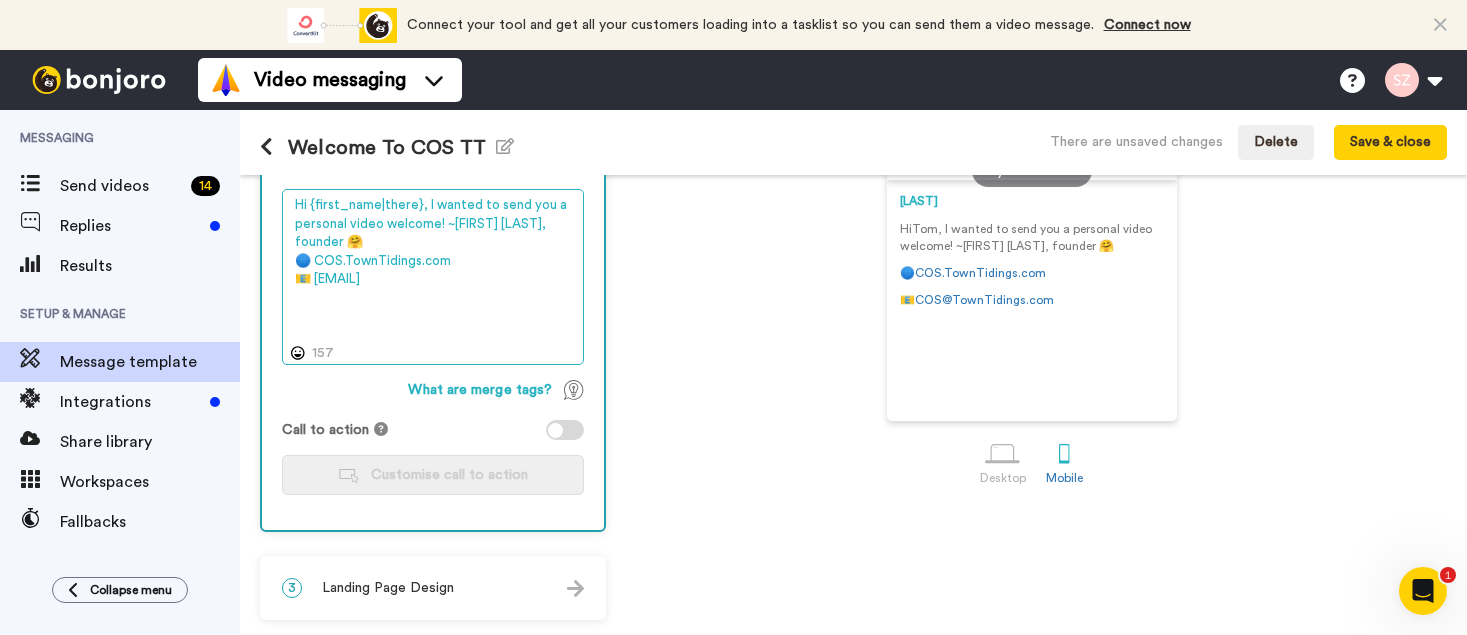 click on "Hi {first_name|there}, I wanted to send you a personal video welcome! ~Sandy Zuniga, founder 🤗
🌐 COS.TownTidings.com
📧 COS@TownTidings.com" at bounding box center (433, 277) 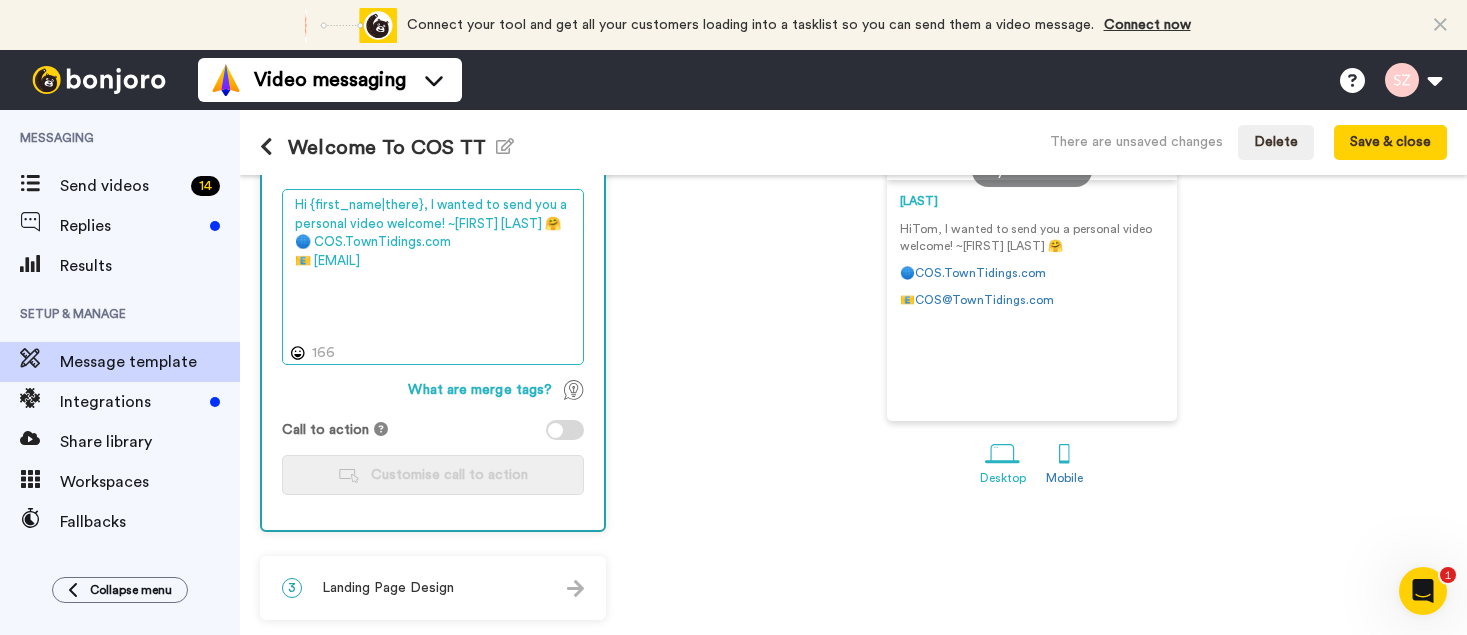 type on "Hi {first_name|there}, I wanted to send you a personal video welcome! ~[FIRST] [LAST] 🤗
🌐 COS.TownTidings.com
📧 [EMAIL]" 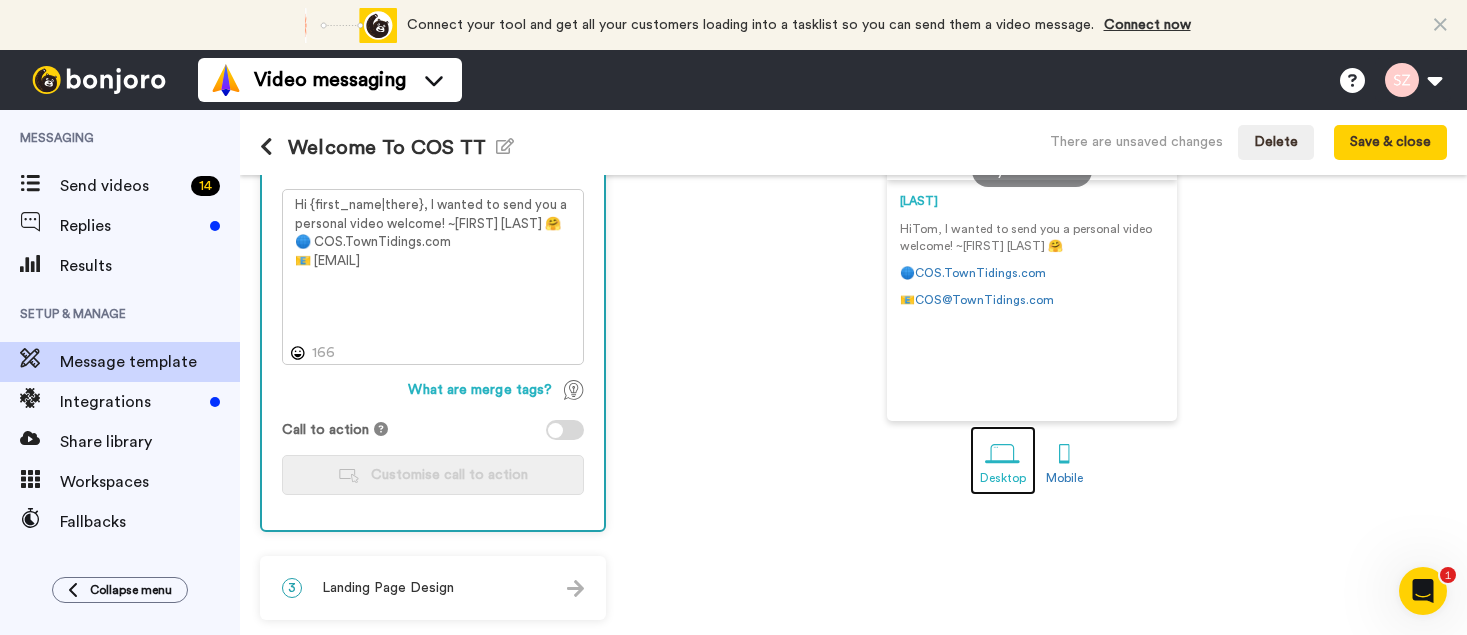click at bounding box center (1002, 453) 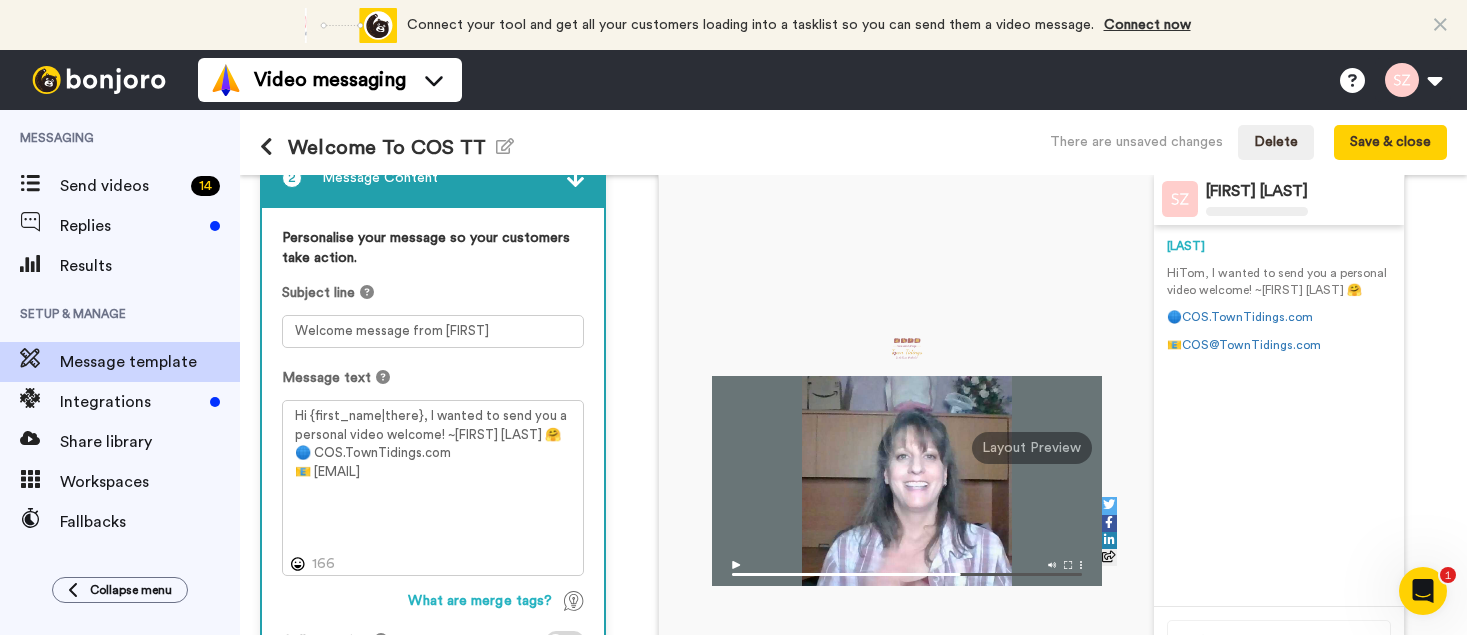 scroll, scrollTop: 74, scrollLeft: 0, axis: vertical 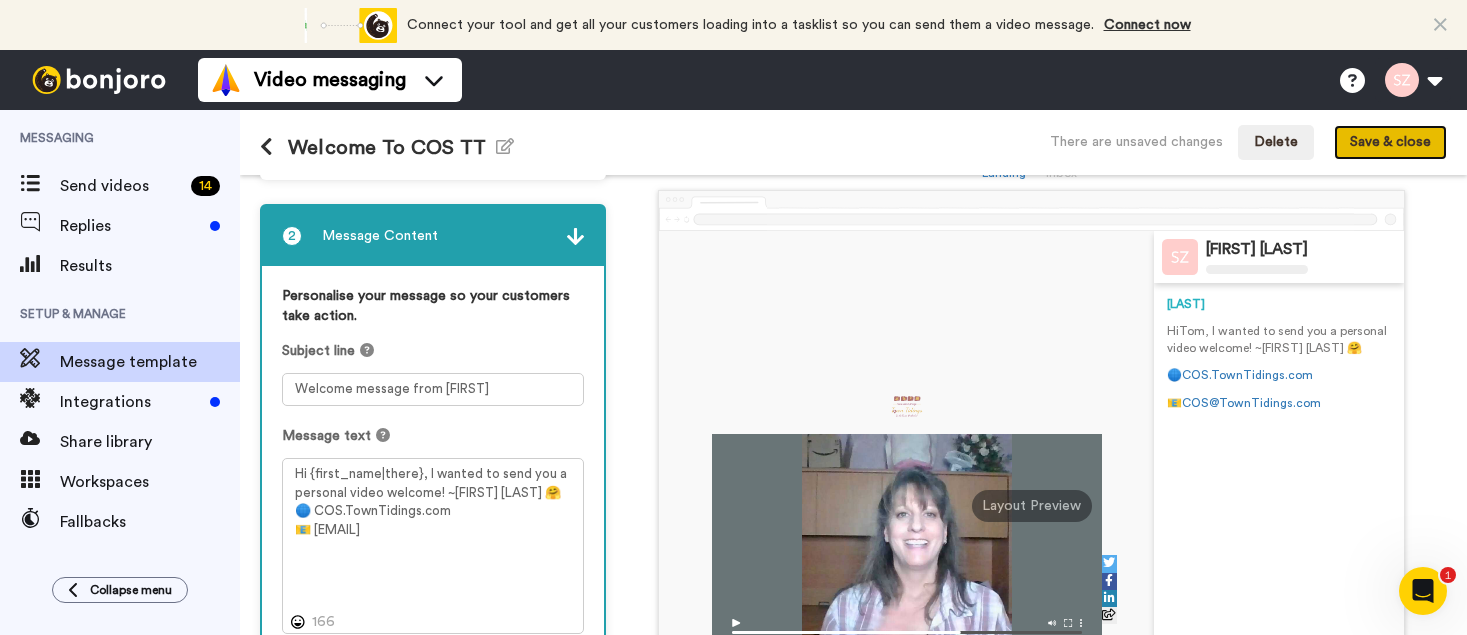 click on "Save & close" at bounding box center [1390, 143] 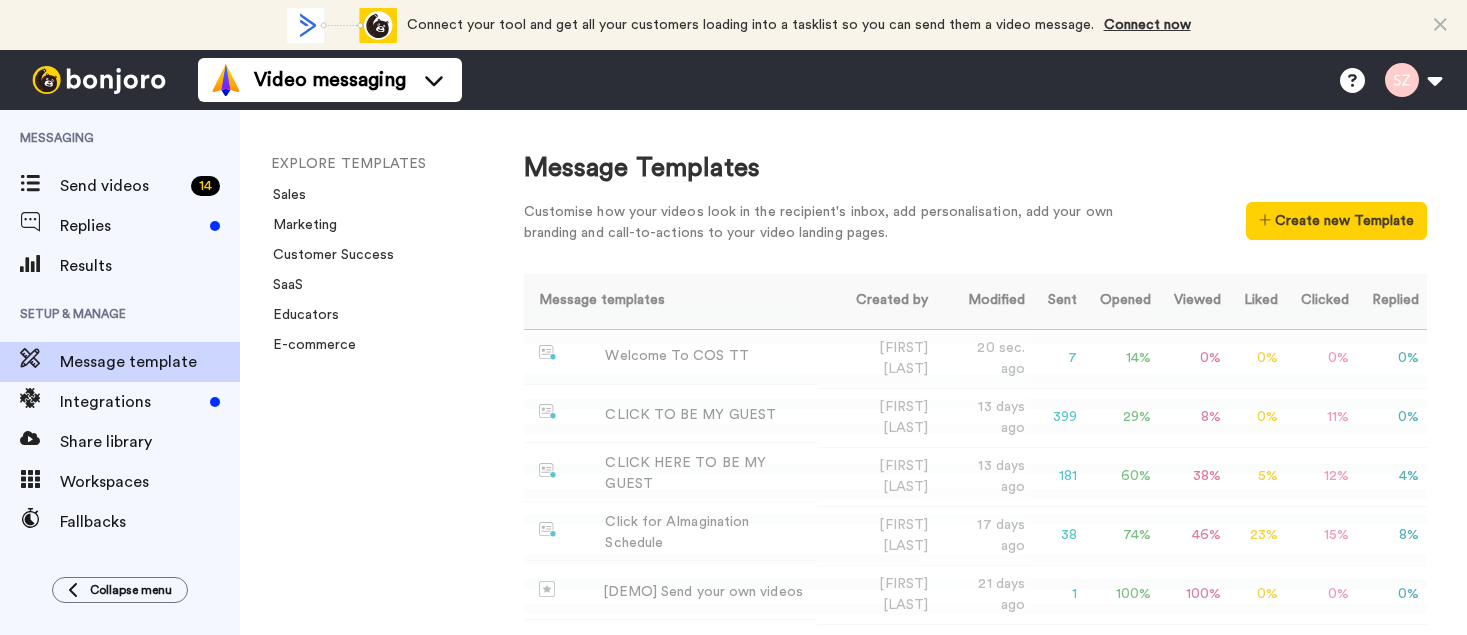 scroll, scrollTop: 0, scrollLeft: 0, axis: both 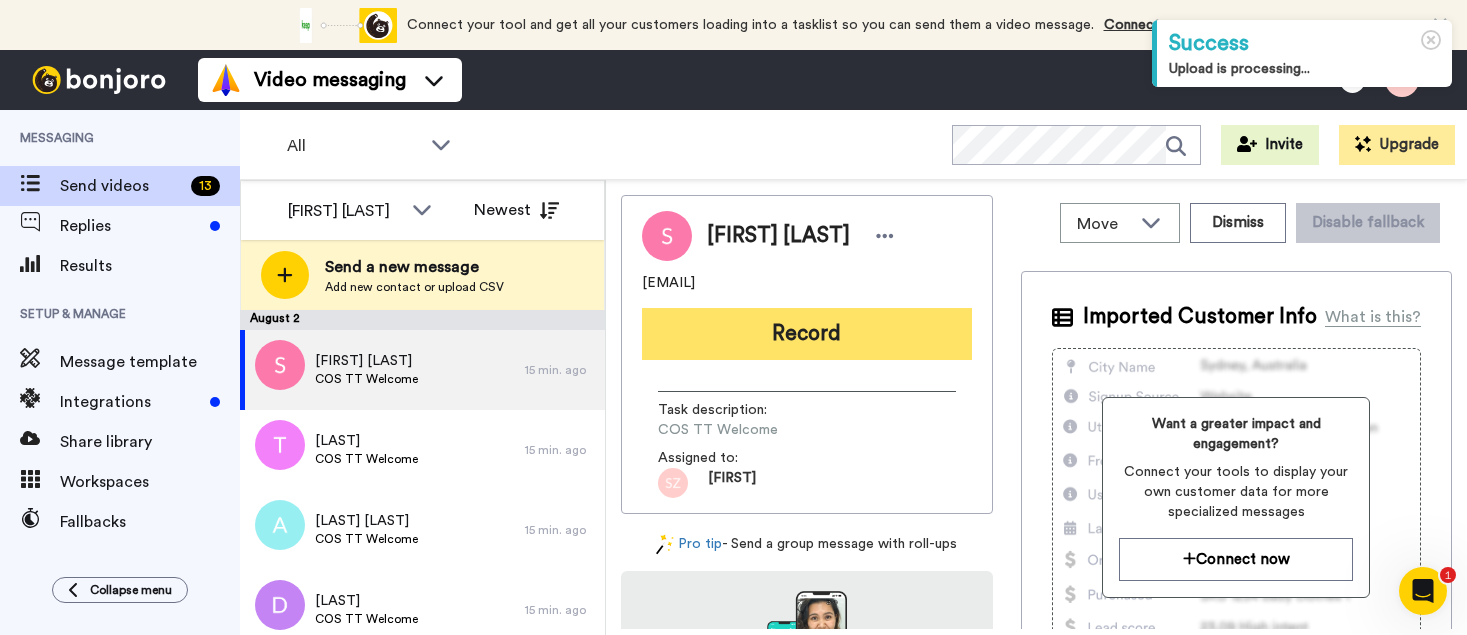 click on "Record" at bounding box center (807, 334) 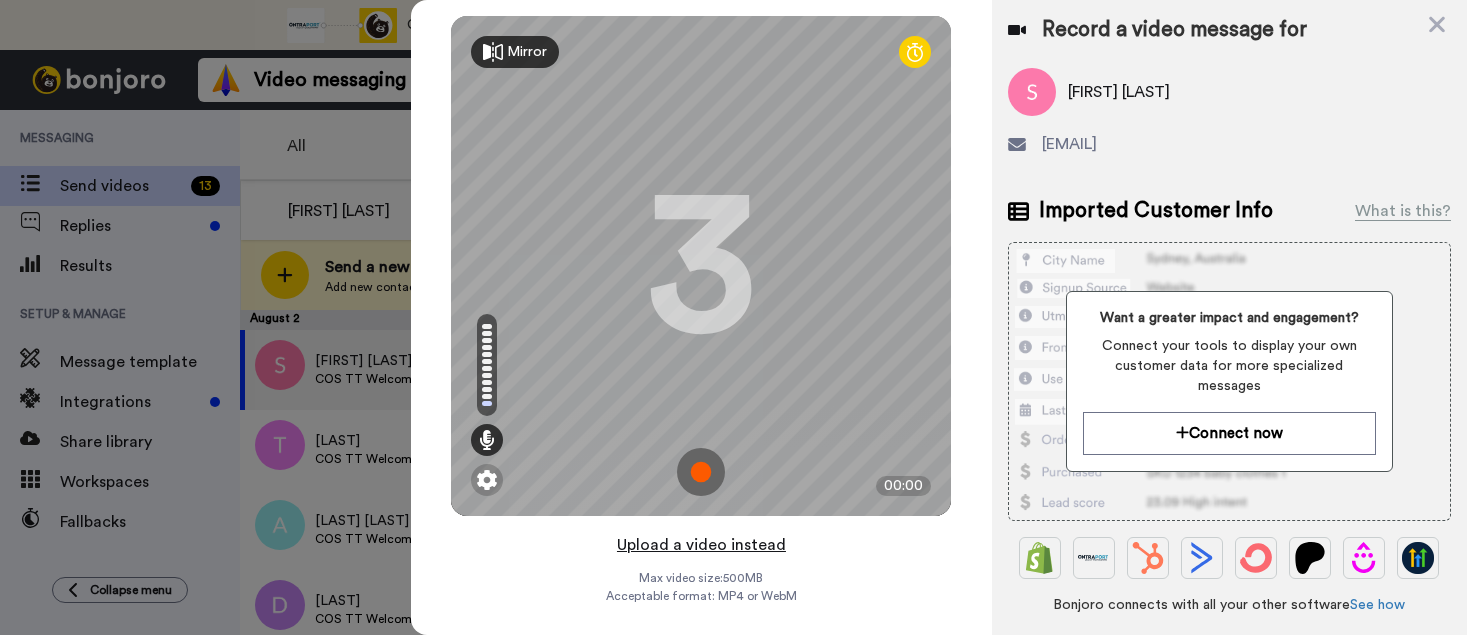 click on "Upload a video instead" at bounding box center (701, 545) 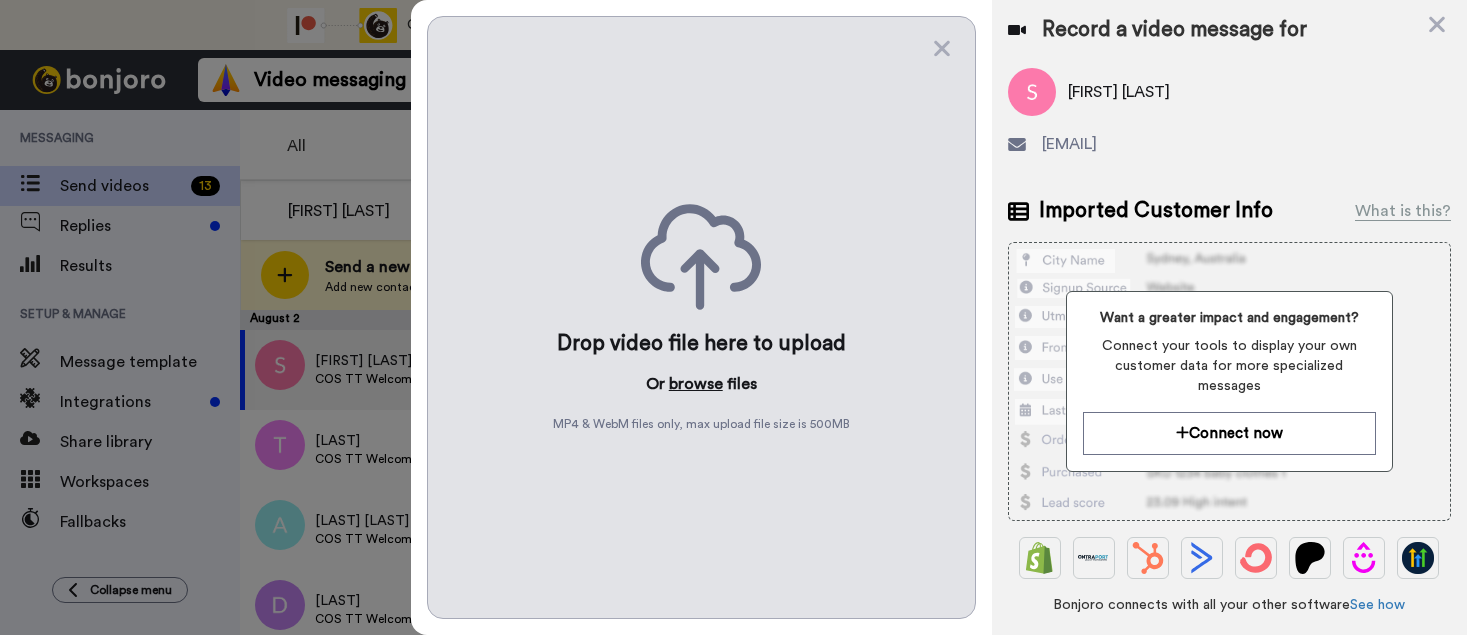 click on "browse" at bounding box center [696, 384] 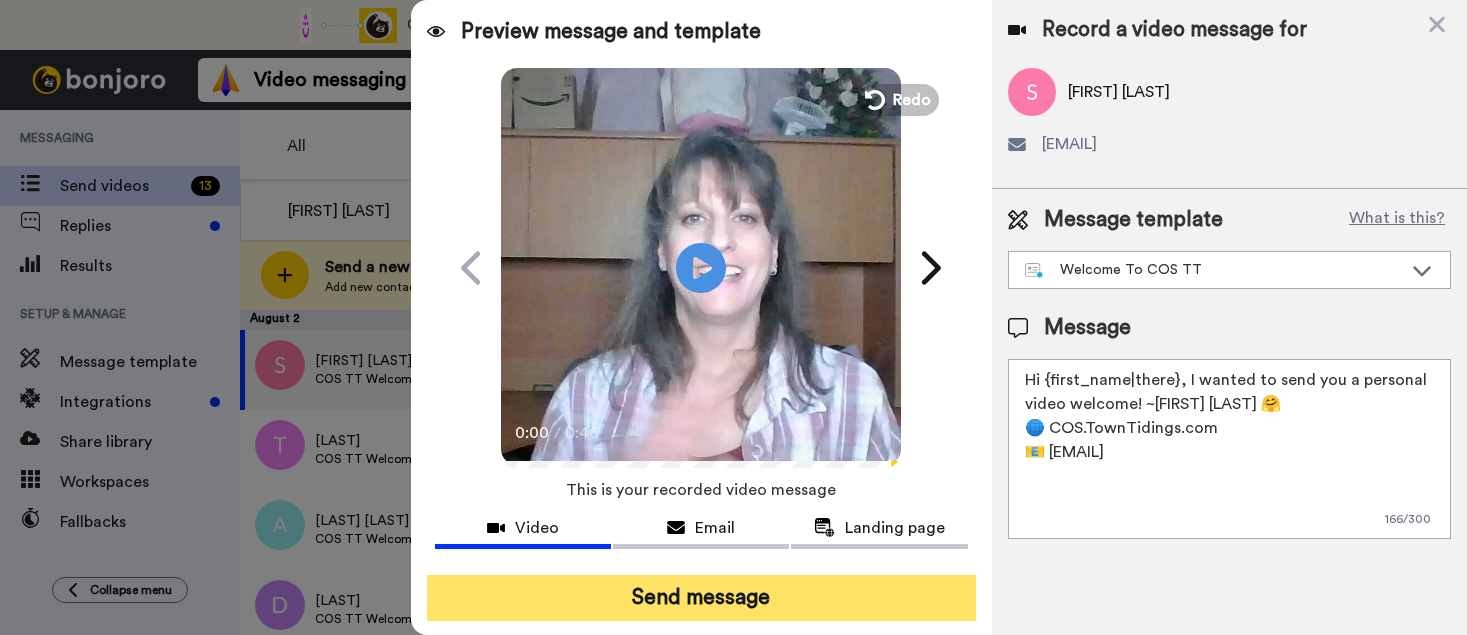 click on "Send message" at bounding box center (701, 598) 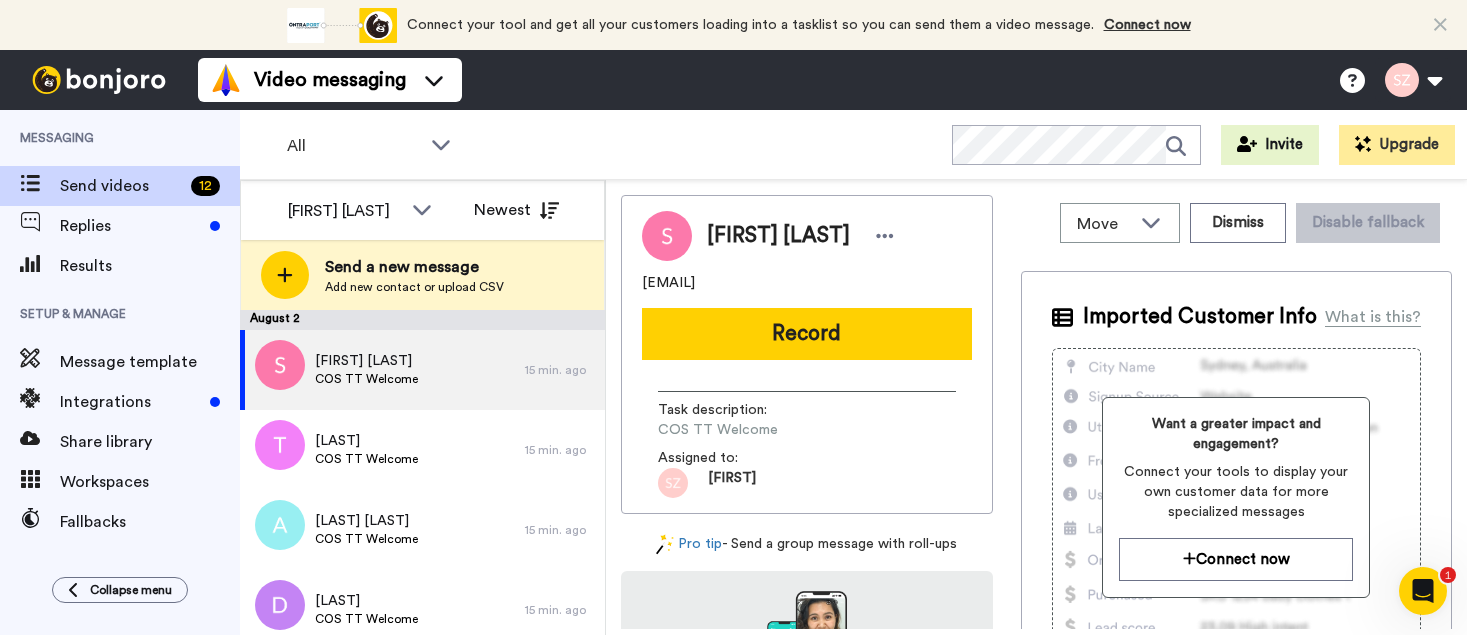 scroll, scrollTop: 0, scrollLeft: 0, axis: both 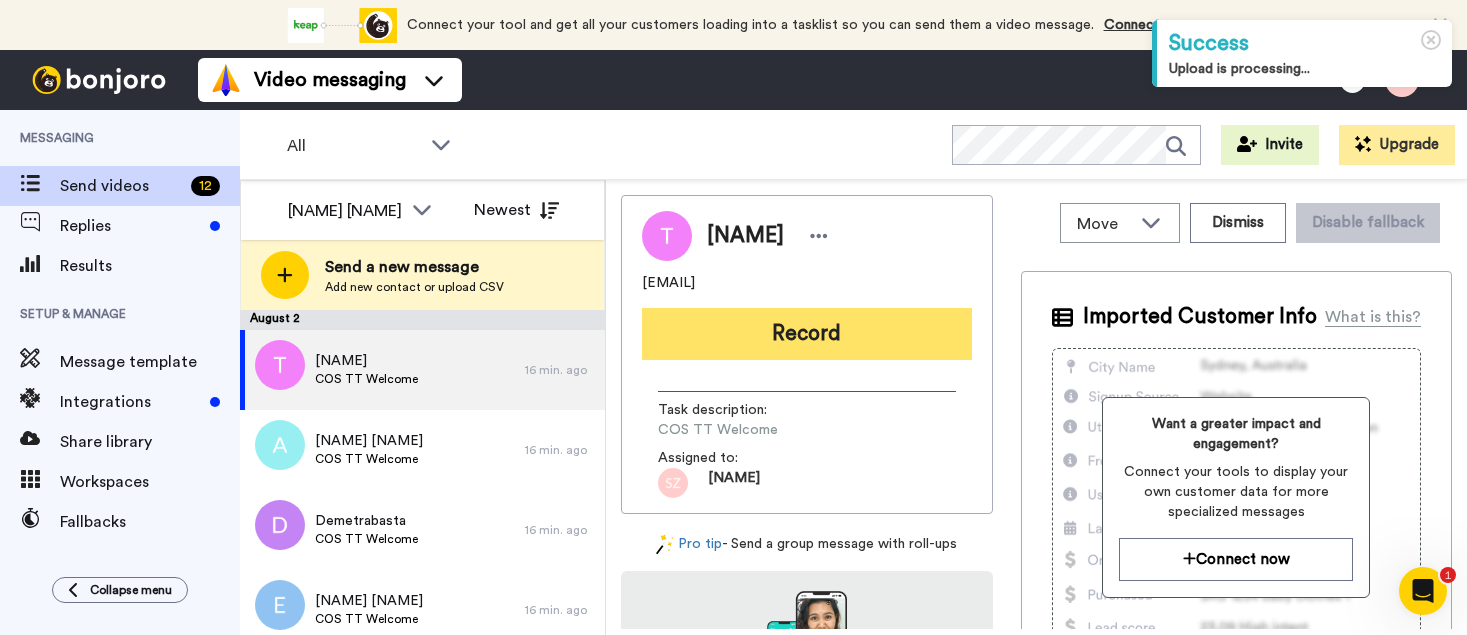 click on "Record" at bounding box center (807, 334) 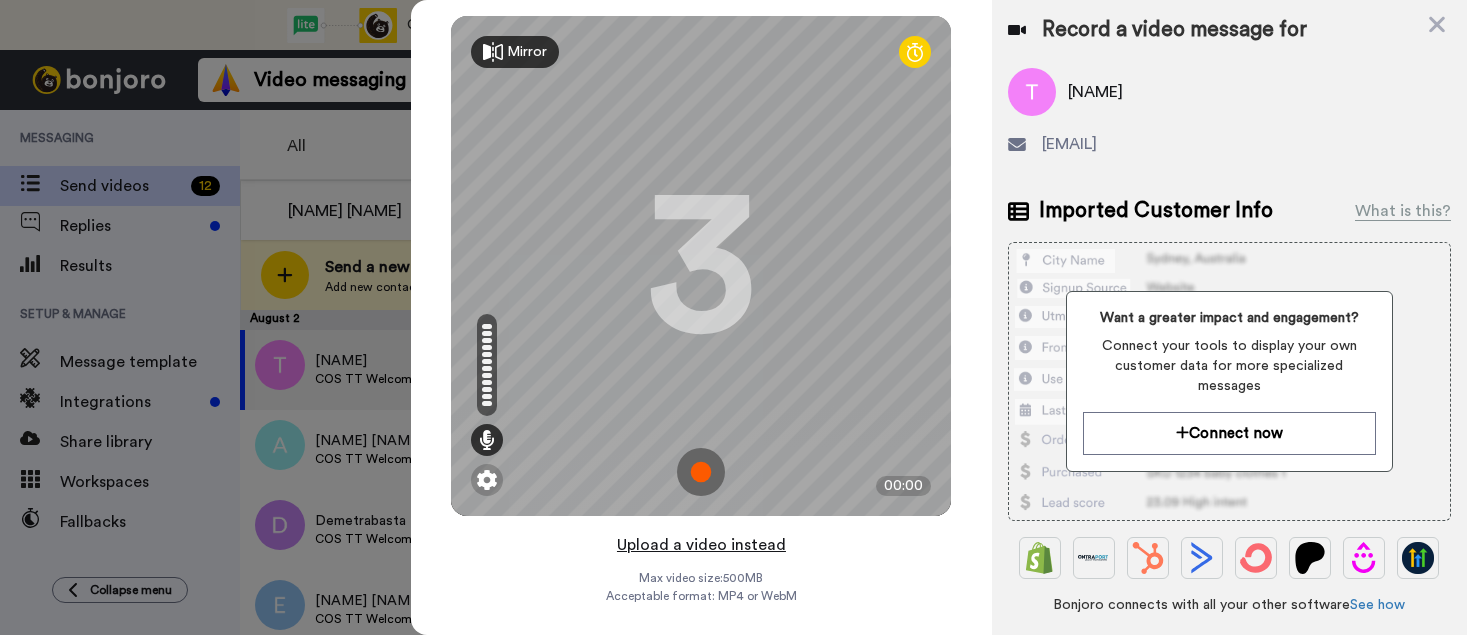 click on "Upload a video instead" at bounding box center (701, 545) 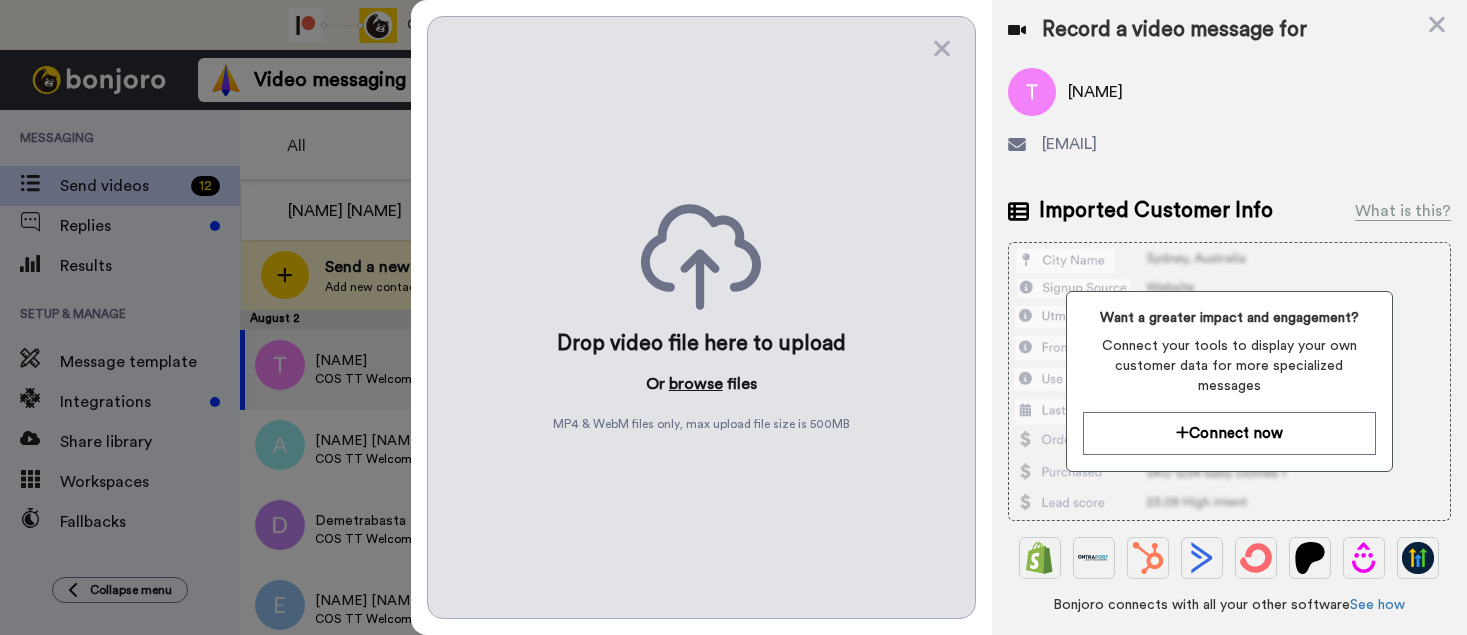 click on "browse" at bounding box center [696, 384] 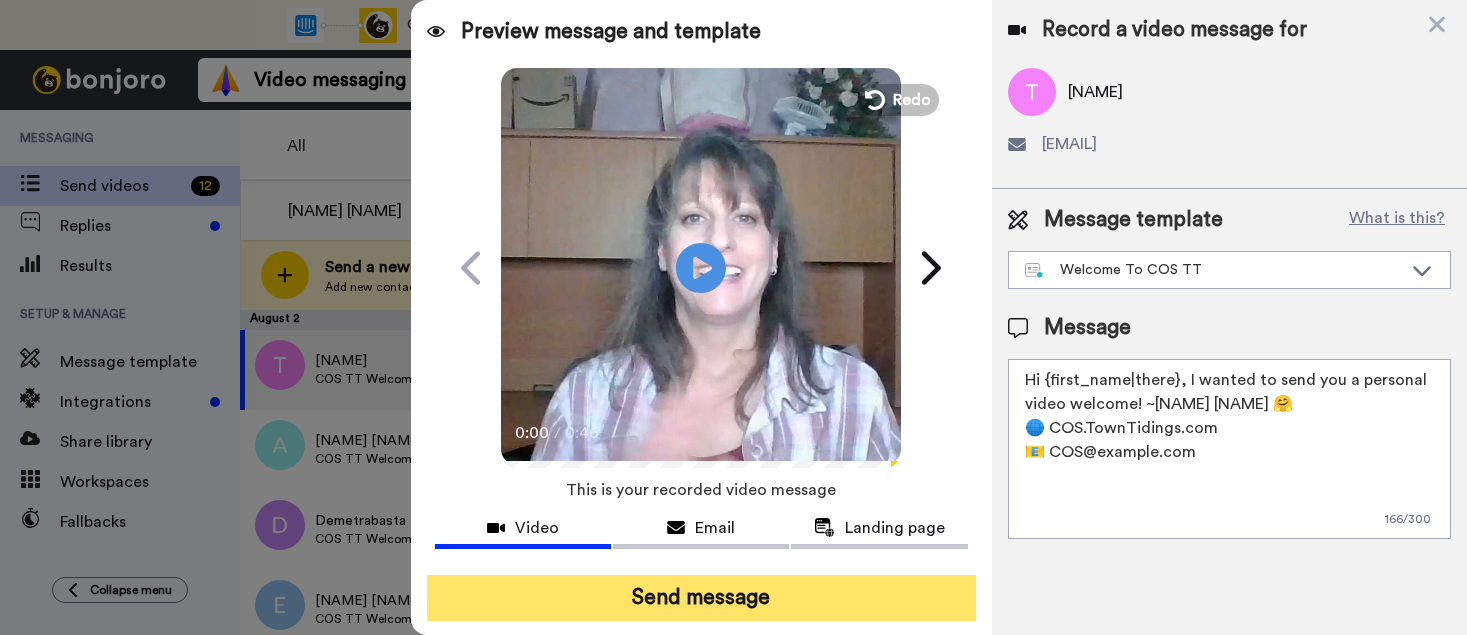 click on "Send message" at bounding box center (701, 598) 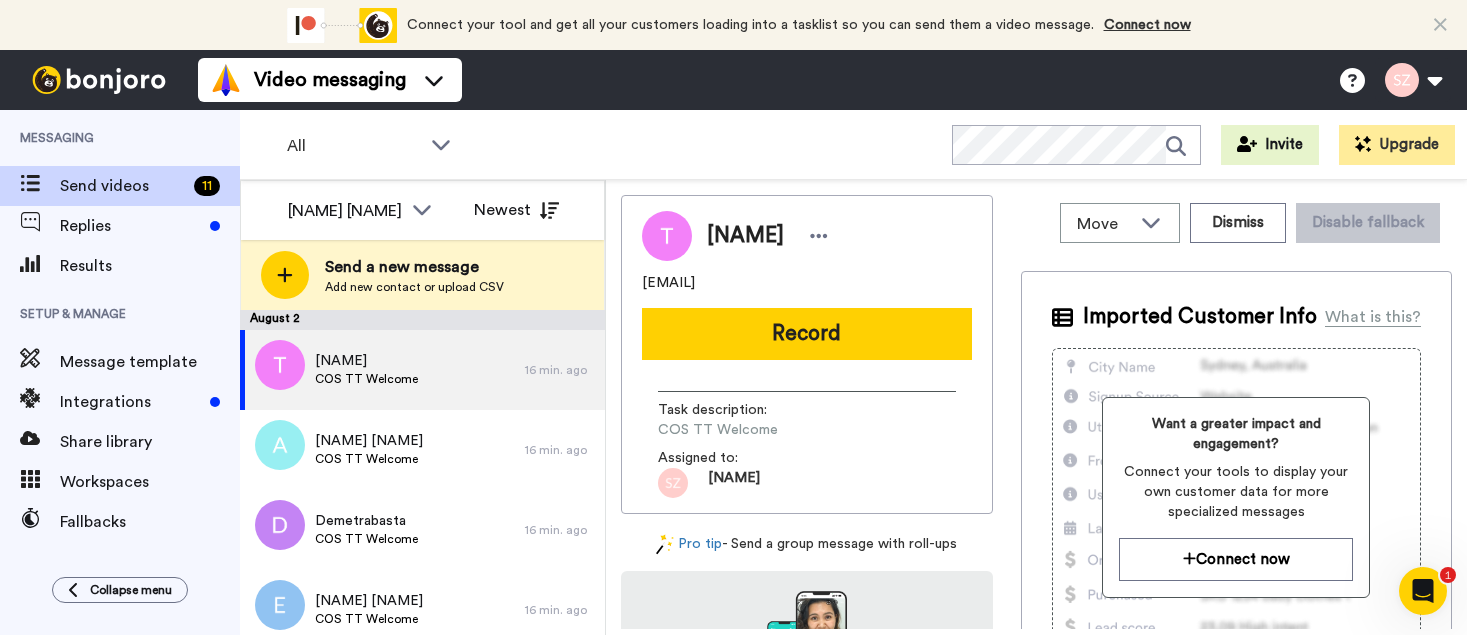 scroll, scrollTop: 0, scrollLeft: 0, axis: both 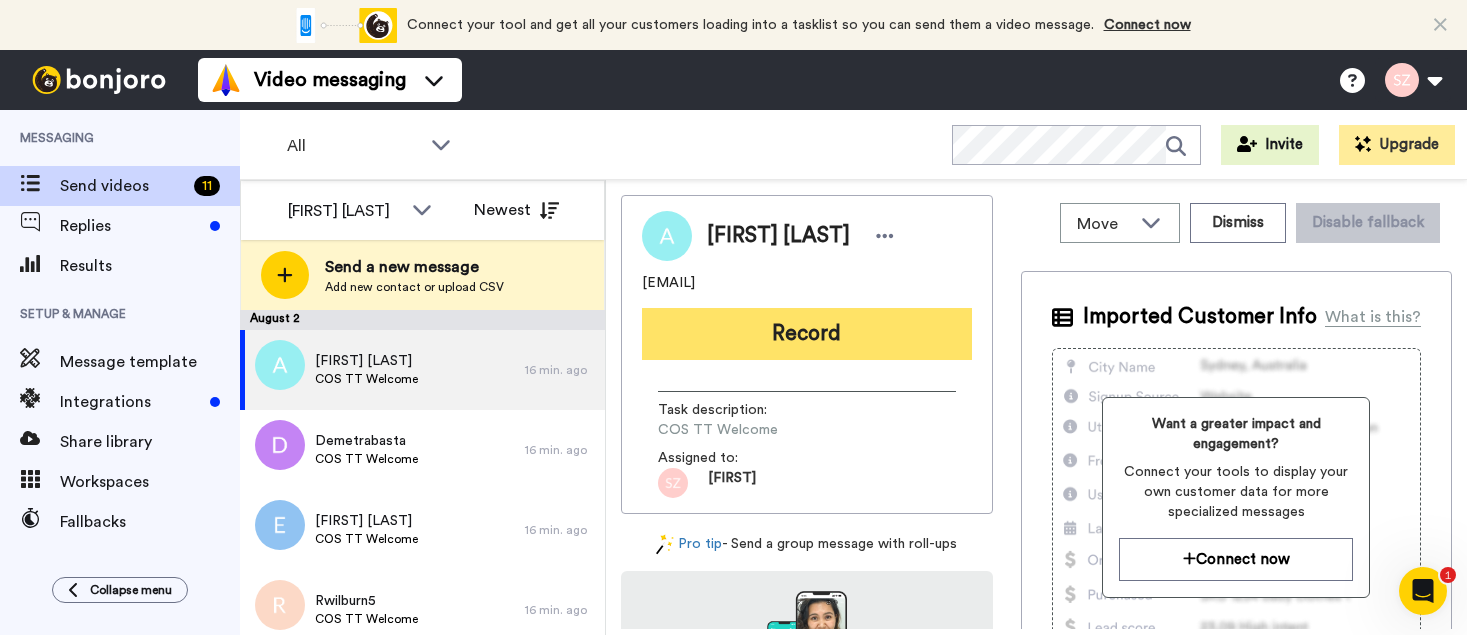 click on "Record" at bounding box center [807, 334] 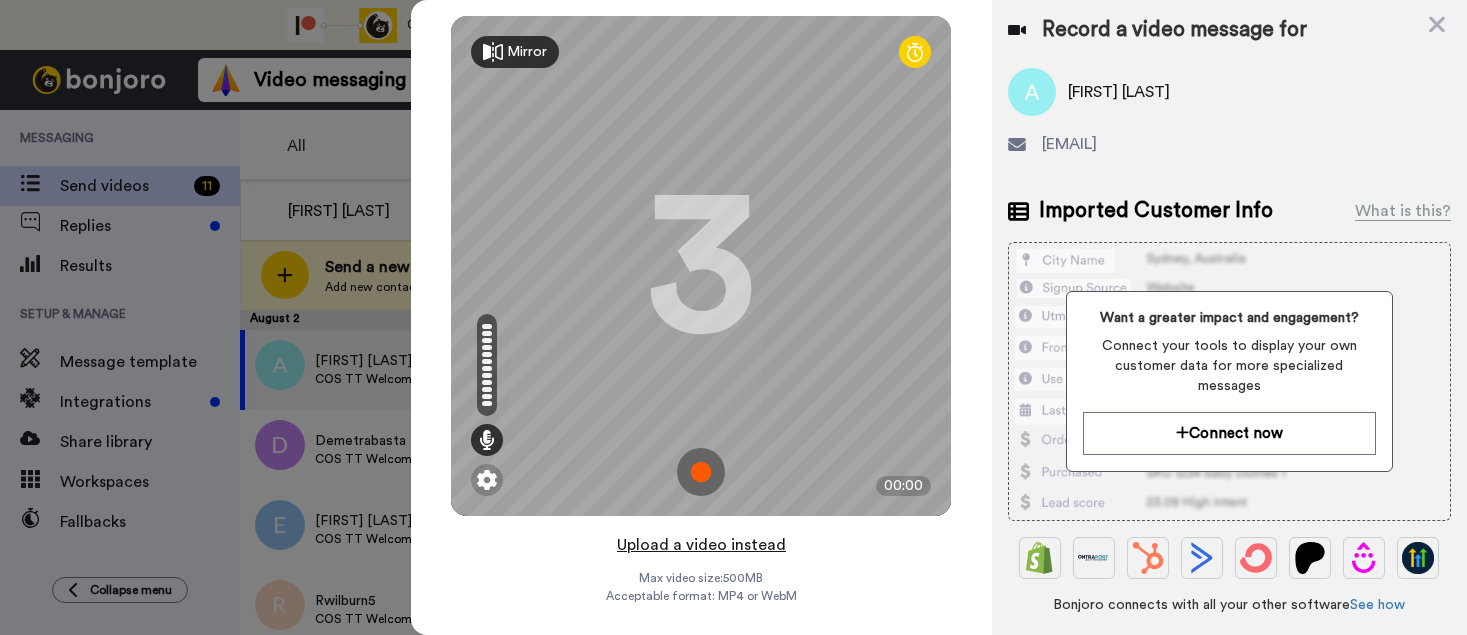 click on "Upload a video instead" at bounding box center [701, 545] 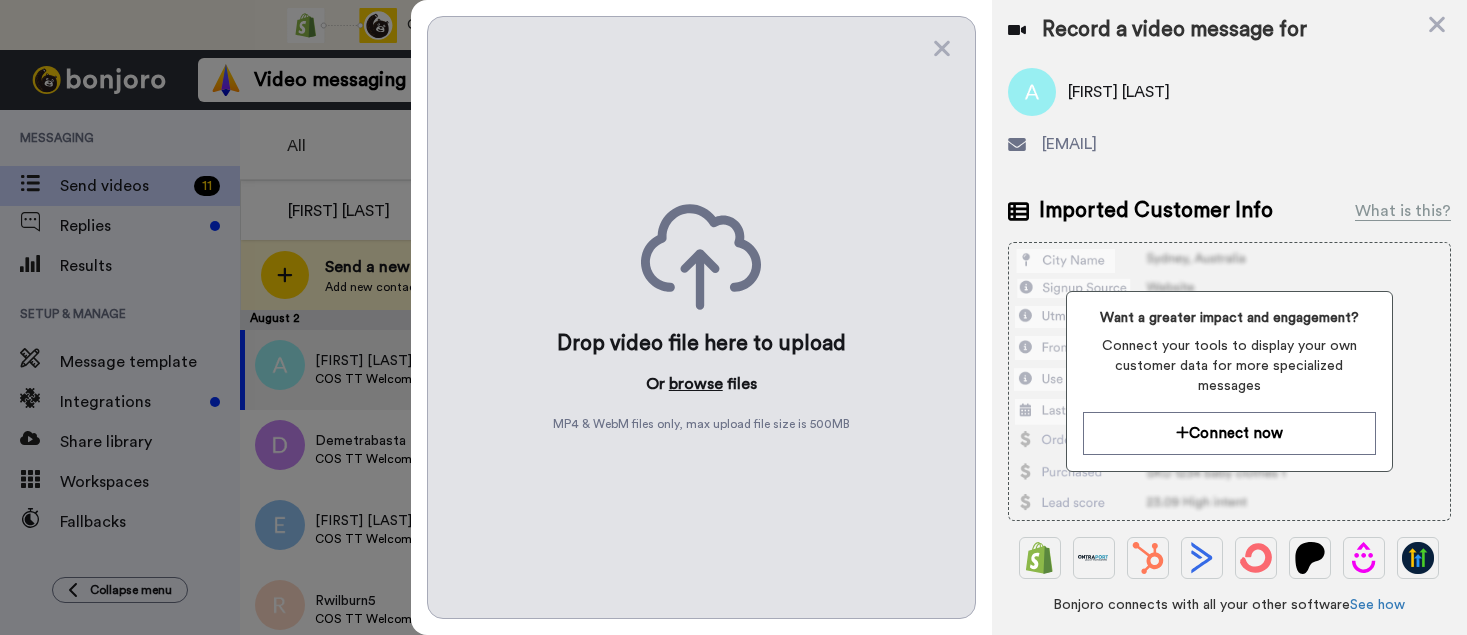 click on "browse" at bounding box center [696, 384] 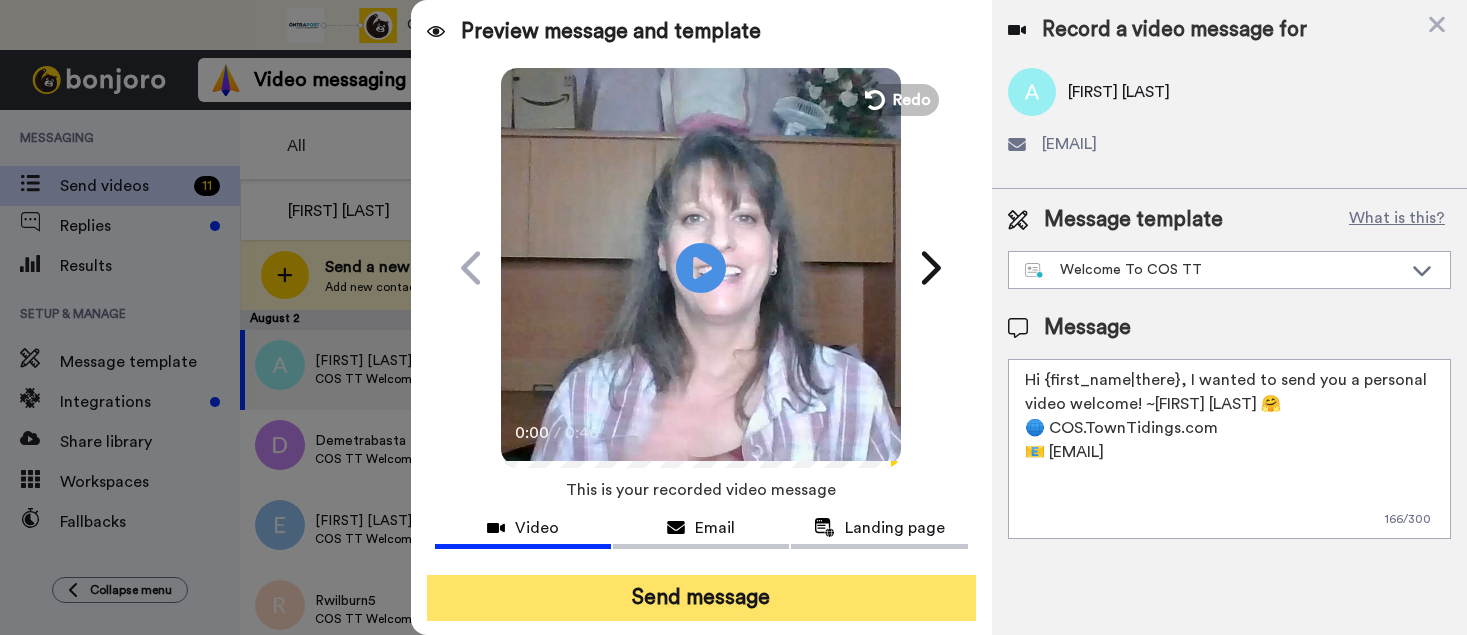 click on "Send message" at bounding box center [701, 598] 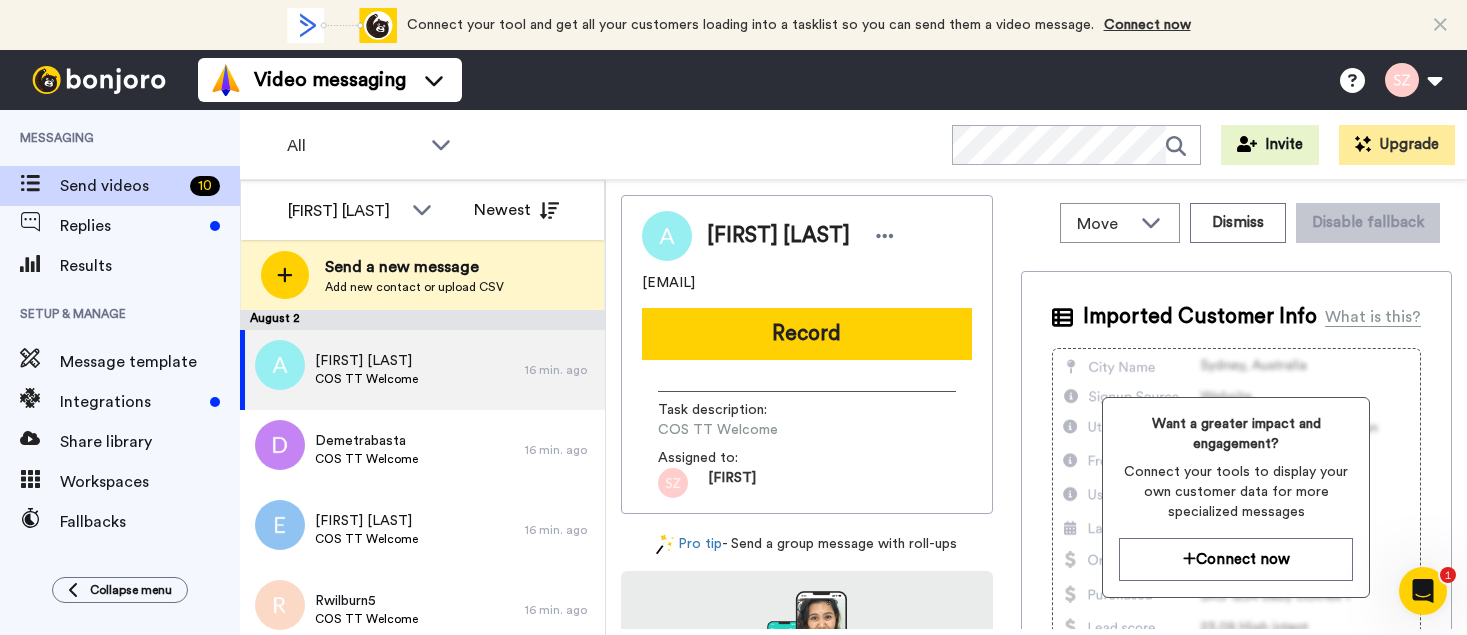 scroll, scrollTop: 0, scrollLeft: 0, axis: both 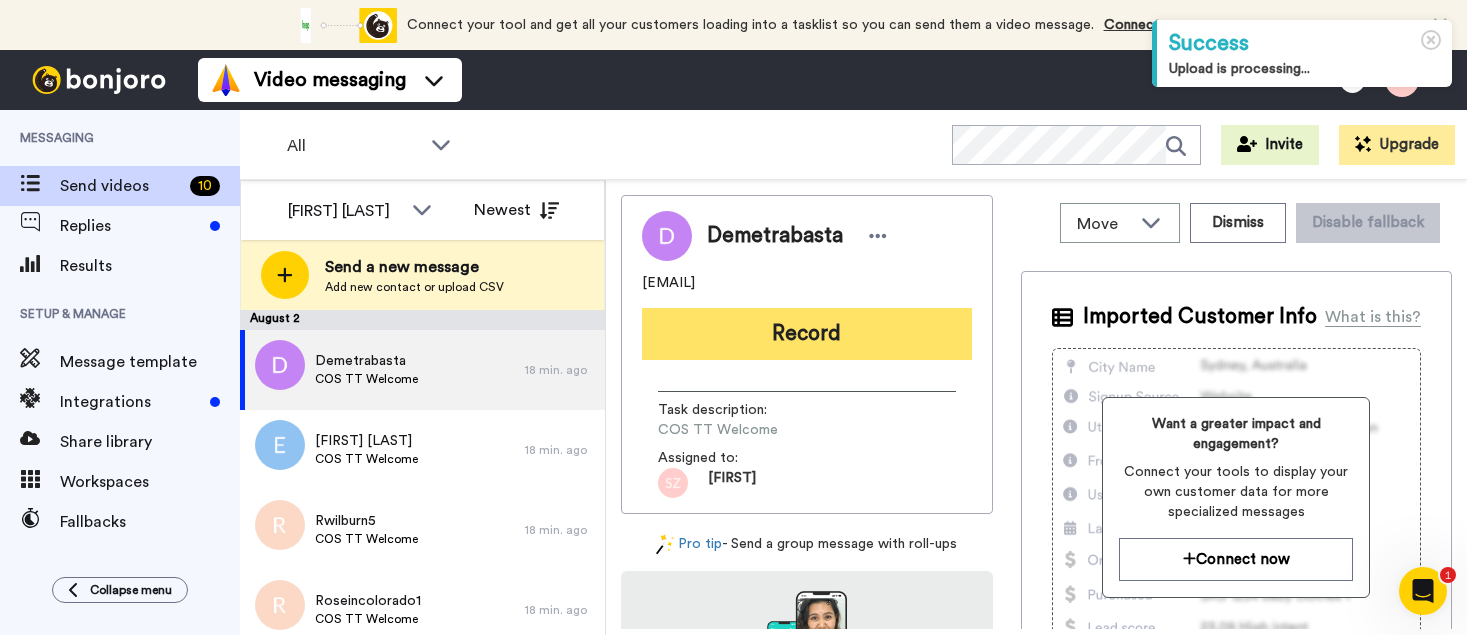 click on "Record" at bounding box center [807, 334] 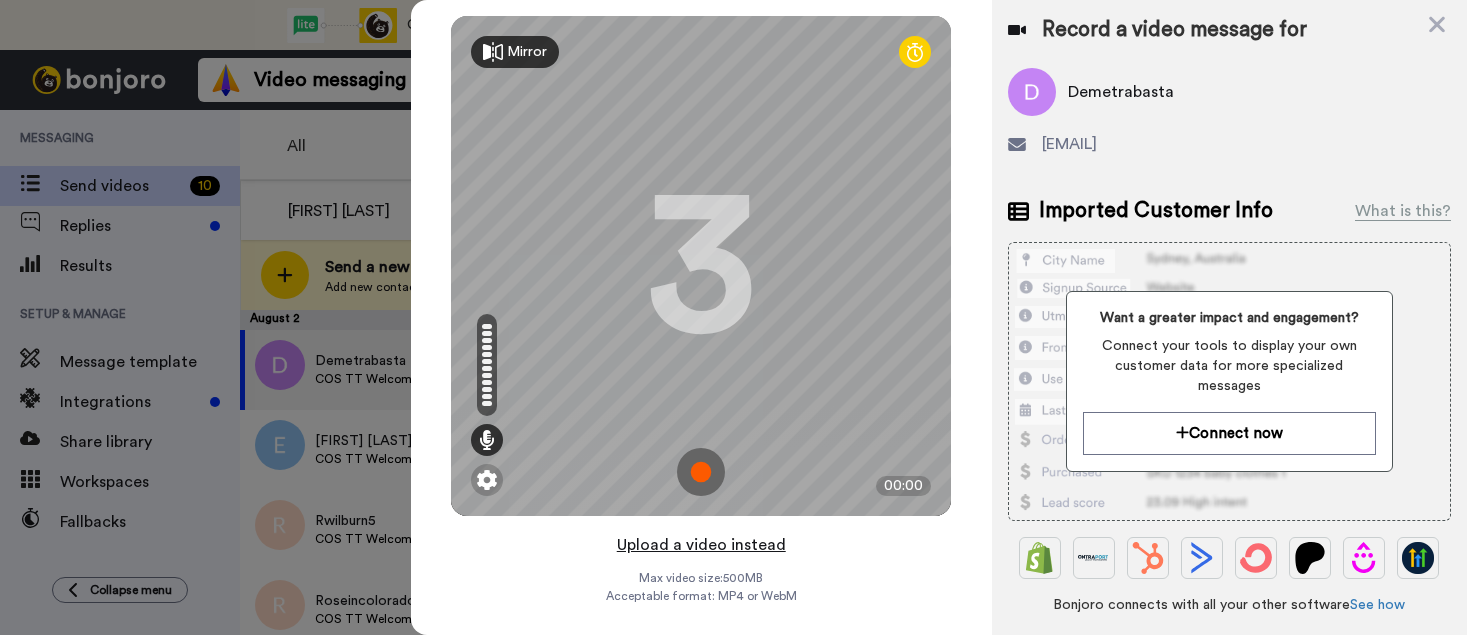 click on "Upload a video instead" at bounding box center [701, 545] 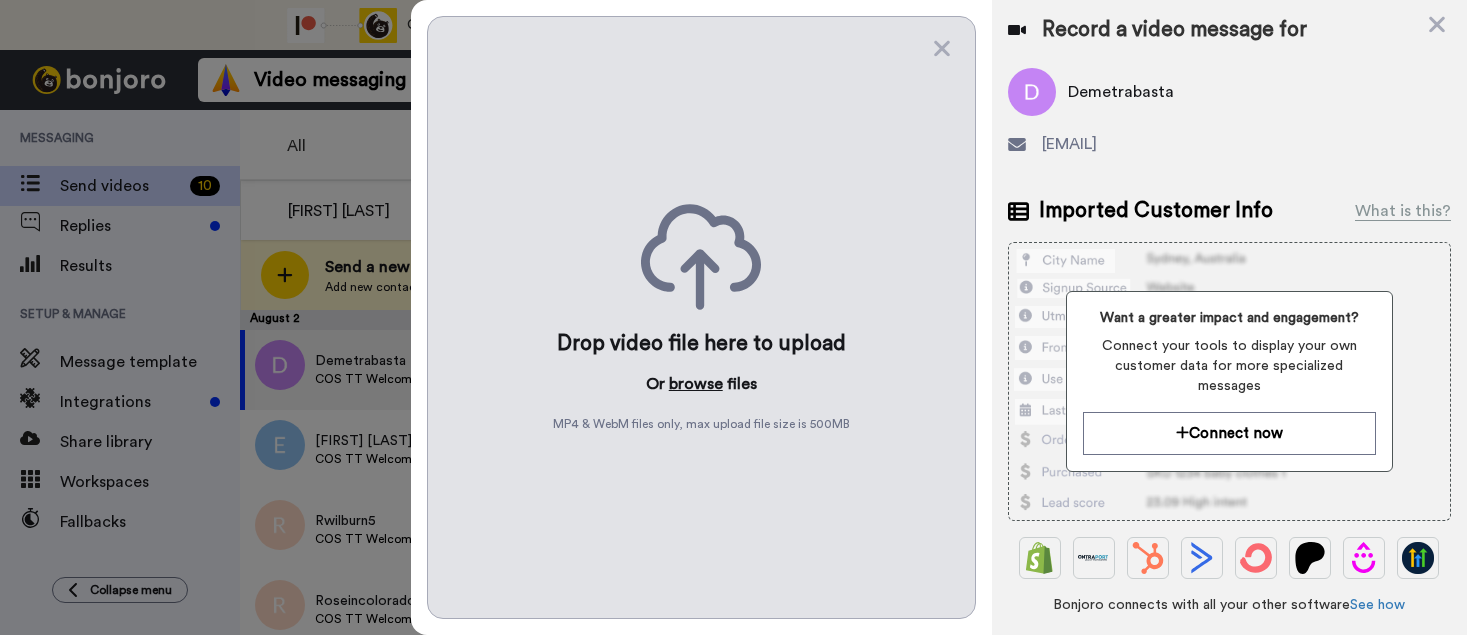 click on "browse" at bounding box center (696, 384) 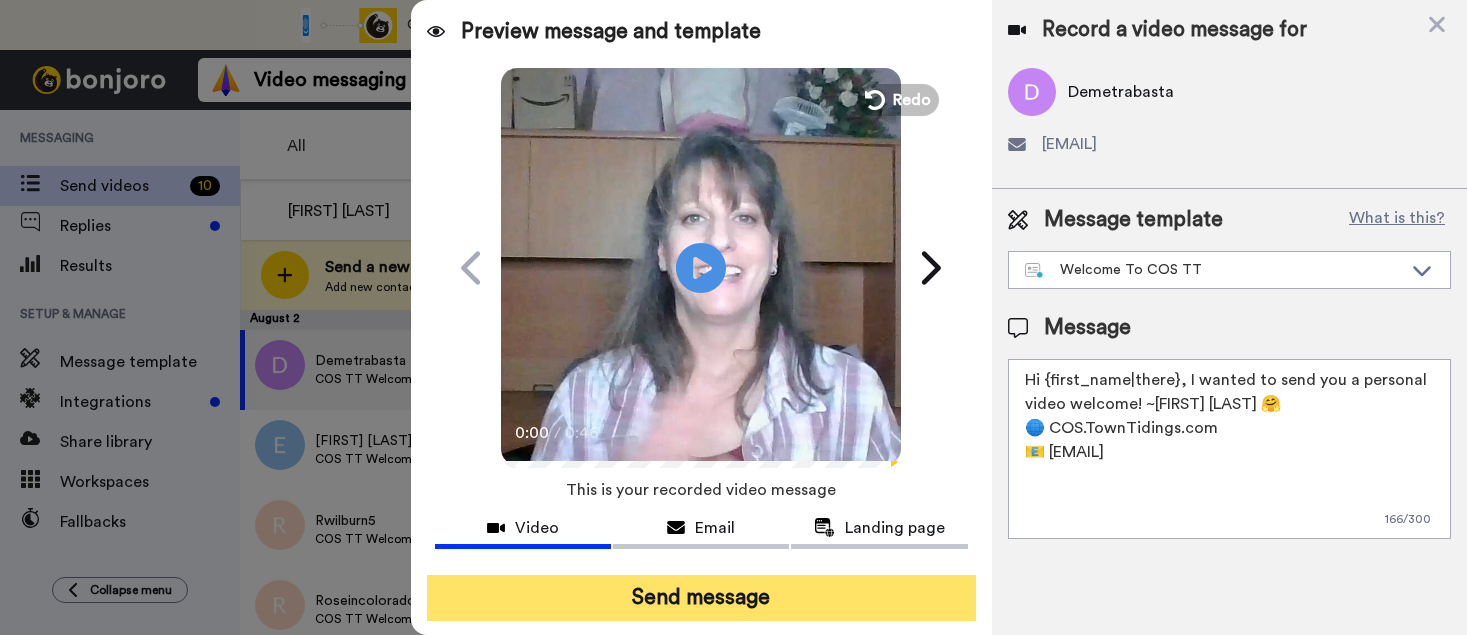 click on "Send message" at bounding box center (701, 598) 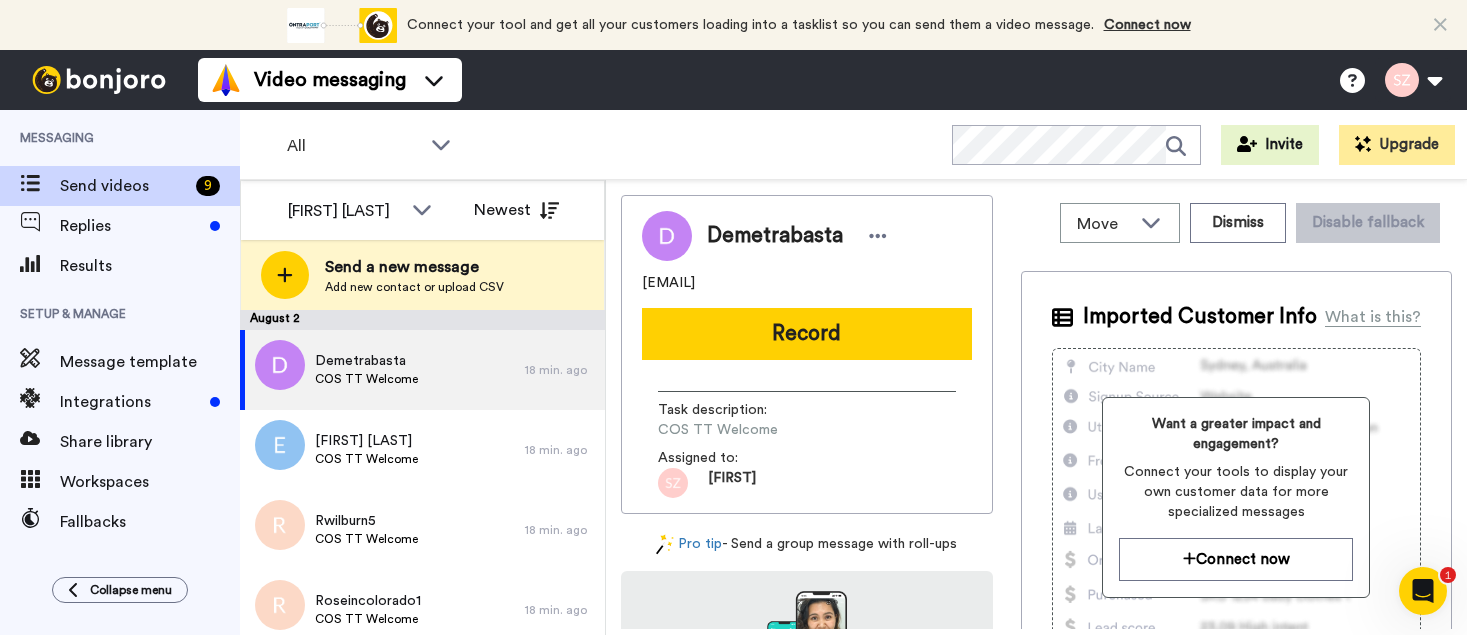 scroll, scrollTop: 0, scrollLeft: 0, axis: both 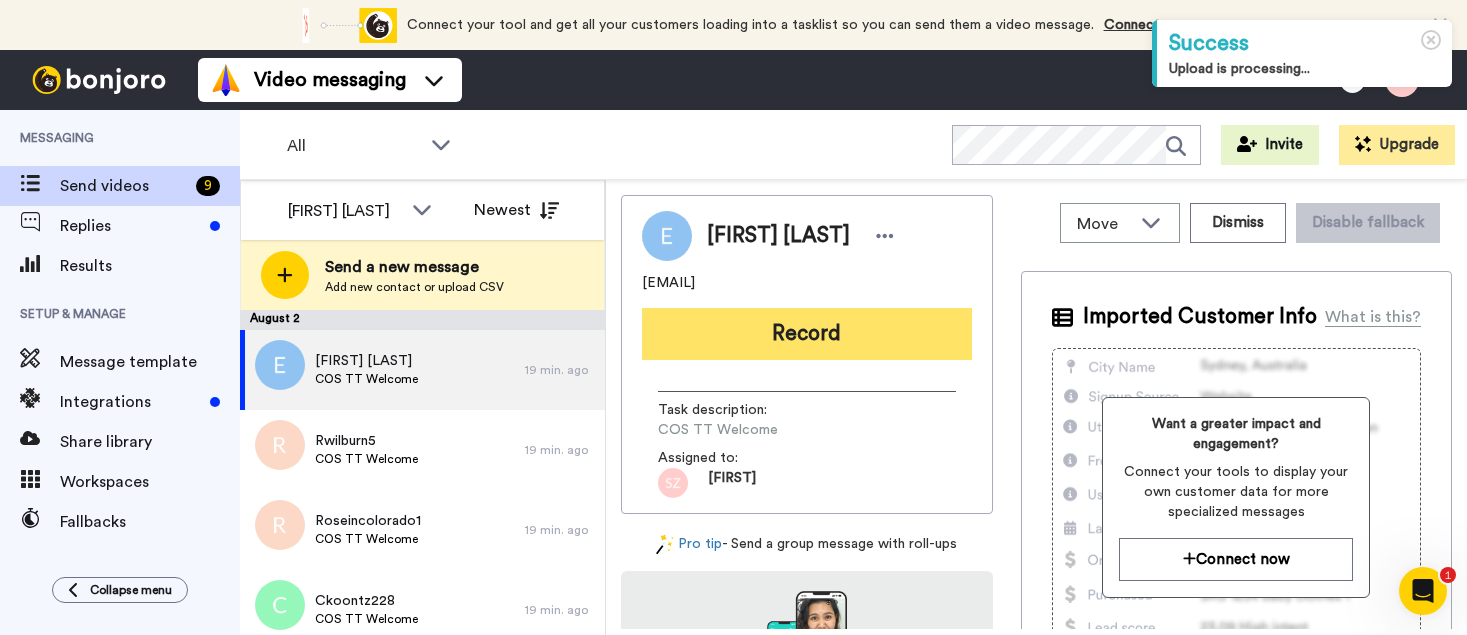 click on "Record" at bounding box center (807, 334) 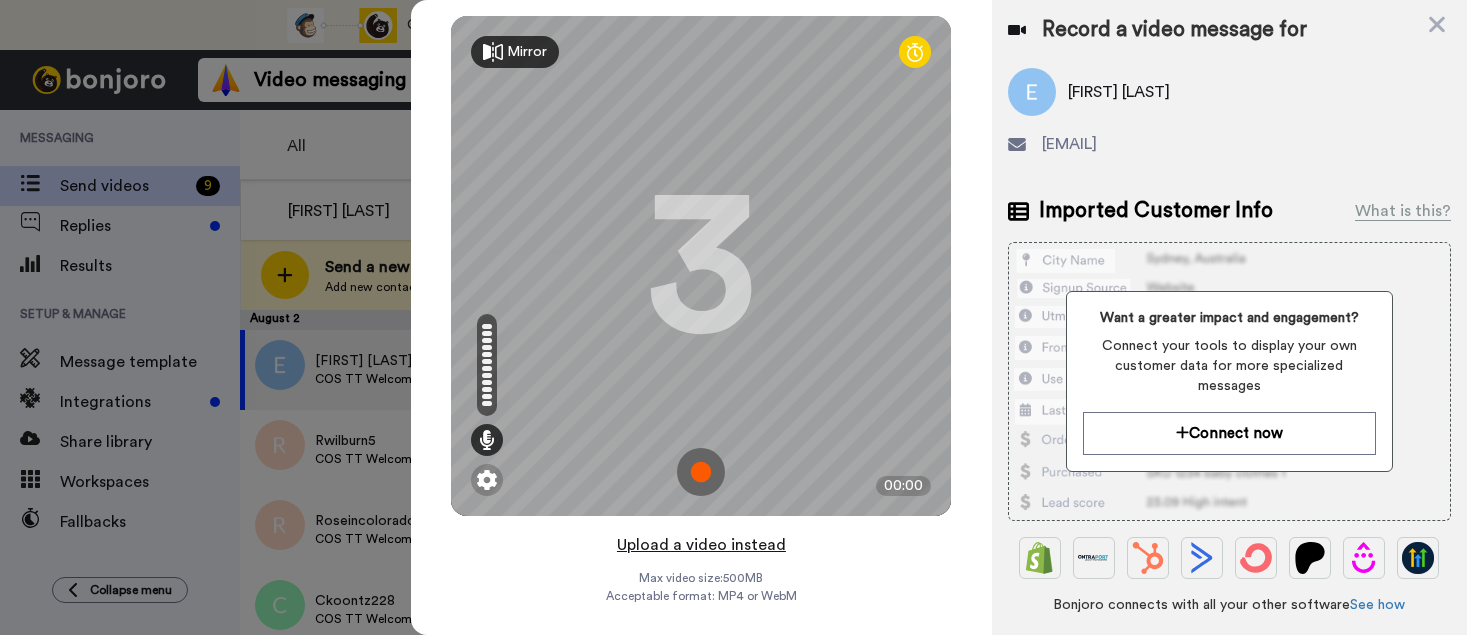 click on "Upload a video instead" at bounding box center [701, 545] 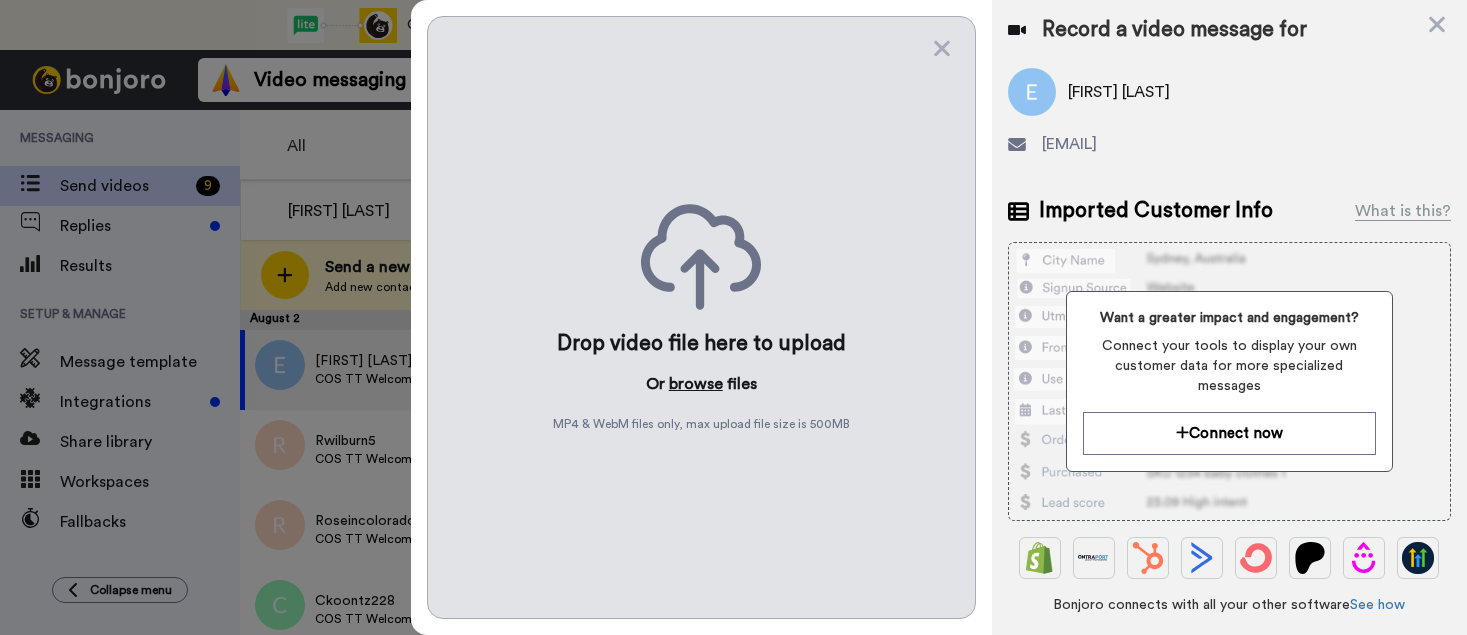 click on "browse" at bounding box center [696, 384] 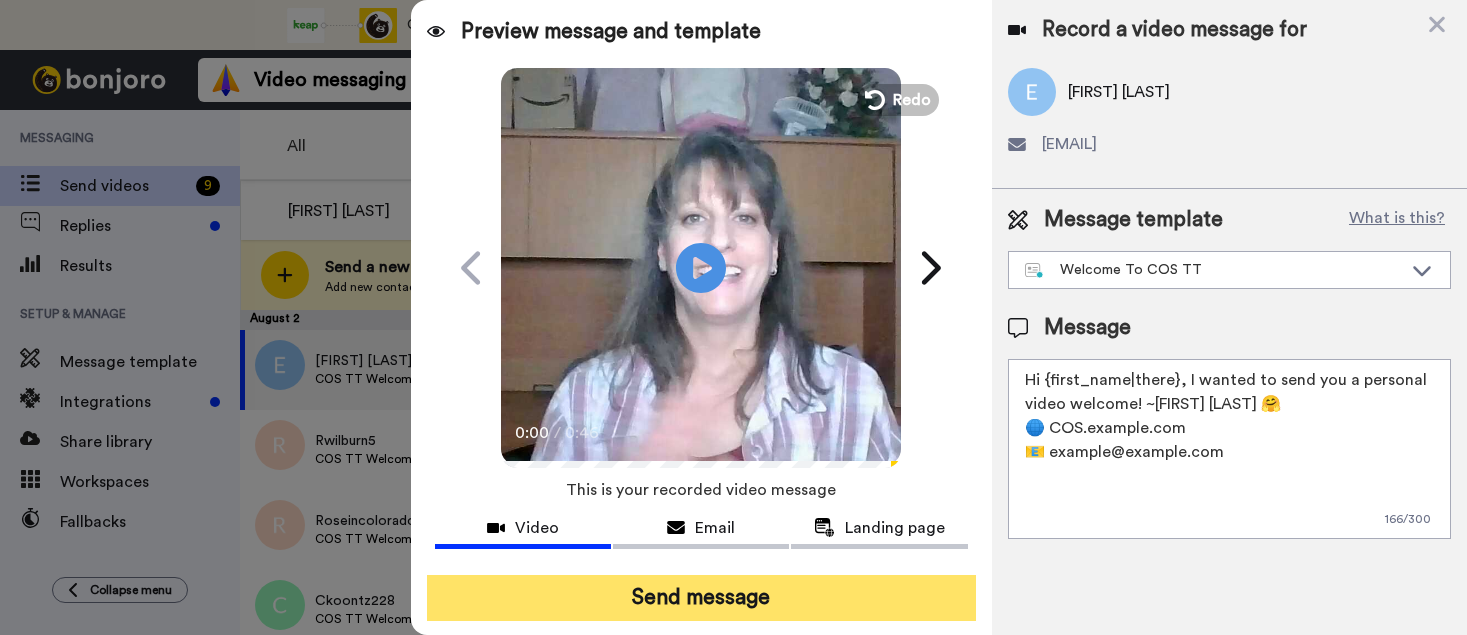 click on "Send message" at bounding box center [701, 598] 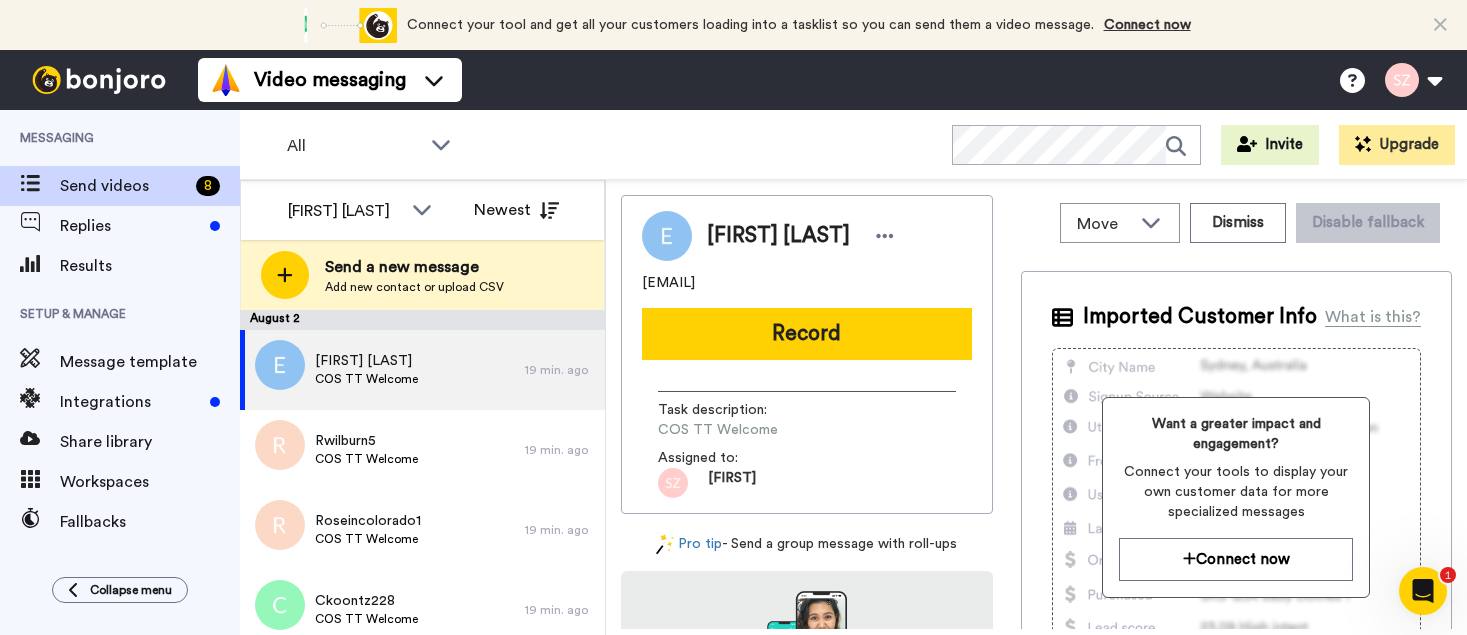 scroll, scrollTop: 0, scrollLeft: 0, axis: both 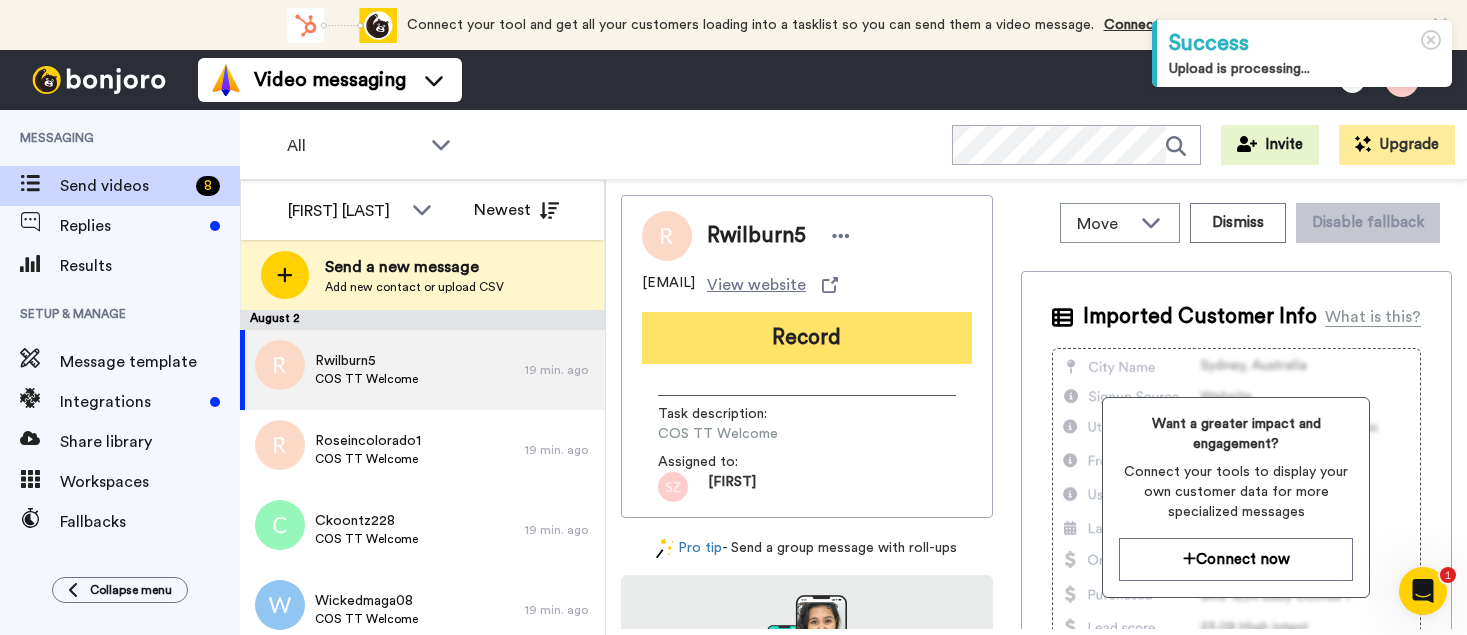 click on "Record" at bounding box center [807, 338] 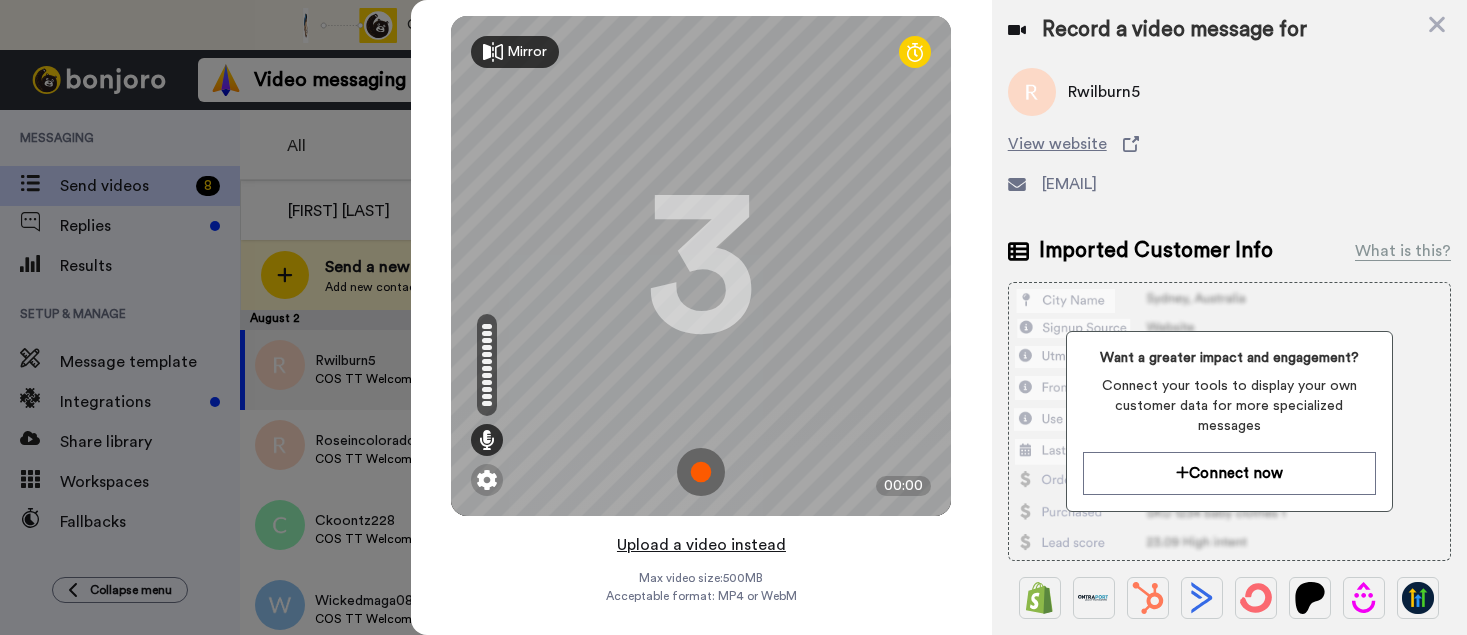 click on "Upload a video instead" at bounding box center (701, 545) 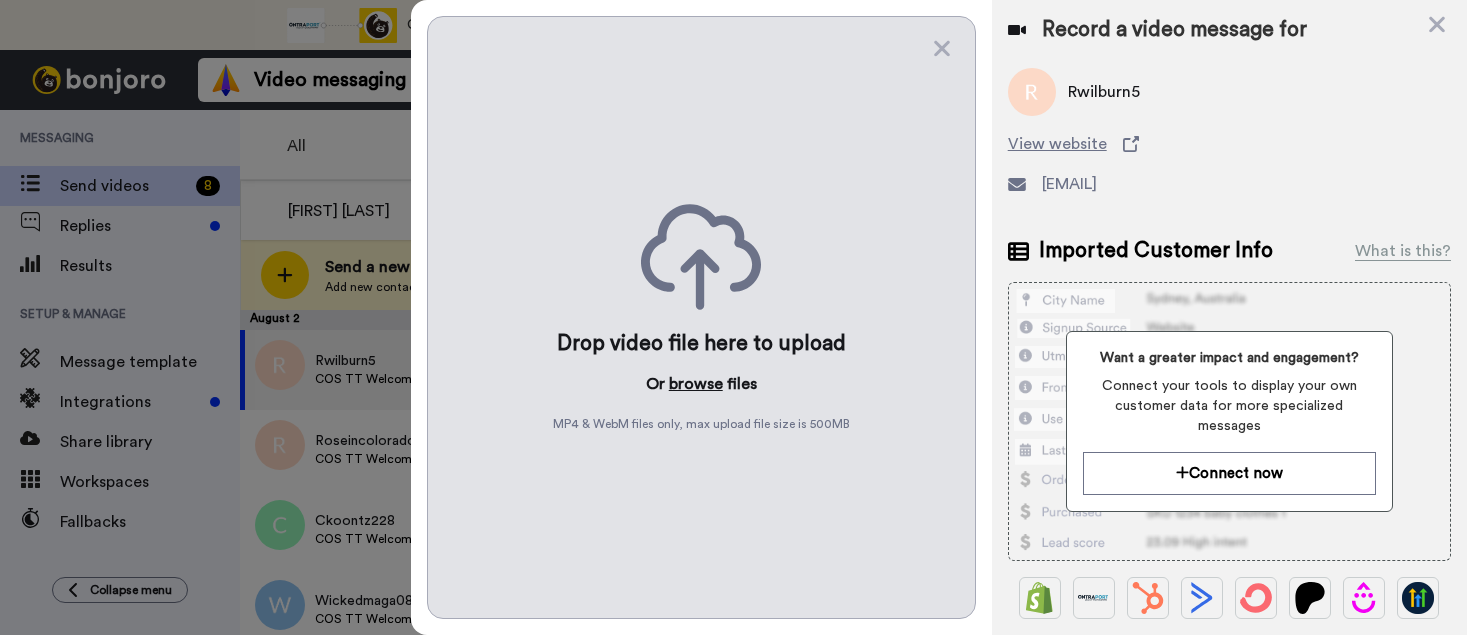 click on "browse" at bounding box center [696, 384] 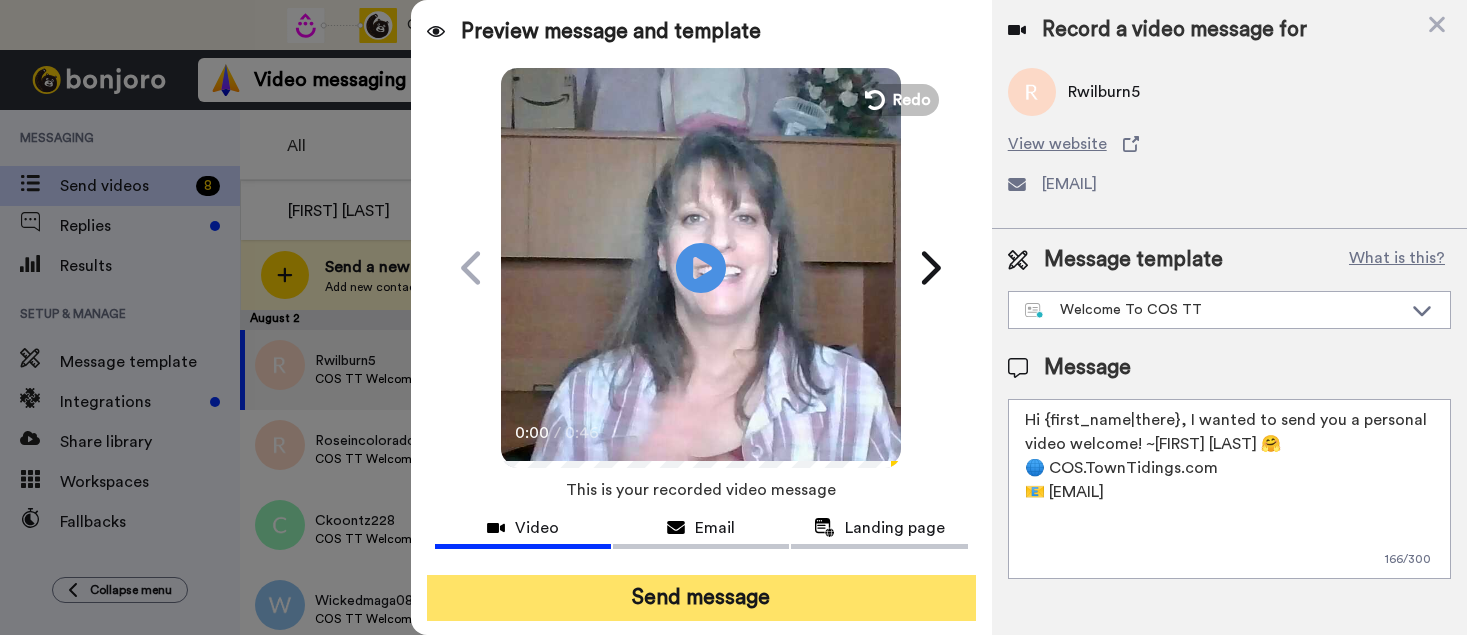 click on "Send message" at bounding box center [701, 598] 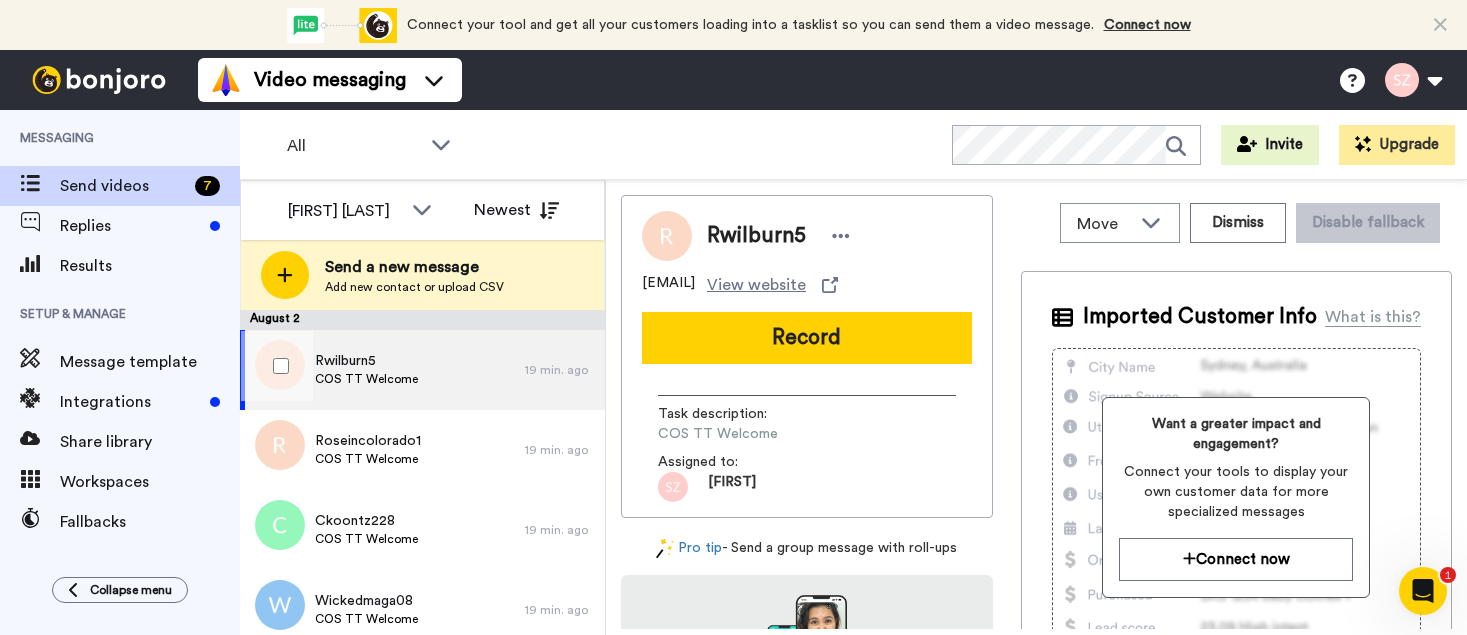 scroll, scrollTop: 0, scrollLeft: 0, axis: both 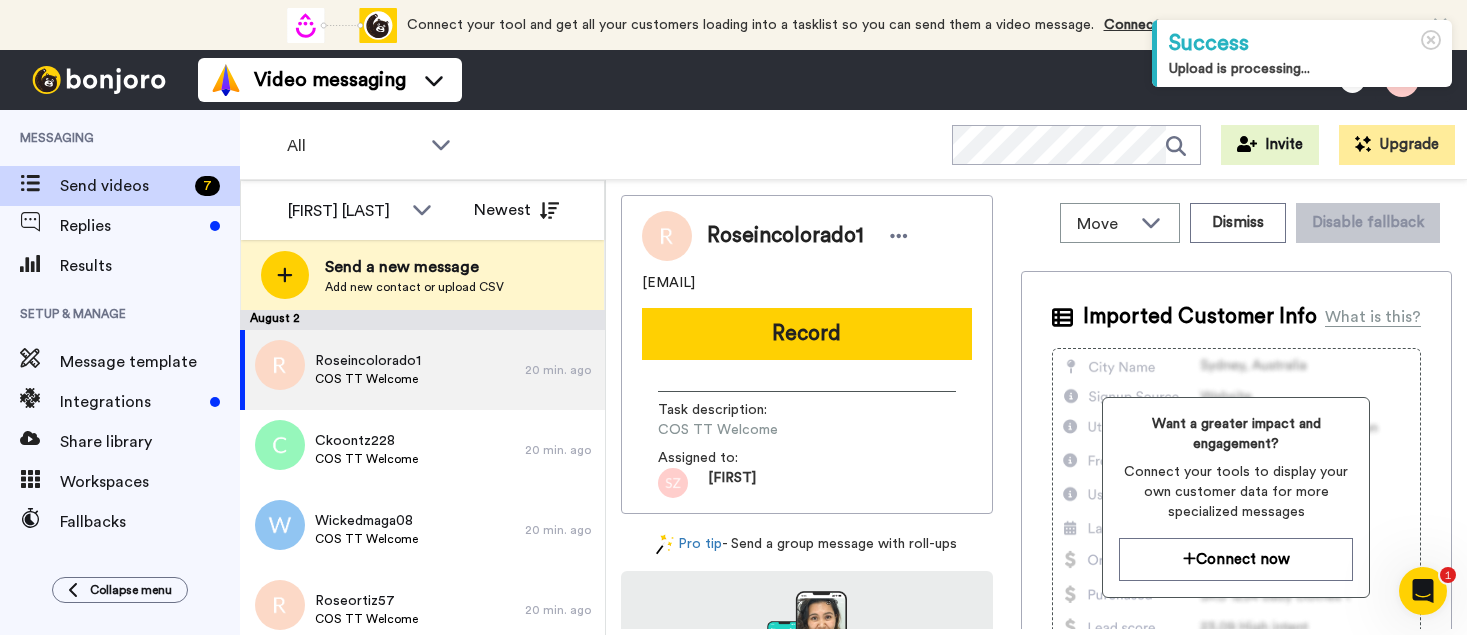 drag, startPoint x: 733, startPoint y: 332, endPoint x: 709, endPoint y: 357, distance: 34.655445 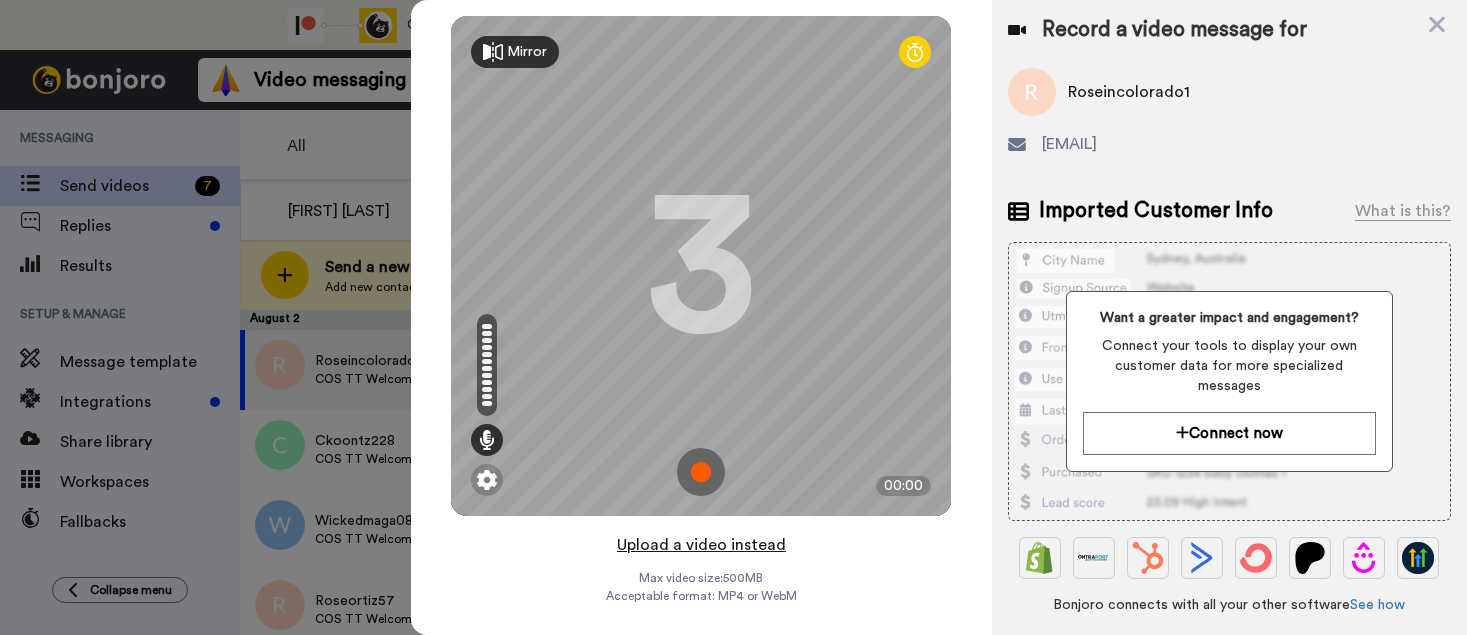 click on "Upload a video instead" at bounding box center (701, 545) 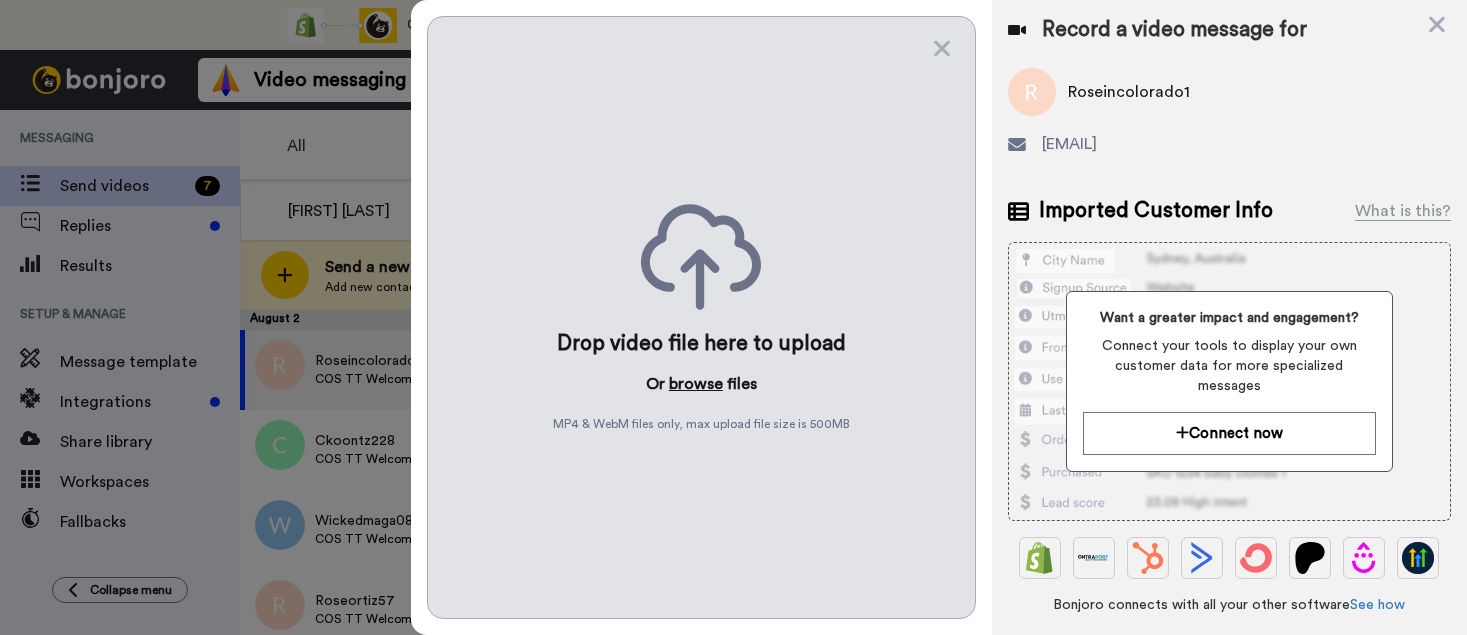 click on "browse" at bounding box center [696, 384] 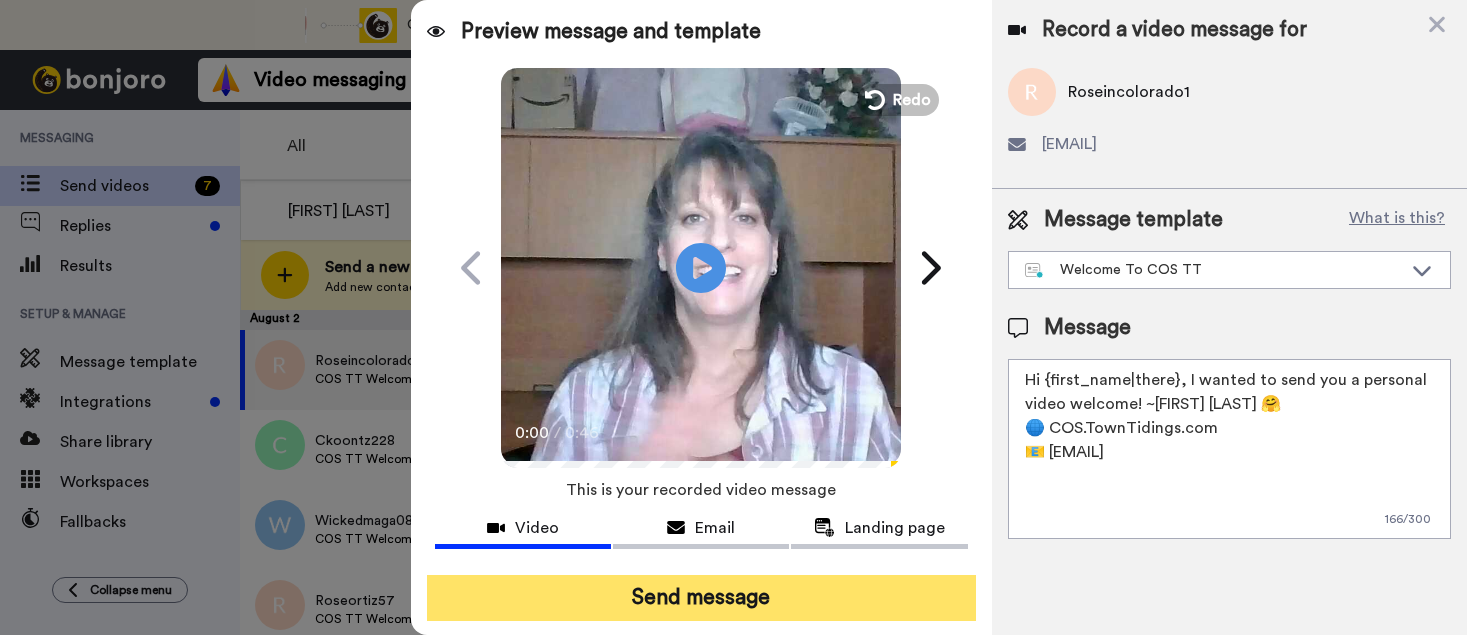 click on "Send message" at bounding box center (701, 598) 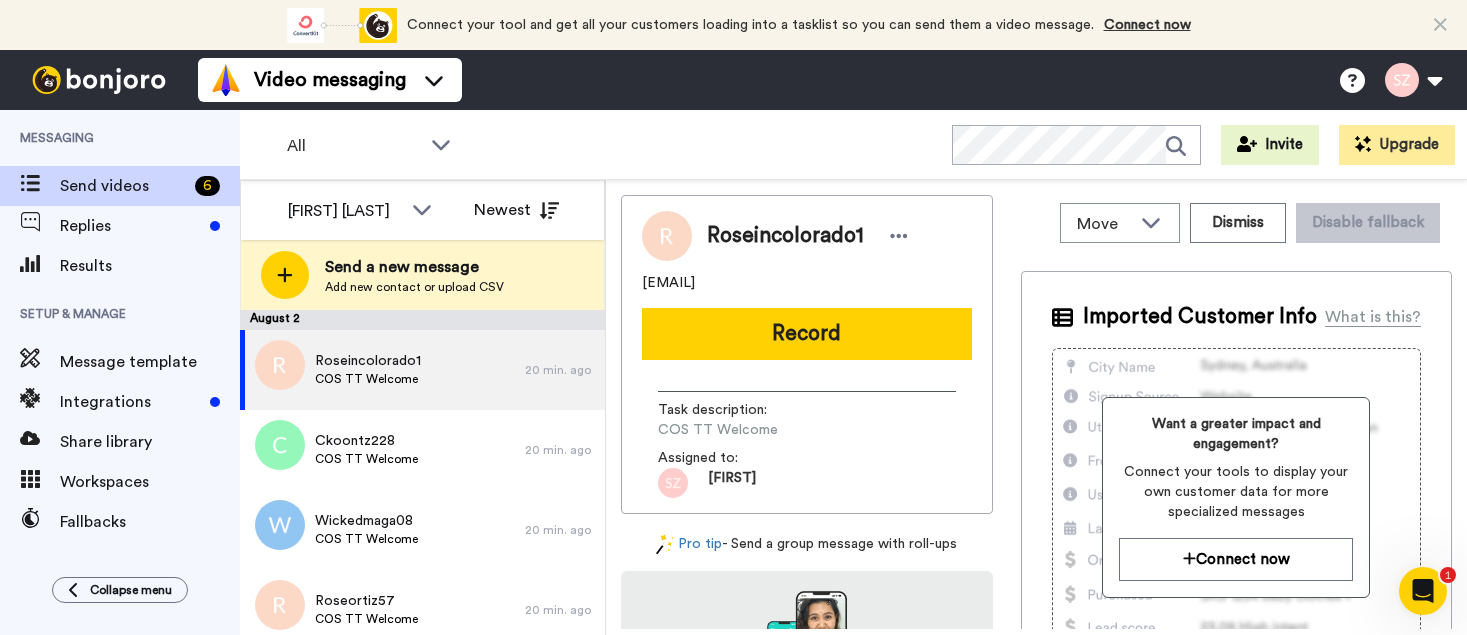 scroll, scrollTop: 0, scrollLeft: 0, axis: both 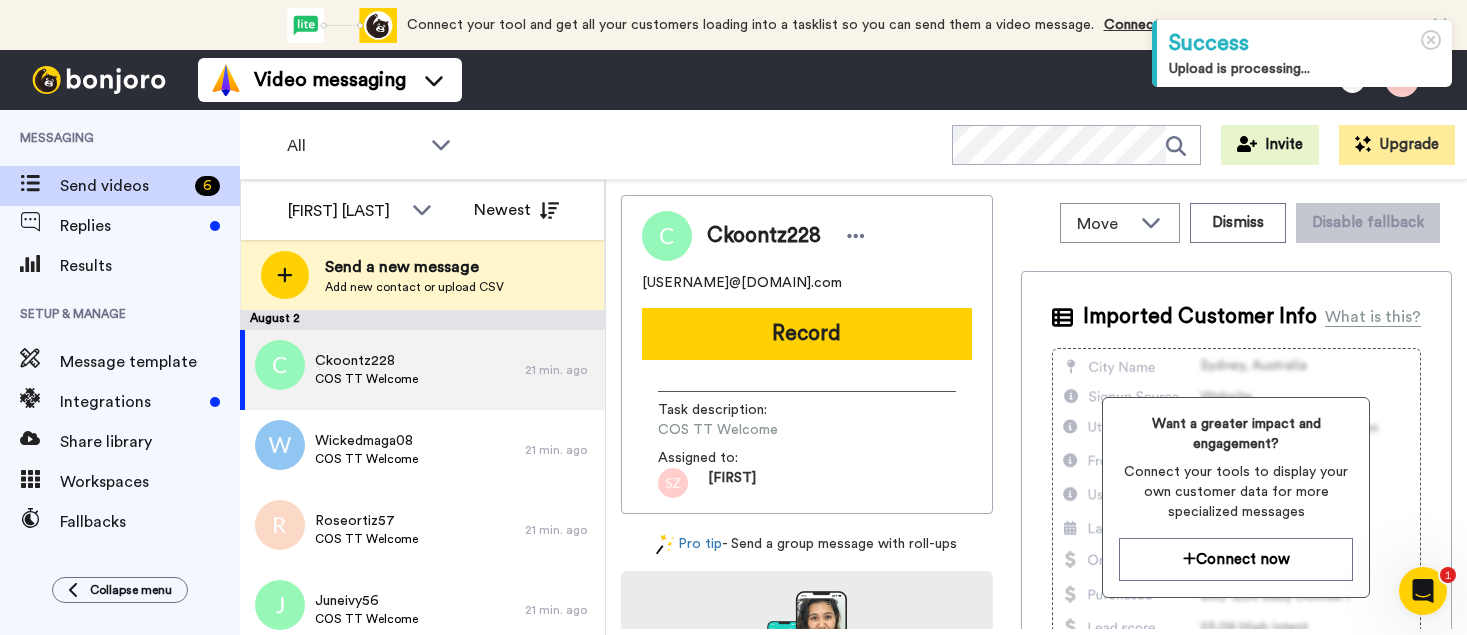 click on "Record" at bounding box center [807, 334] 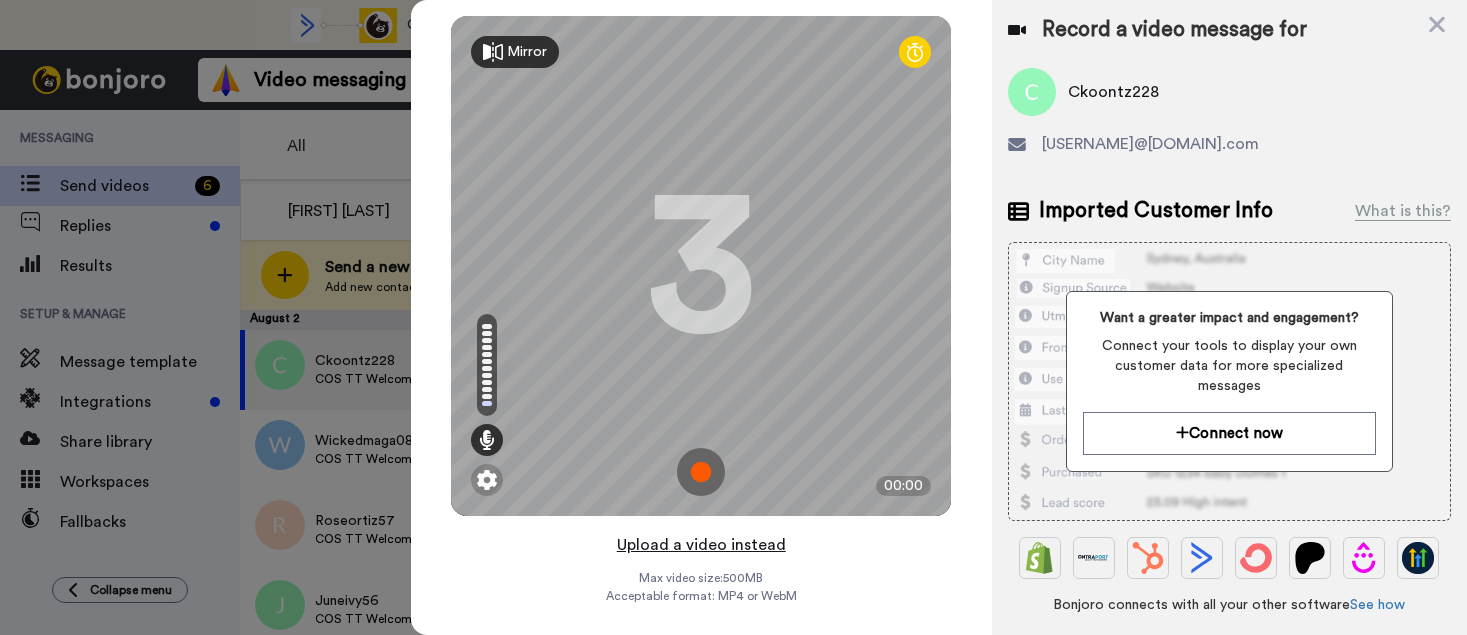 click on "Upload a video instead" at bounding box center (701, 545) 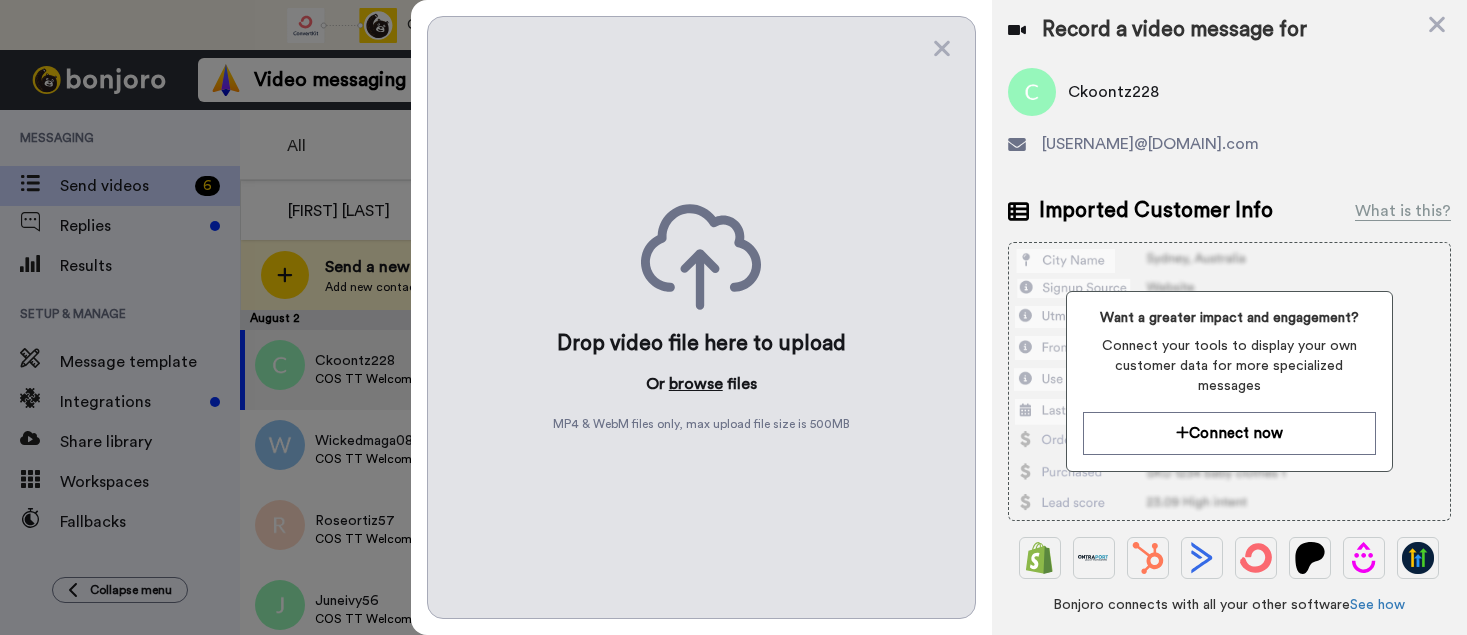 click on "browse" at bounding box center (696, 384) 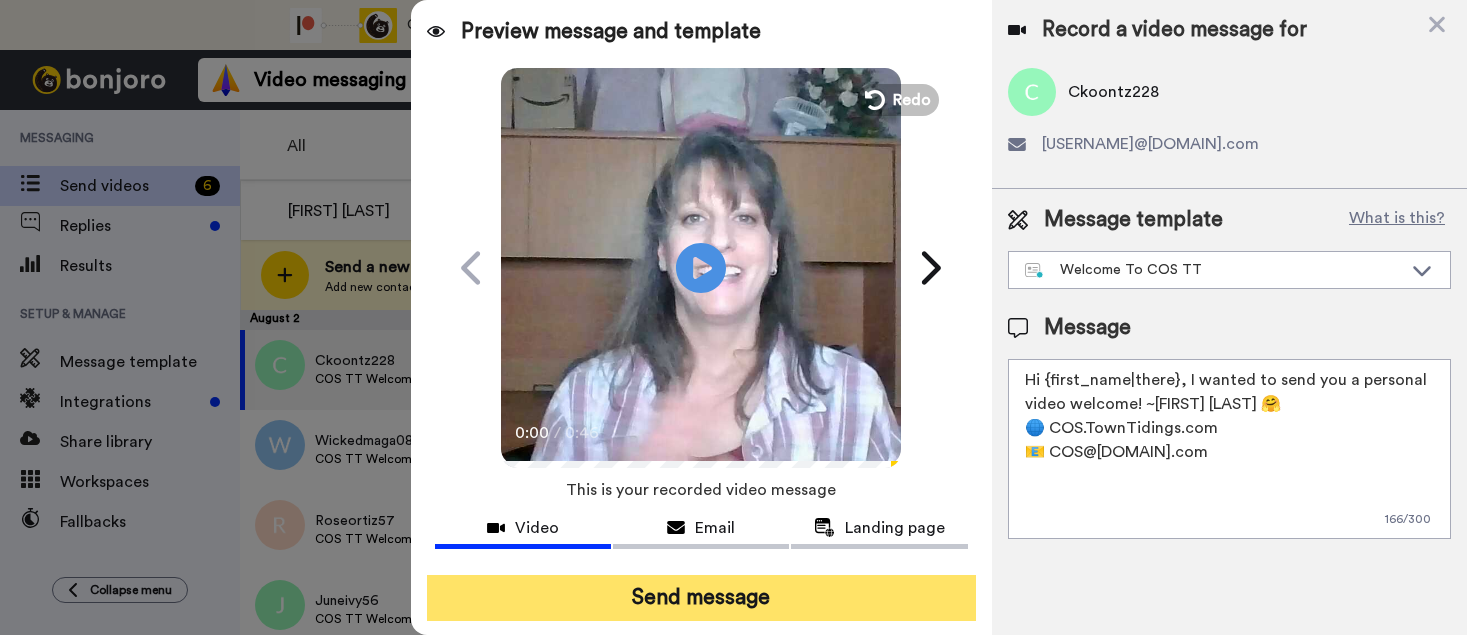 click on "Send message" at bounding box center (701, 598) 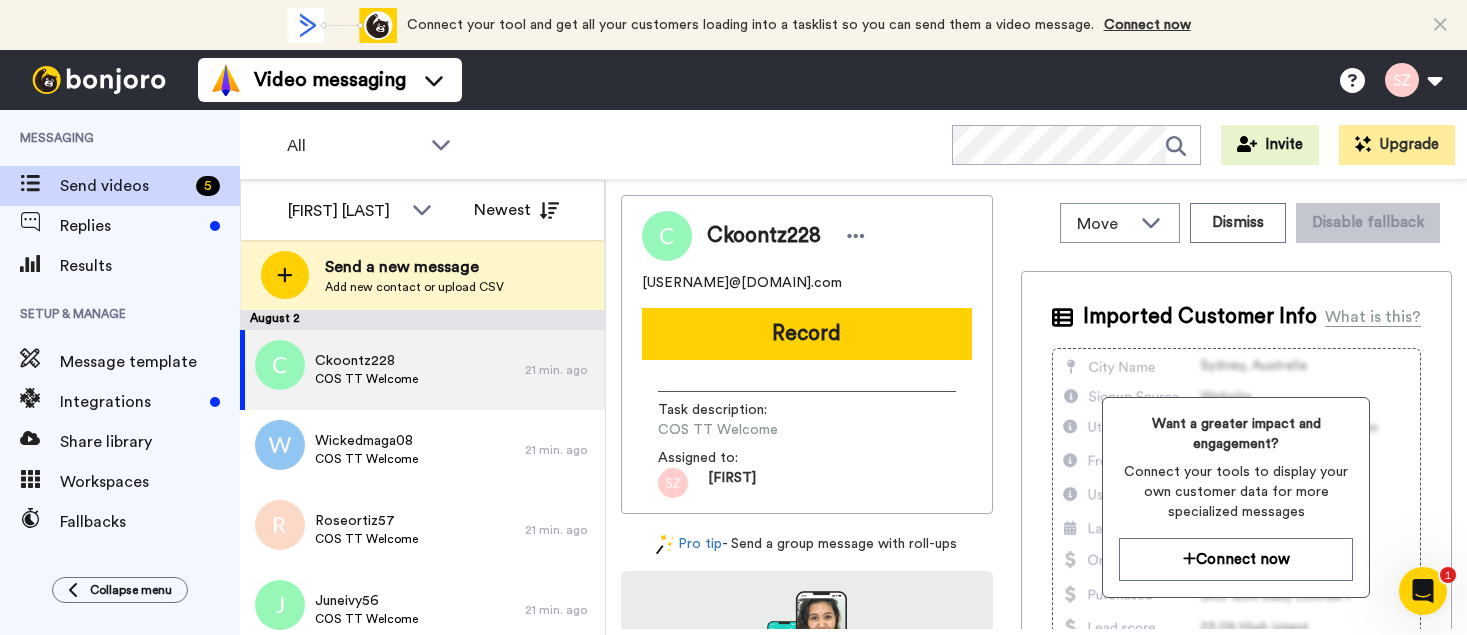 scroll, scrollTop: 0, scrollLeft: 0, axis: both 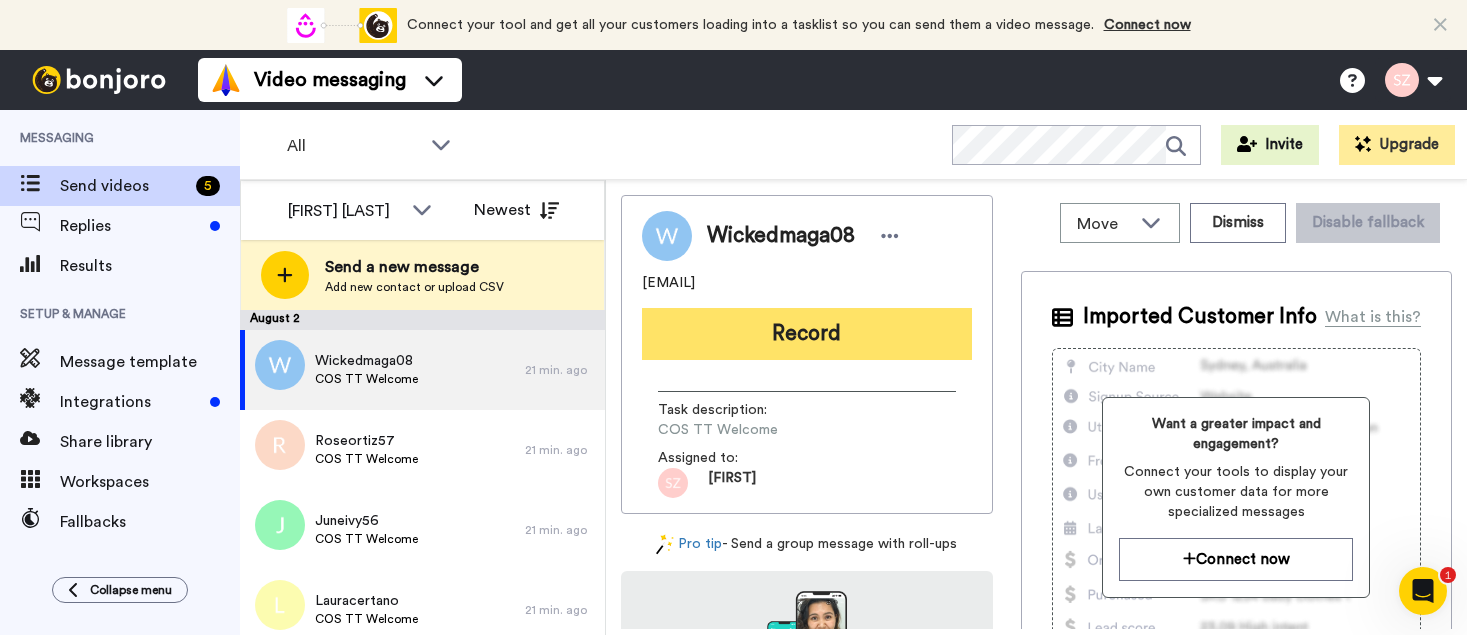 click on "Record" at bounding box center (807, 334) 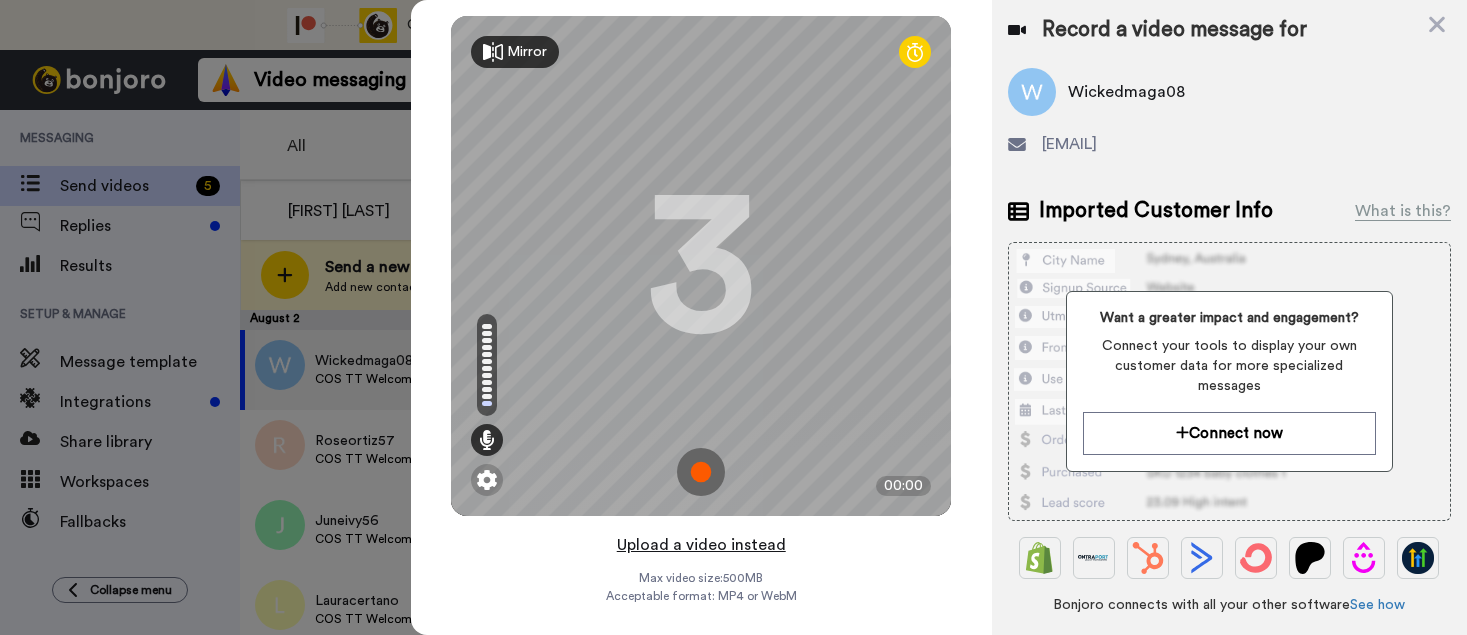 click on "Upload a video instead" at bounding box center (701, 545) 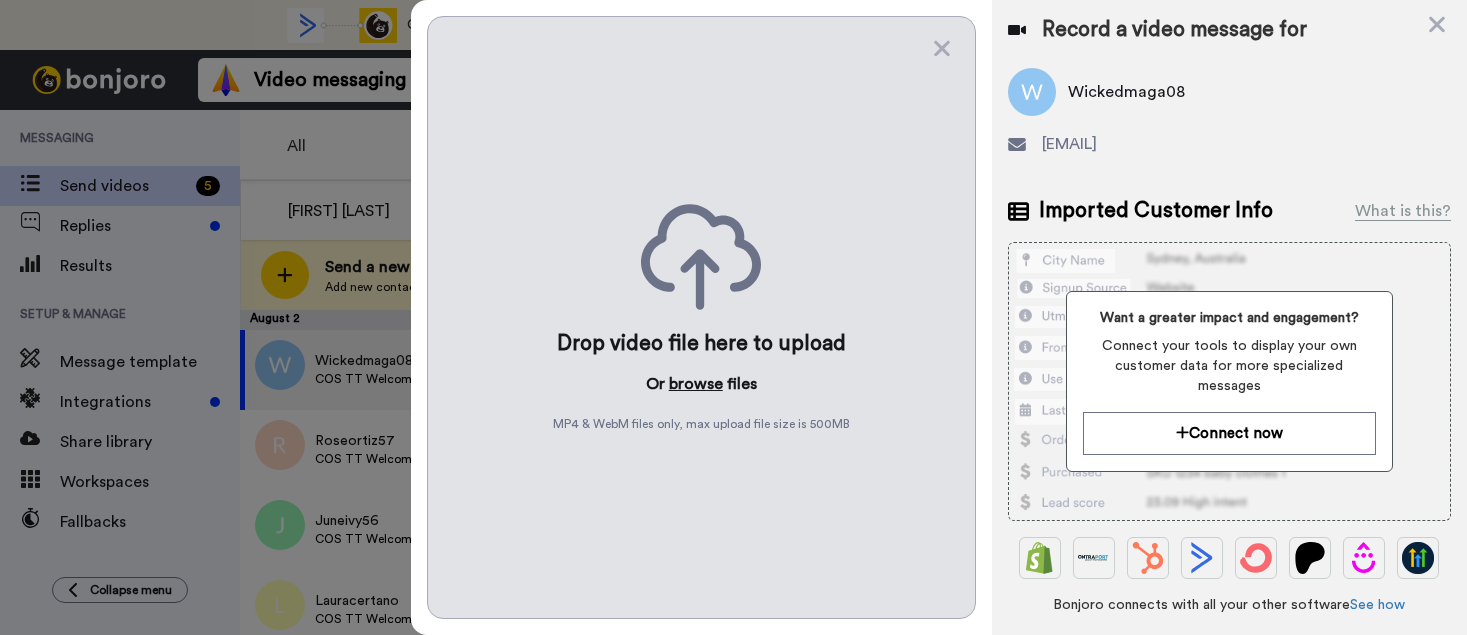 click on "browse" at bounding box center [696, 384] 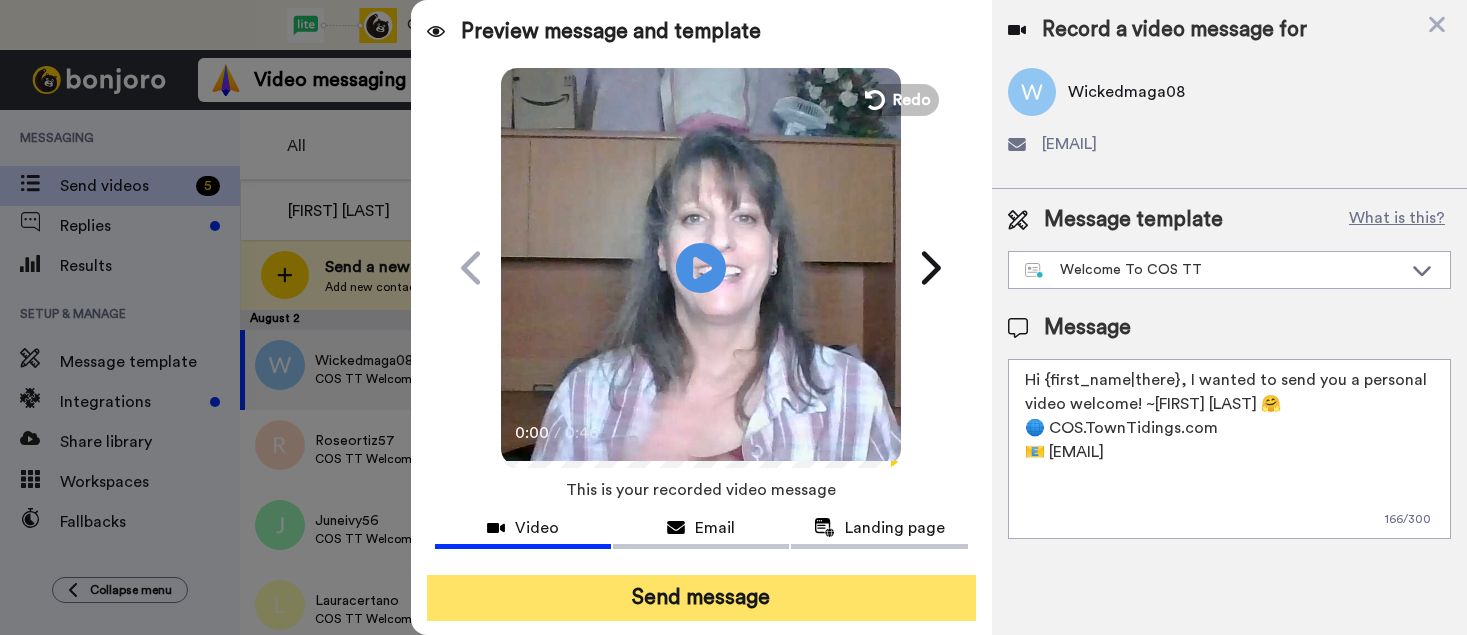 click on "Send message" at bounding box center (701, 598) 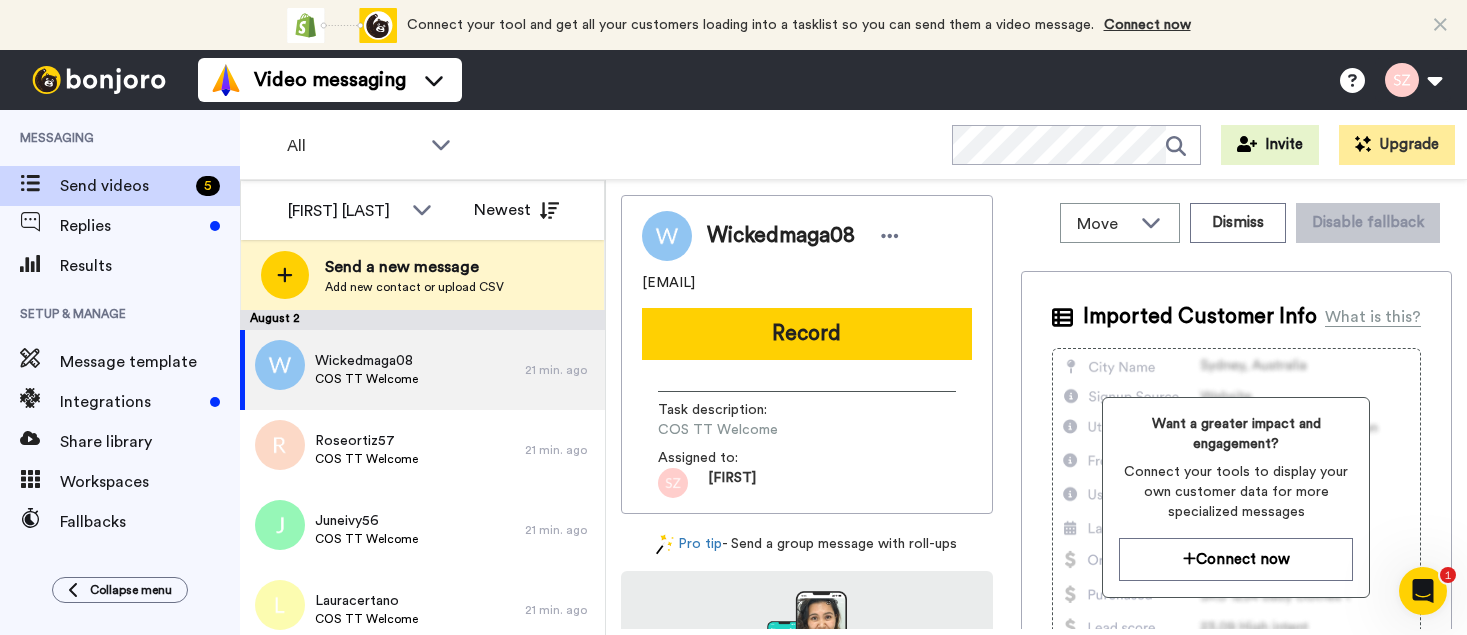 scroll, scrollTop: 0, scrollLeft: 0, axis: both 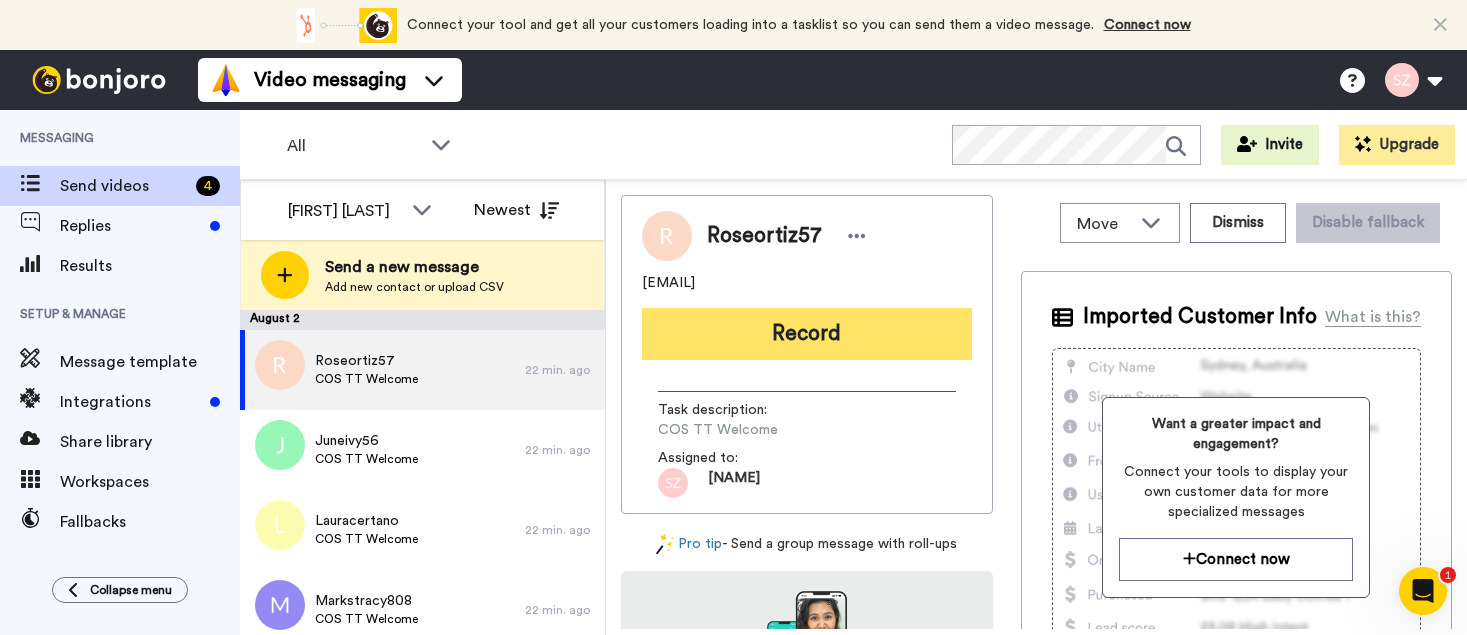 click on "Record" at bounding box center [807, 334] 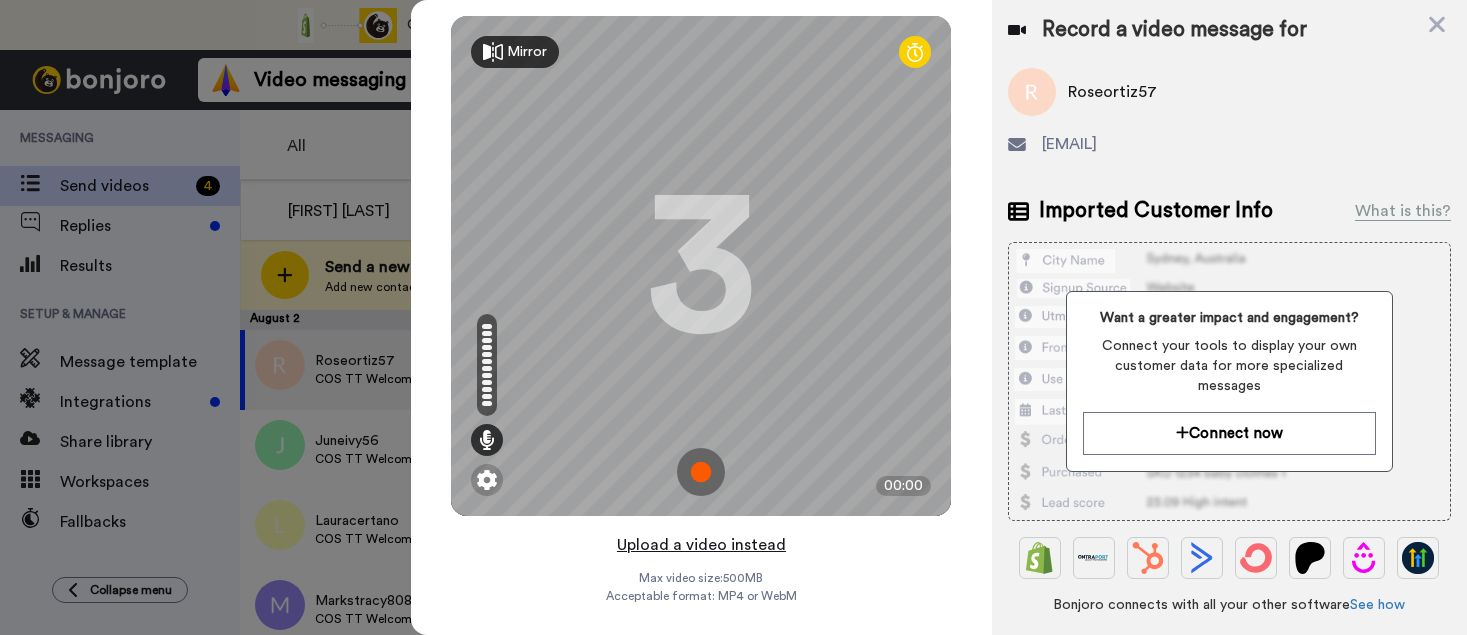 click on "Upload a video instead" at bounding box center (701, 545) 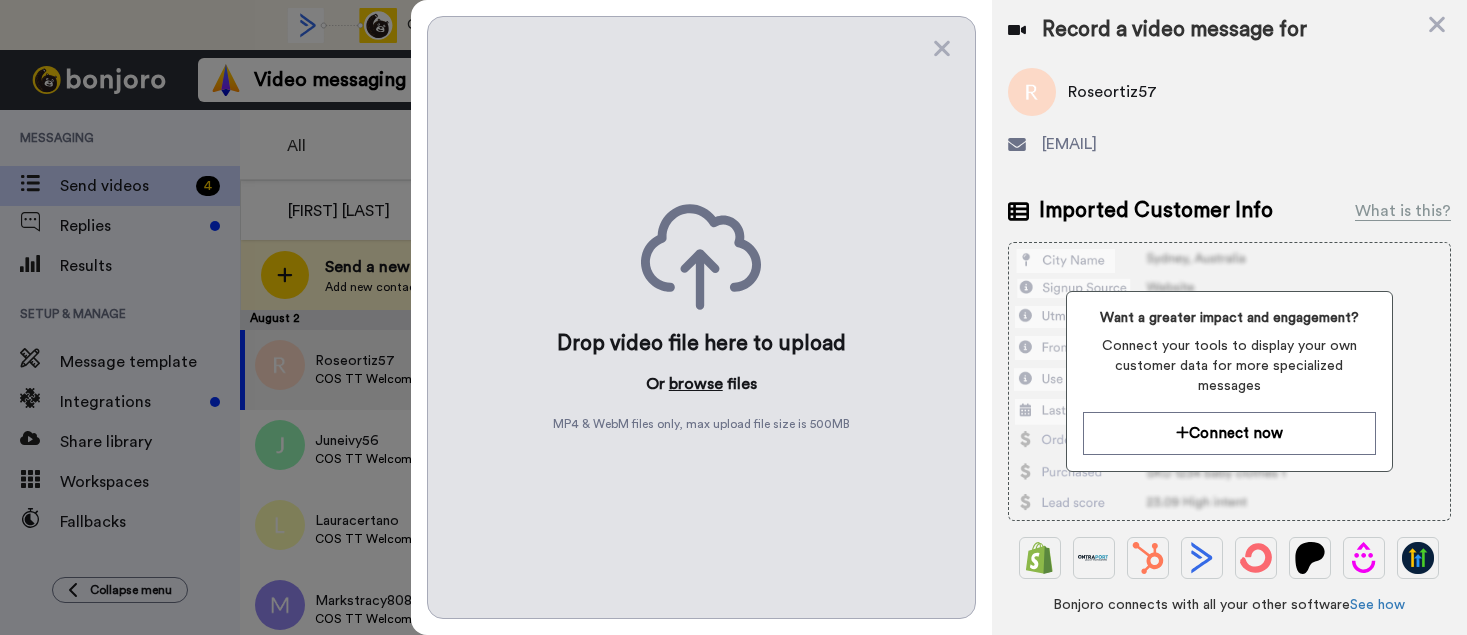 click on "browse" at bounding box center (696, 384) 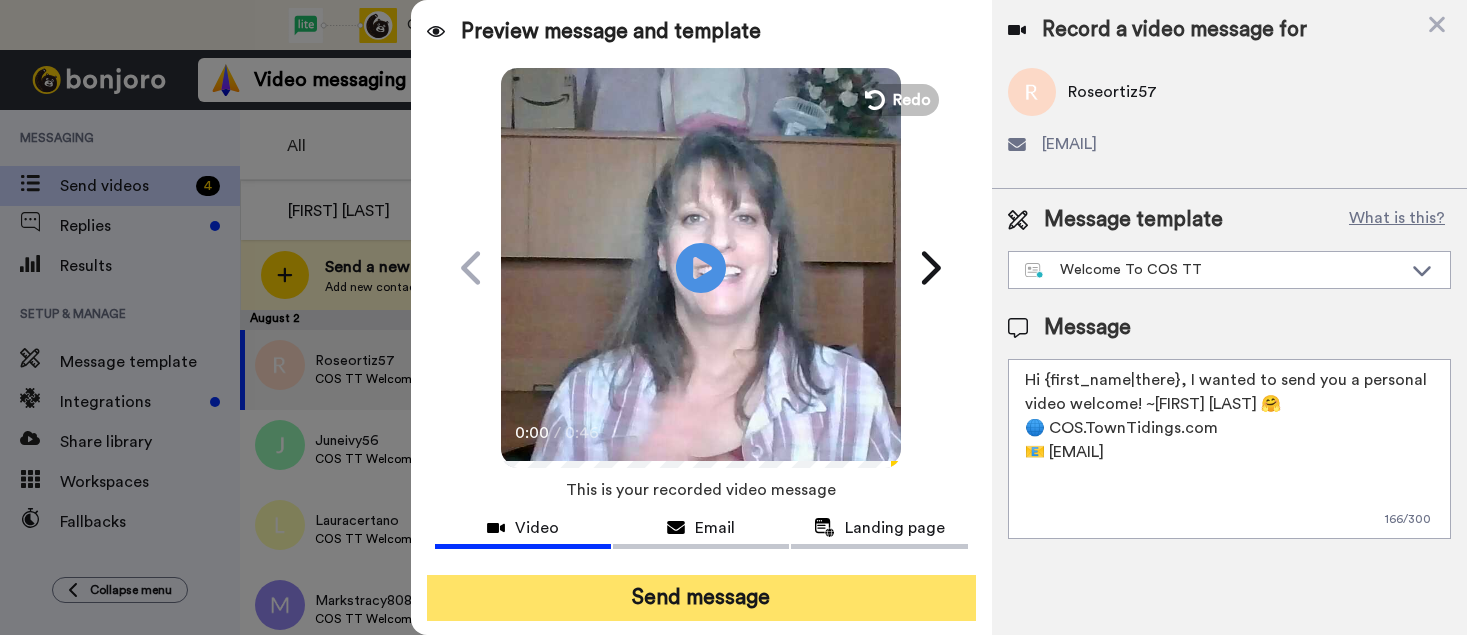 click on "Send message" at bounding box center [701, 598] 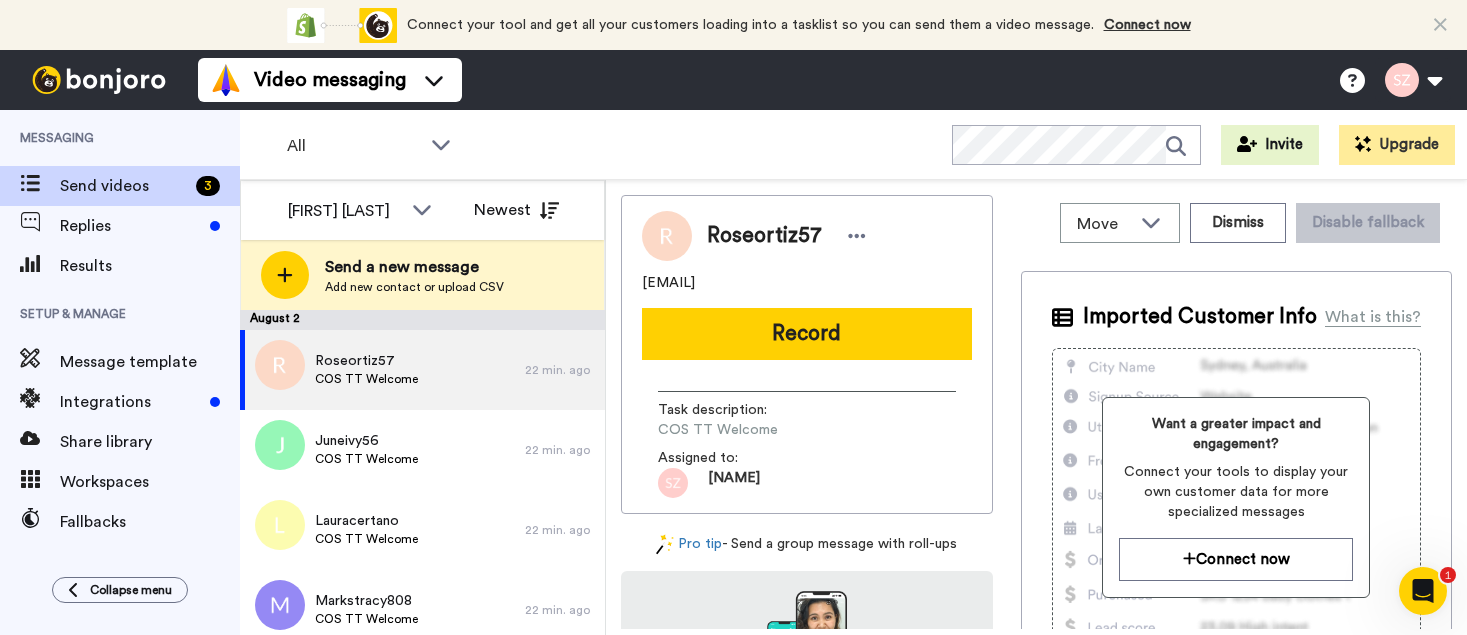 scroll, scrollTop: 0, scrollLeft: 0, axis: both 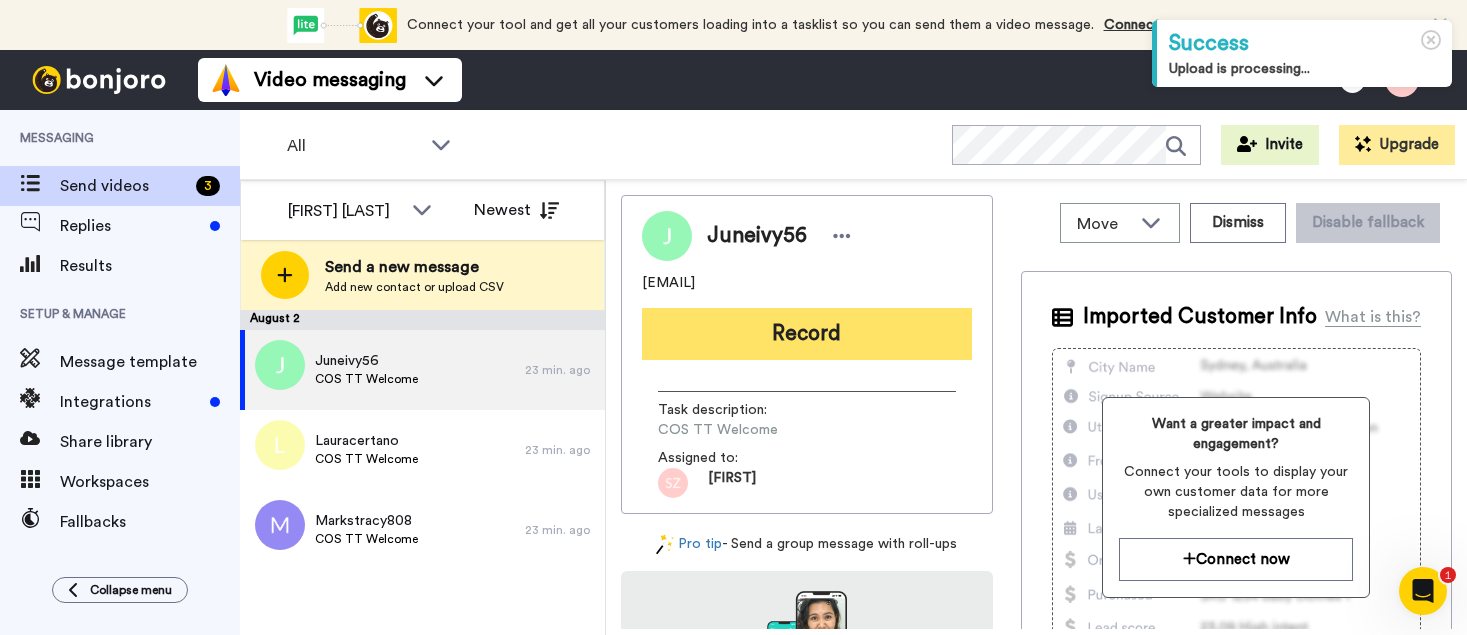 click on "Record" at bounding box center (807, 334) 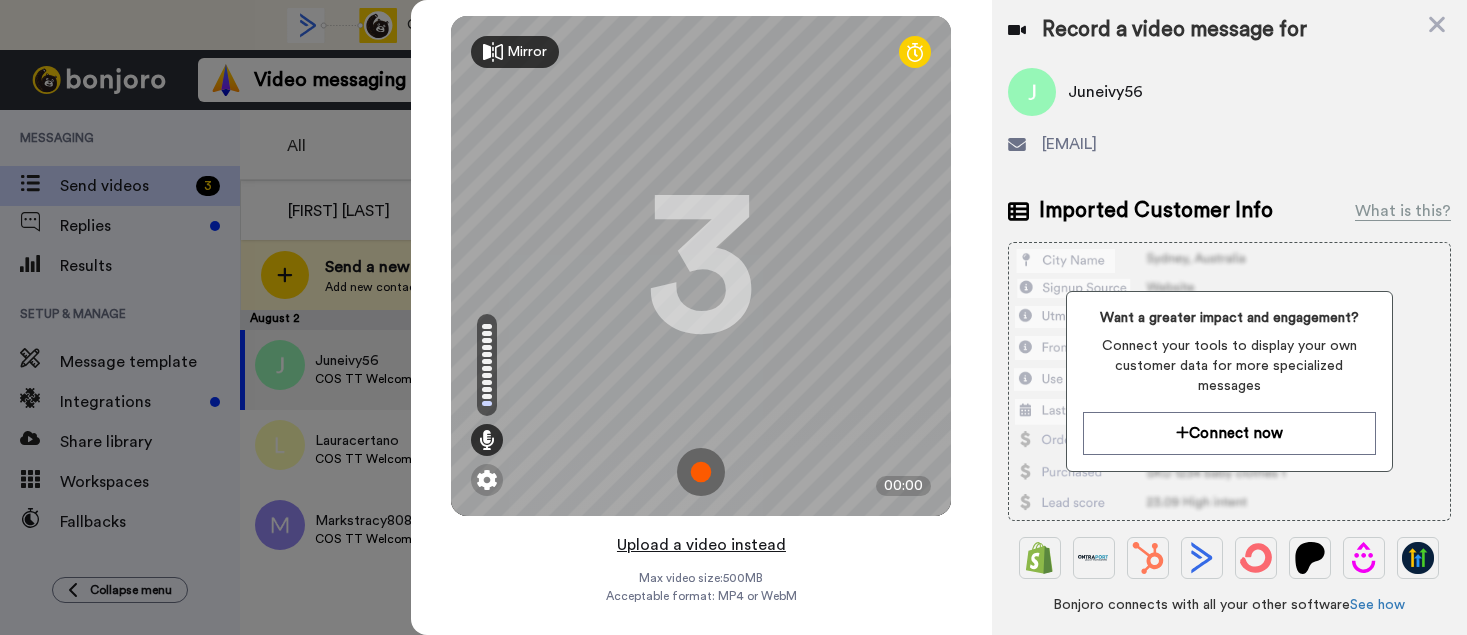 click on "Upload a video instead" at bounding box center [701, 545] 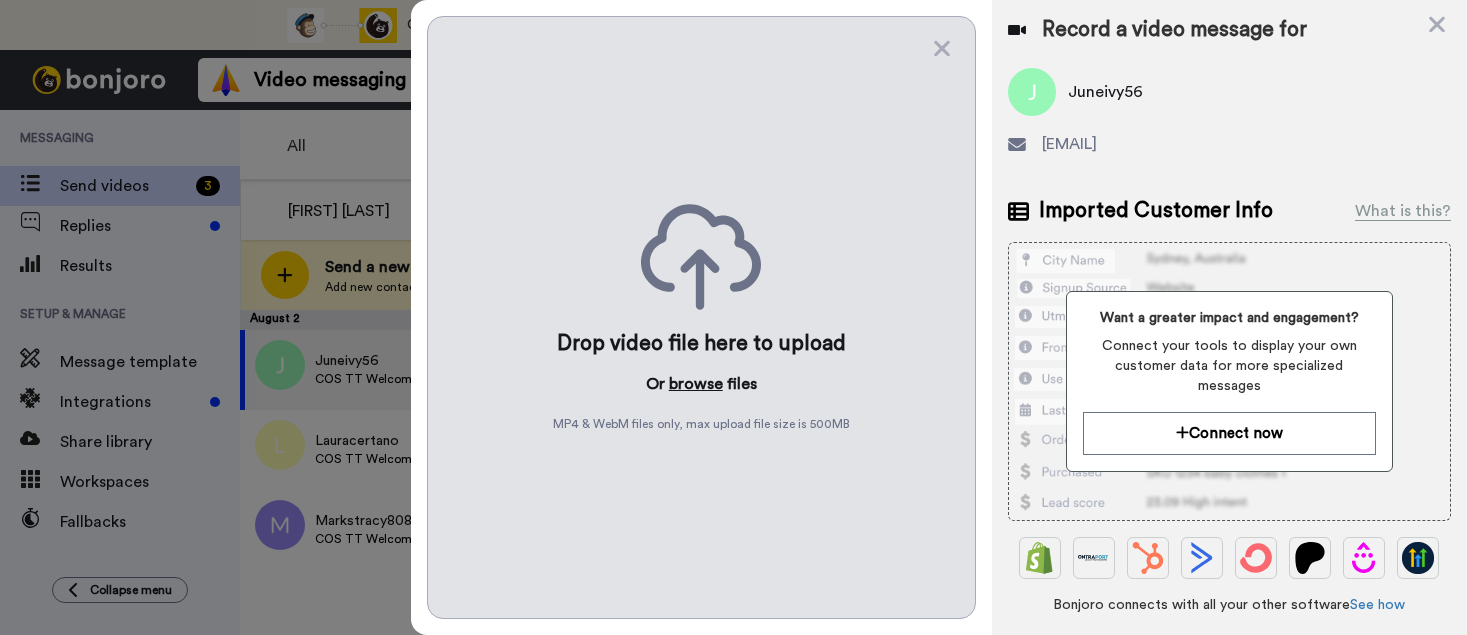 click on "browse" at bounding box center [696, 384] 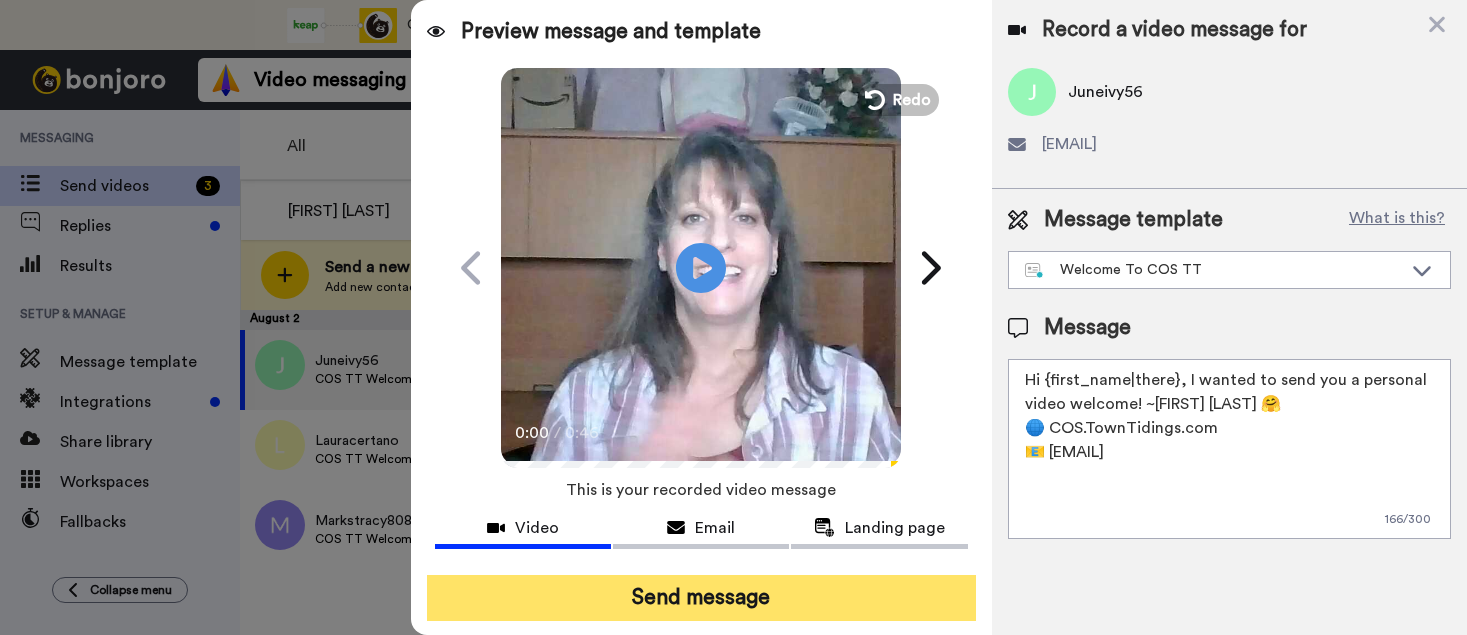 click on "Send message" at bounding box center (701, 598) 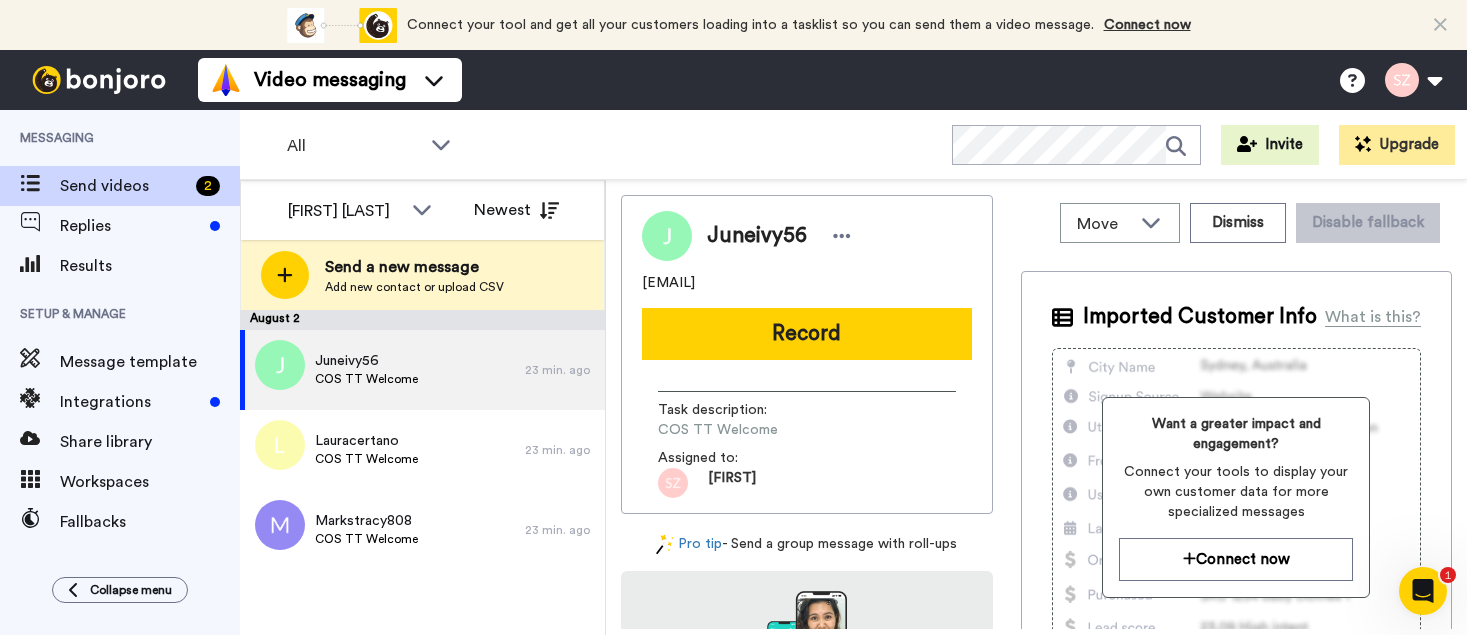 scroll, scrollTop: 0, scrollLeft: 0, axis: both 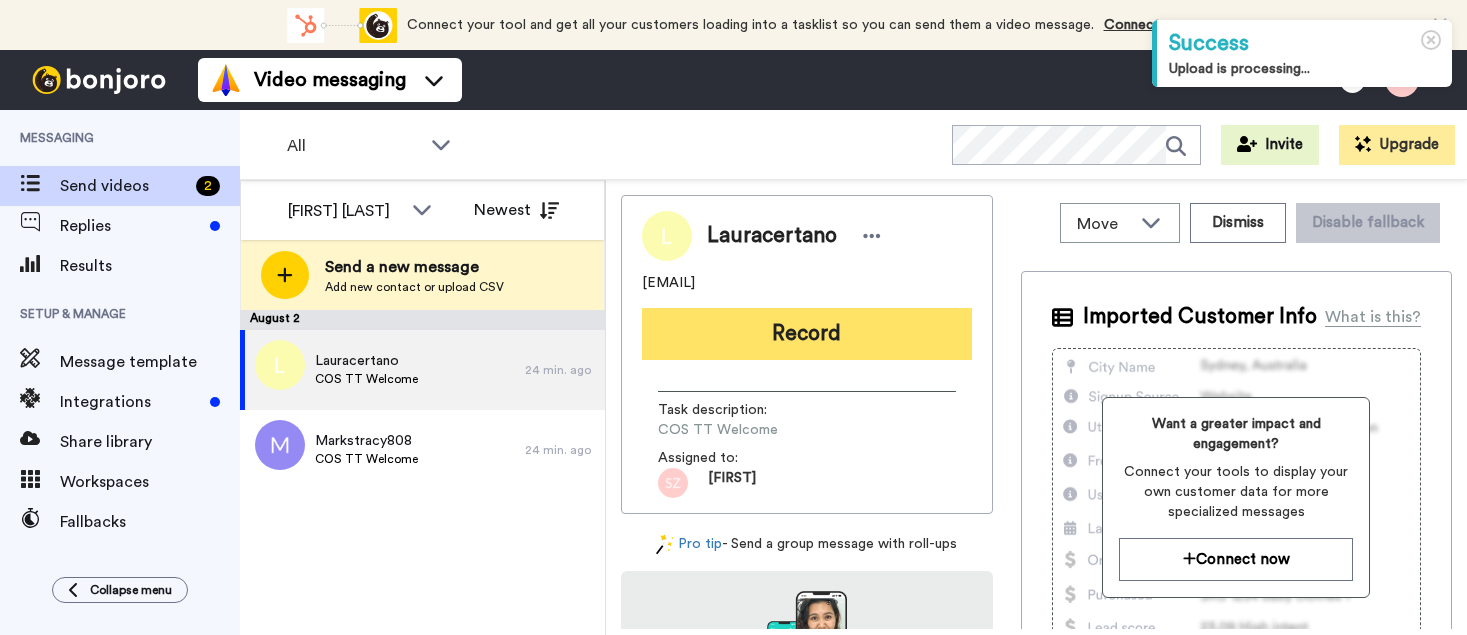 click on "Record" at bounding box center [807, 334] 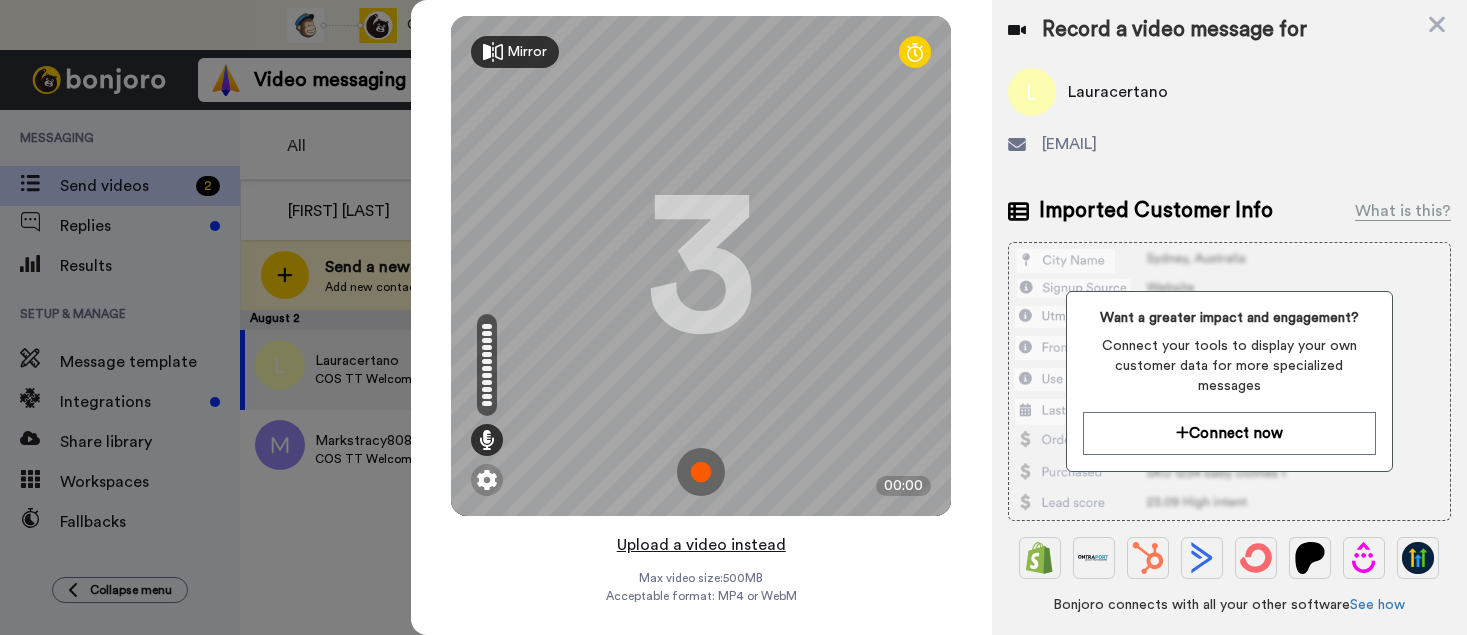 click on "Upload a video instead" at bounding box center (701, 545) 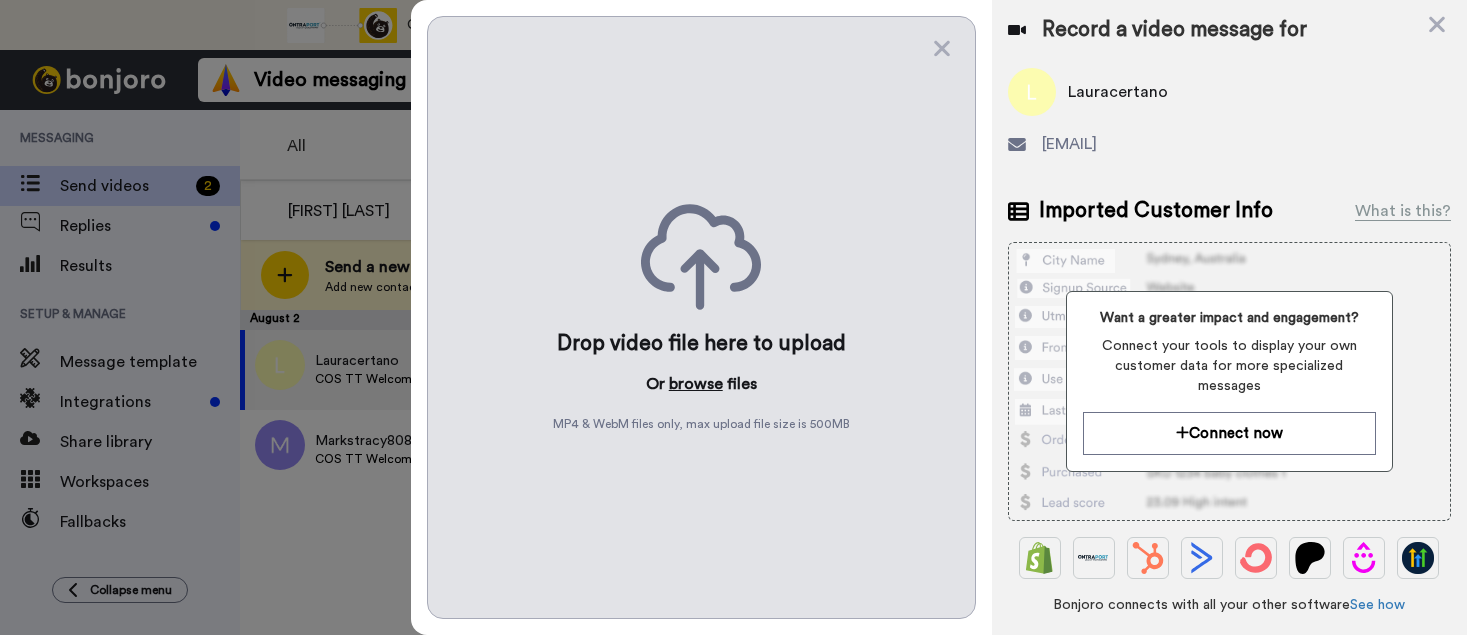 click on "browse" at bounding box center [696, 384] 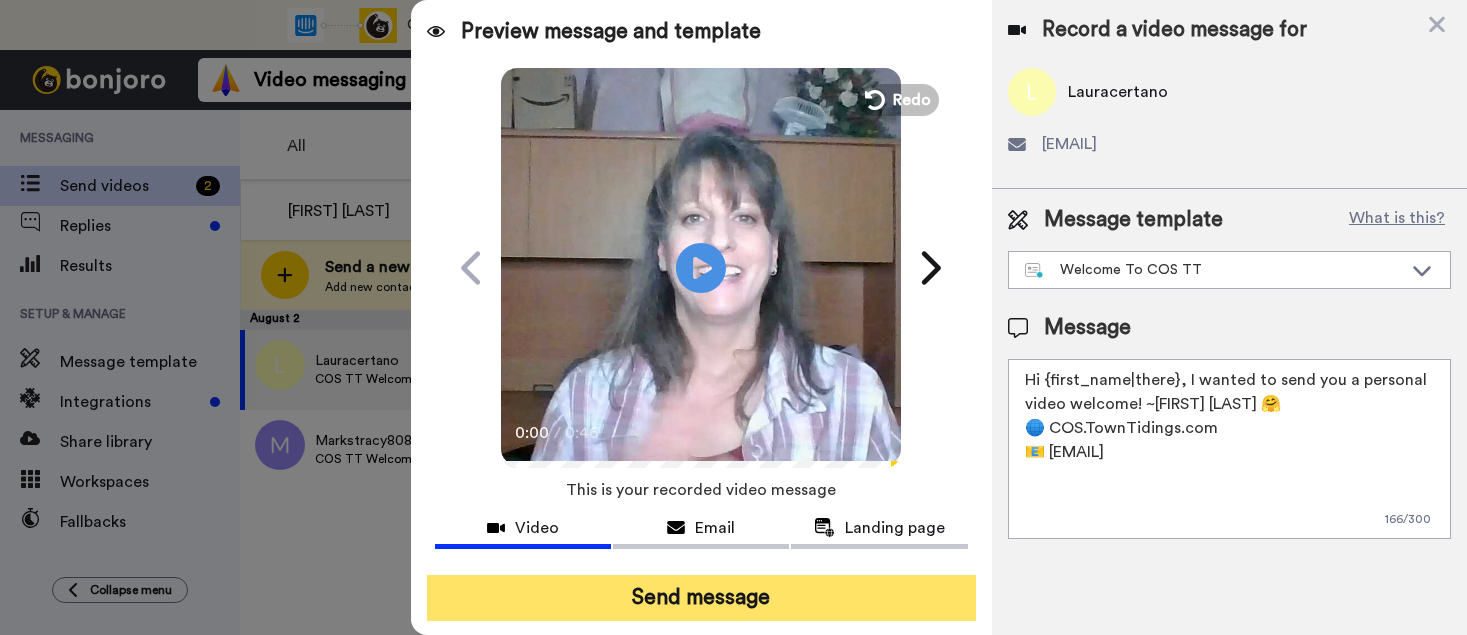 click on "Send message" at bounding box center [701, 598] 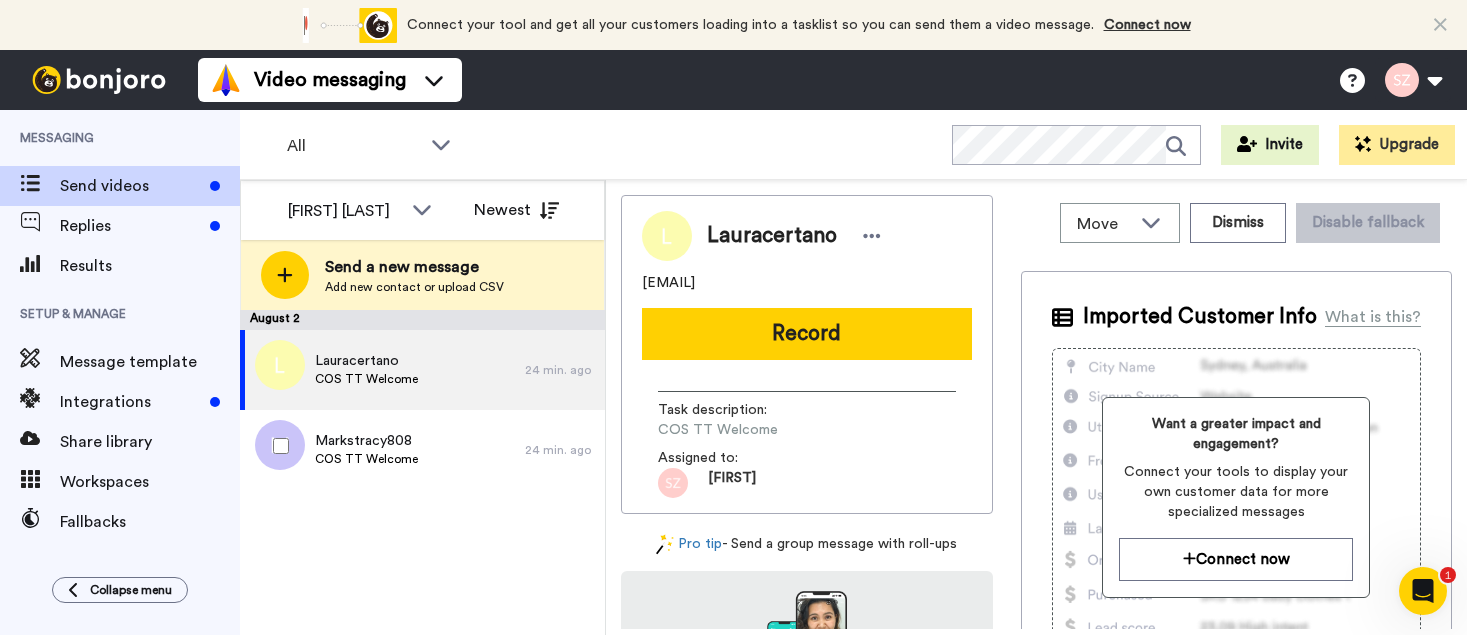 scroll, scrollTop: 0, scrollLeft: 0, axis: both 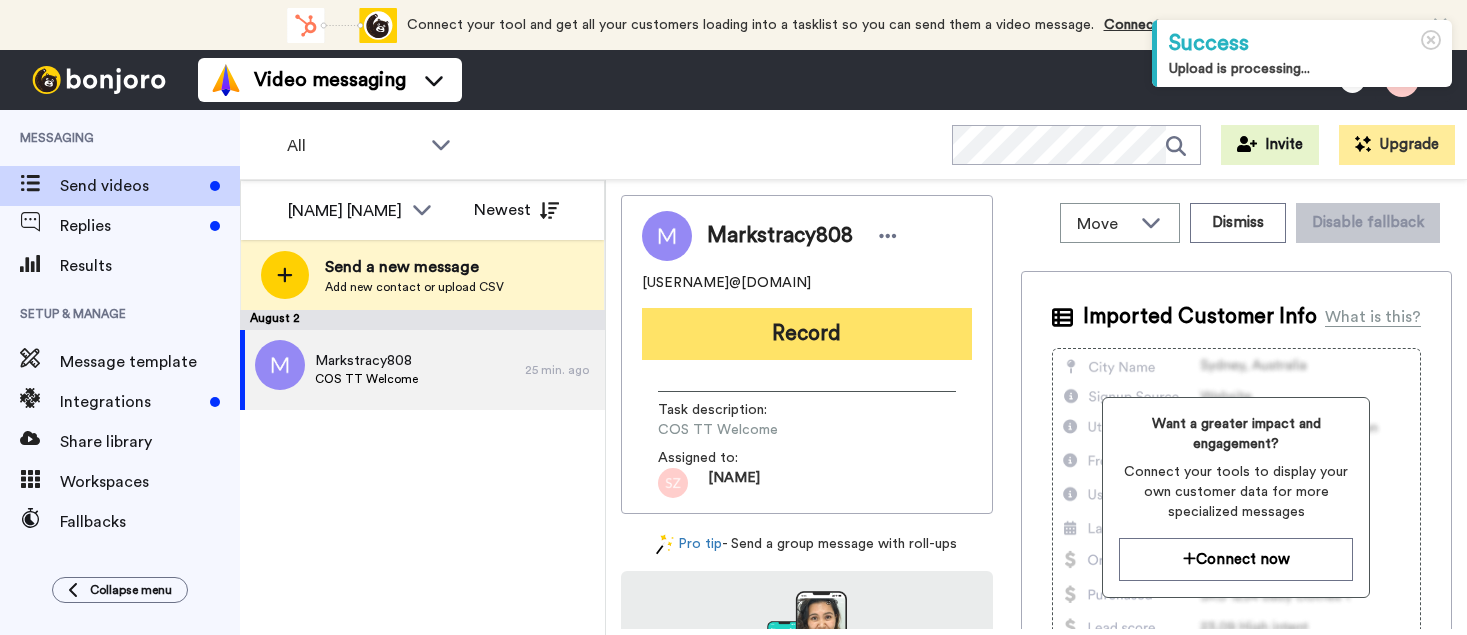 click on "Record" at bounding box center [807, 334] 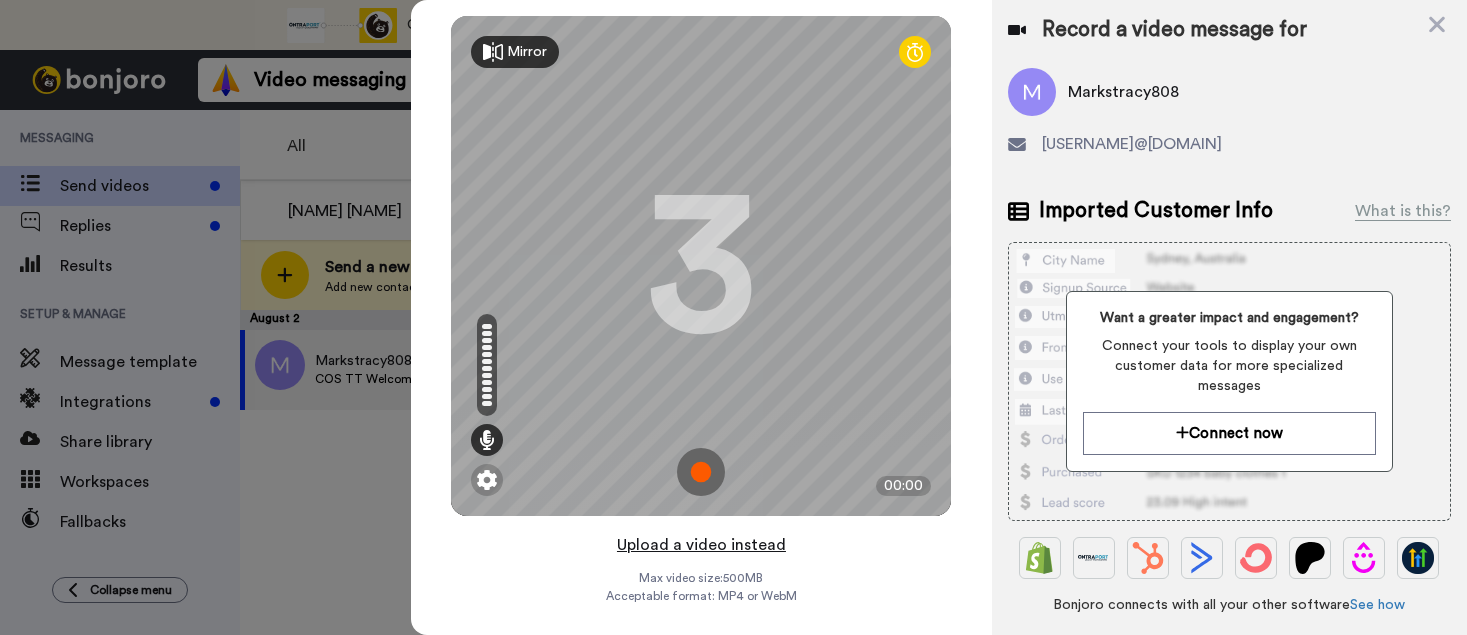 click on "Upload a video instead" at bounding box center [701, 545] 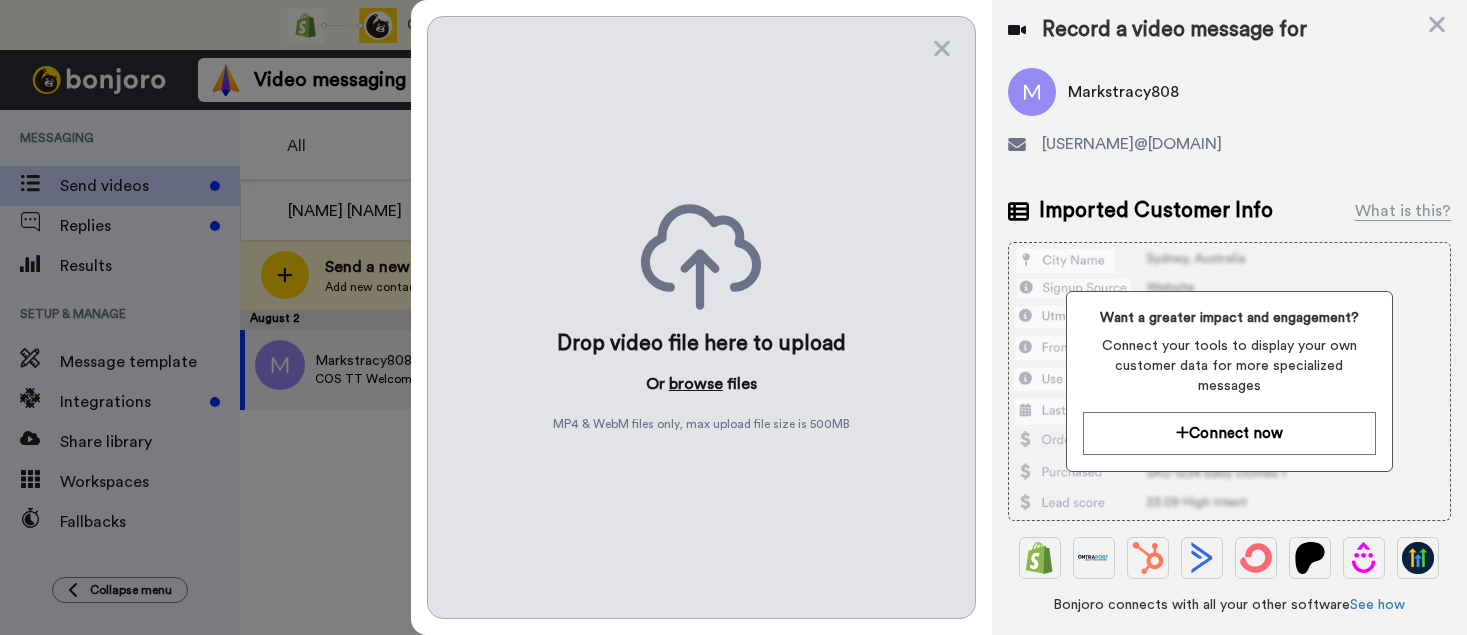 click on "browse" at bounding box center (696, 384) 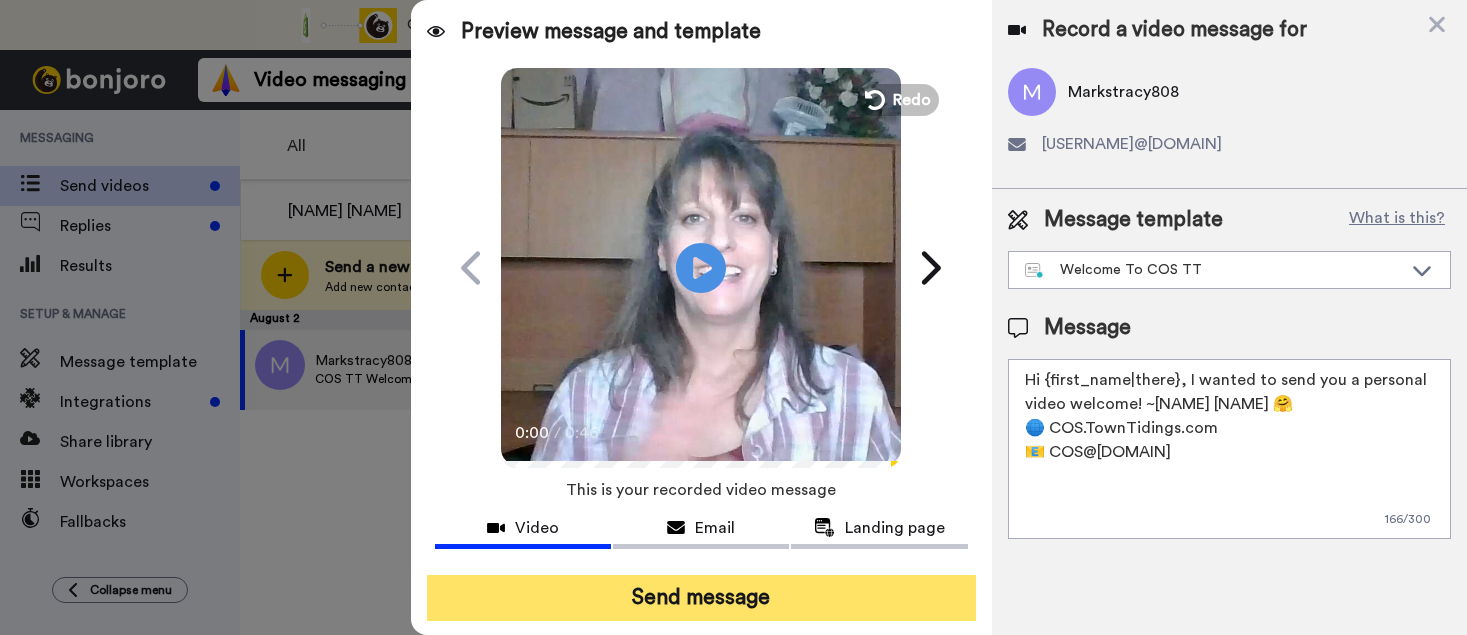 click on "Send message" at bounding box center [701, 598] 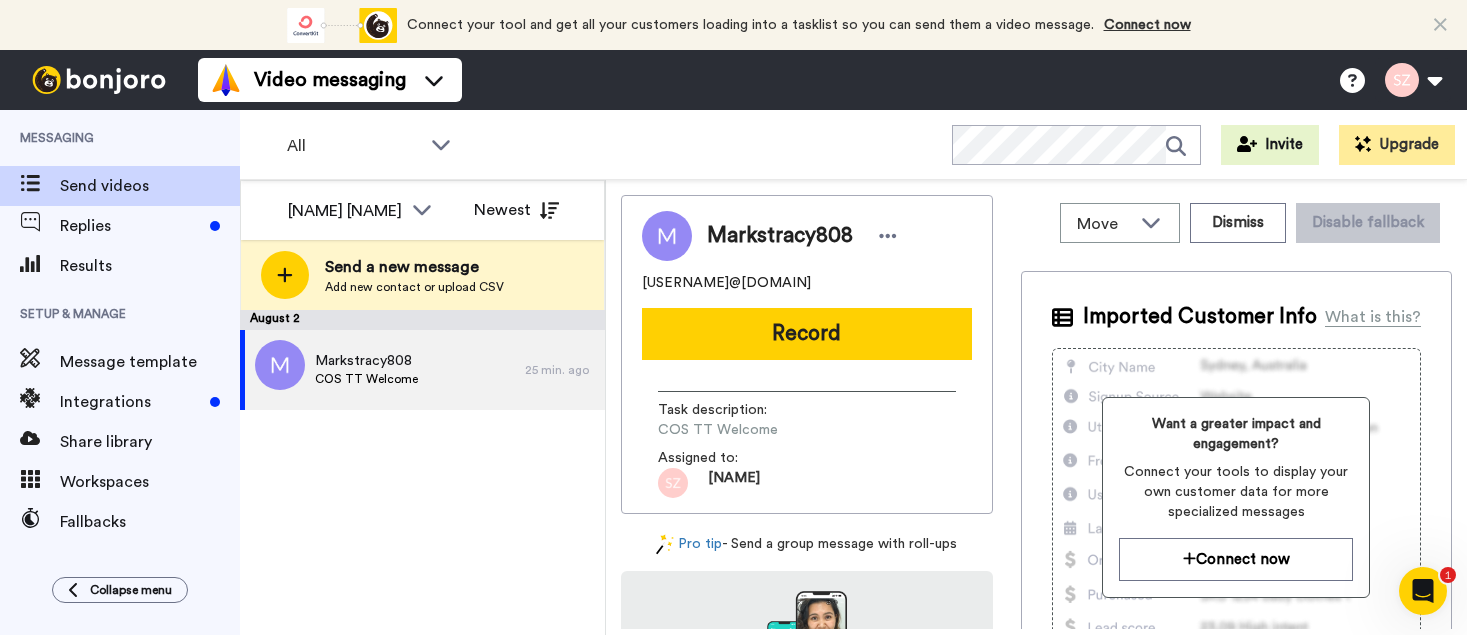 scroll, scrollTop: 0, scrollLeft: 0, axis: both 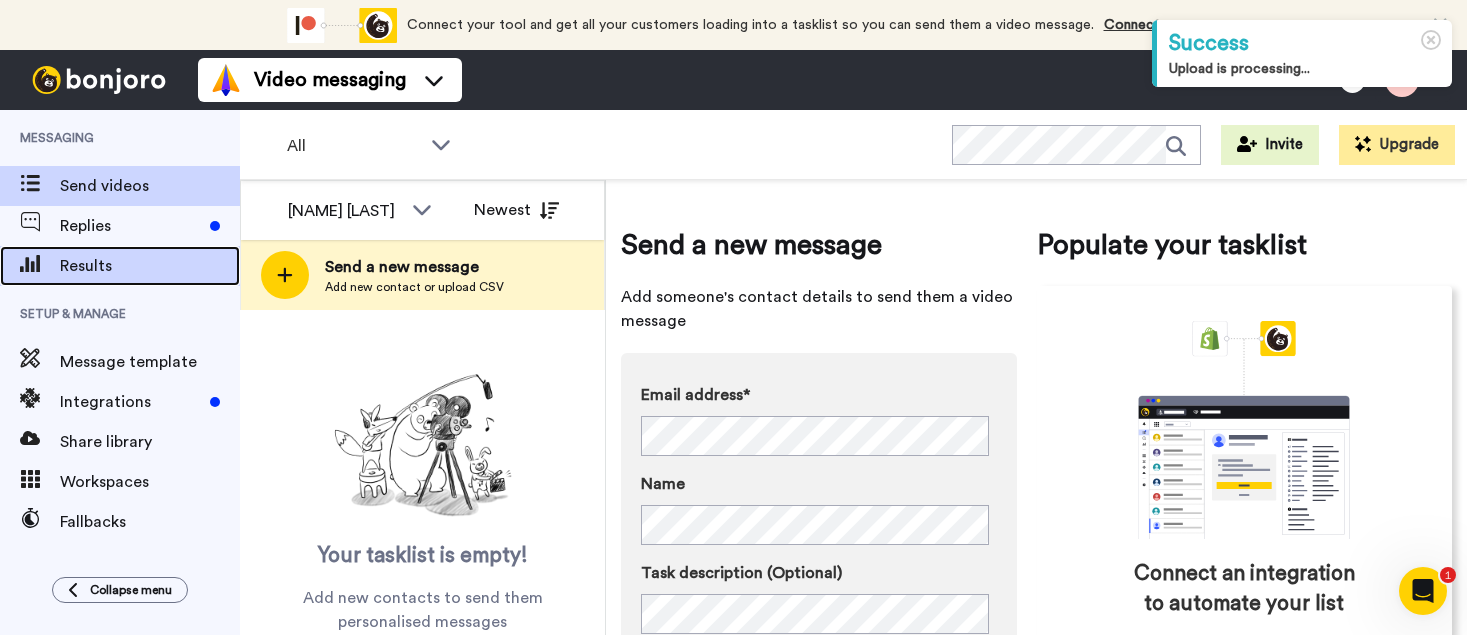 click on "Results" at bounding box center [150, 266] 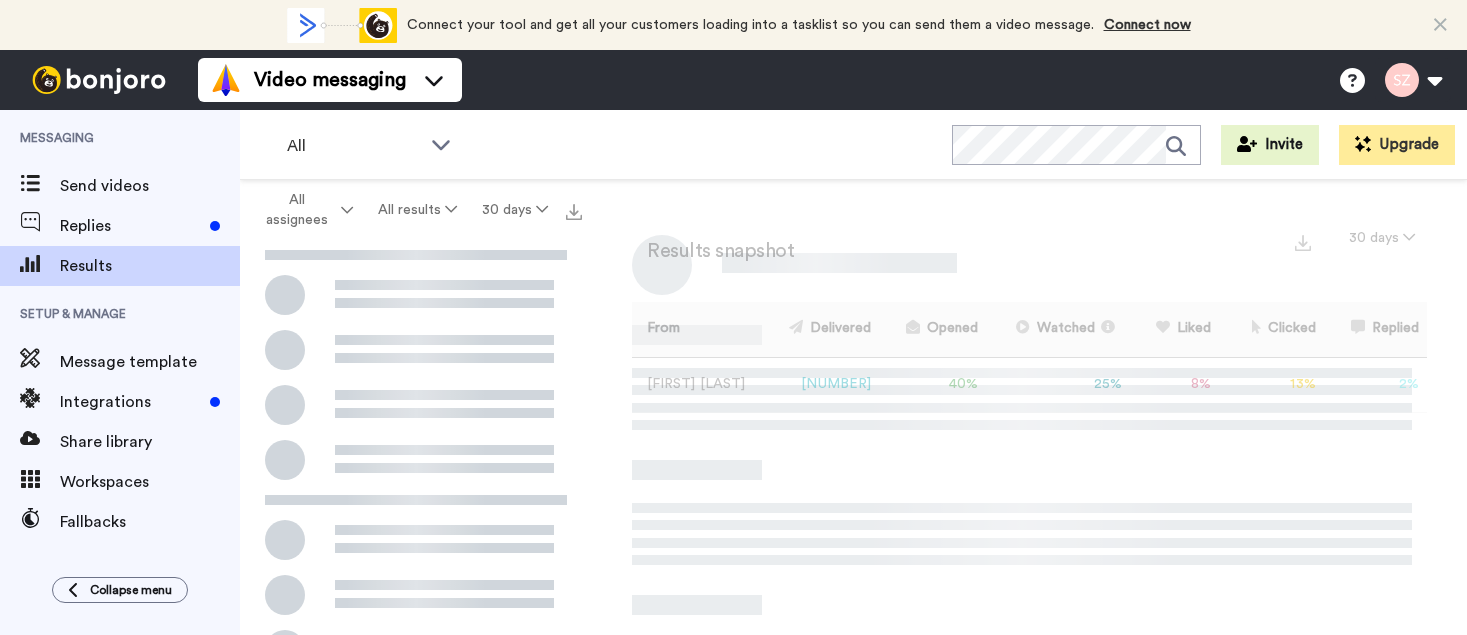 scroll, scrollTop: 0, scrollLeft: 0, axis: both 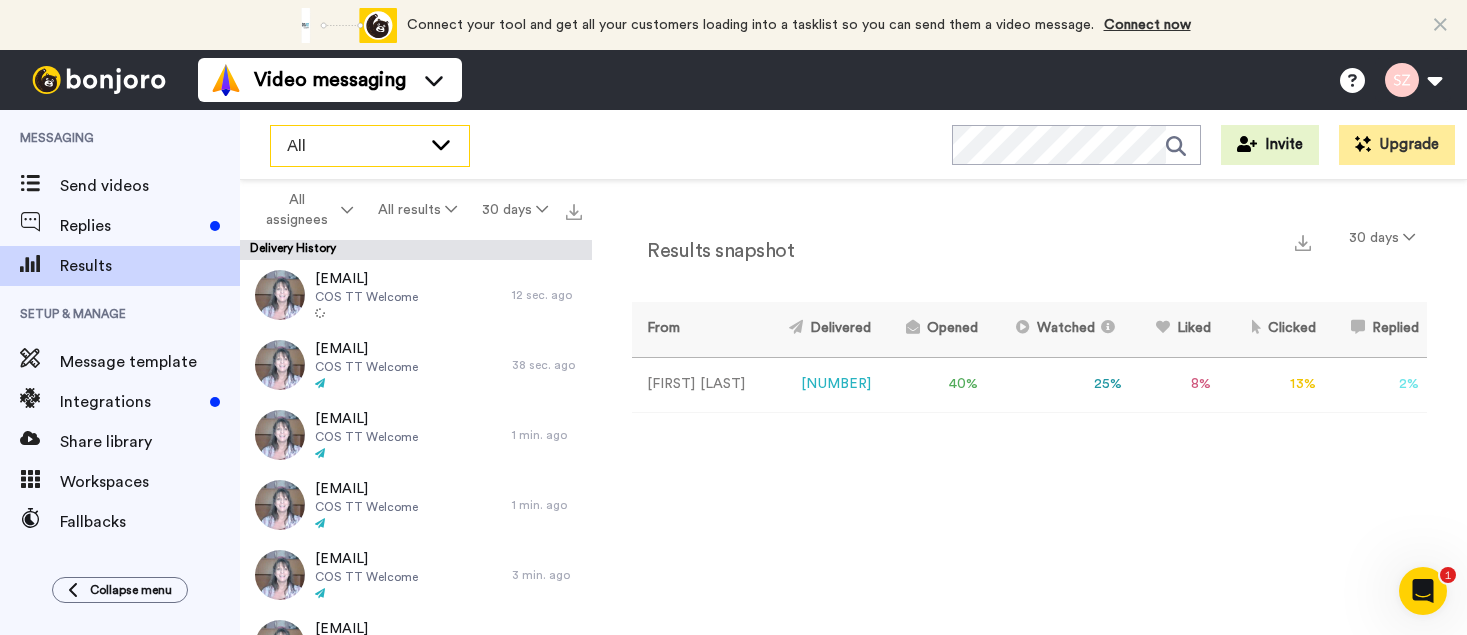 click 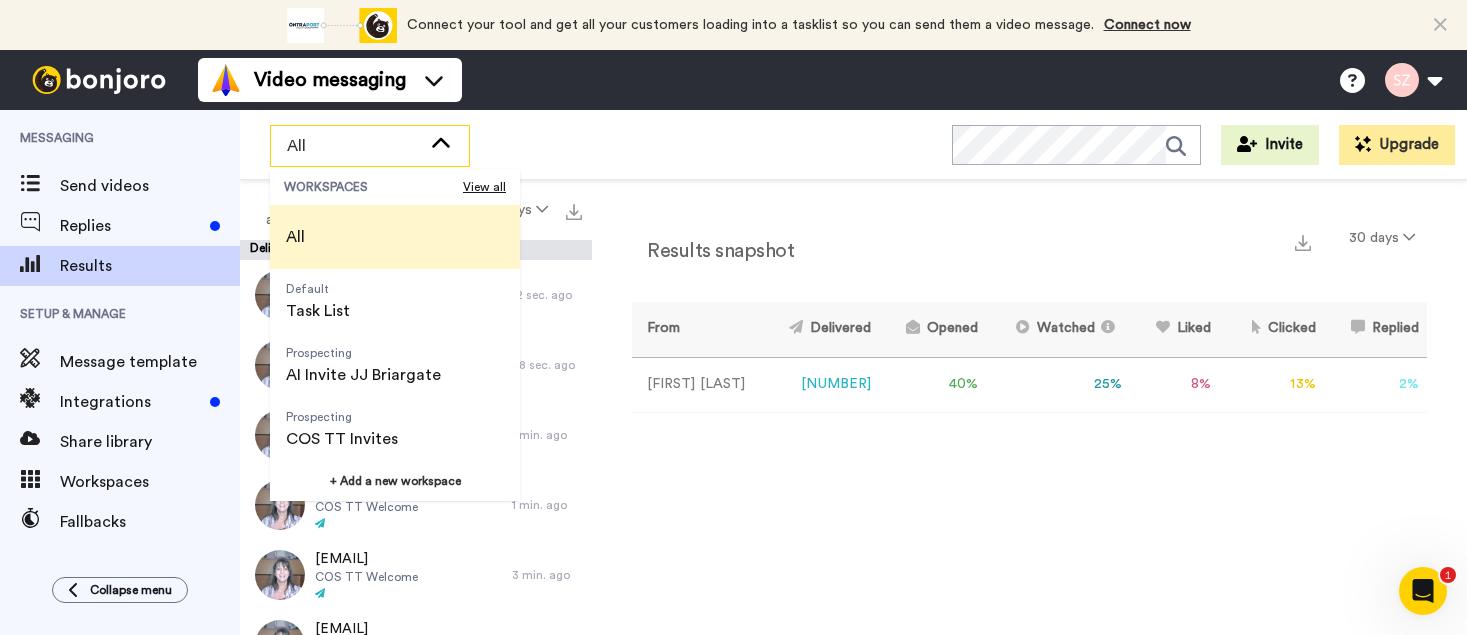 click 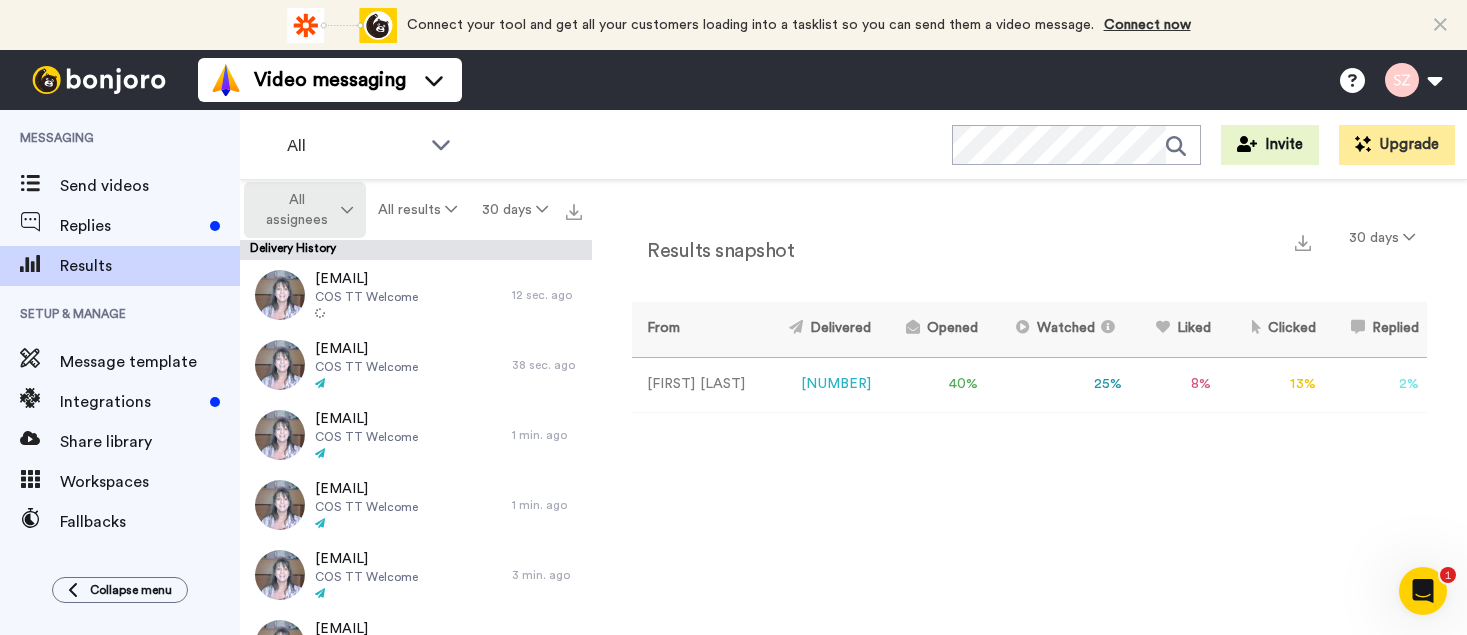 click at bounding box center [347, 210] 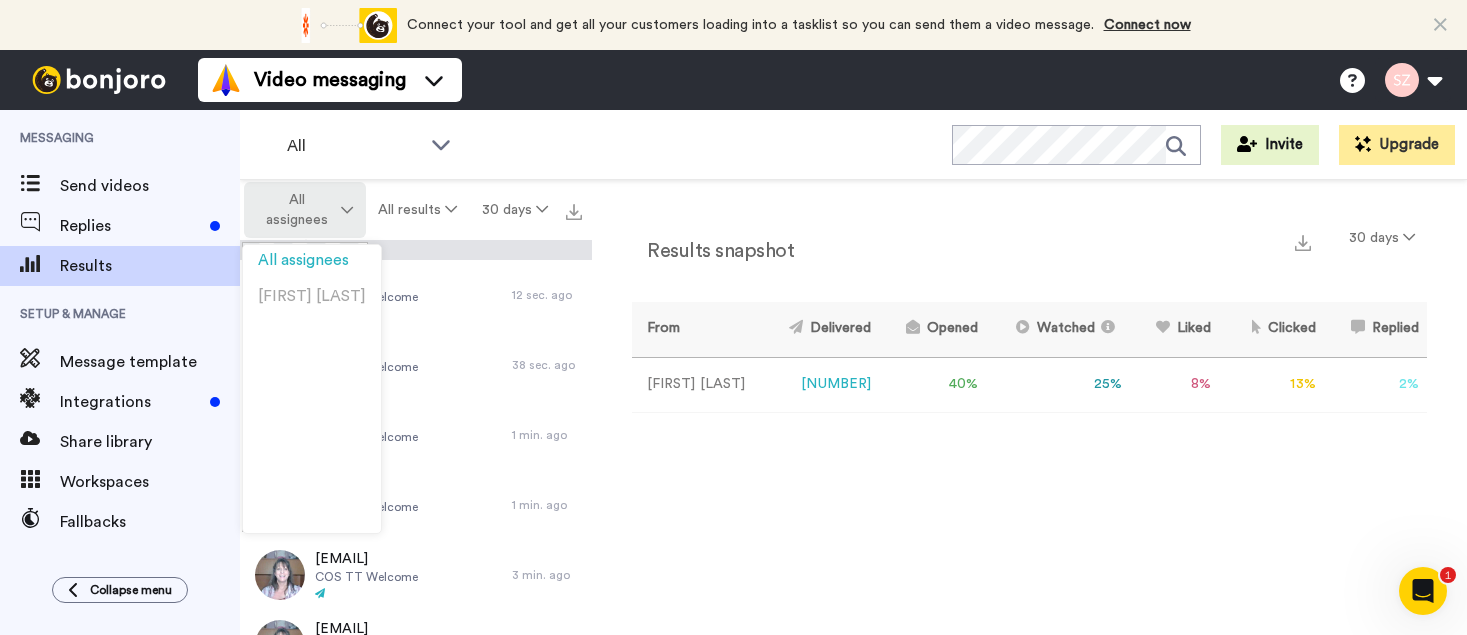 click at bounding box center [347, 210] 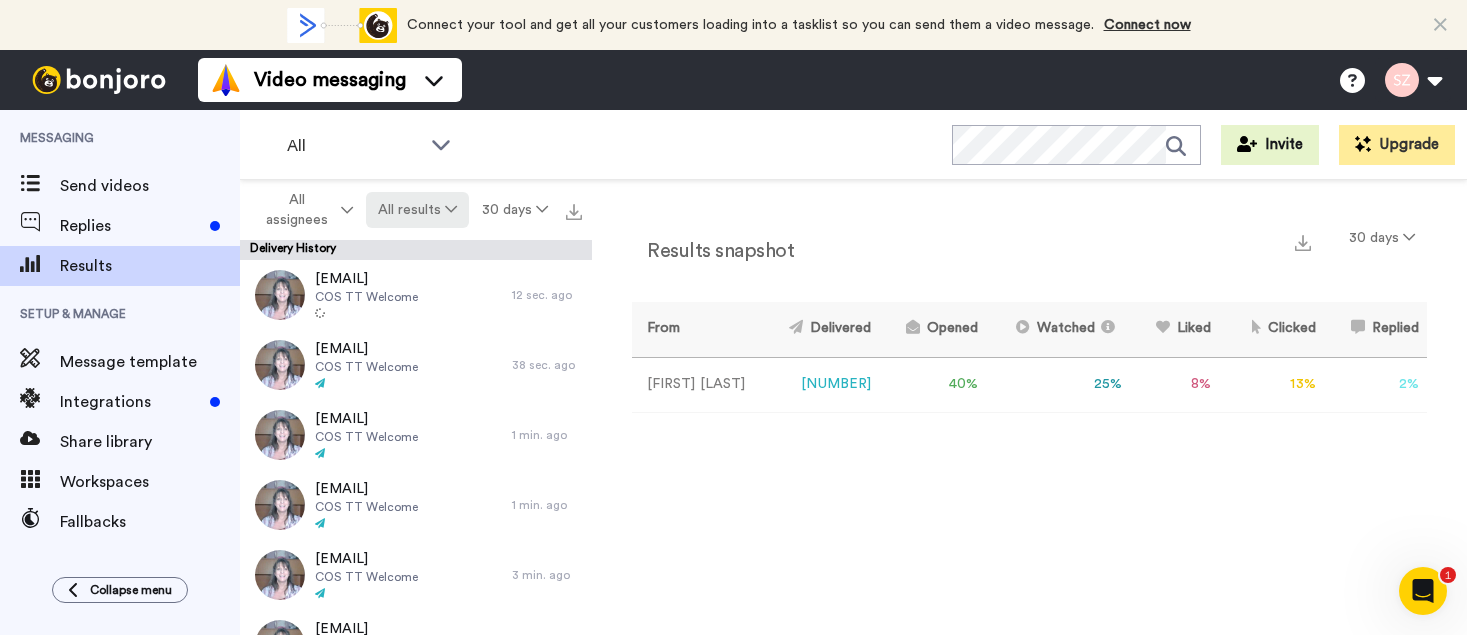 click at bounding box center [451, 209] 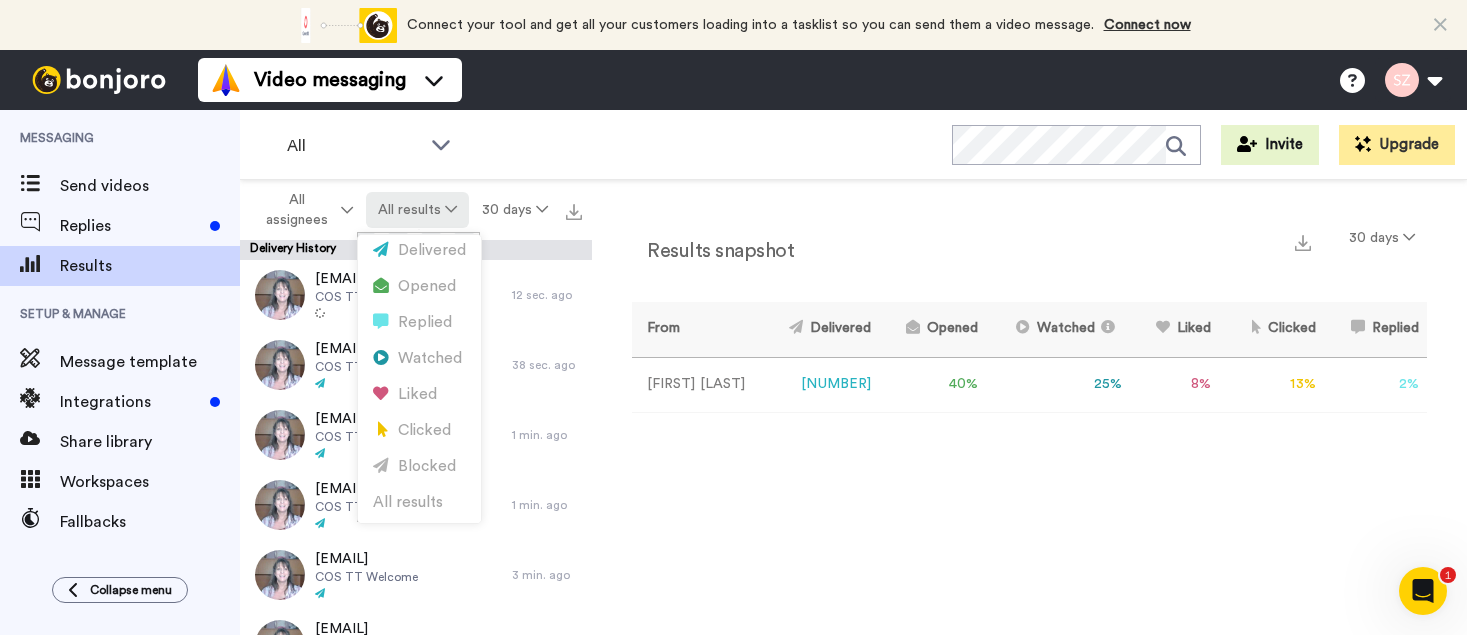 click at bounding box center (451, 209) 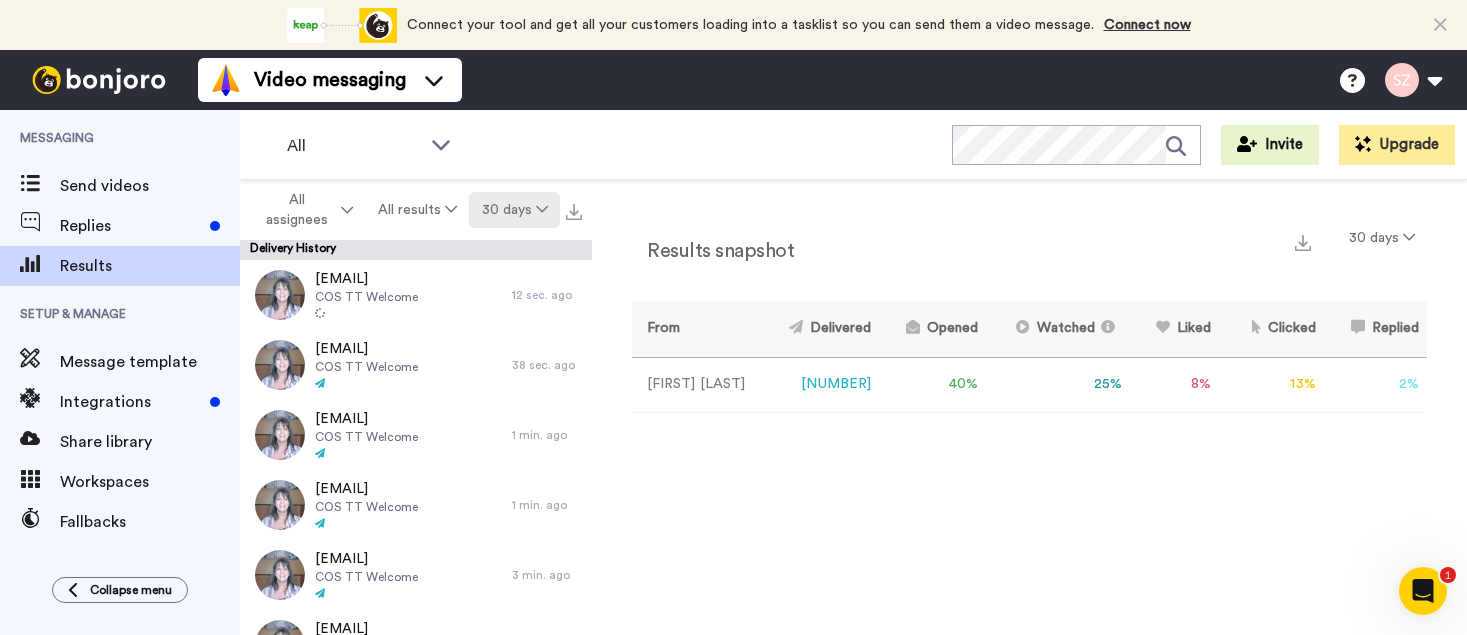 click at bounding box center (542, 209) 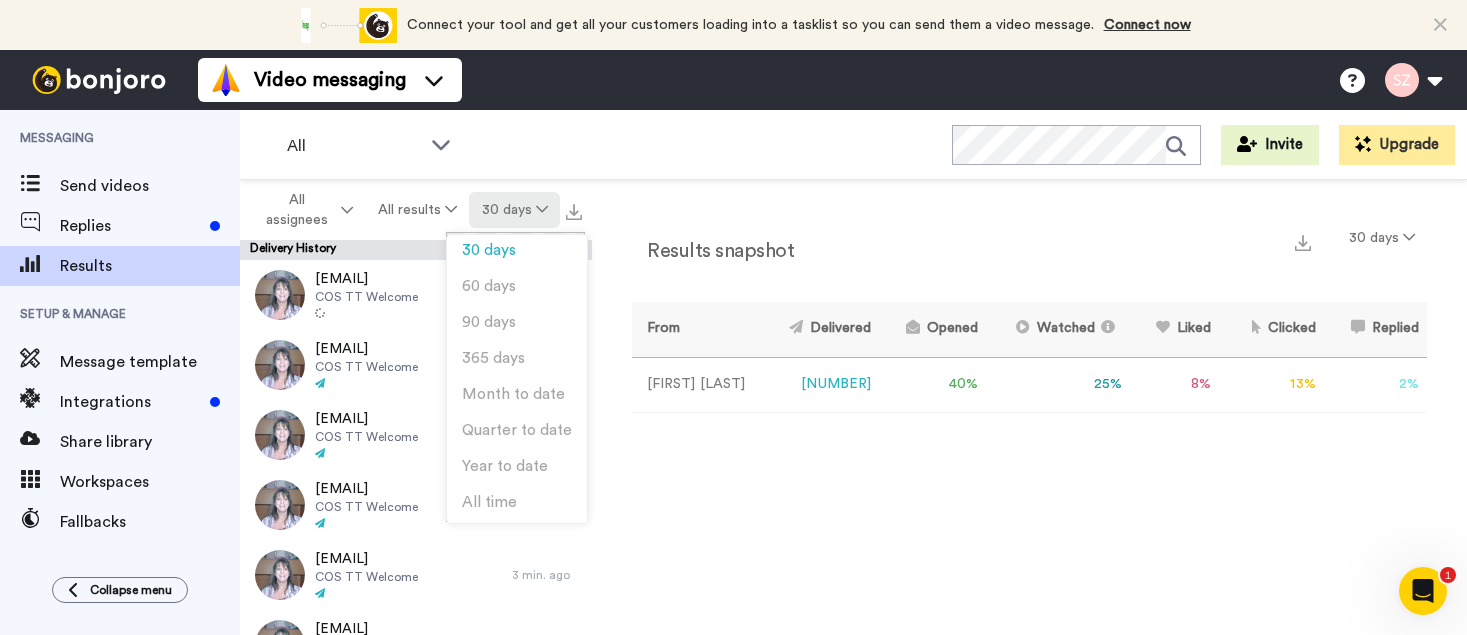 click at bounding box center [542, 209] 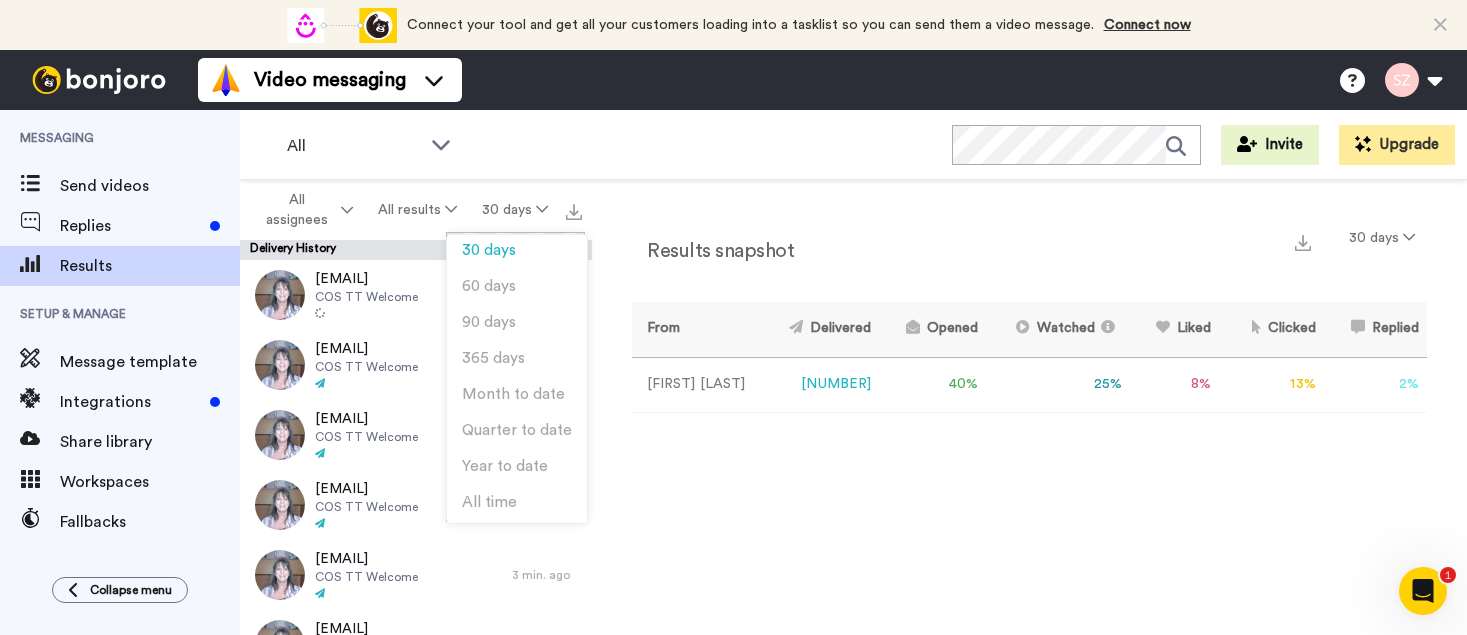 click on "All WORKSPACES View all All Default Task List Prospecting AI Invite JJ Briargate Prospecting COS TT Invites + Add a new workspace
Invite Upgrade" at bounding box center (853, 145) 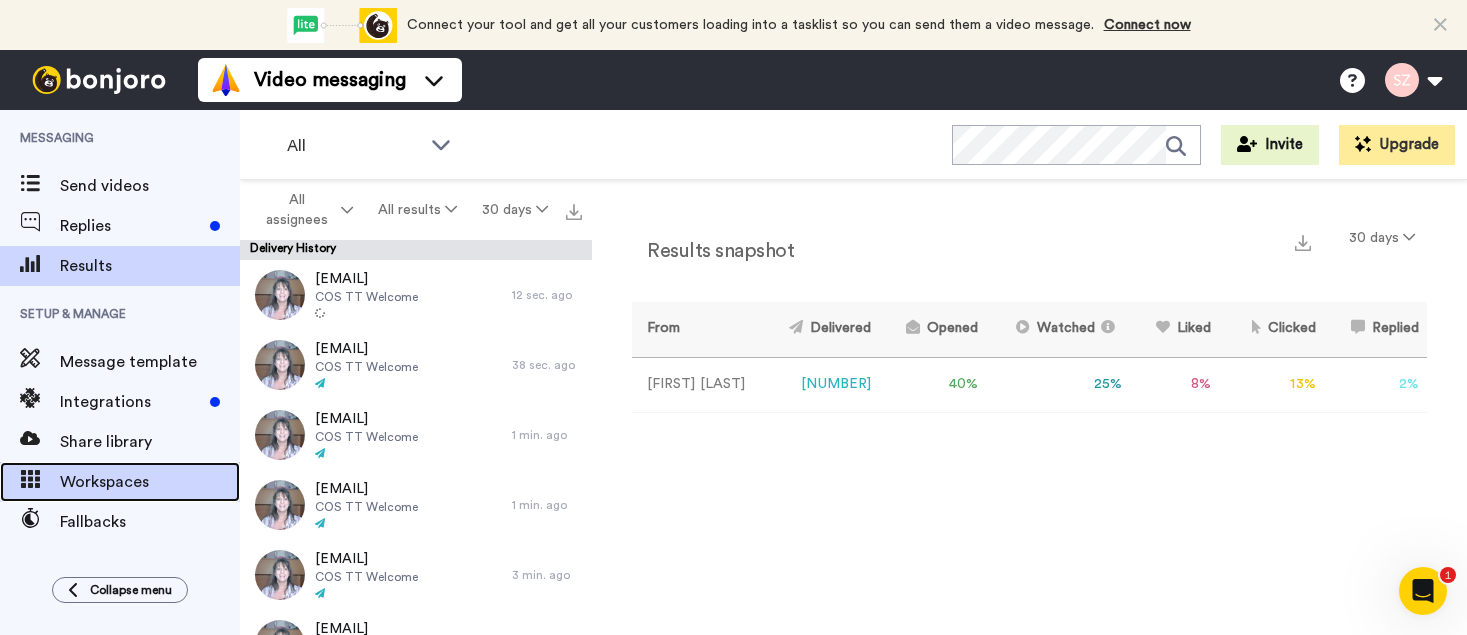 click on "Workspaces" at bounding box center [150, 482] 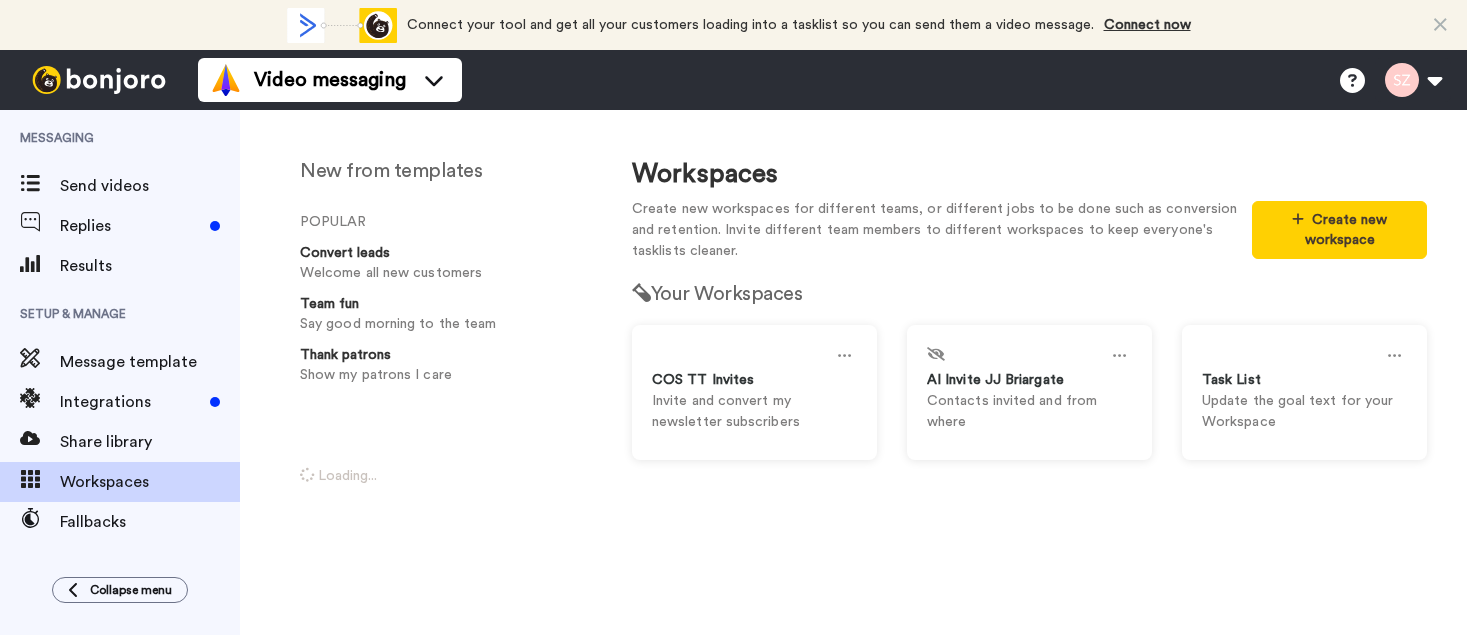 scroll, scrollTop: 0, scrollLeft: 0, axis: both 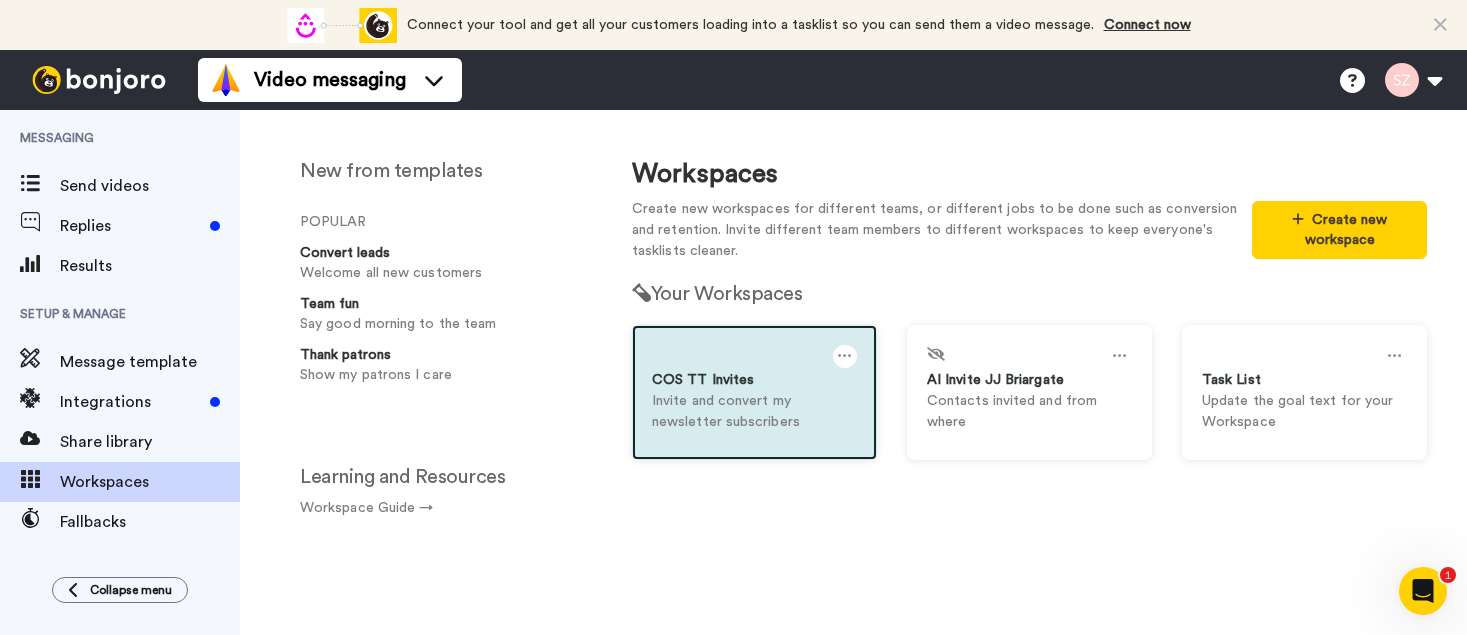 click on "Invite and convert my newsletter subscribers" at bounding box center [754, 412] 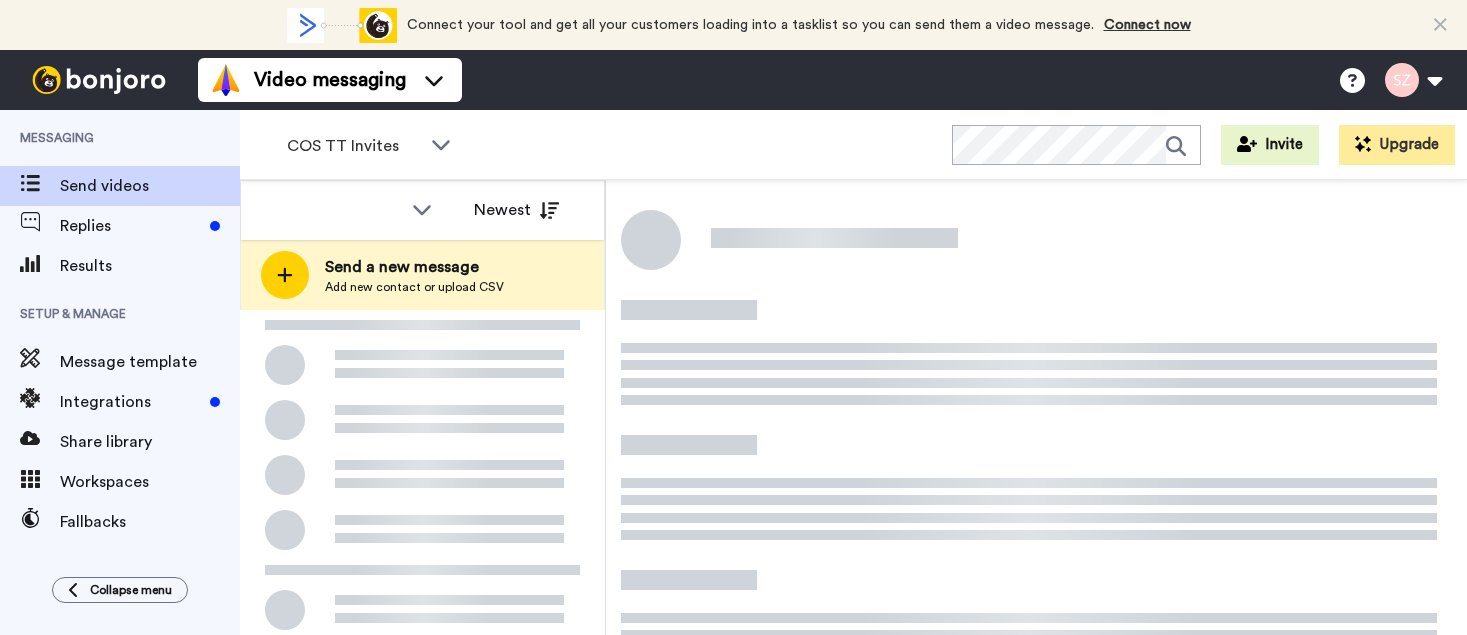 scroll, scrollTop: 0, scrollLeft: 0, axis: both 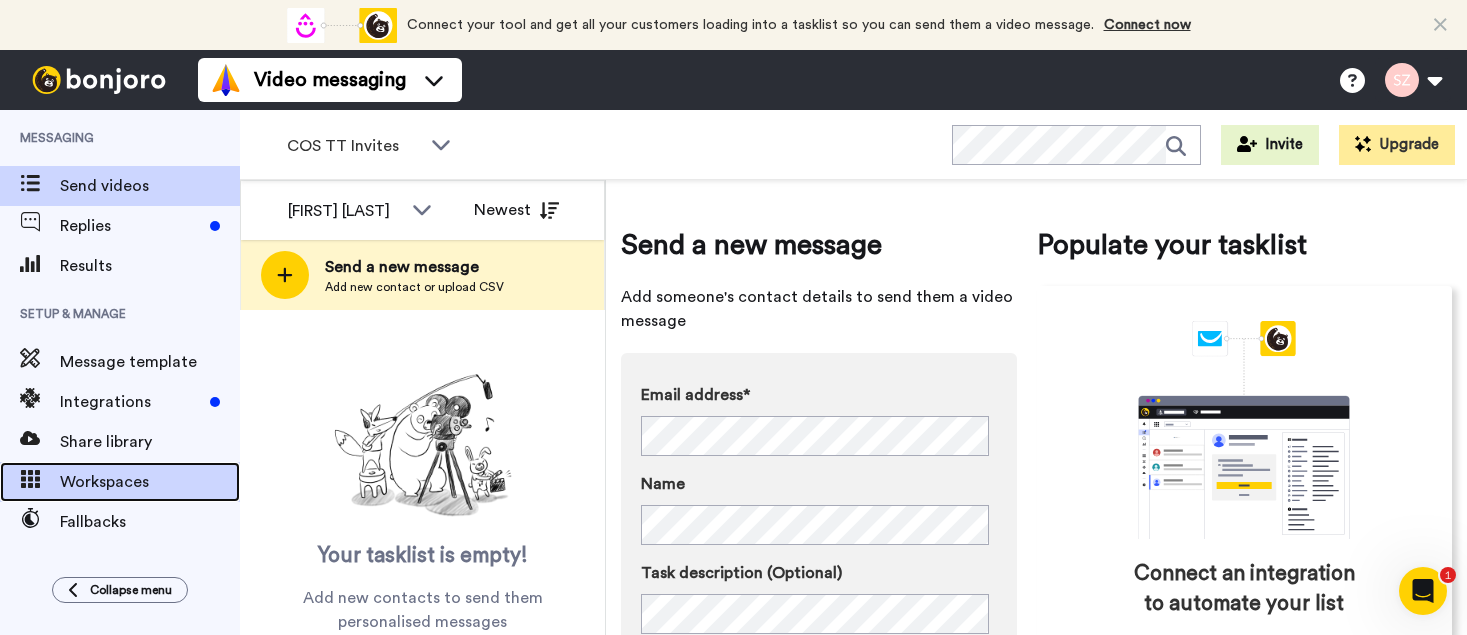 click on "Workspaces" at bounding box center [150, 482] 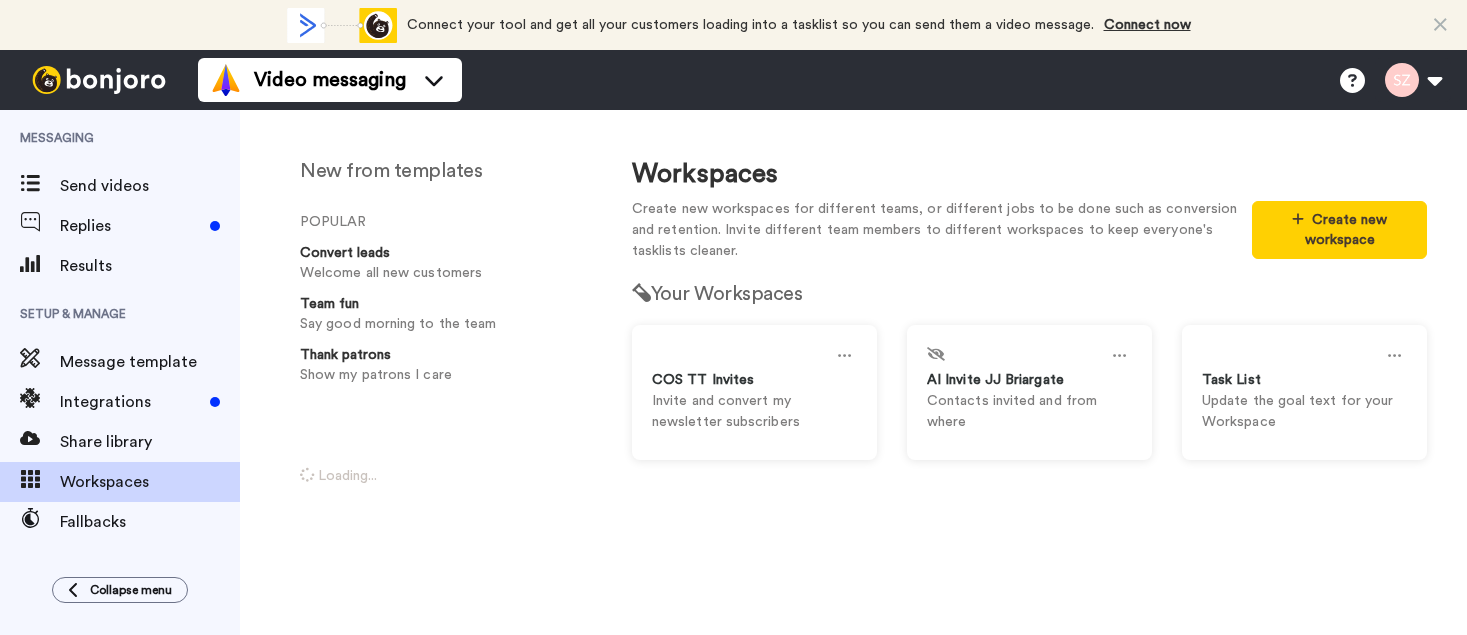 scroll, scrollTop: 0, scrollLeft: 0, axis: both 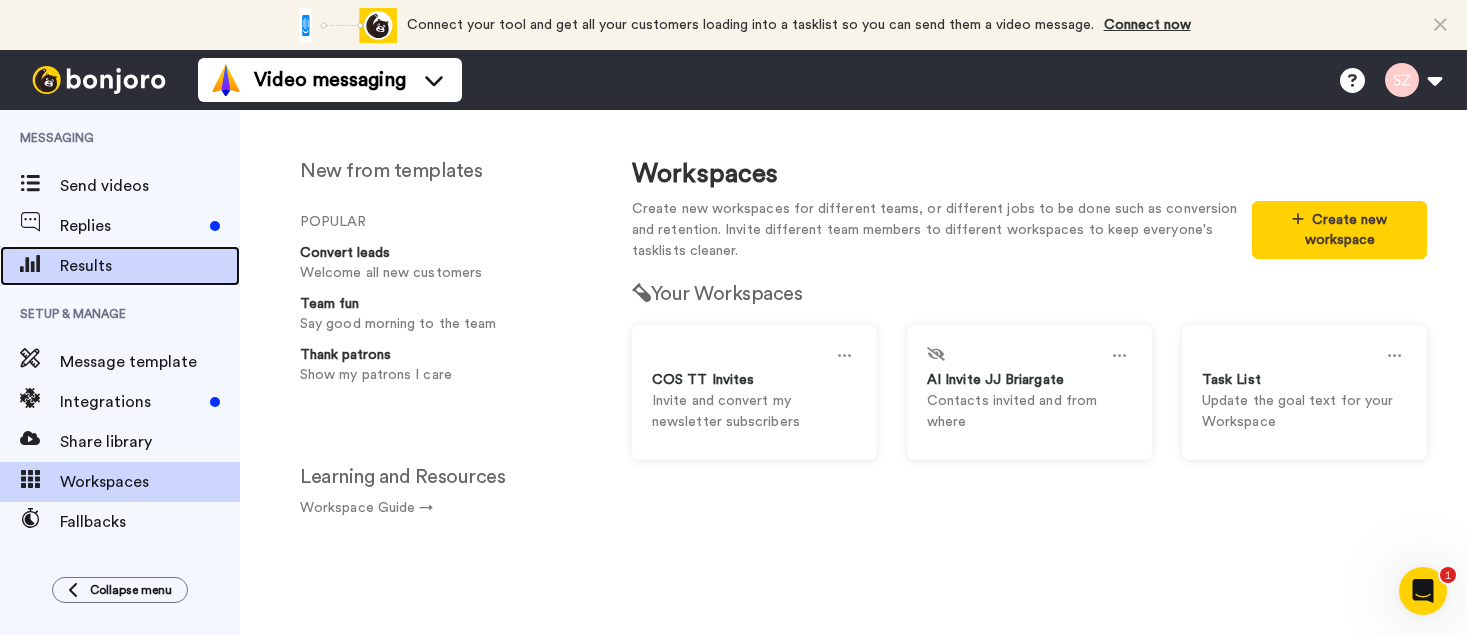click on "Results" at bounding box center [120, 266] 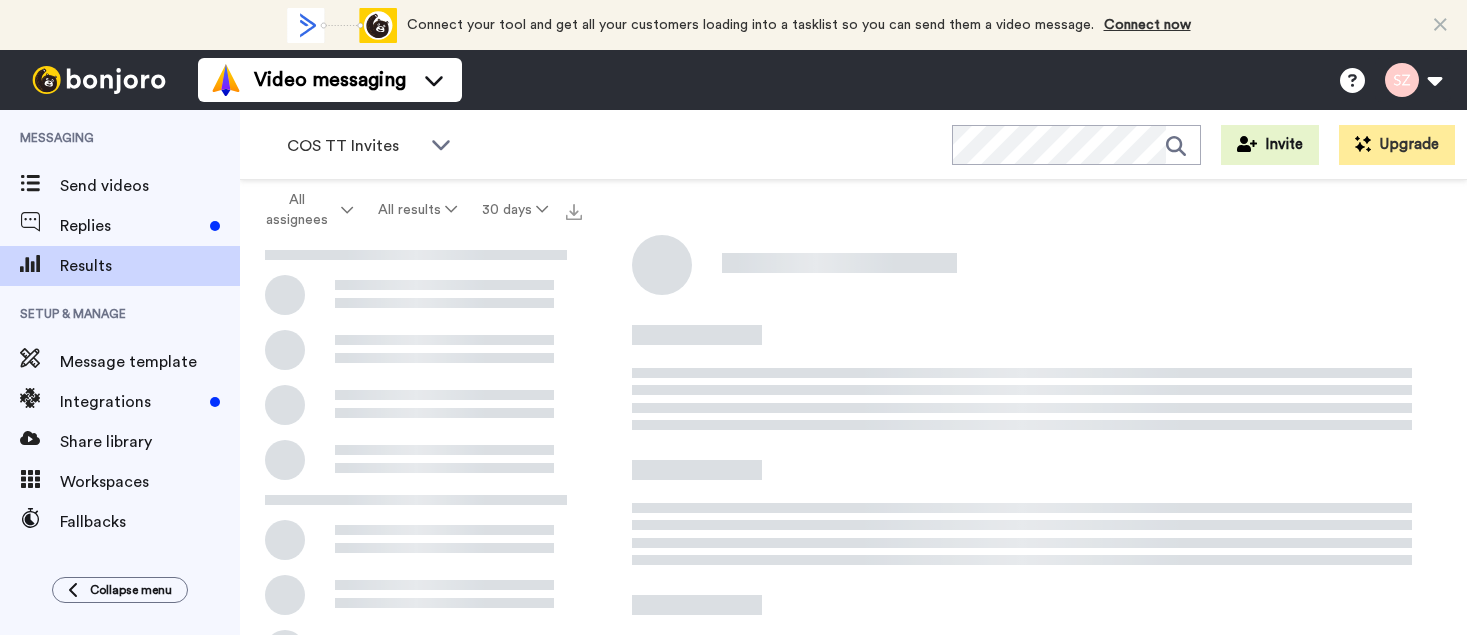 scroll, scrollTop: 0, scrollLeft: 0, axis: both 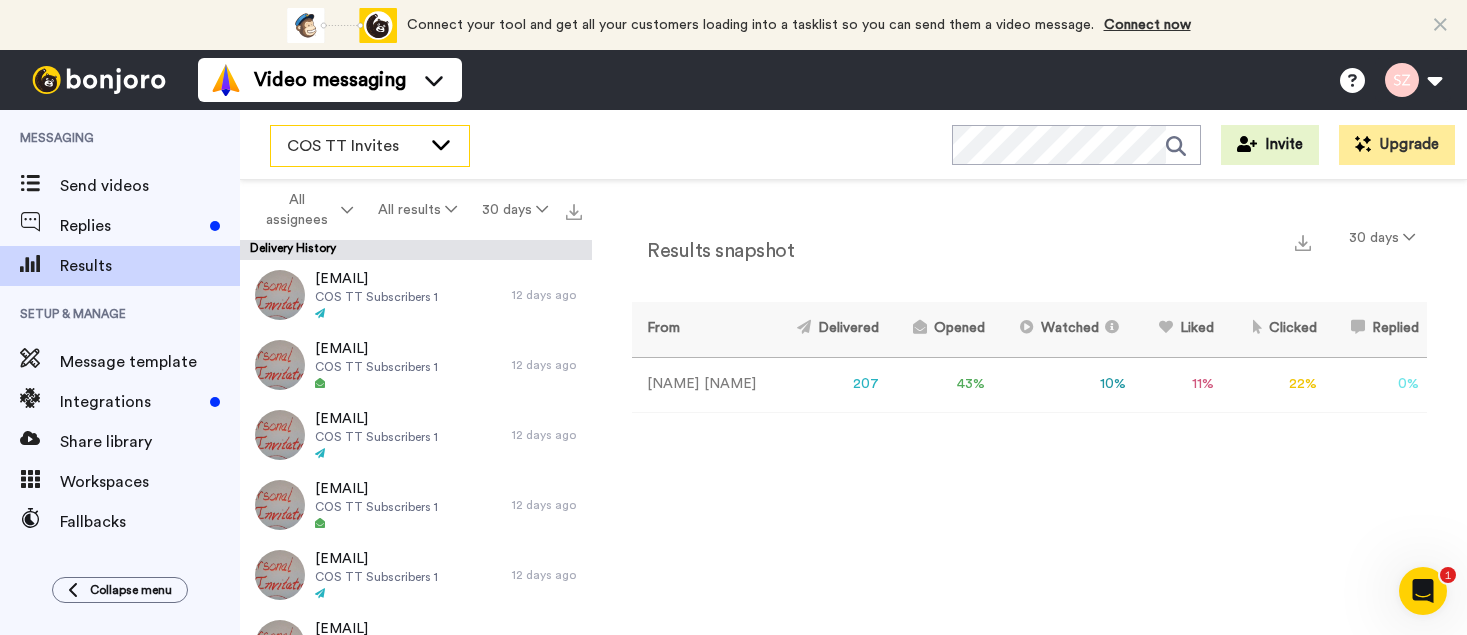 click 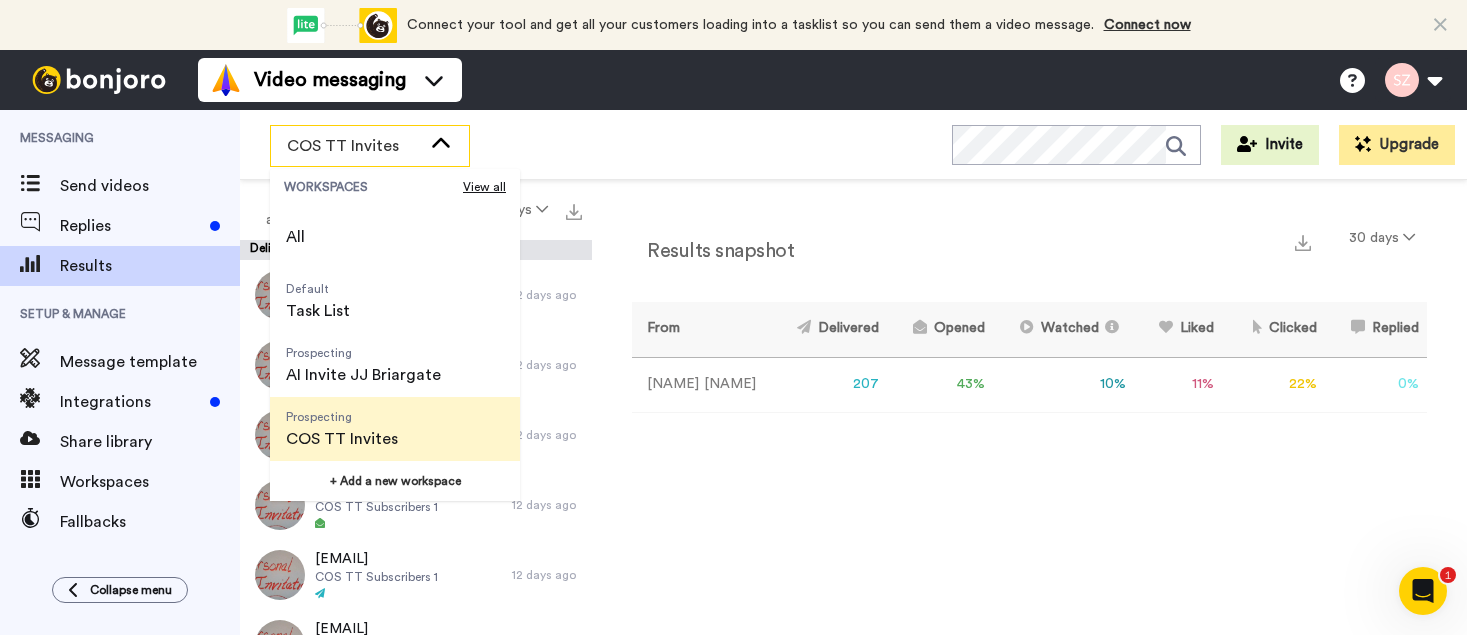 click 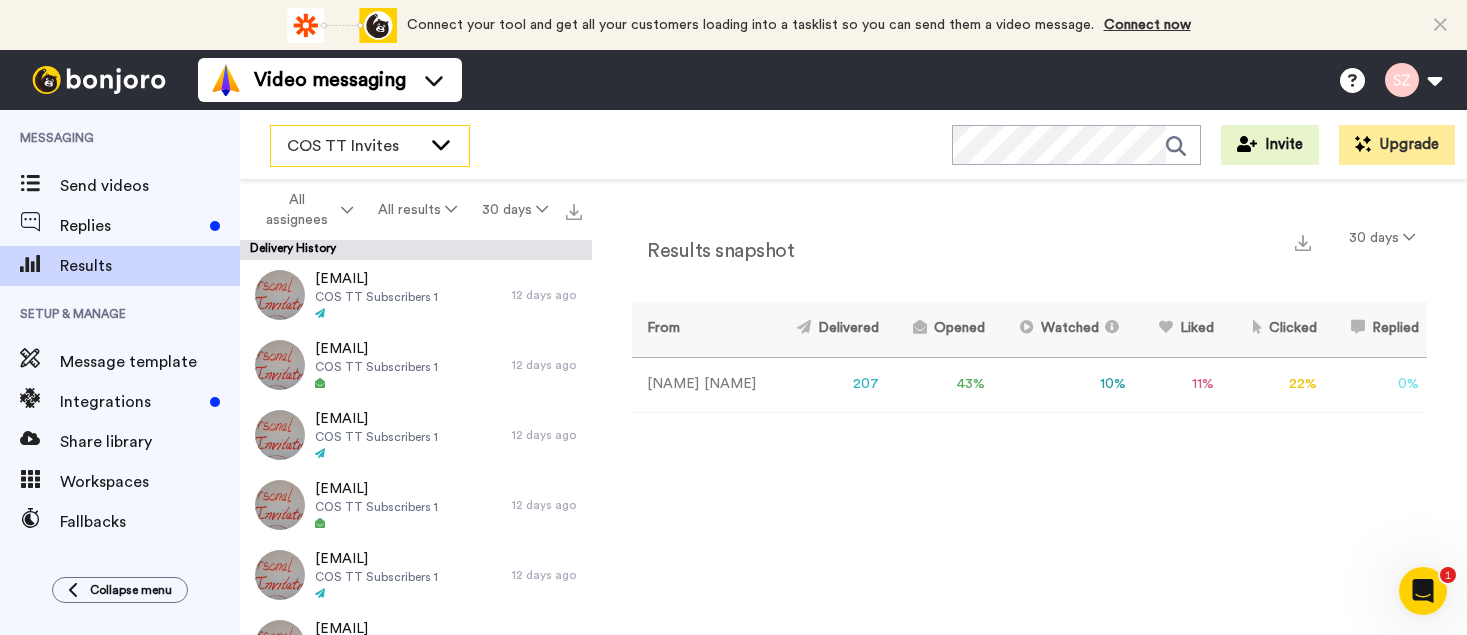 click on "COS TT Invites" at bounding box center [370, 146] 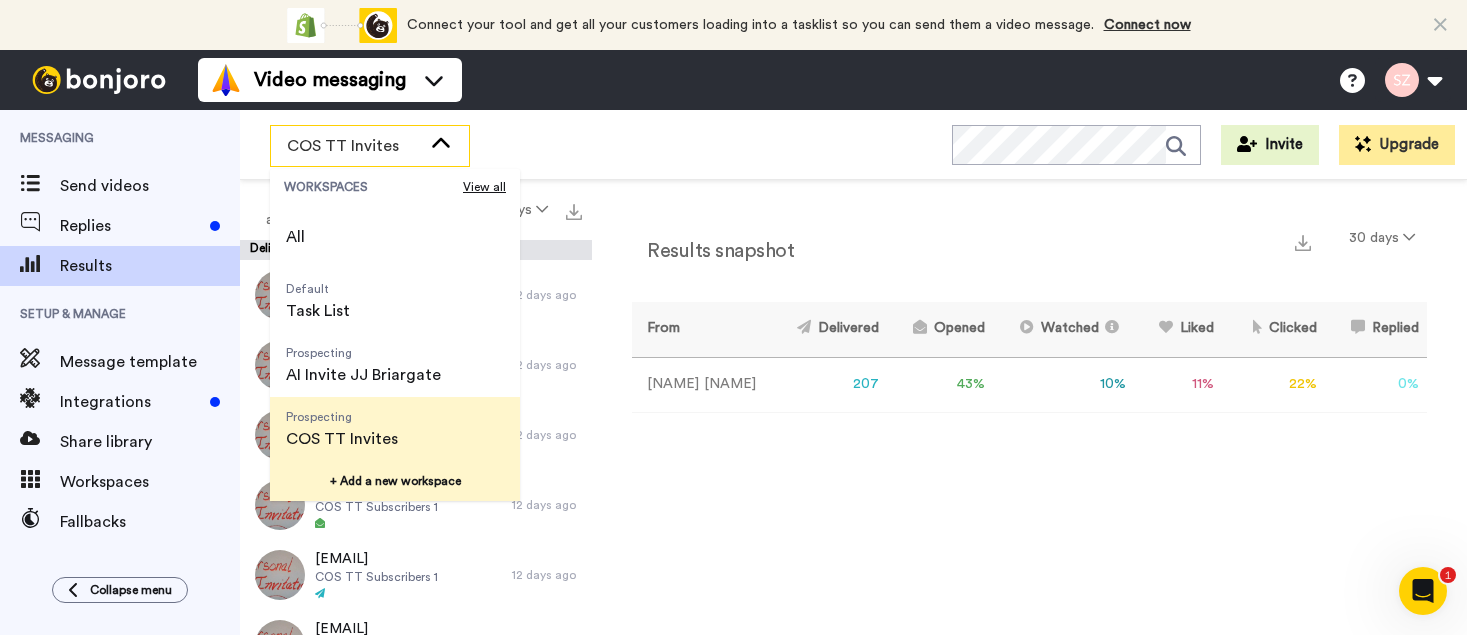 click on "+ Add a new workspace" at bounding box center (395, 481) 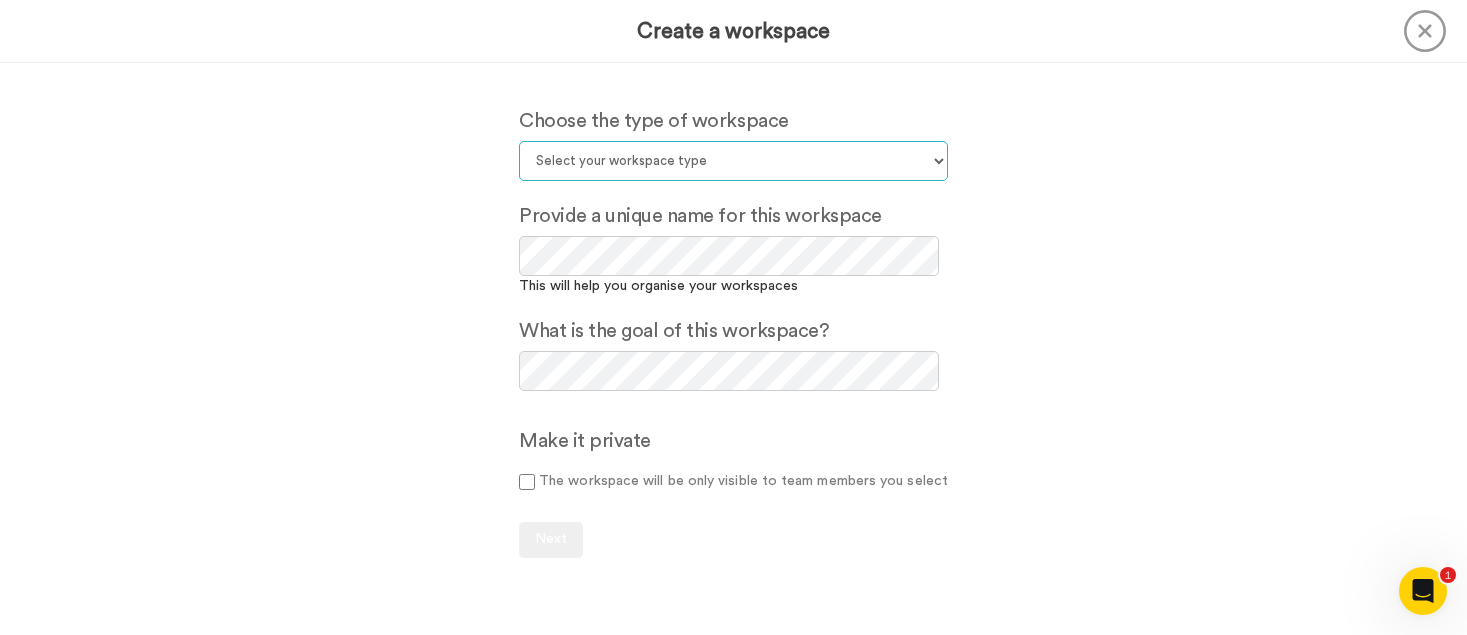 click on "Select your workspace type Default Onboarding Activation Retention Team updates Prospecting Lead Conversion Thanking Upselling Seasonal Other" at bounding box center [733, 161] 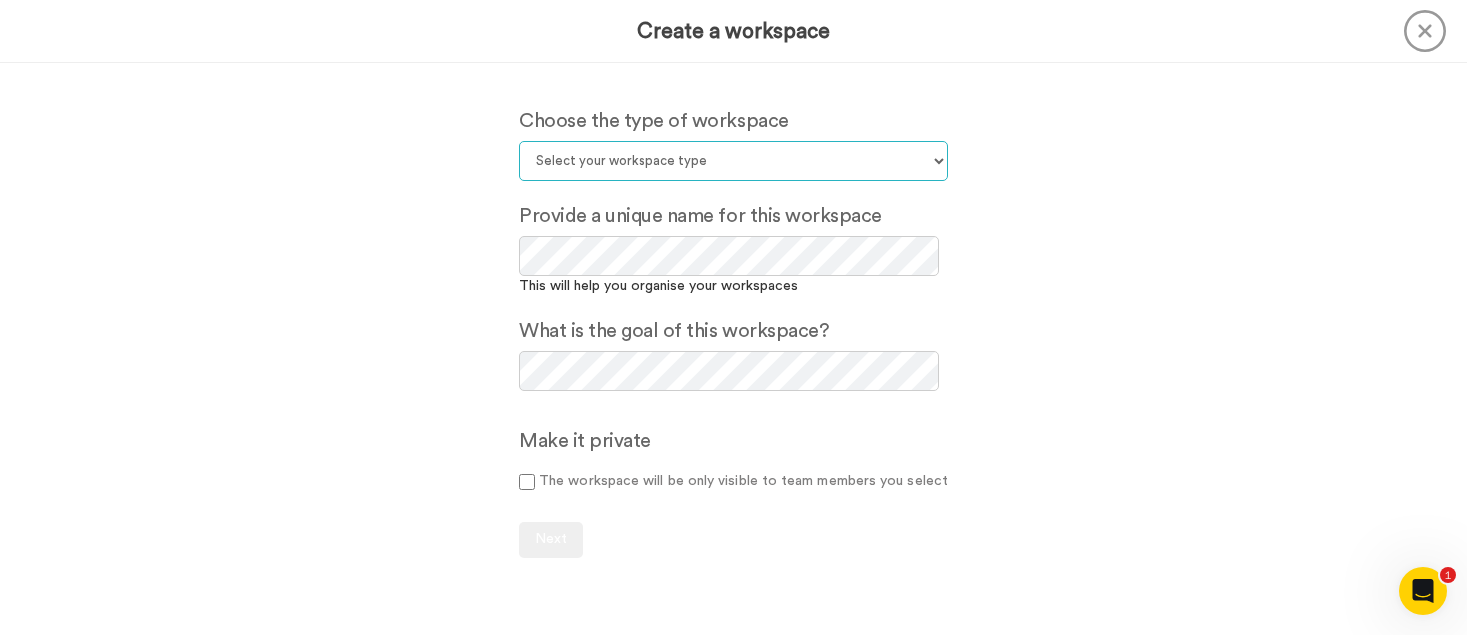 select on "Onboarding" 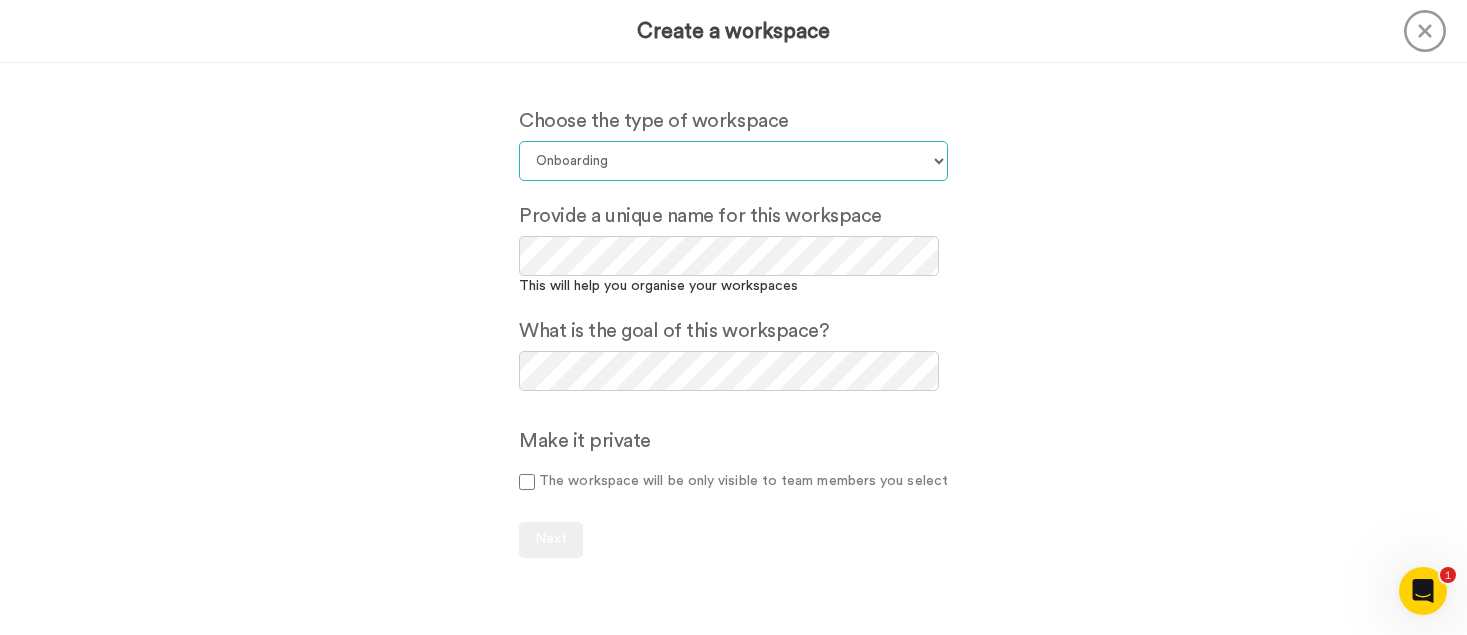 click on "Select your workspace type Default Onboarding Activation Retention Team updates Prospecting Lead Conversion Thanking Upselling Seasonal Other" at bounding box center [733, 161] 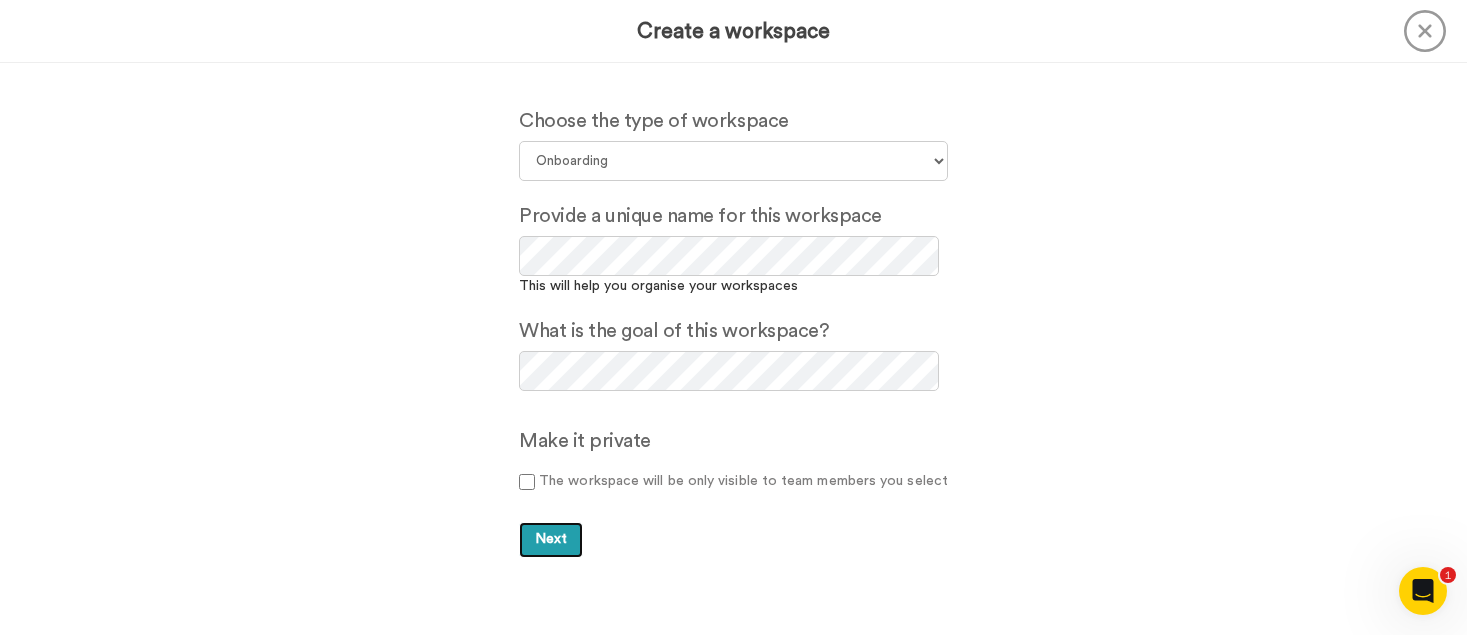 click on "Next" at bounding box center [551, 539] 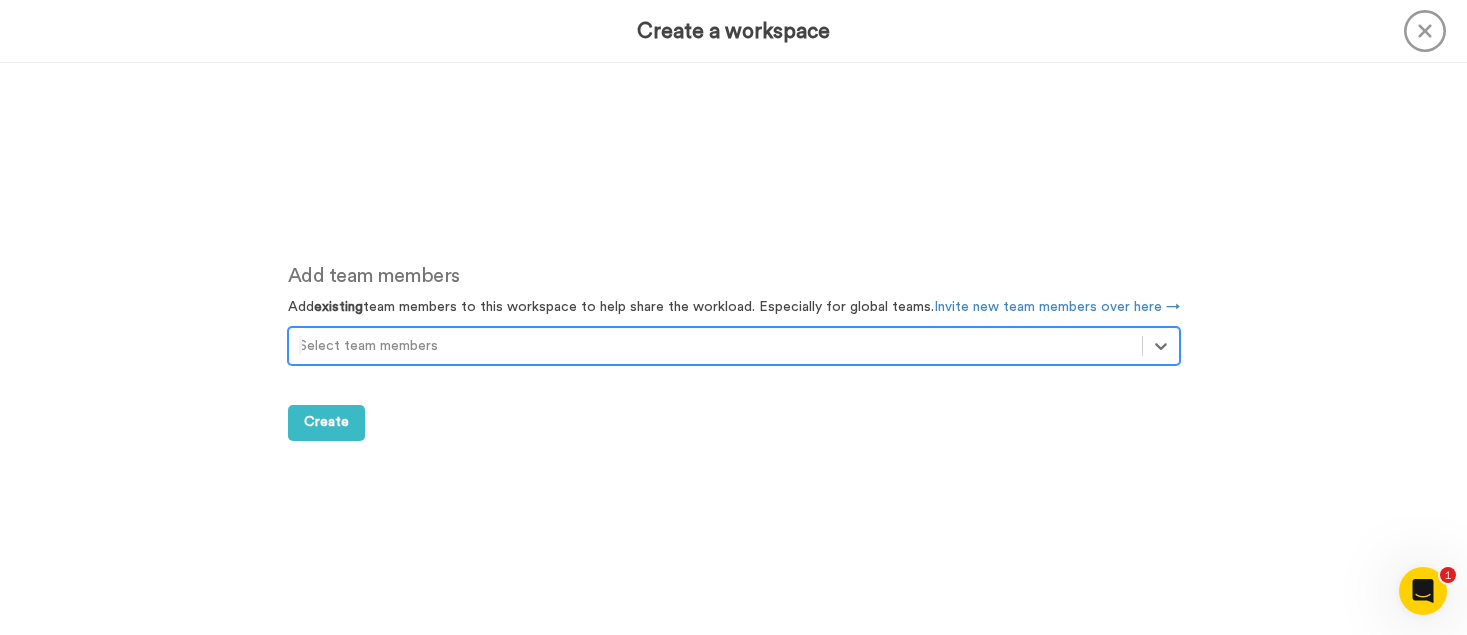 scroll, scrollTop: 572, scrollLeft: 0, axis: vertical 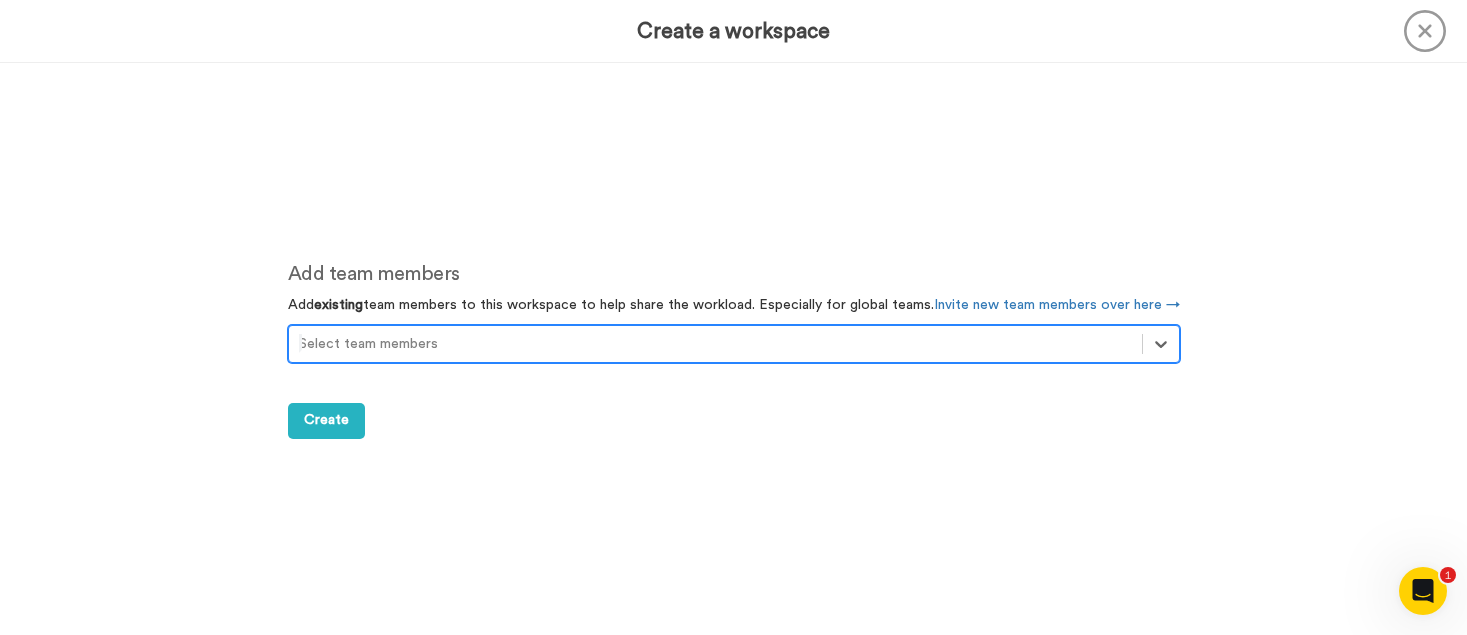 click at bounding box center (715, 344) 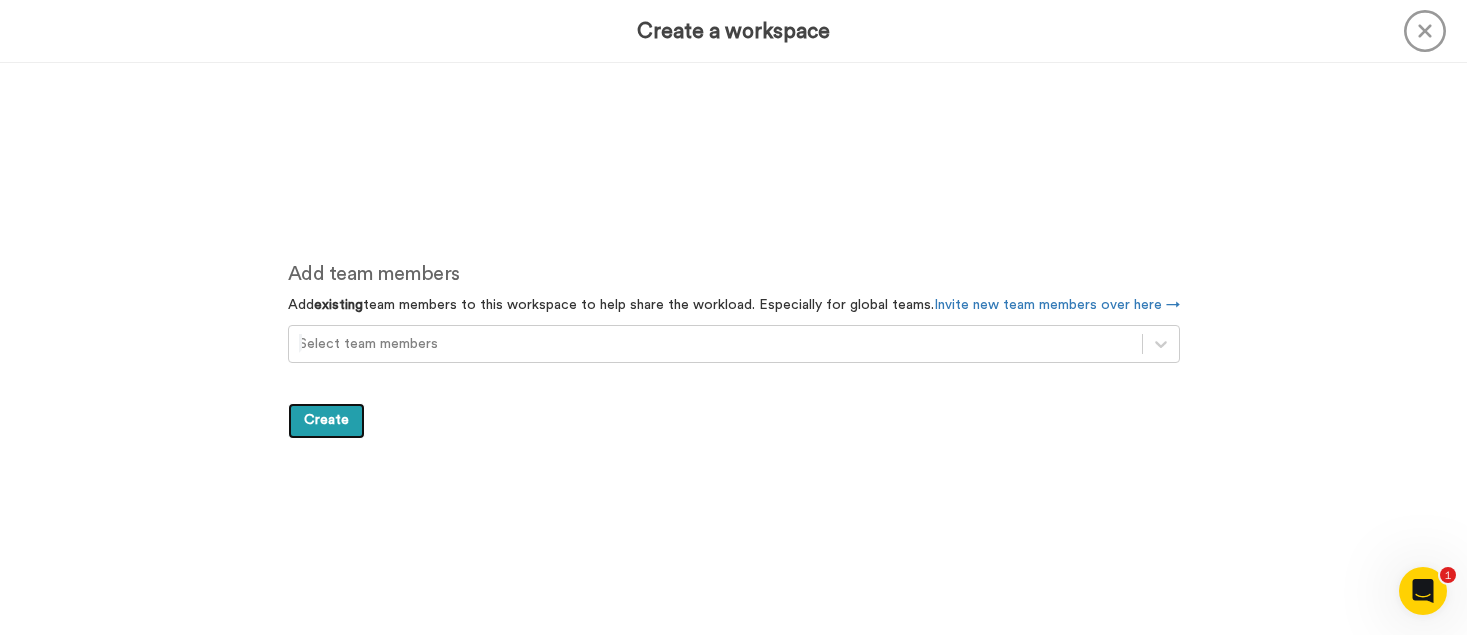 click on "Create" at bounding box center [326, 421] 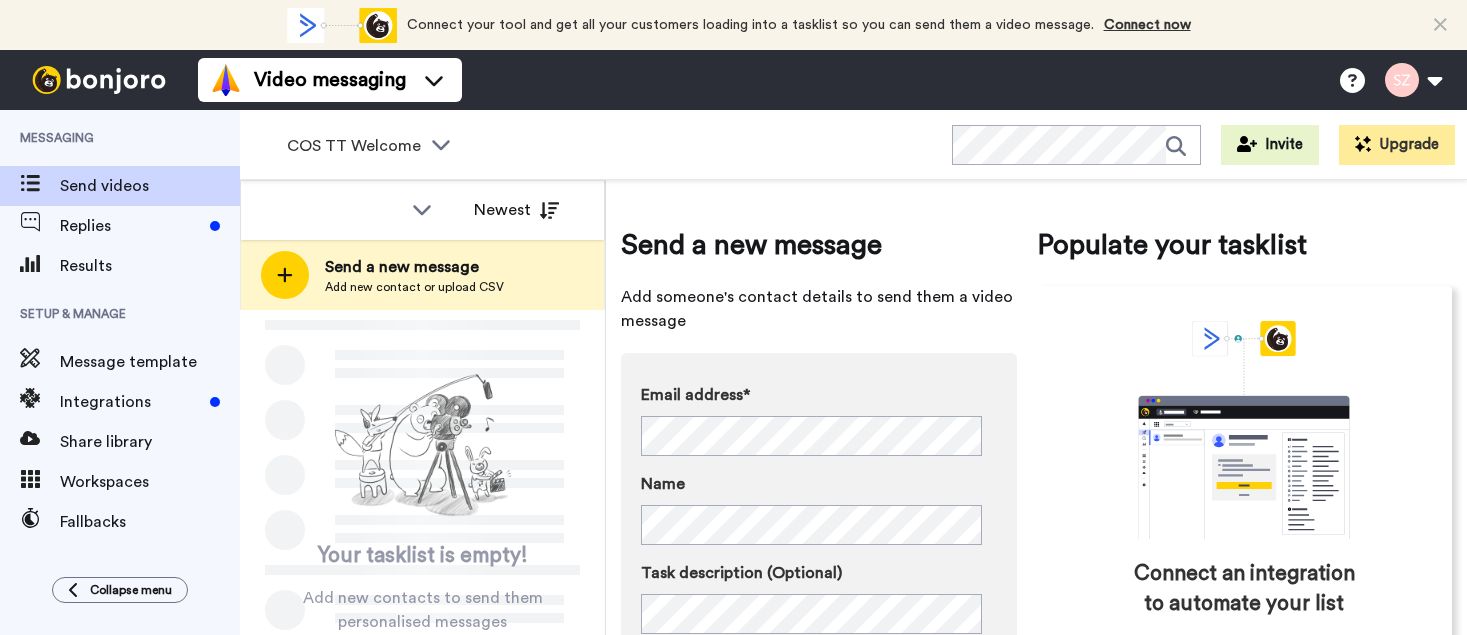 scroll, scrollTop: 0, scrollLeft: 0, axis: both 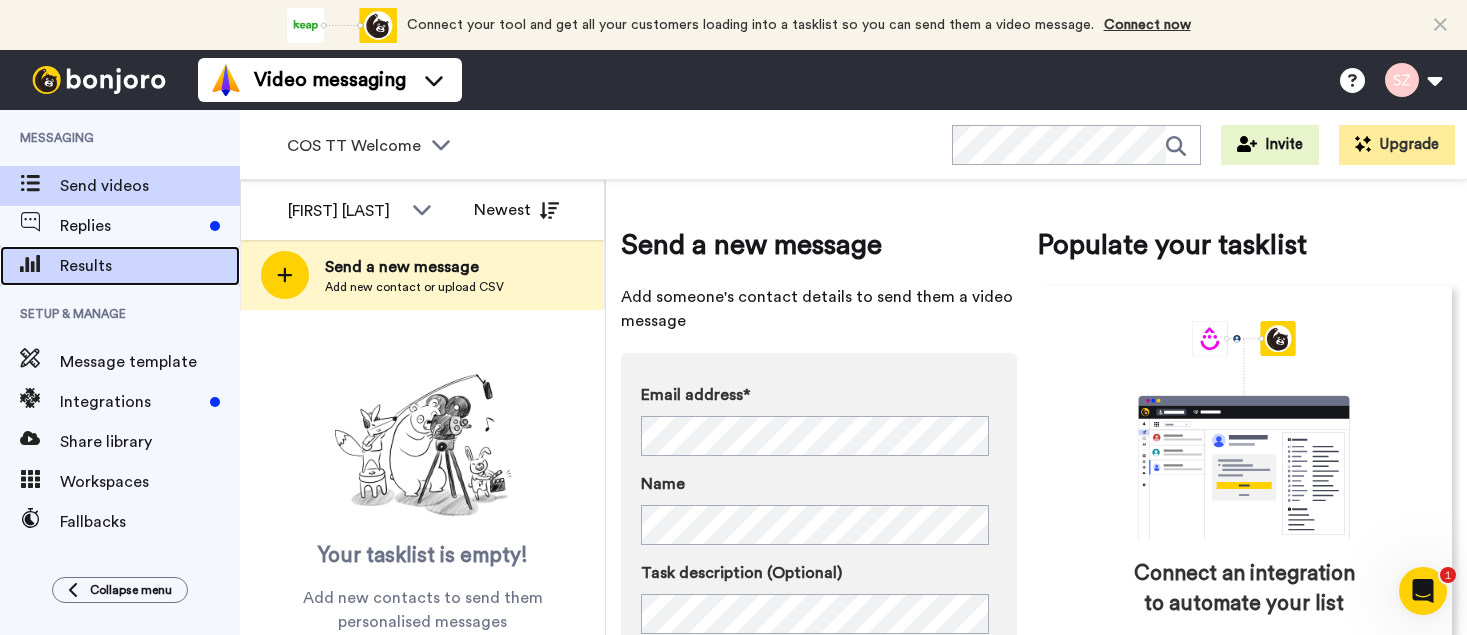 click on "Results" at bounding box center [150, 266] 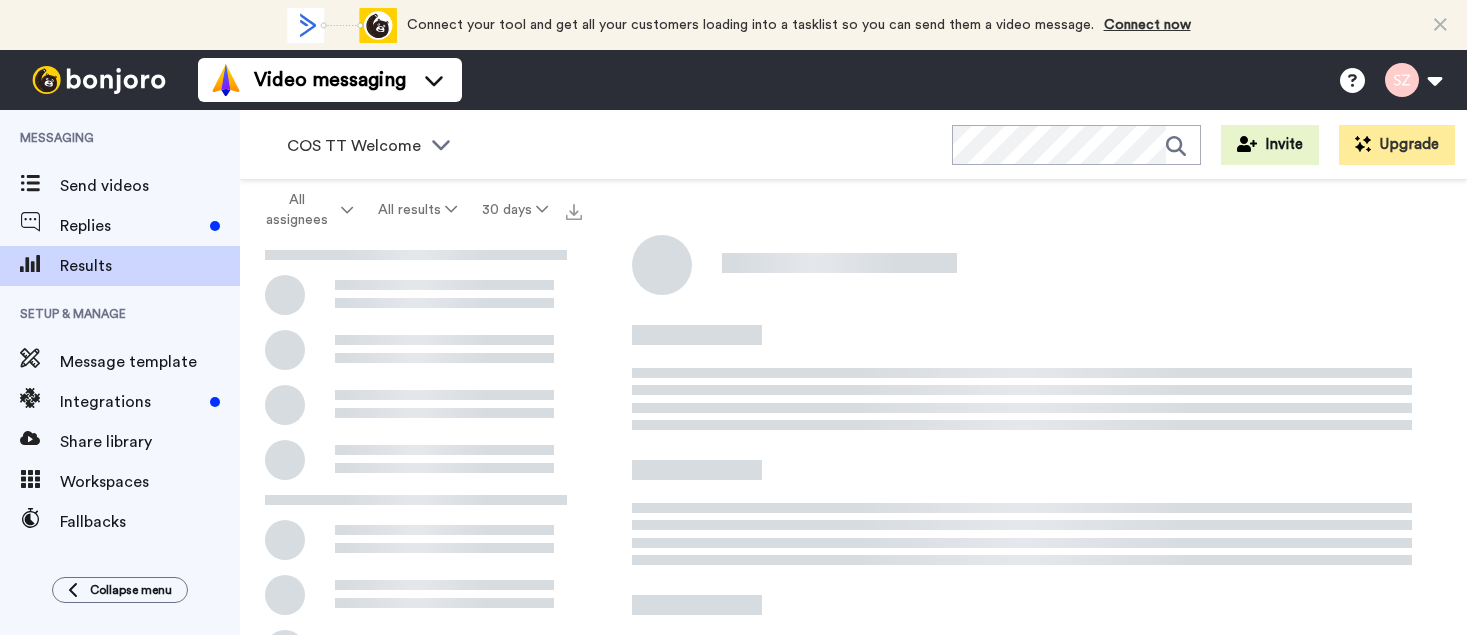 scroll, scrollTop: 0, scrollLeft: 0, axis: both 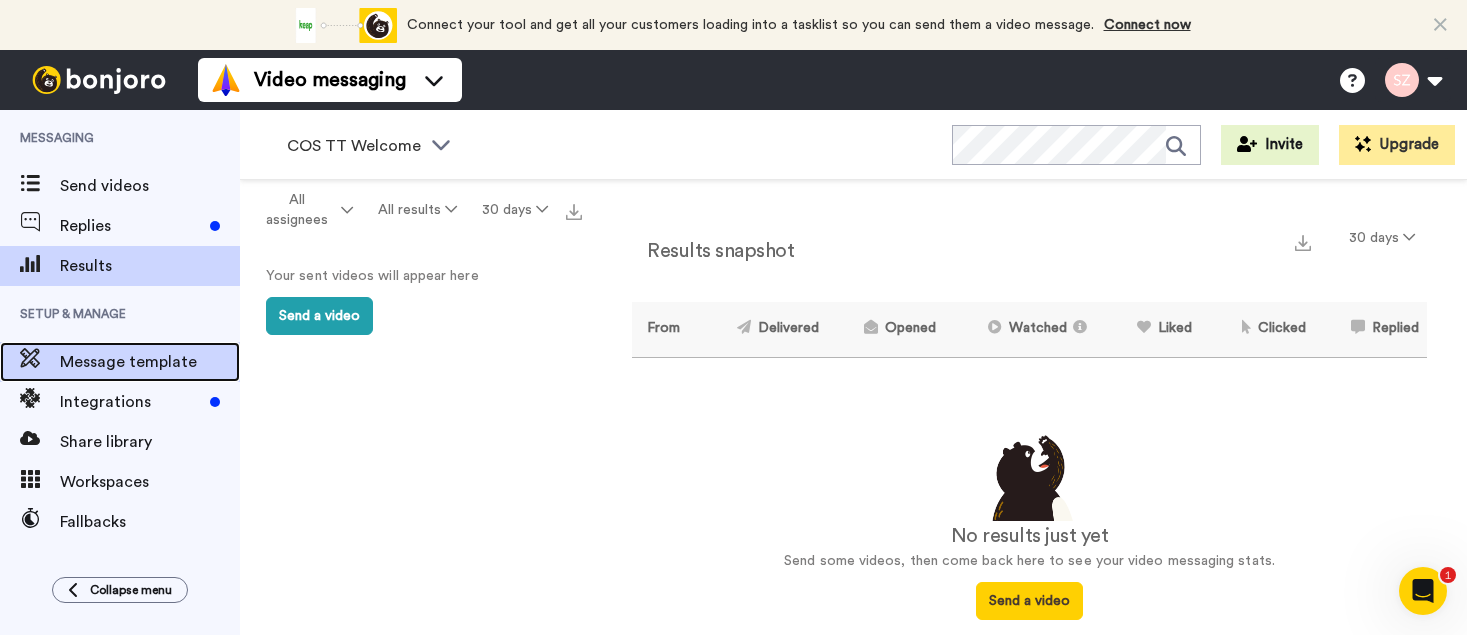click on "Message template" at bounding box center [150, 362] 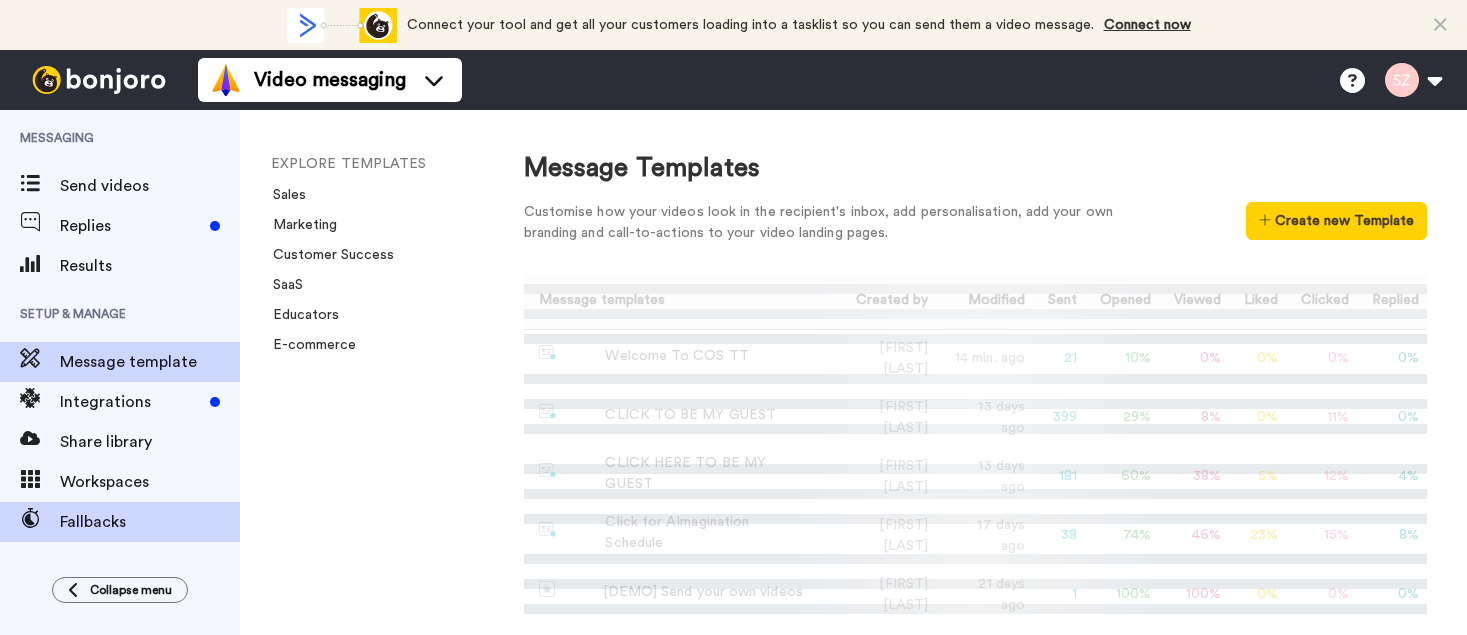 scroll, scrollTop: 0, scrollLeft: 0, axis: both 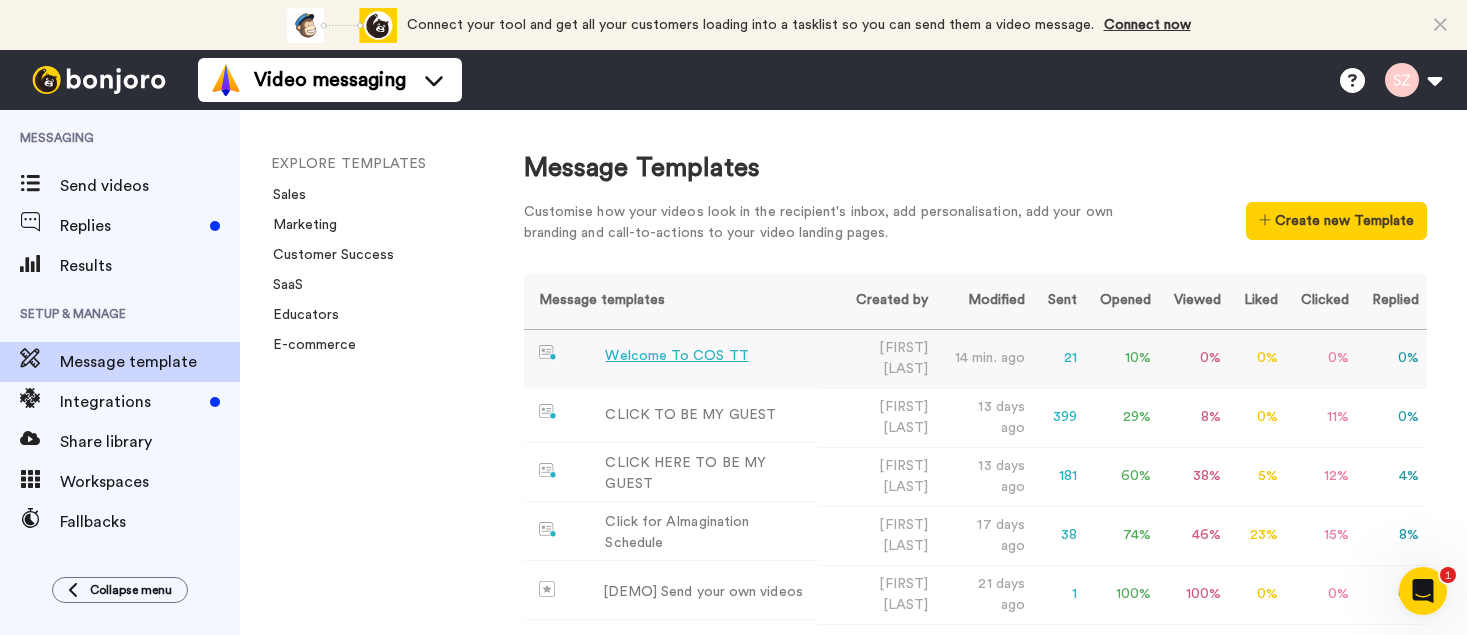 click on "10 %" at bounding box center (1122, 358) 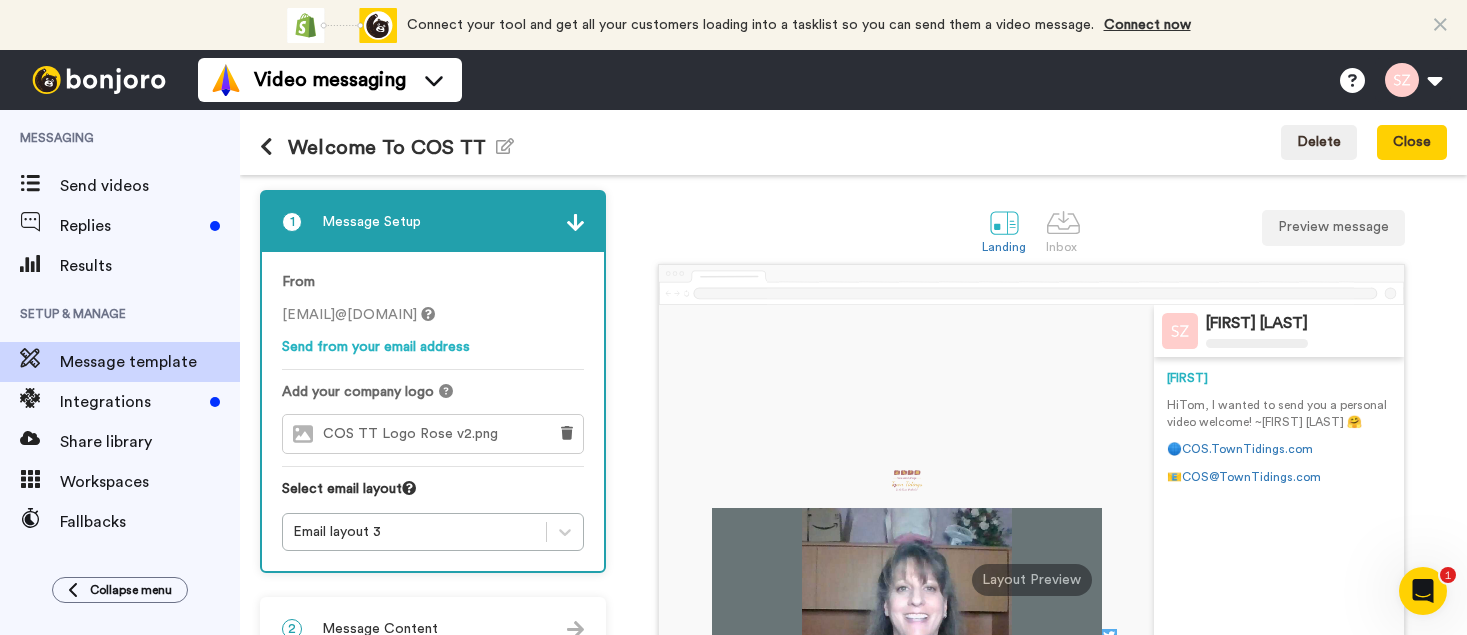 click at bounding box center (266, 147) 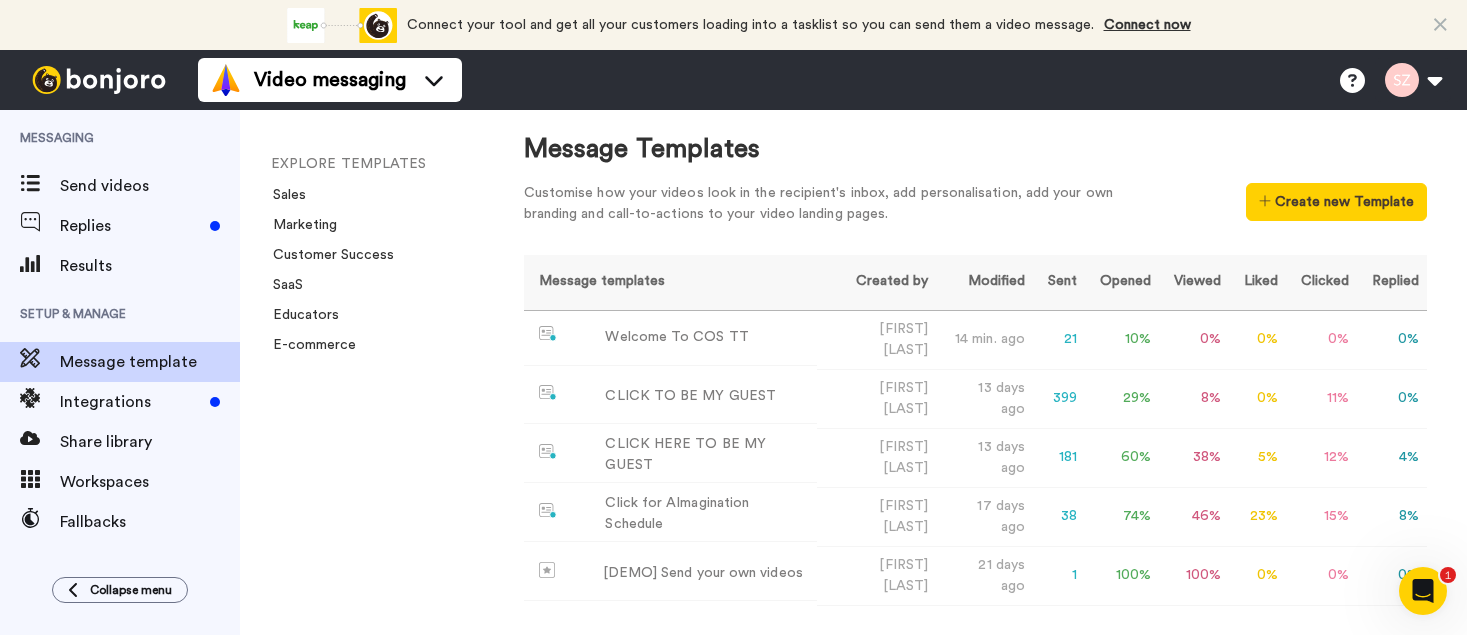 scroll, scrollTop: 0, scrollLeft: 0, axis: both 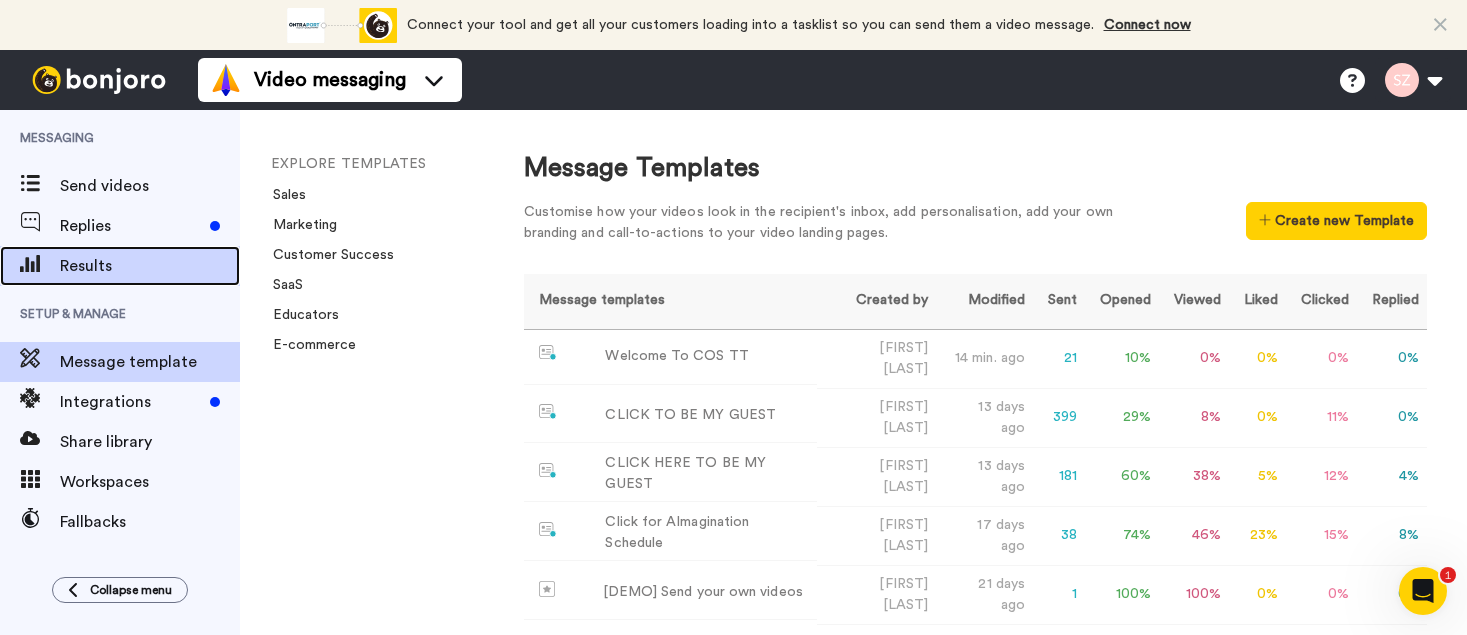 click on "Results" at bounding box center [150, 266] 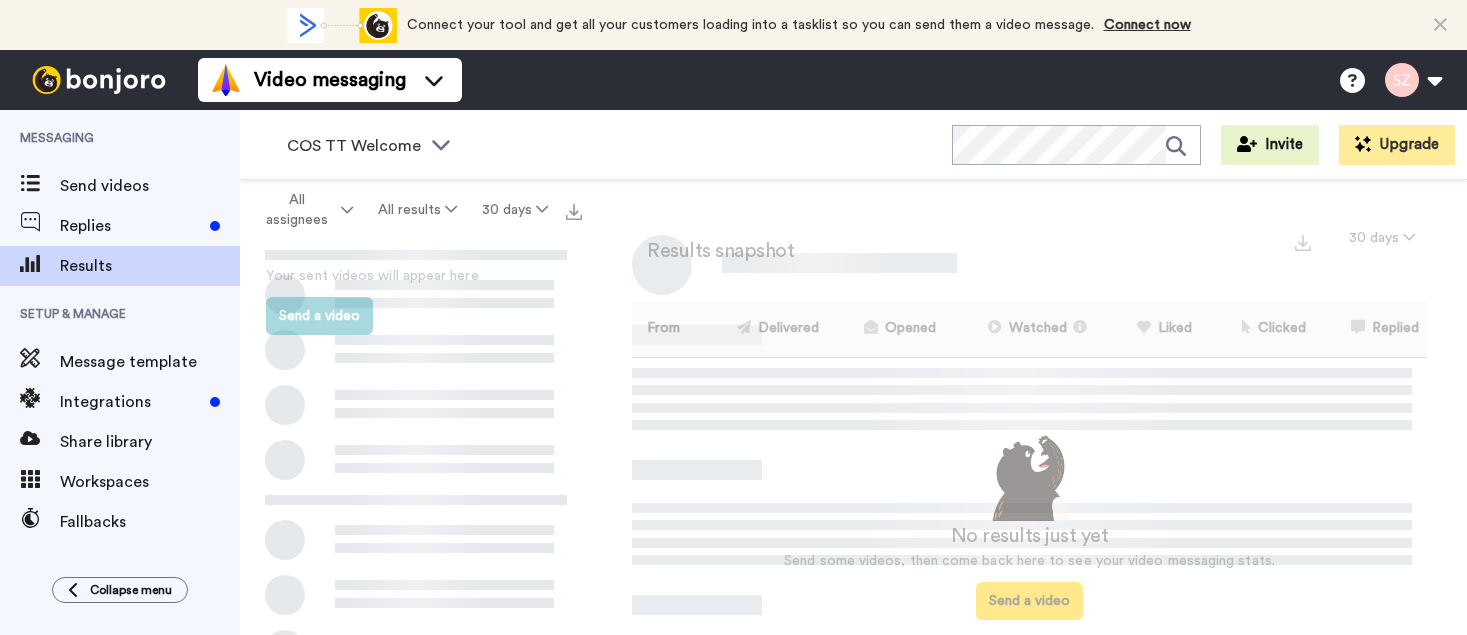 scroll, scrollTop: 0, scrollLeft: 0, axis: both 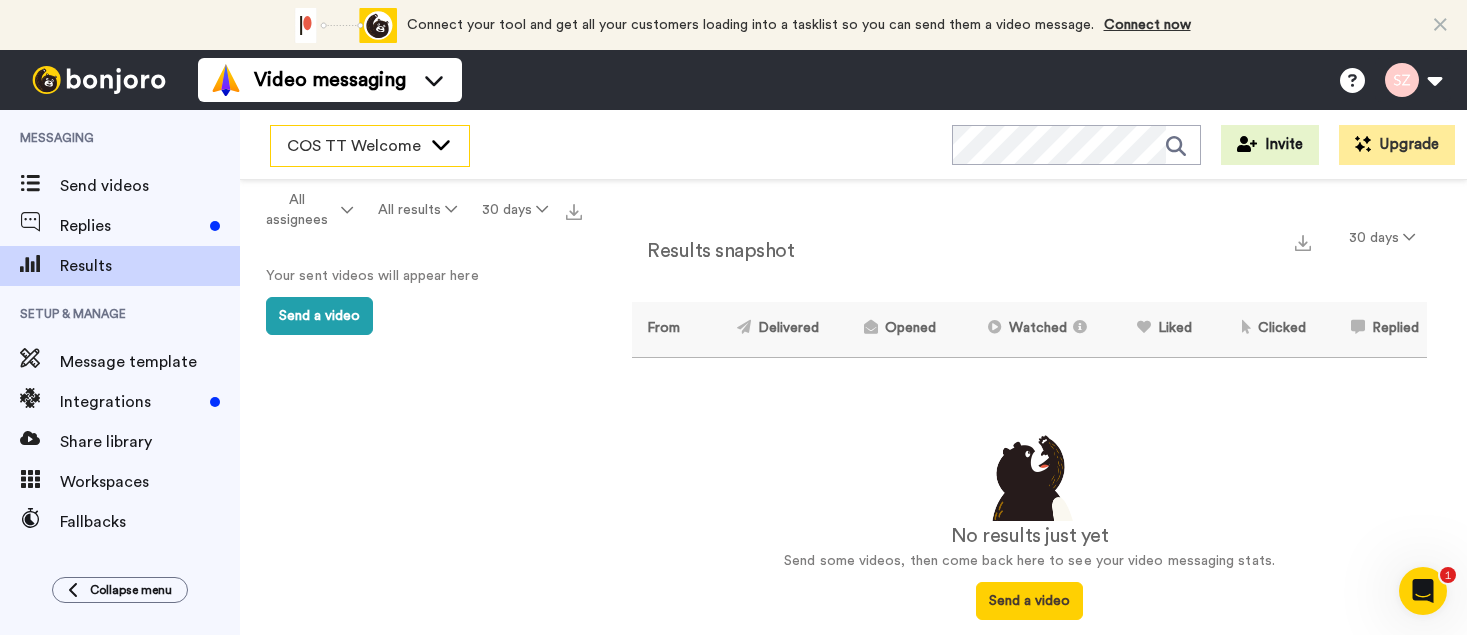 click 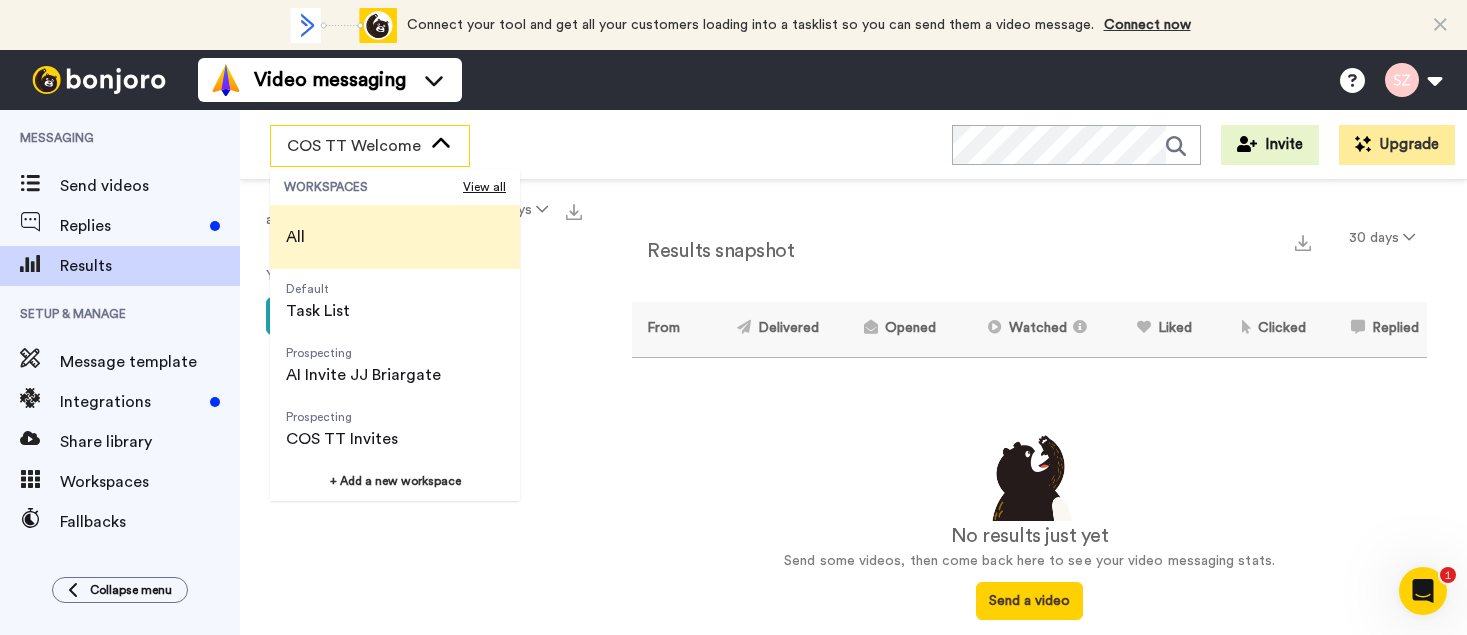 click on "All" at bounding box center (395, 237) 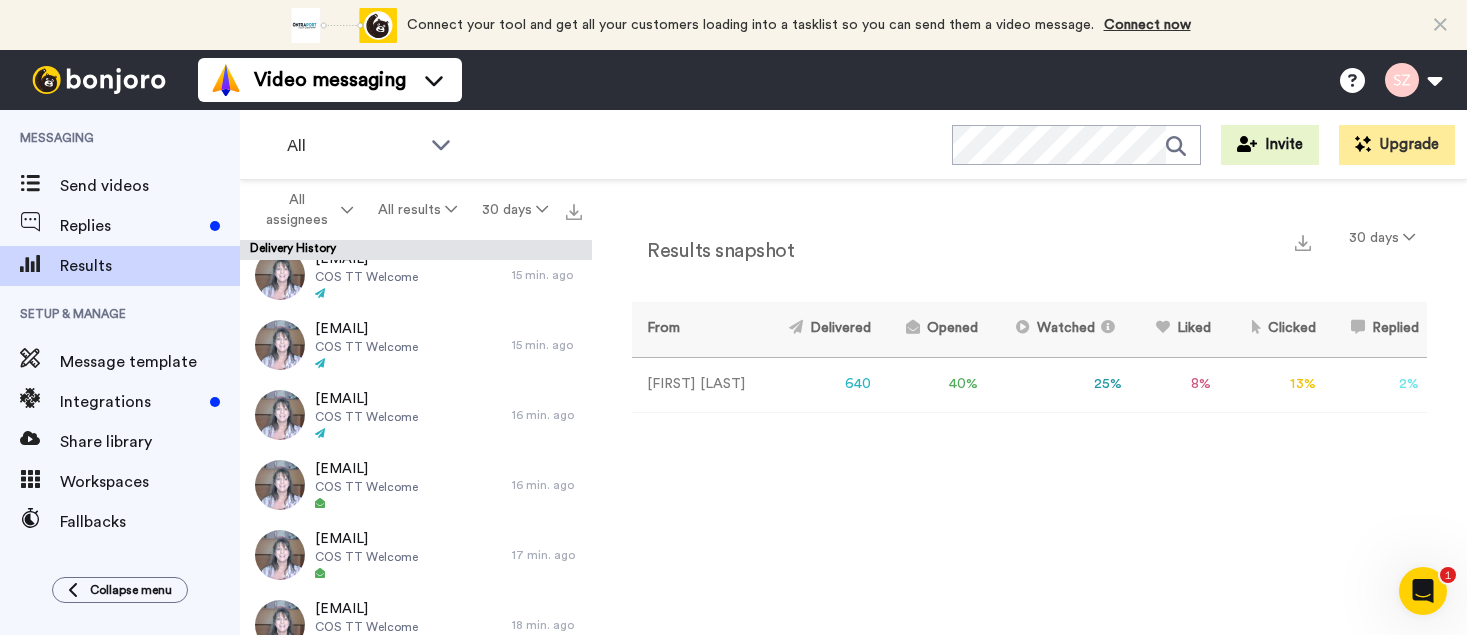 scroll, scrollTop: 0, scrollLeft: 0, axis: both 